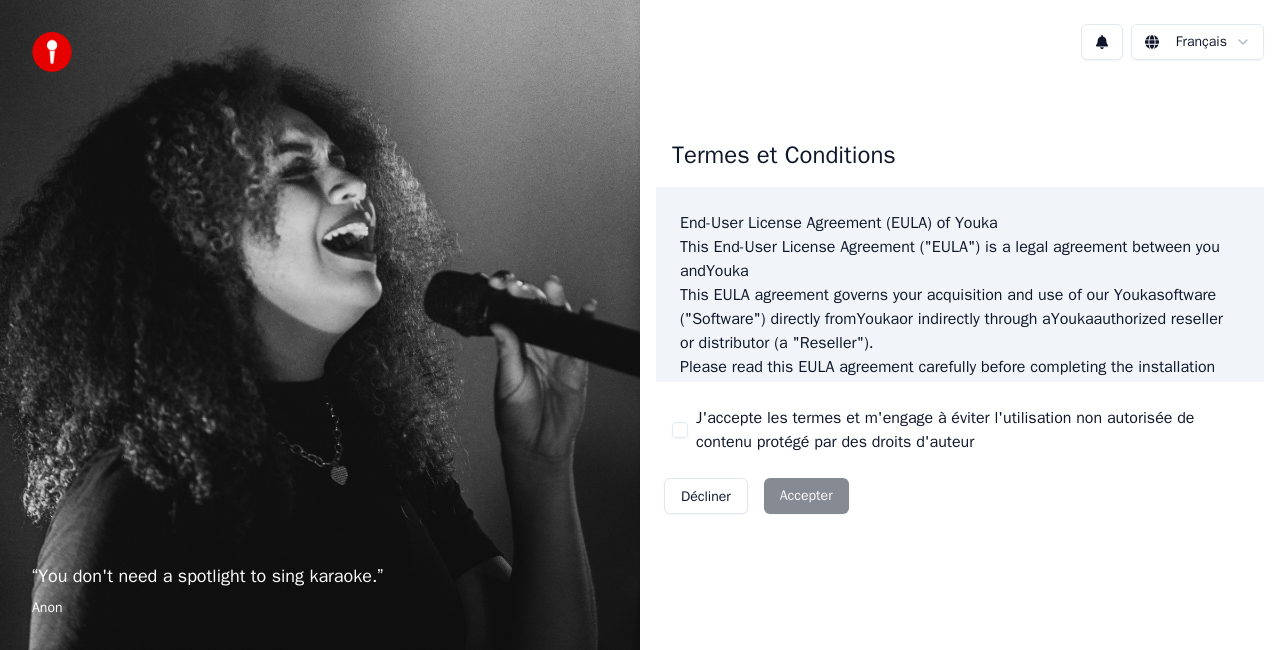 scroll, scrollTop: 0, scrollLeft: 0, axis: both 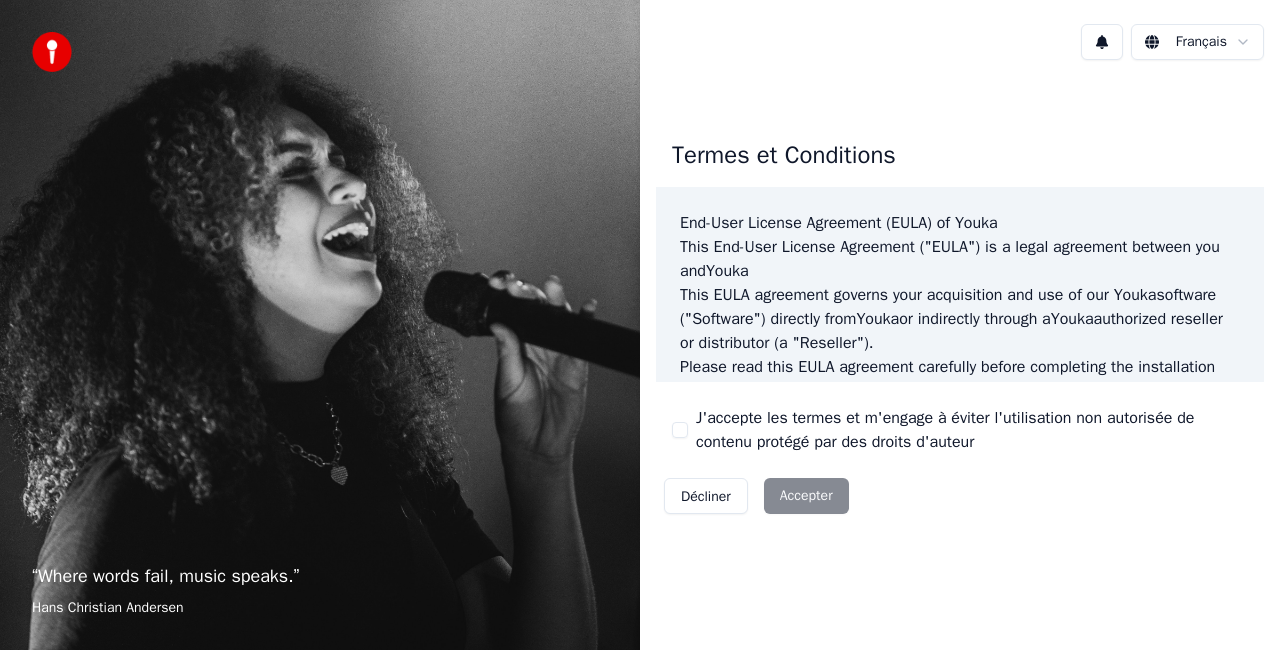 click on "Décliner Accepter" at bounding box center (756, 496) 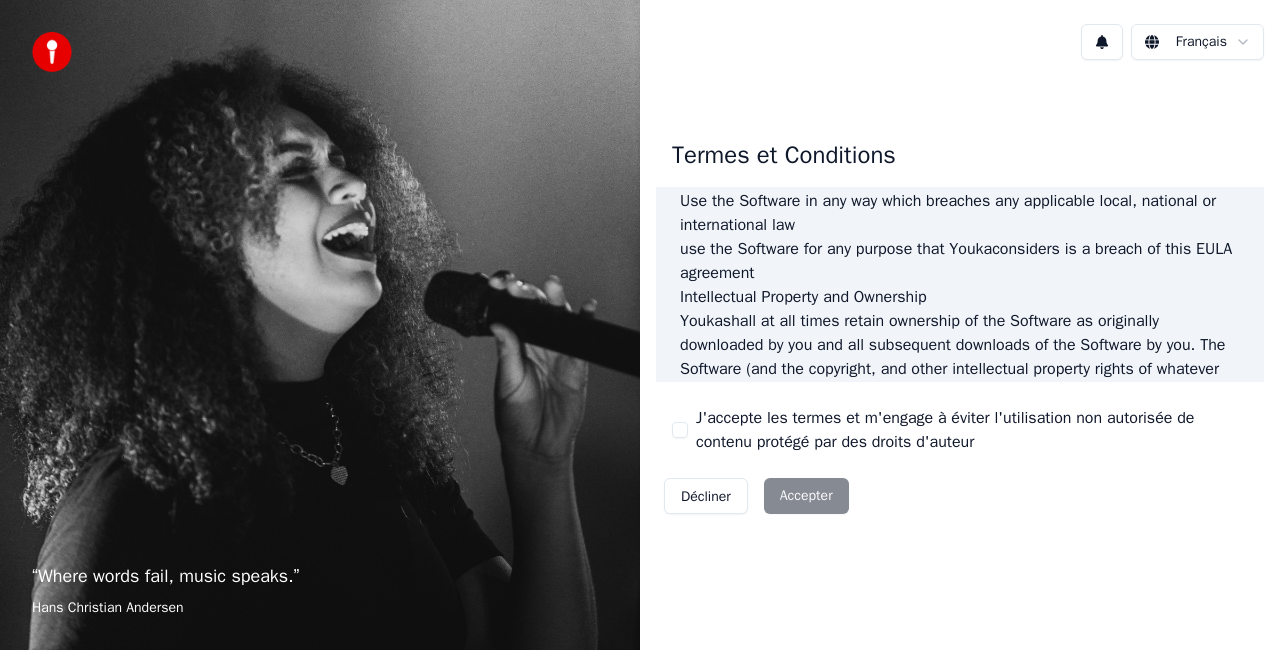 scroll, scrollTop: 1460, scrollLeft: 0, axis: vertical 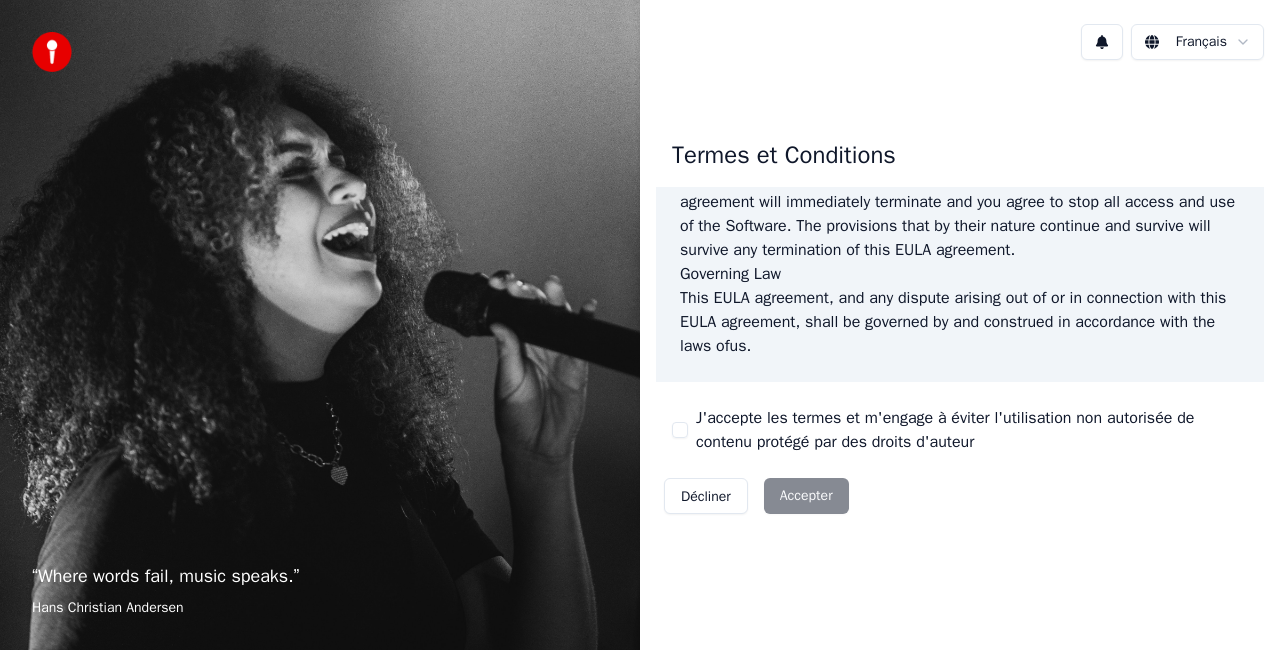 click on "Décliner Accepter" at bounding box center (756, 496) 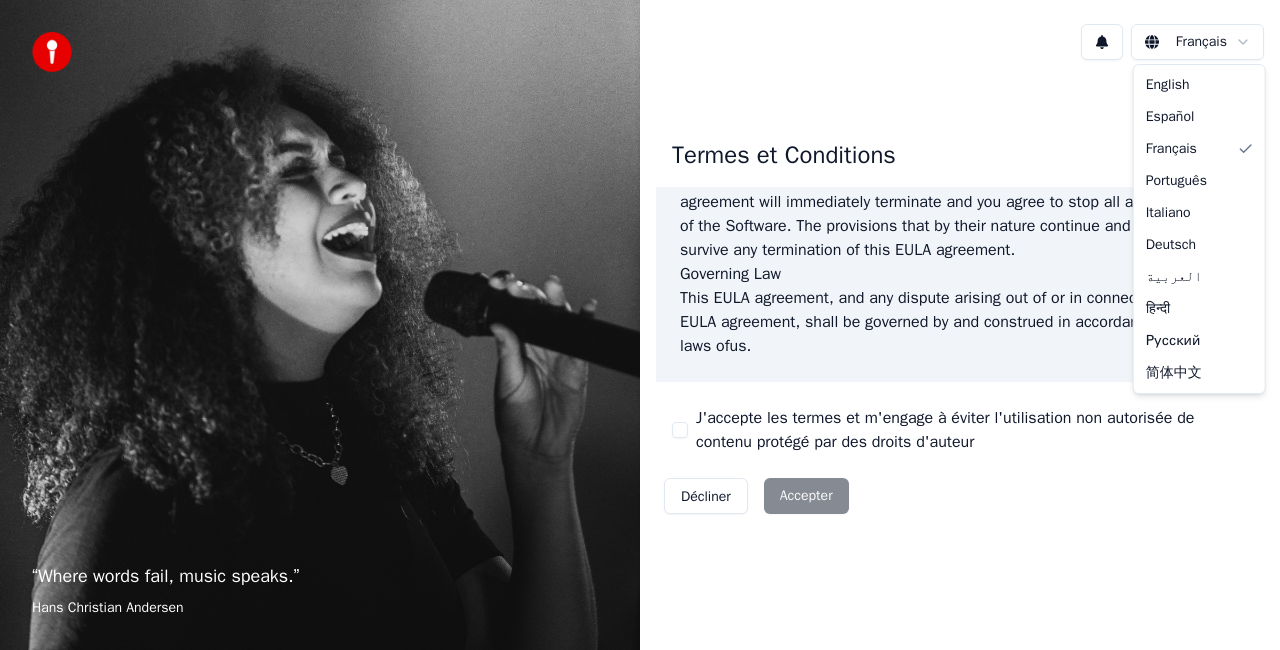 click on "“ Where words fail, music speaks. ” Hans Christian Andersen Français Termes et Conditions End-User License Agreement (EULA) of   Youka This End-User Agreement ("EULA") is a legal agreement between you and  Youka This EULA agreement governs your acquisition and use of our   Youka  software ("Software") directly from  Youka  or indirectly through a  Youka  authorized reseller or distributor (a "Reseller"). Please read this EULA agreement carefully before completing the installation process and using the   Youka  software. It provides a license to use the  Youka  software and contains warranty information and liability disclaimers. If you register for a free trial of the   Youka  software, this EULA agreement will also govern that trial. By clicking "accept" or installing and/or using the  Youka   software, you are confirming your acceptance of the Software and agreeing to become bound by the terms of this EULA agreement. This EULA agreement shall apply only to the Software supplied by   Youka Youka" at bounding box center (640, 325) 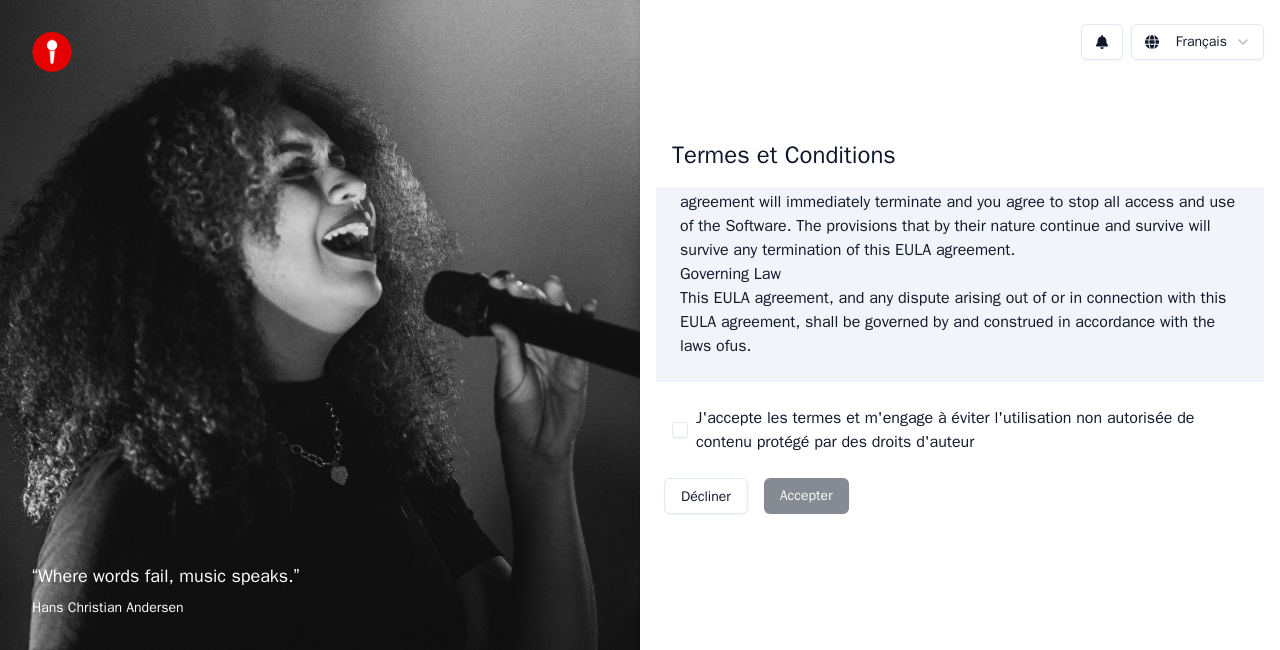 click on "Décliner" at bounding box center (706, 496) 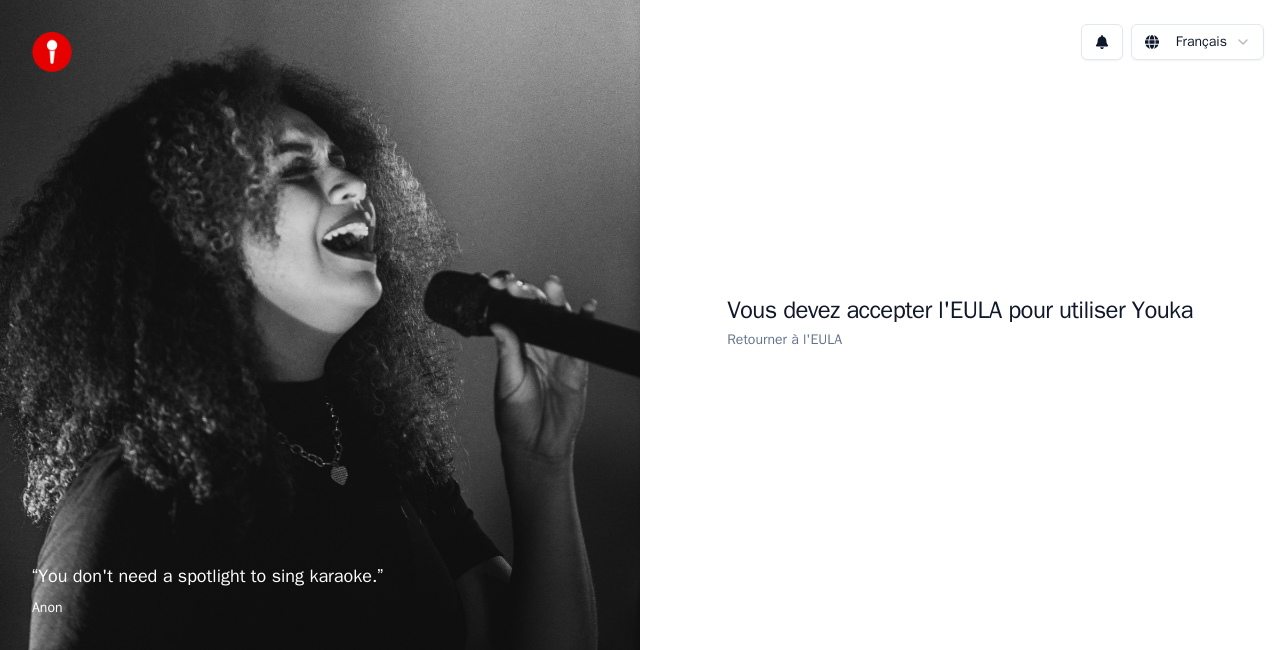 click on "Retourner à l'EULA" at bounding box center [784, 339] 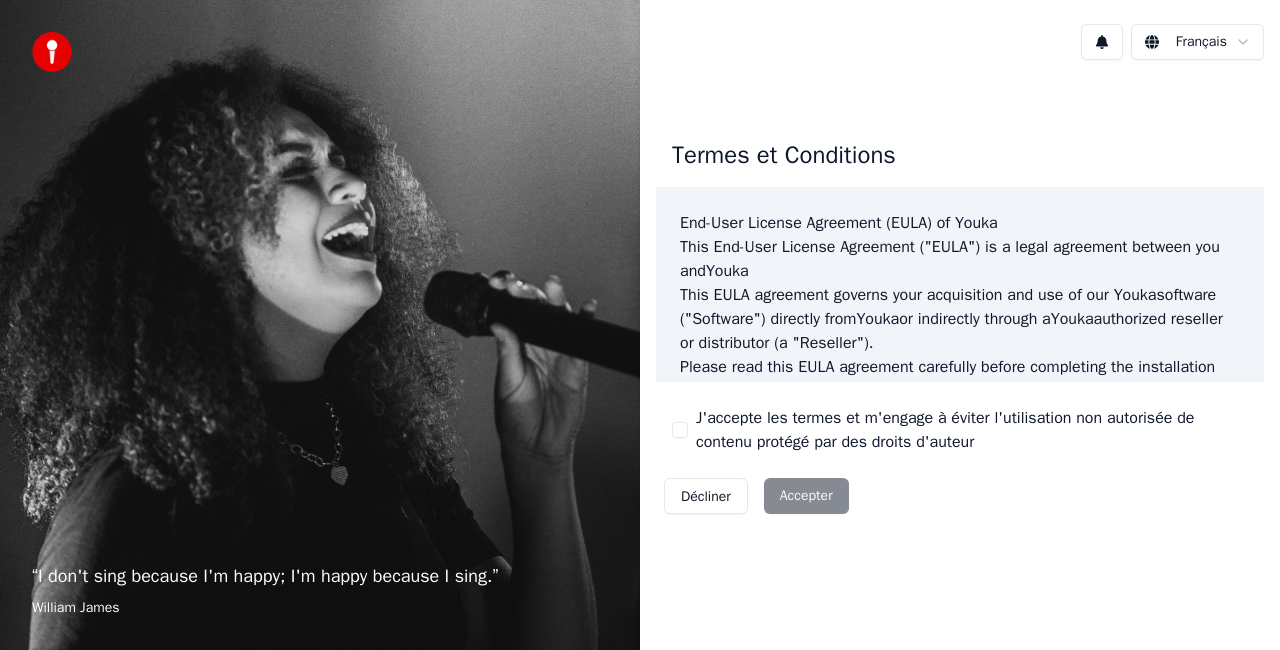 click on "Décliner Accepter" at bounding box center (756, 496) 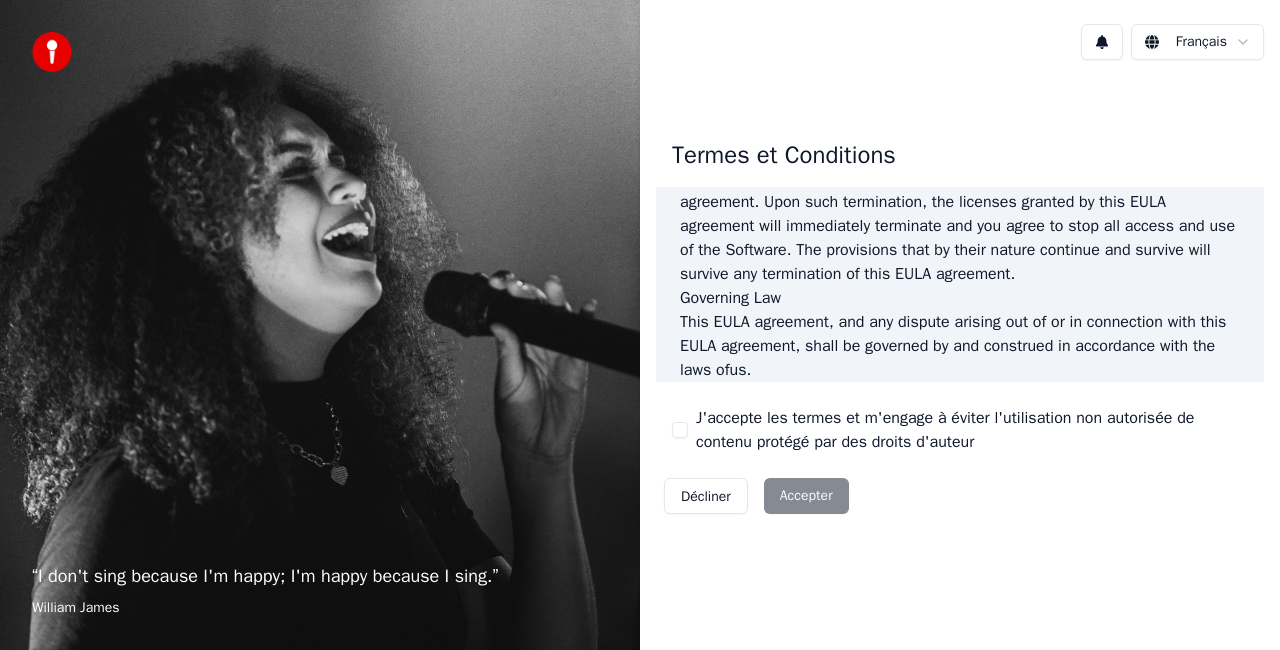 scroll, scrollTop: 1460, scrollLeft: 0, axis: vertical 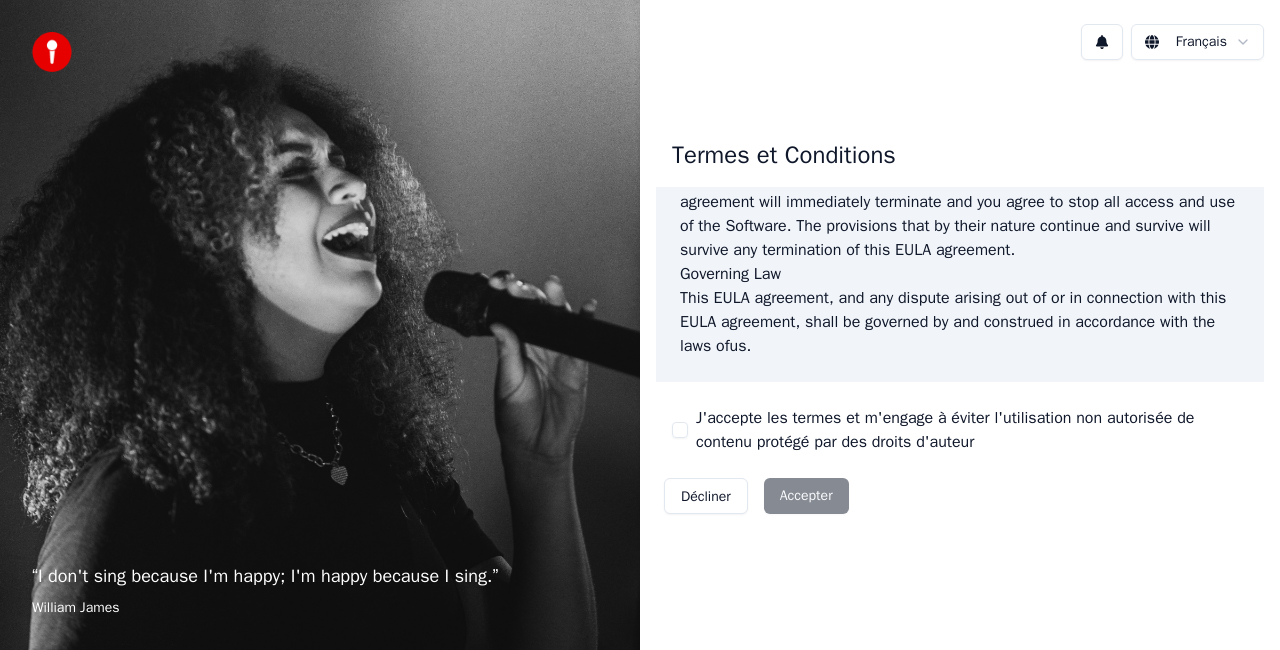 click on "Décliner Accepter" at bounding box center (756, 496) 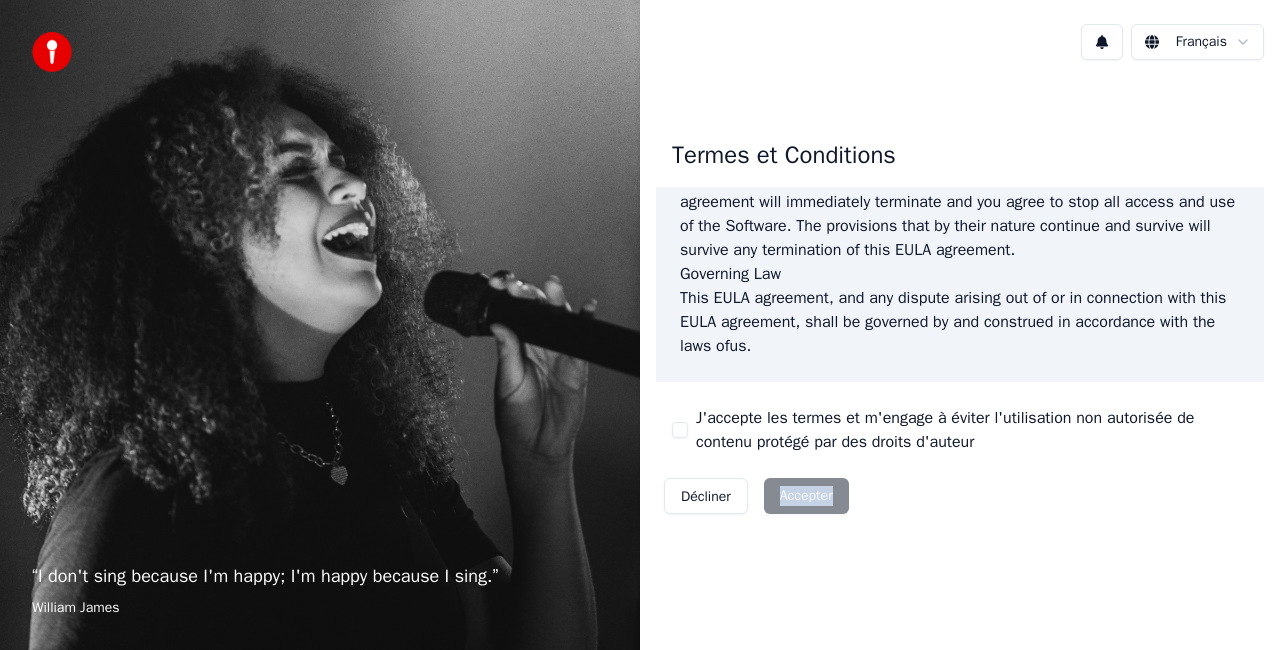 click on "Décliner Accepter" at bounding box center [756, 496] 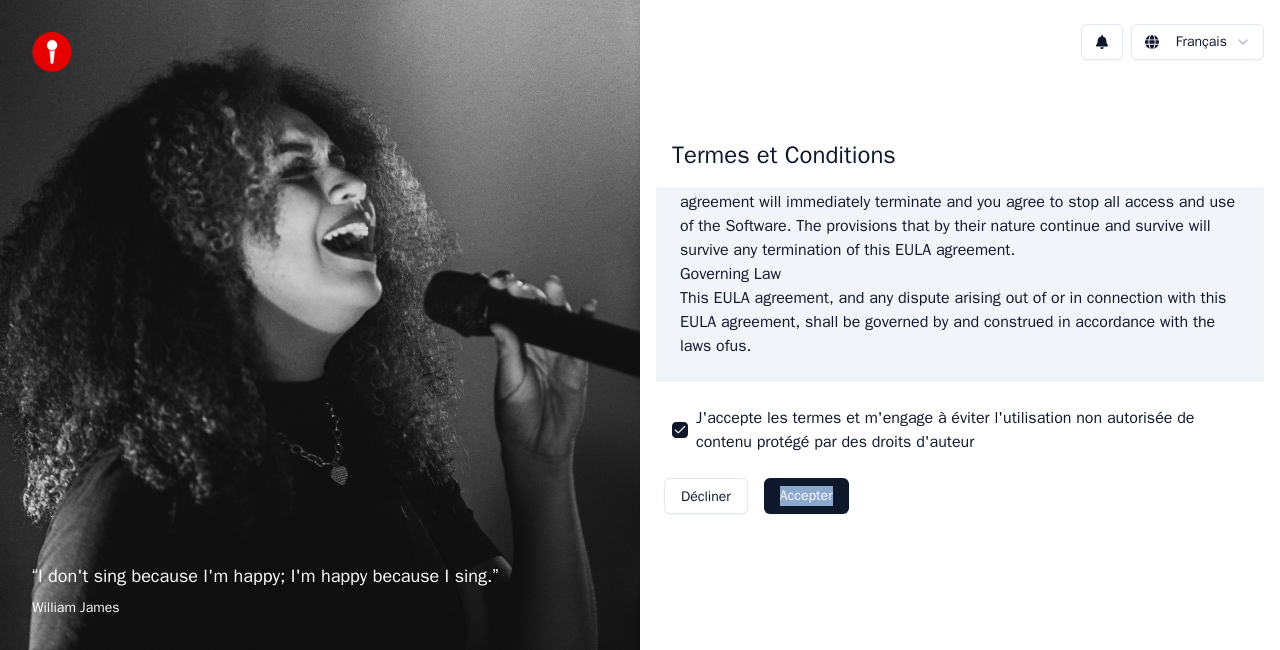 click on "Accepter" at bounding box center [806, 496] 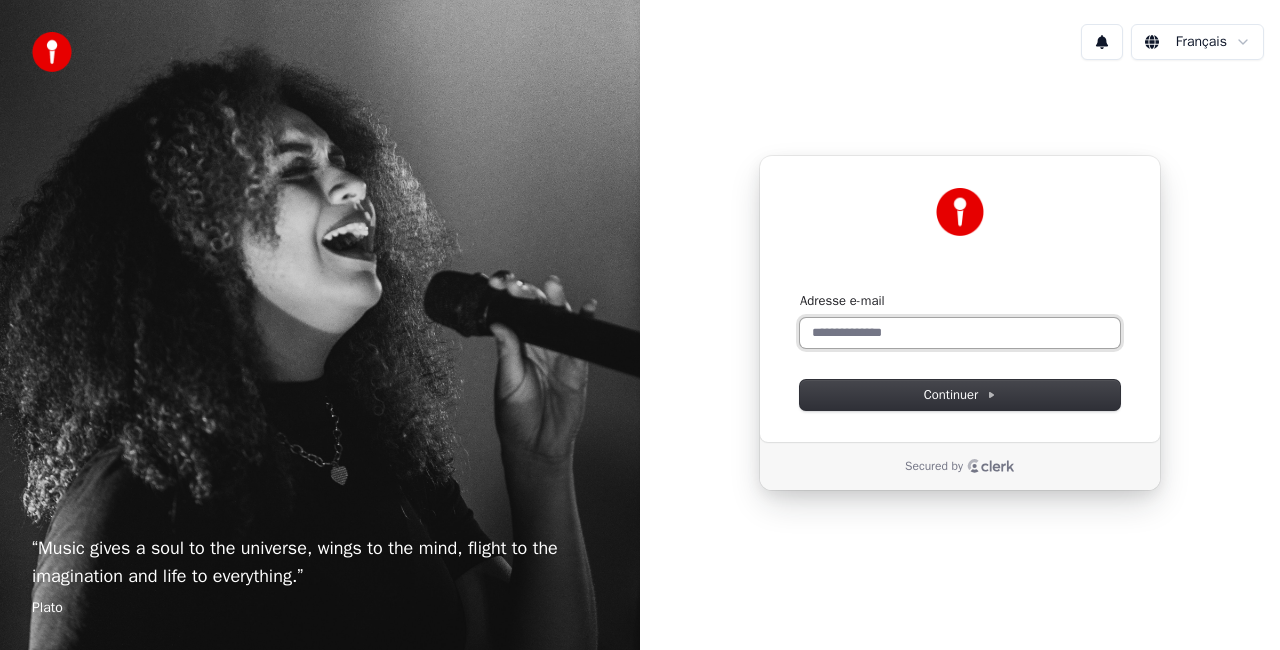 click on "Adresse e-mail" at bounding box center [960, 333] 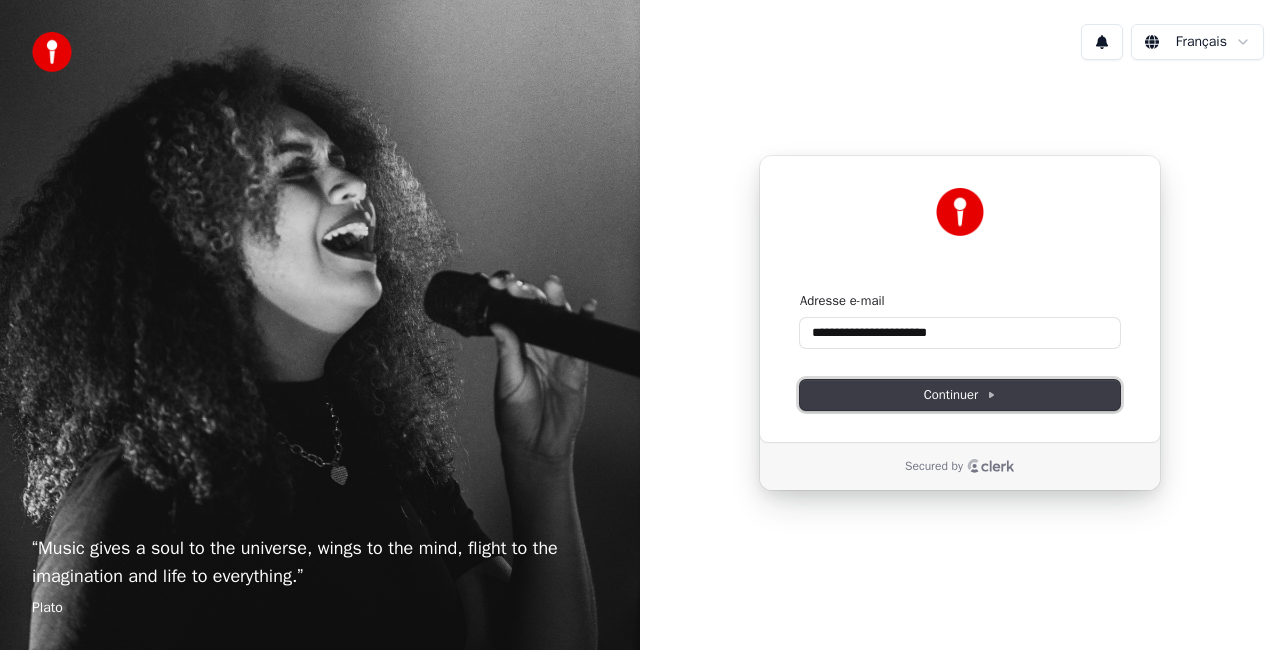 click on "Continuer" at bounding box center [960, 395] 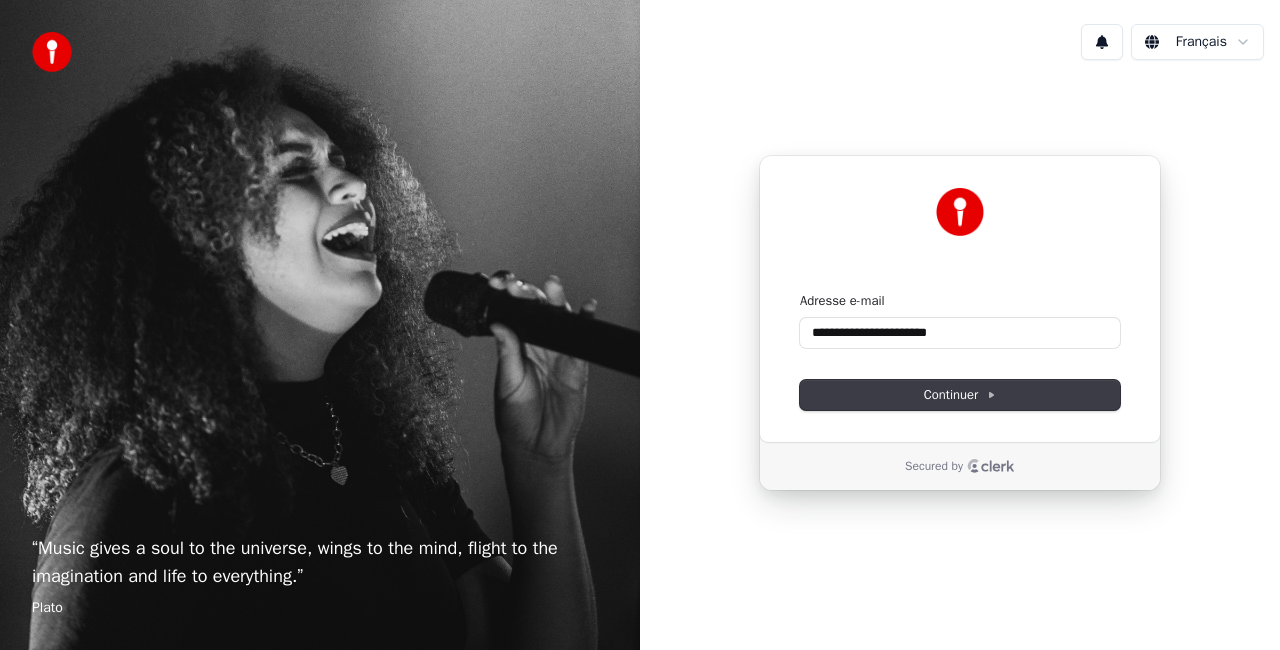 type on "**********" 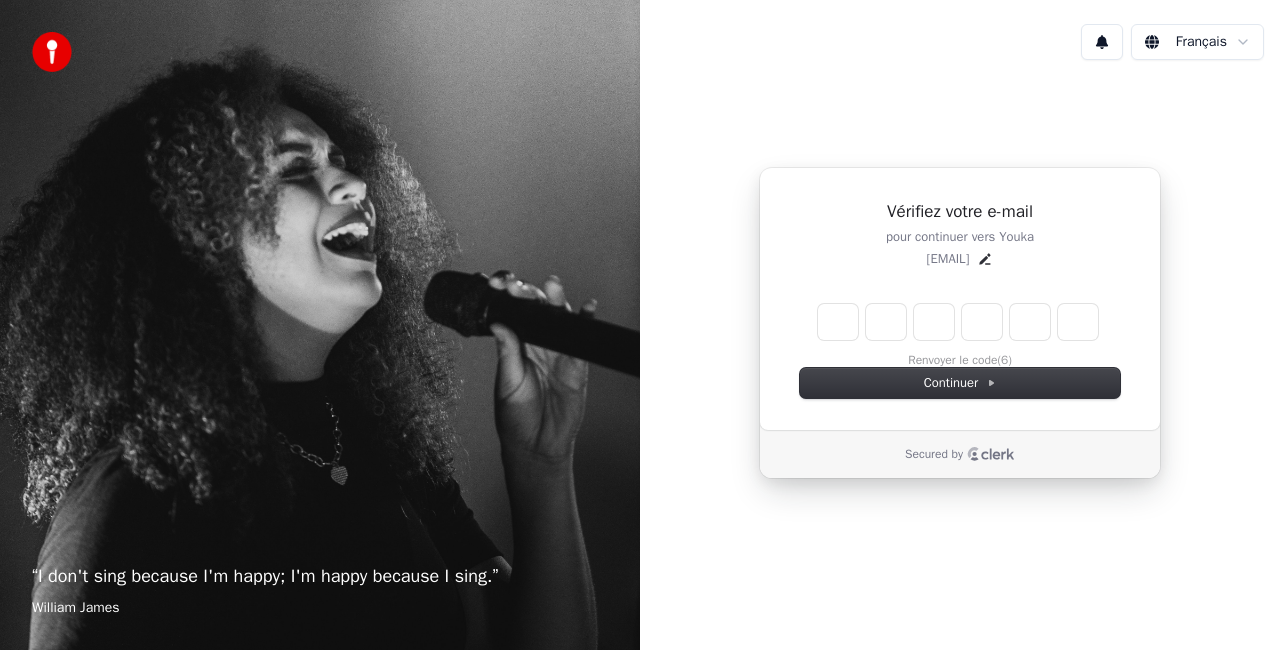 click on "Secured by" at bounding box center [960, 454] 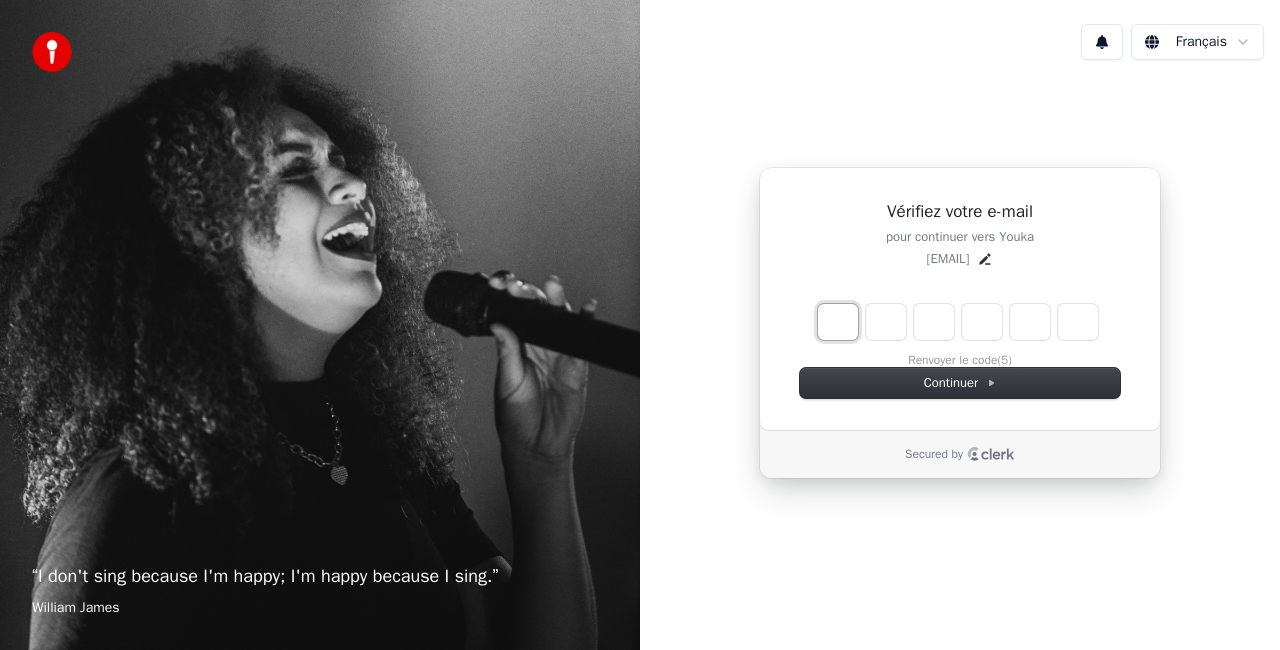 click at bounding box center (838, 322) 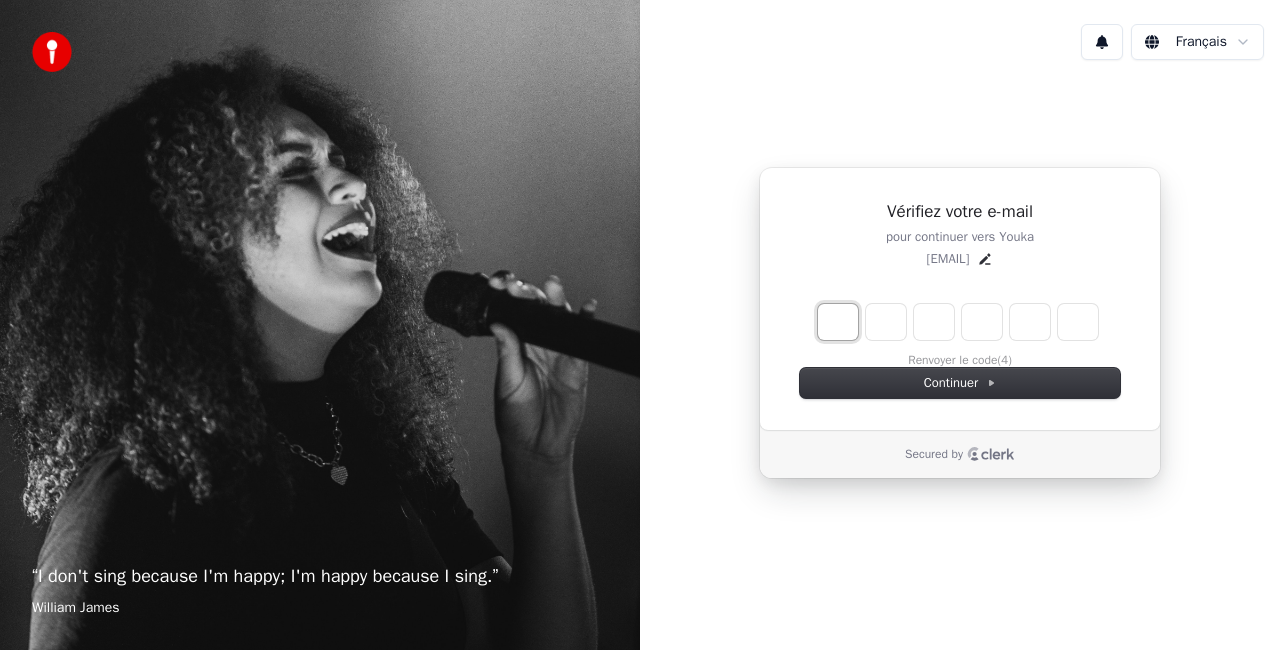 type on "*" 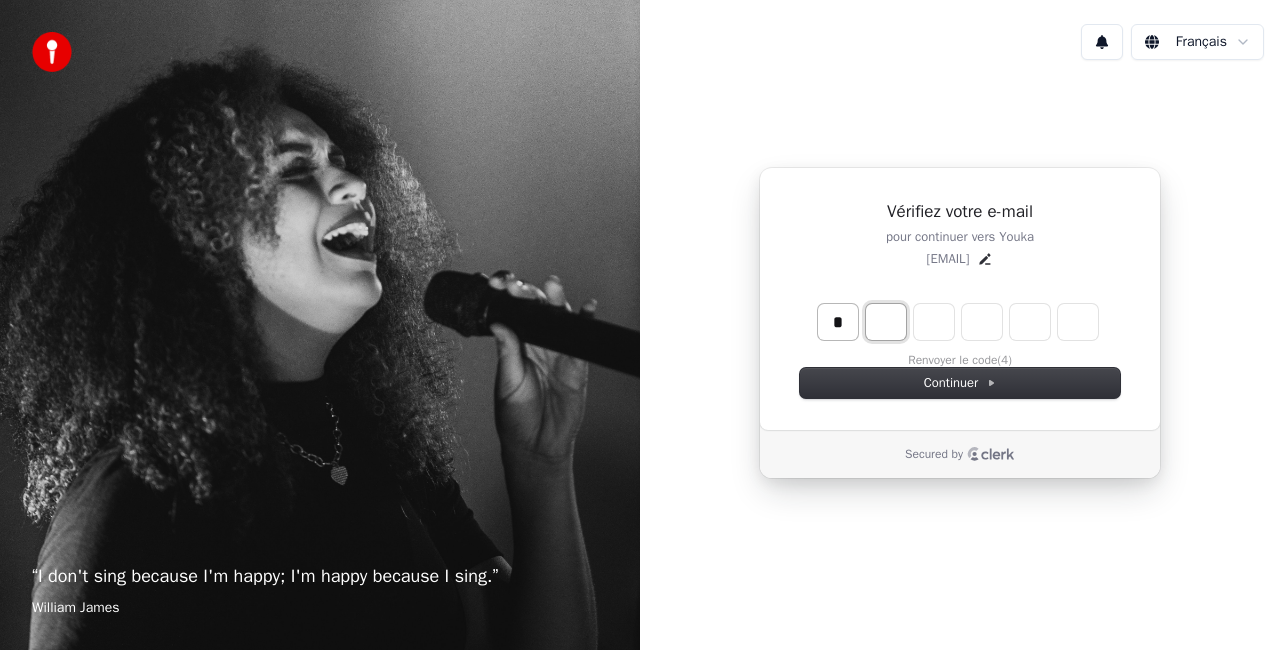 type on "*" 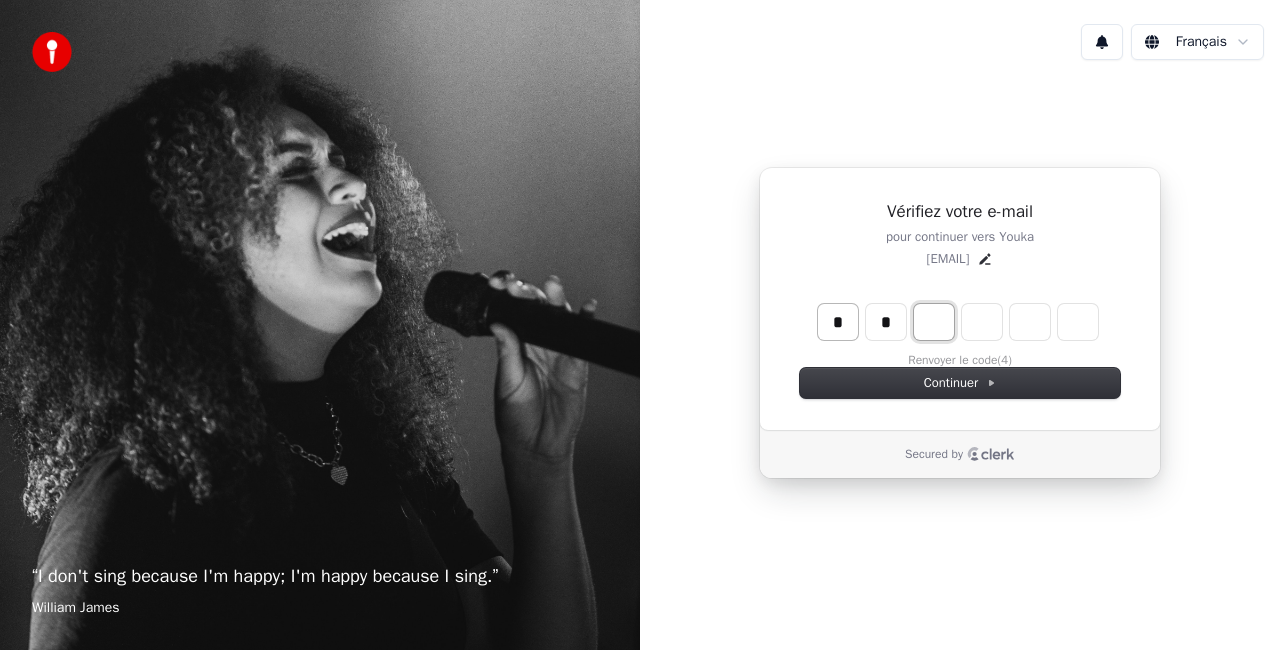 type on "**" 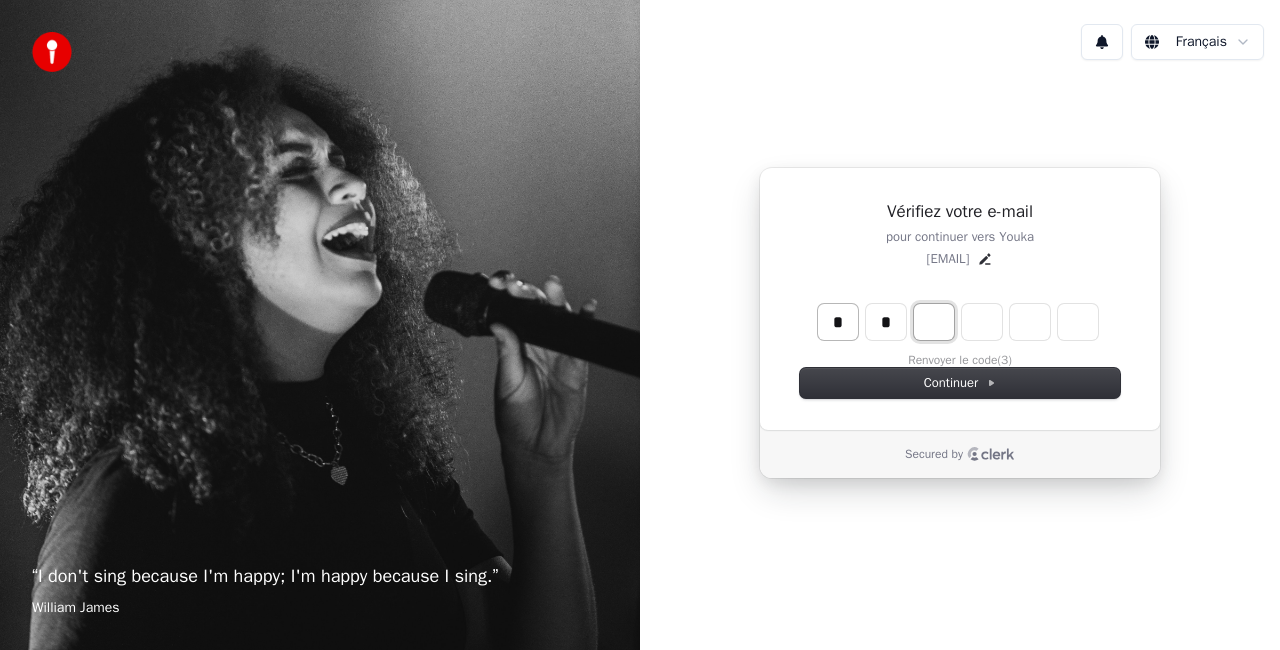 type on "*" 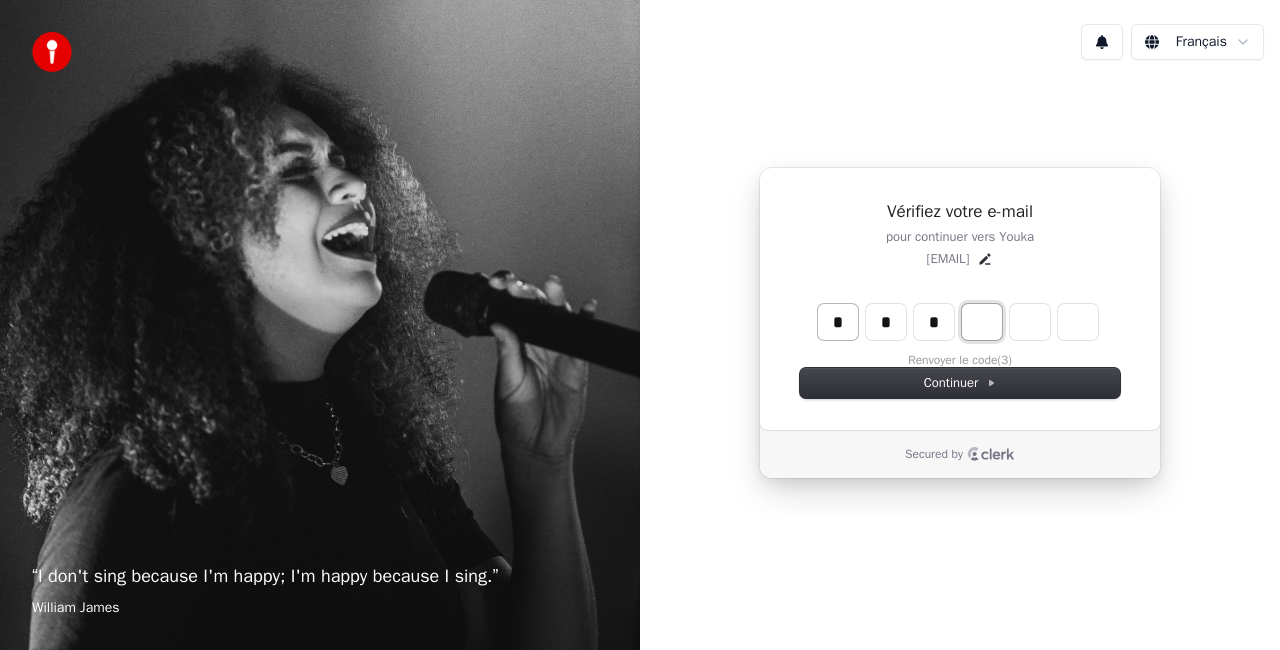 type on "***" 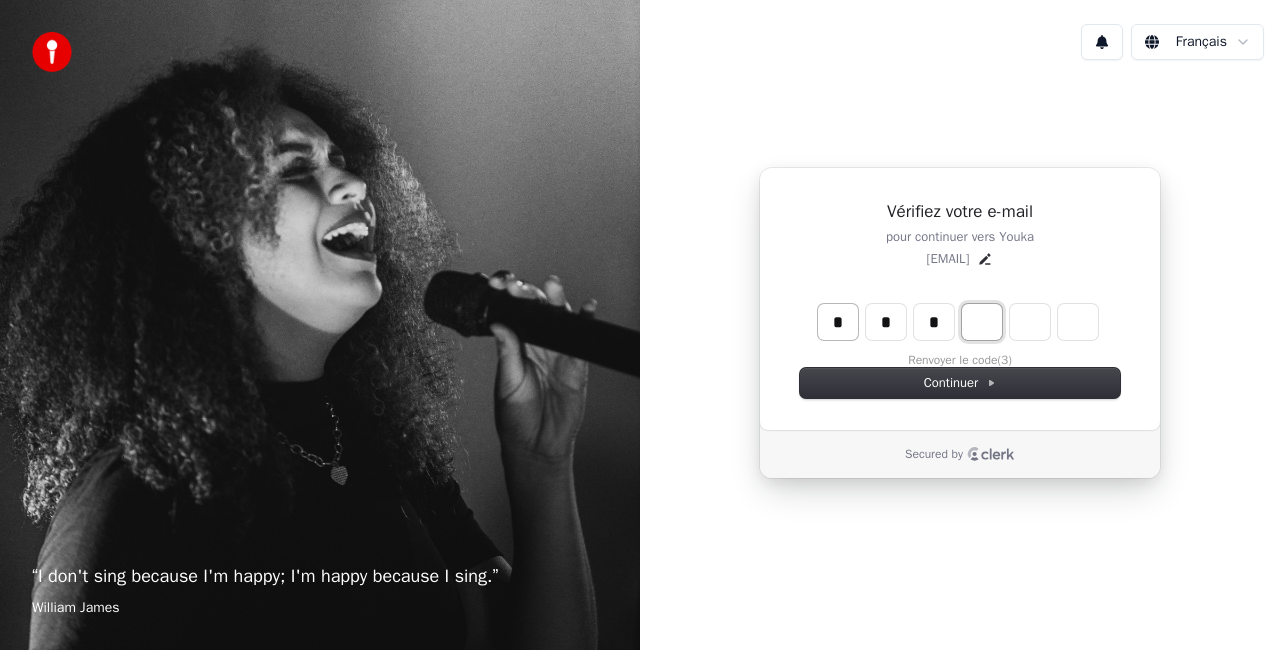 type on "*" 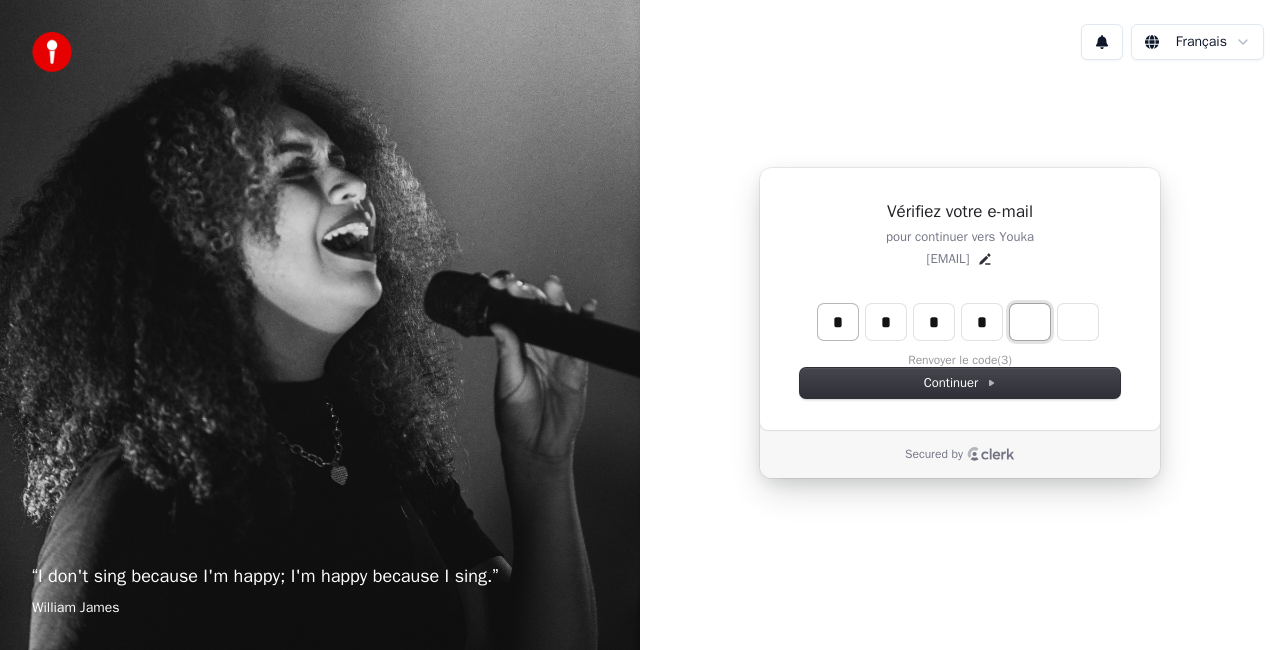 type on "****" 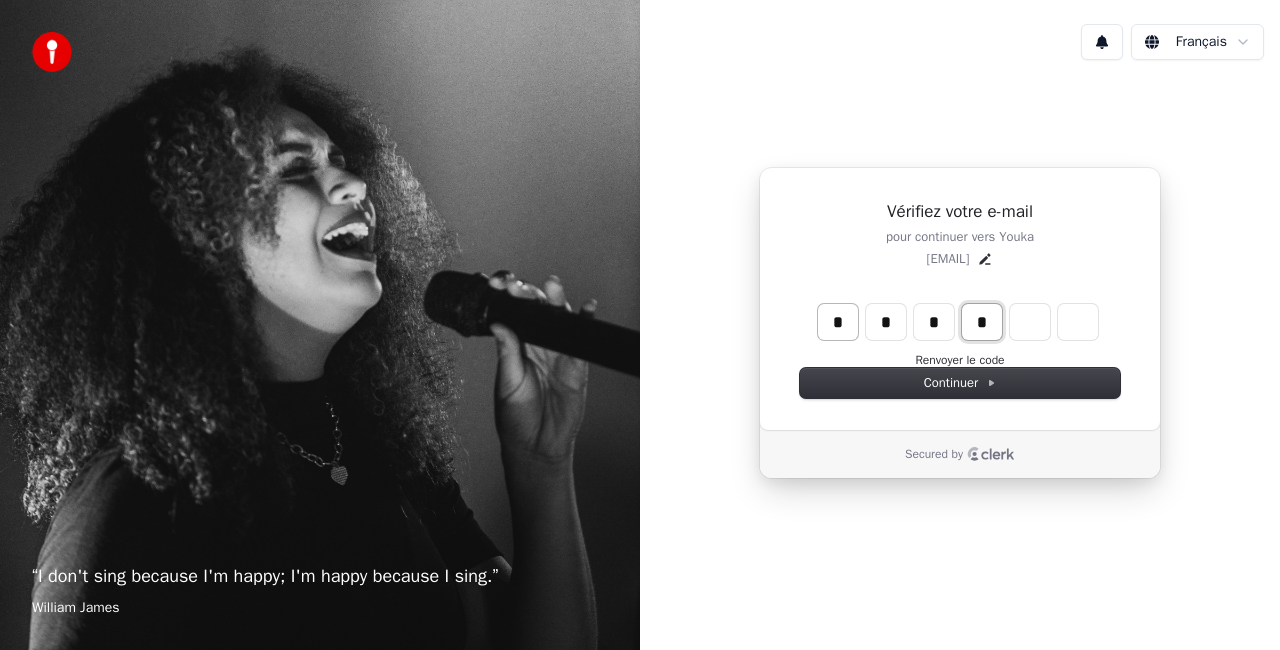 type on "*" 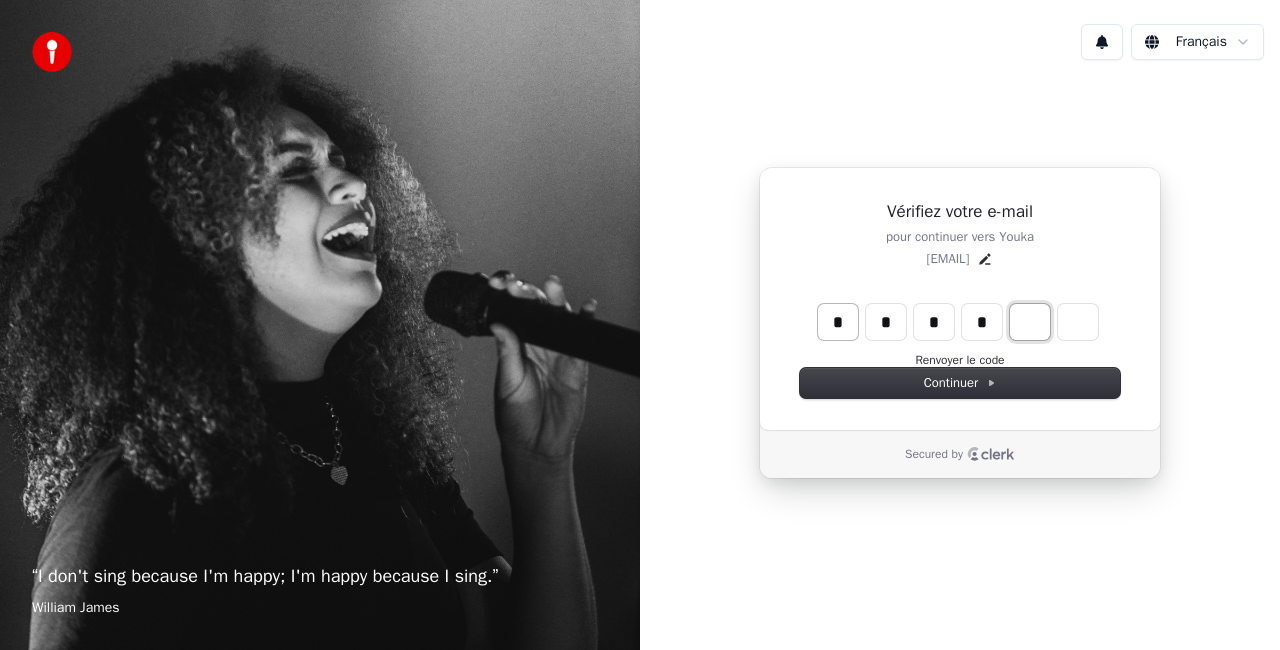 type on "****" 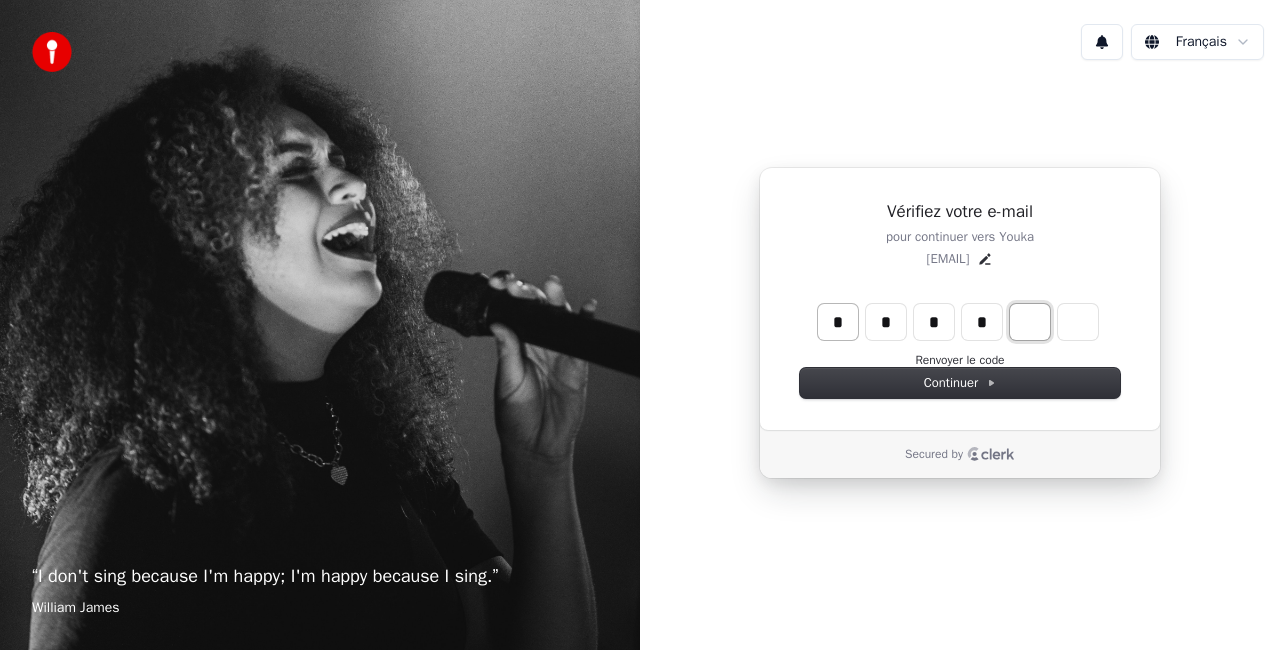 type on "*" 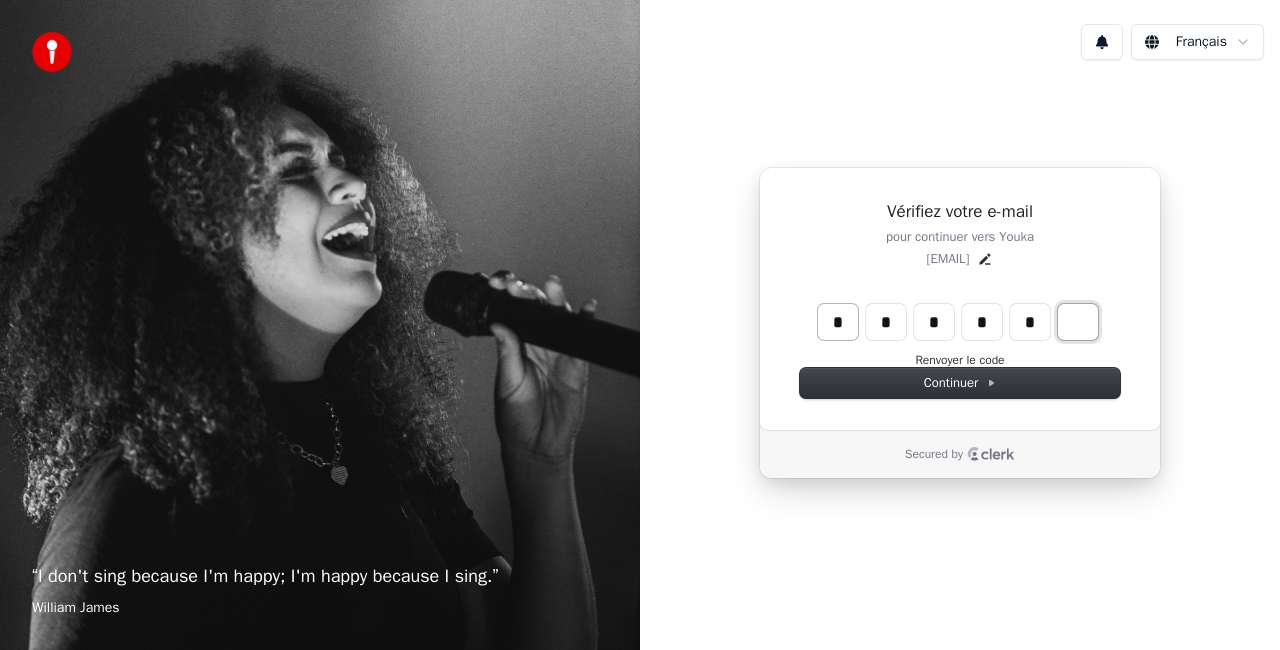 type on "******" 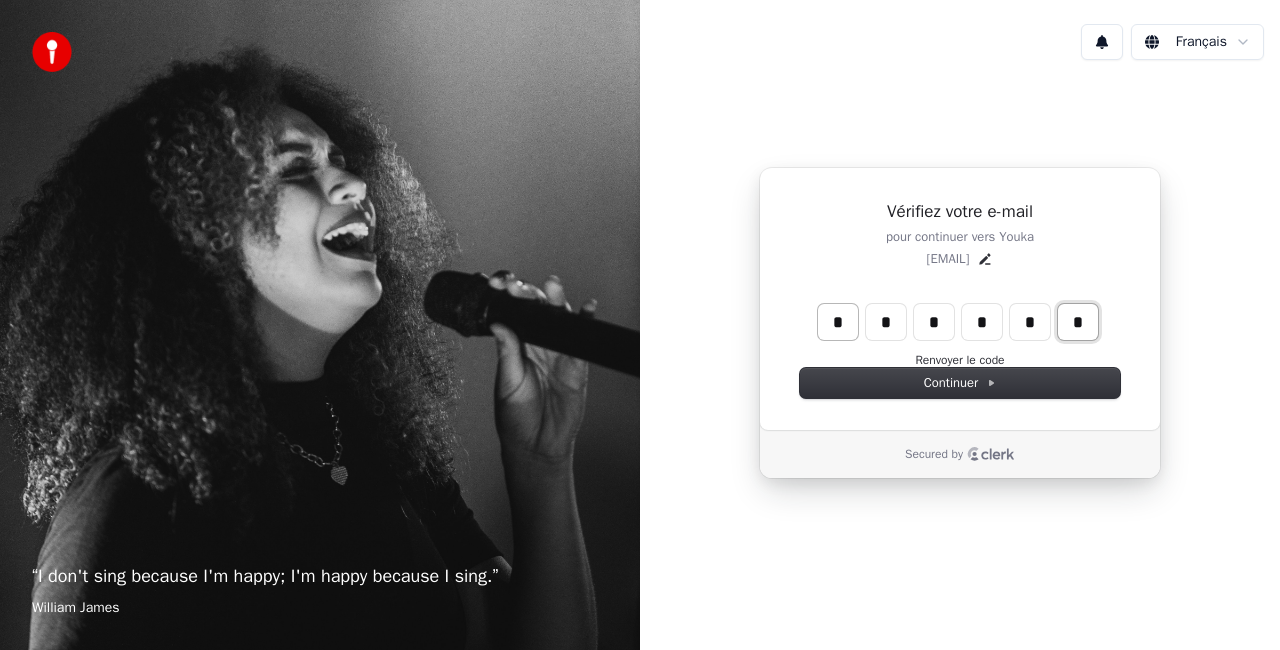 type on "*" 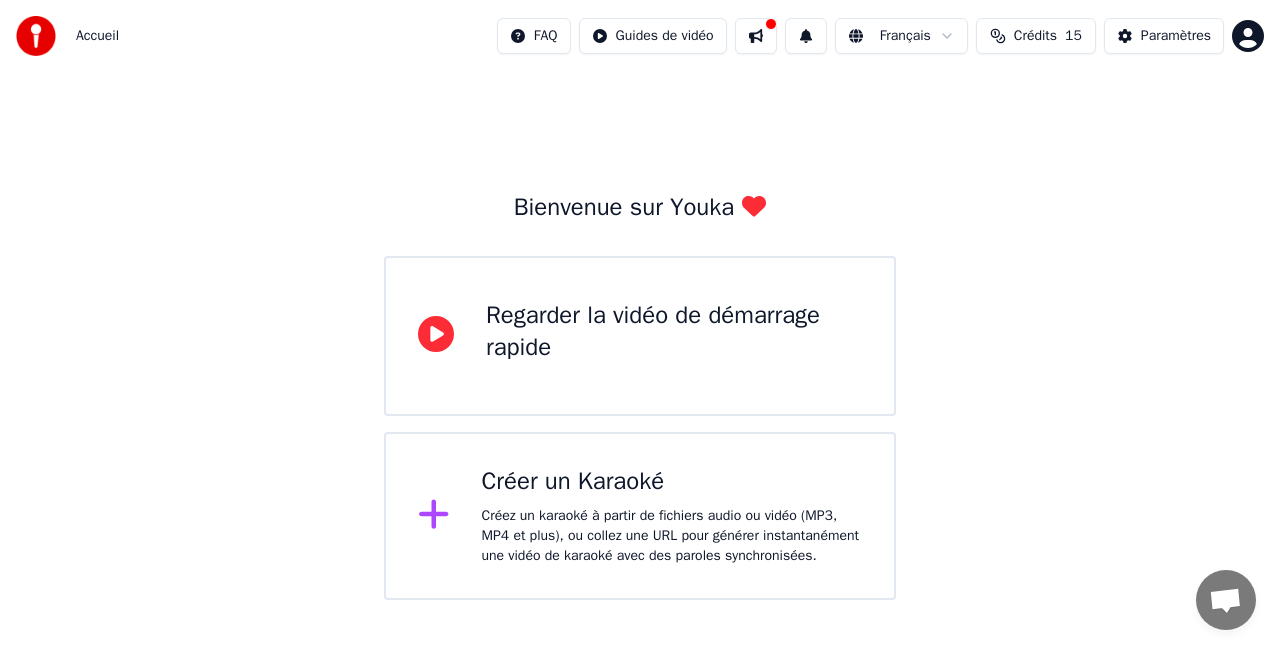 click on "Créer un Karaoké" at bounding box center [672, 482] 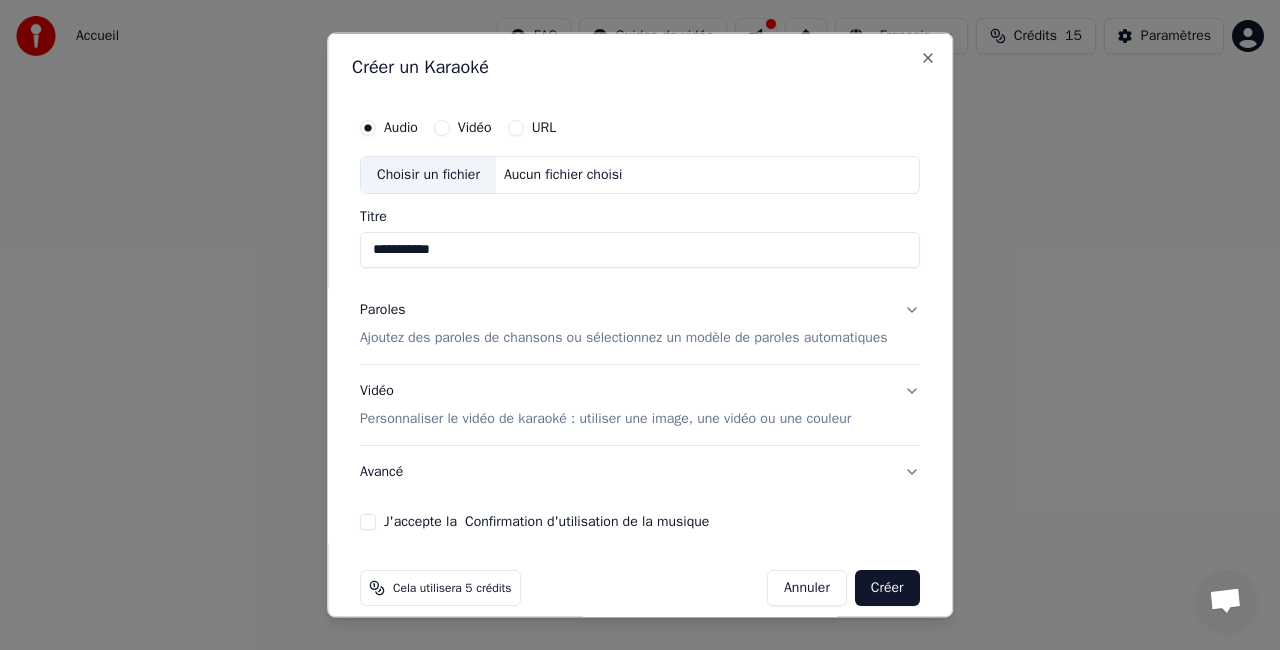 scroll, scrollTop: 38, scrollLeft: 0, axis: vertical 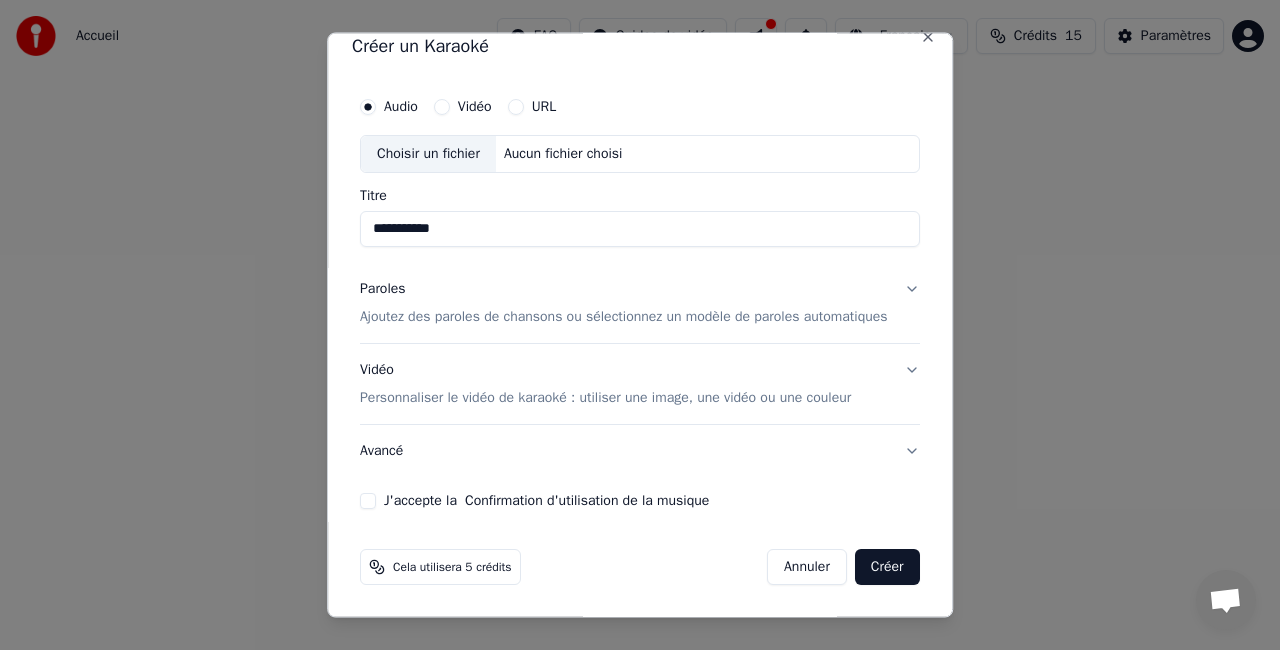 click on "**********" at bounding box center [640, 217] 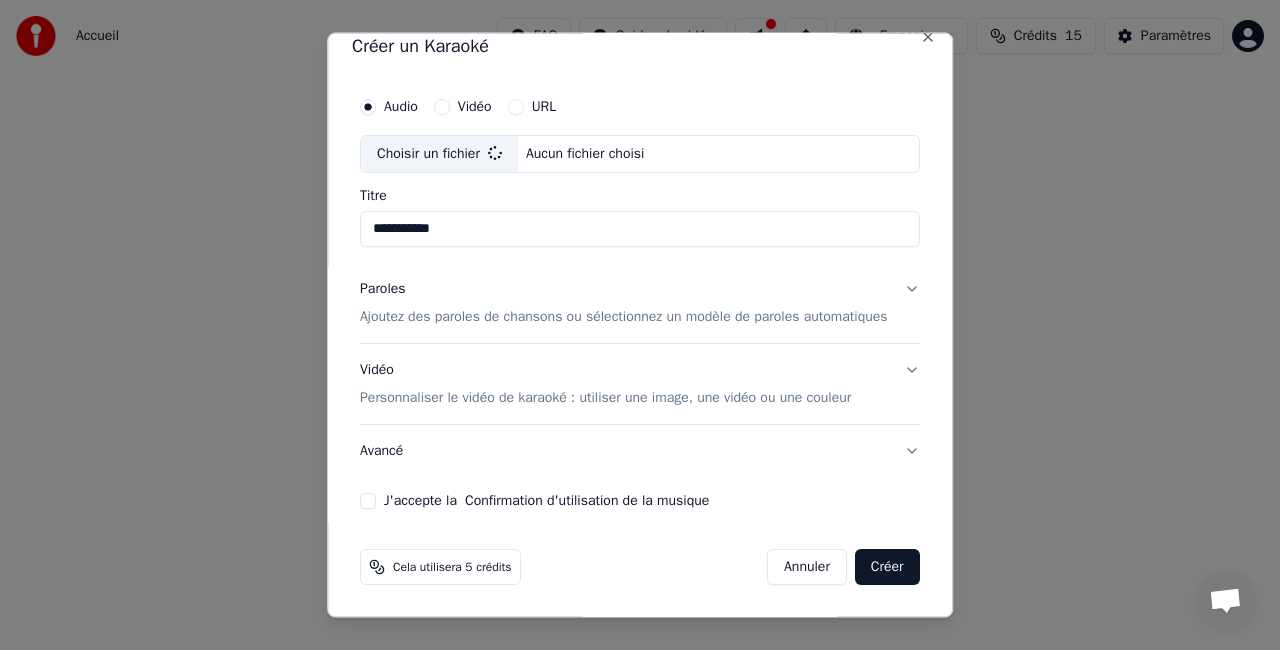 type on "**********" 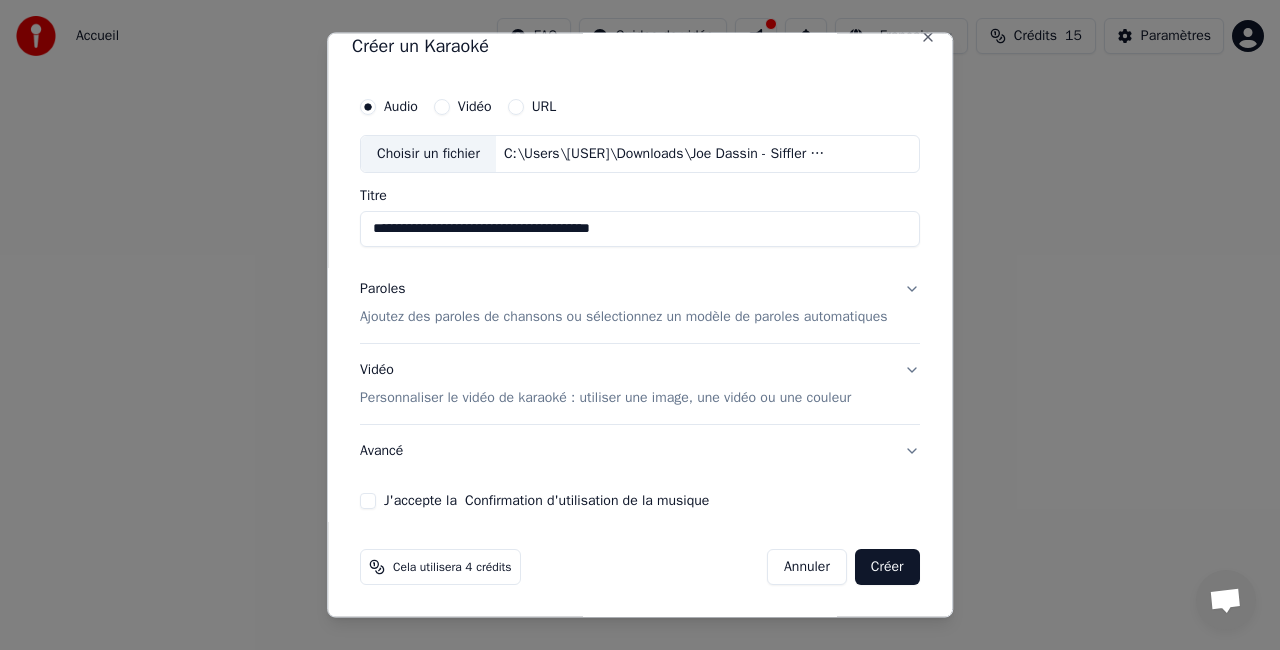 click on "Paroles Ajoutez des paroles de chansons ou sélectionnez un modèle de paroles automatiques" at bounding box center [640, 302] 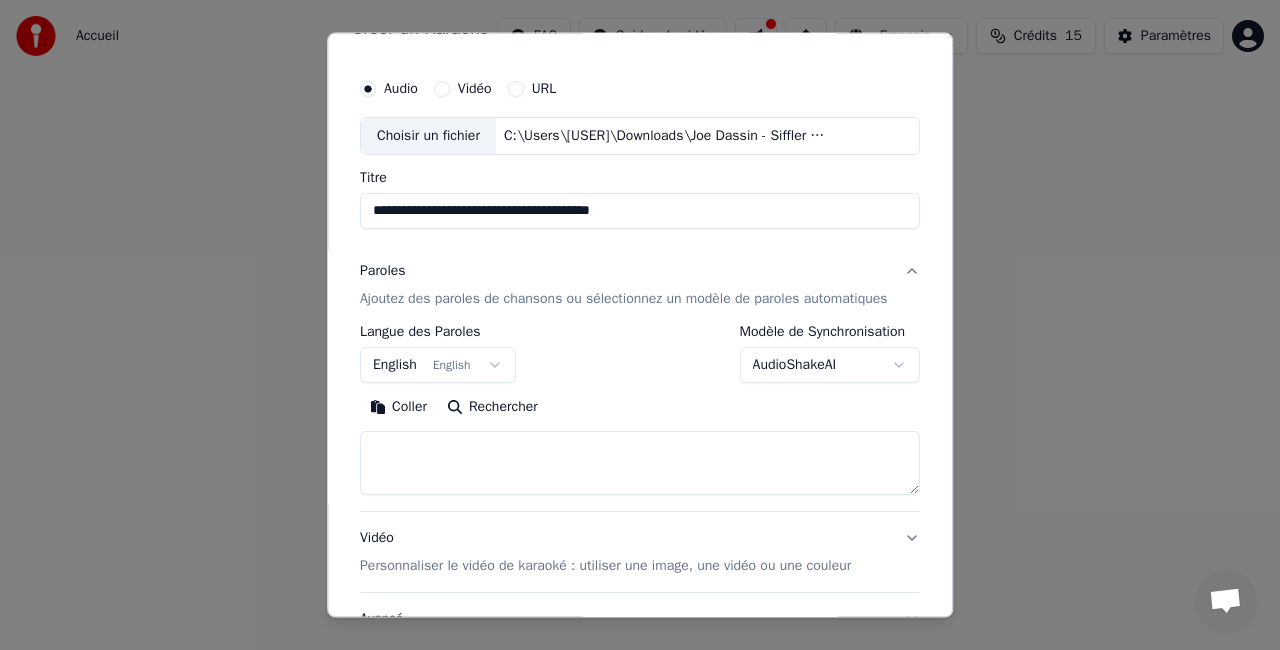 click on "Paroles" at bounding box center [383, 271] 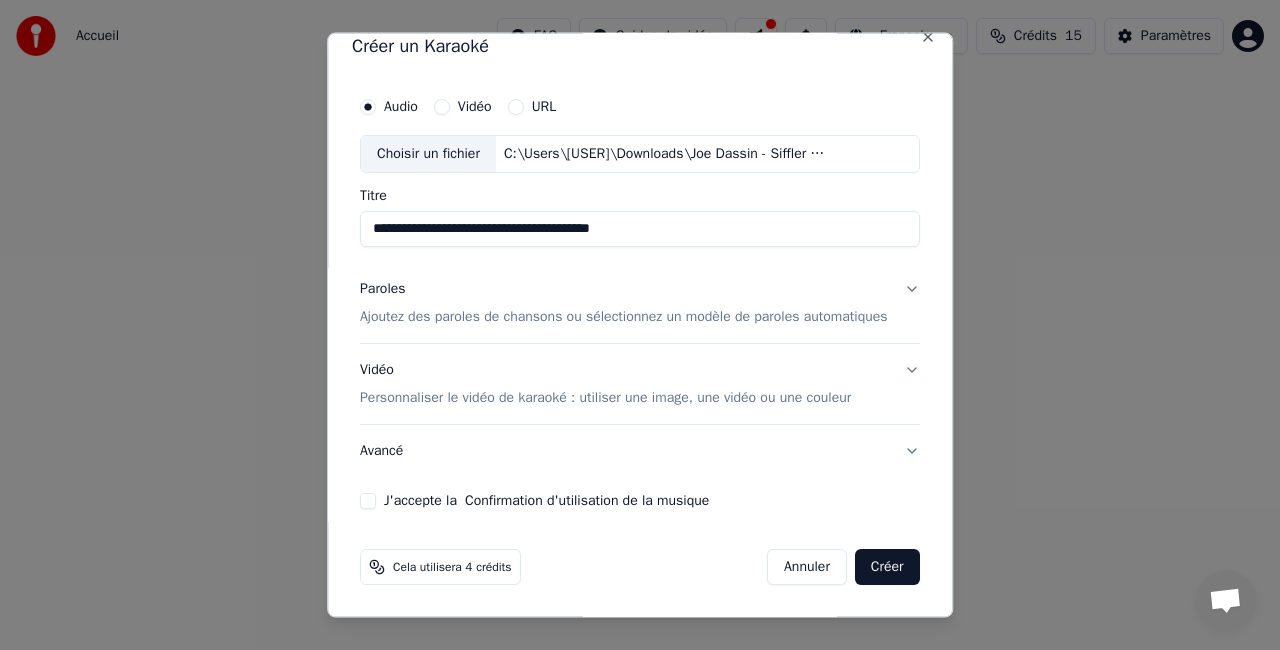 click on "Paroles" at bounding box center [383, 288] 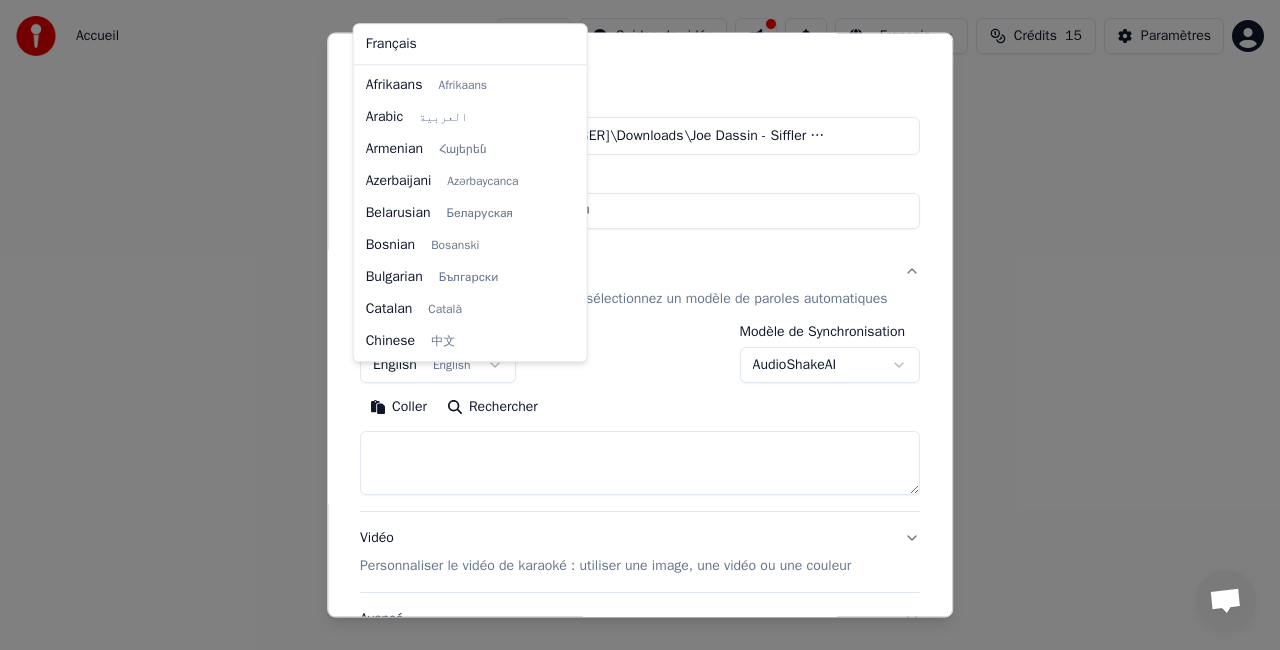 click on "**********" at bounding box center [640, 300] 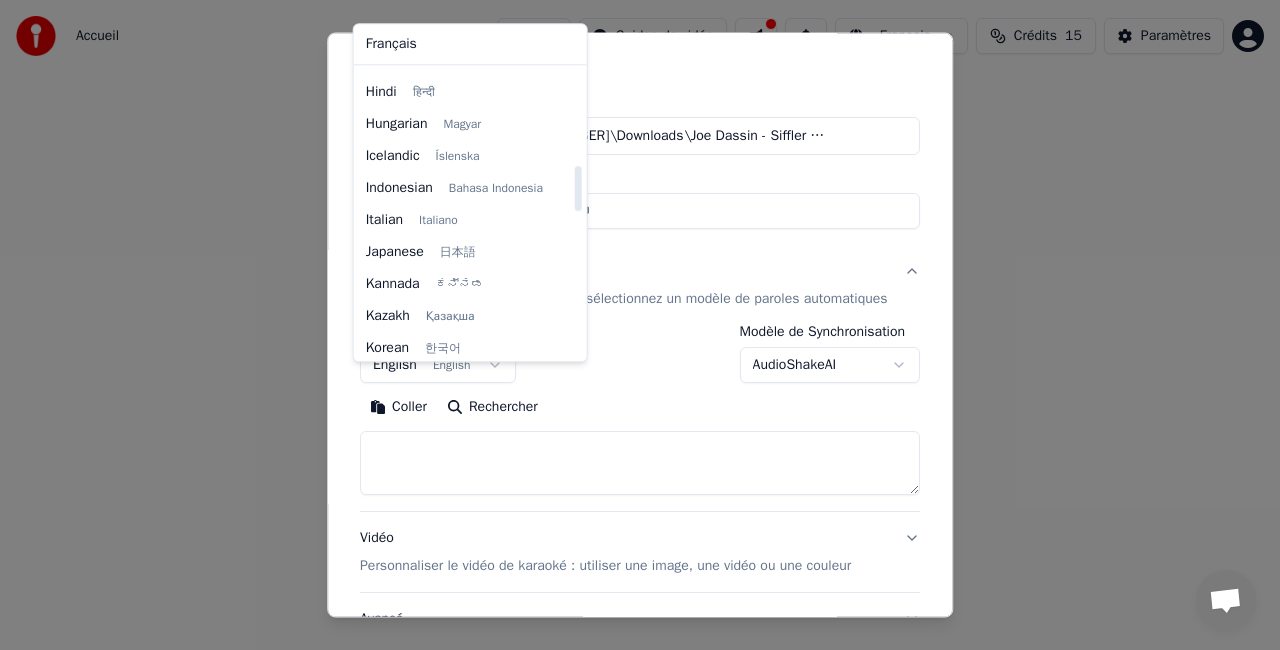 scroll, scrollTop: 585, scrollLeft: 0, axis: vertical 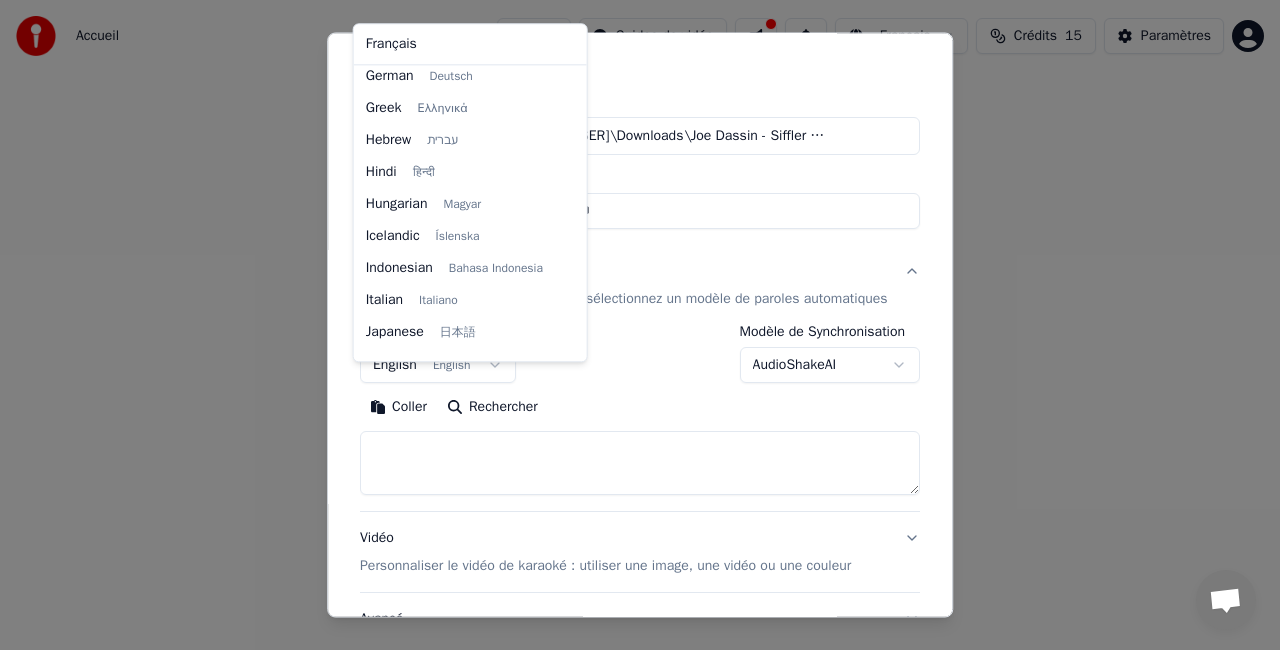 select on "**" 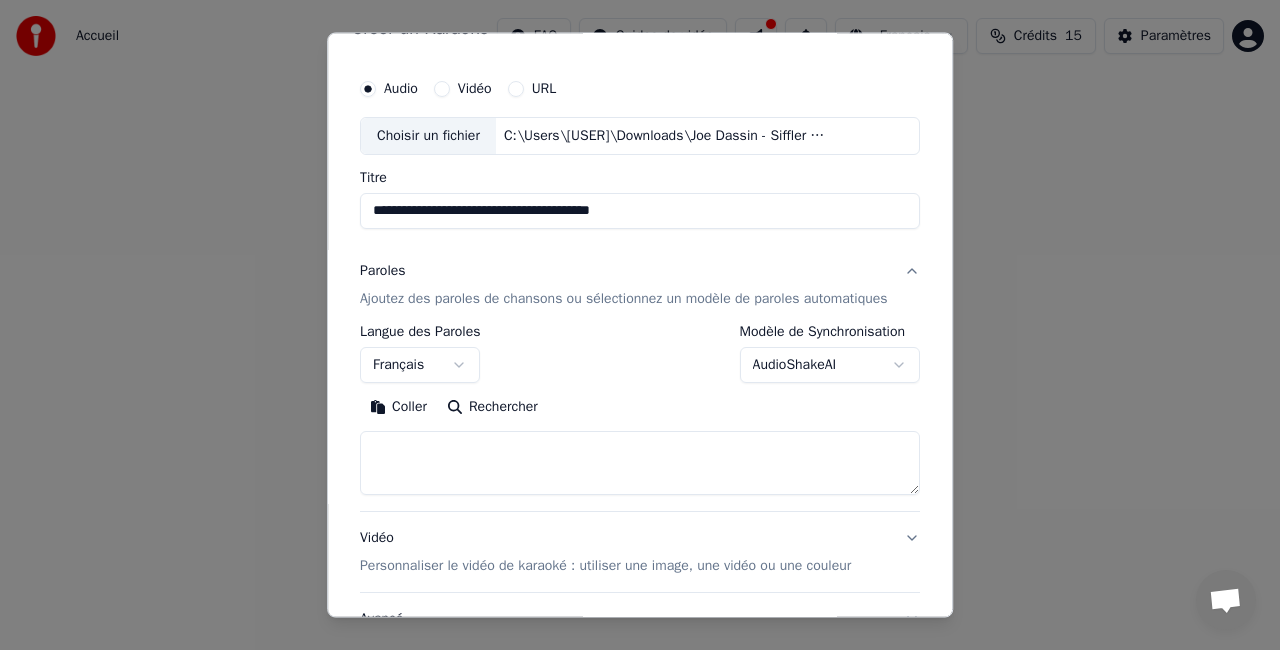 click at bounding box center (640, 463) 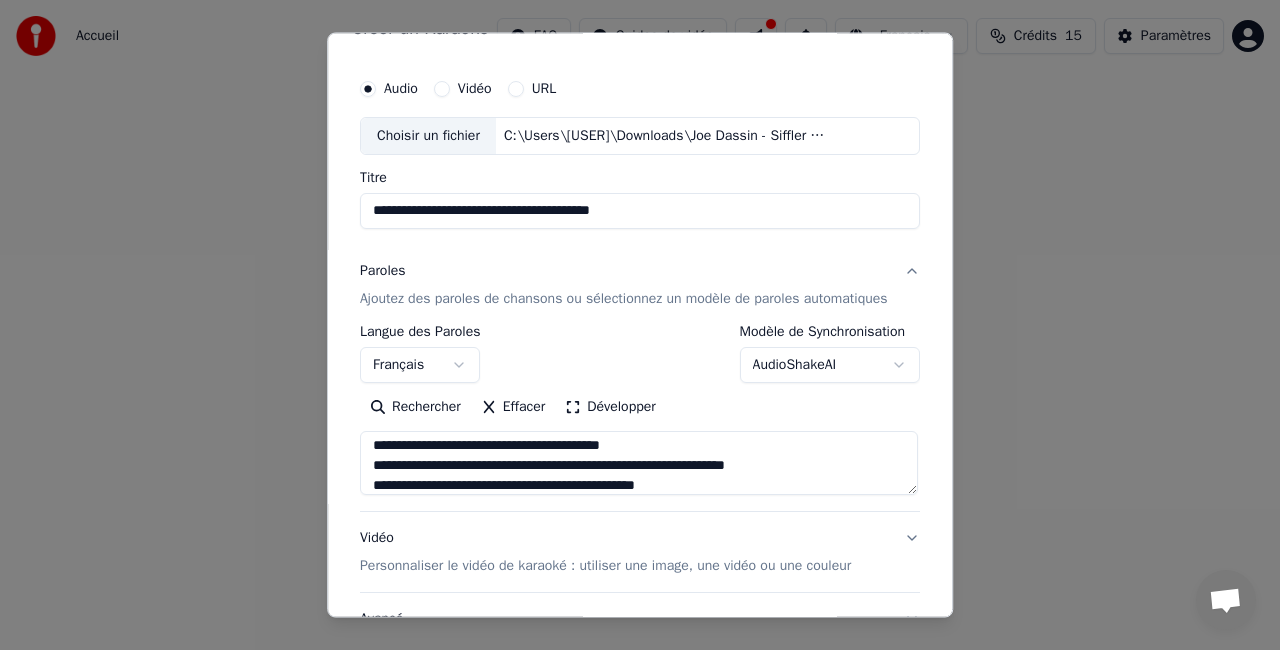 scroll, scrollTop: 1172, scrollLeft: 0, axis: vertical 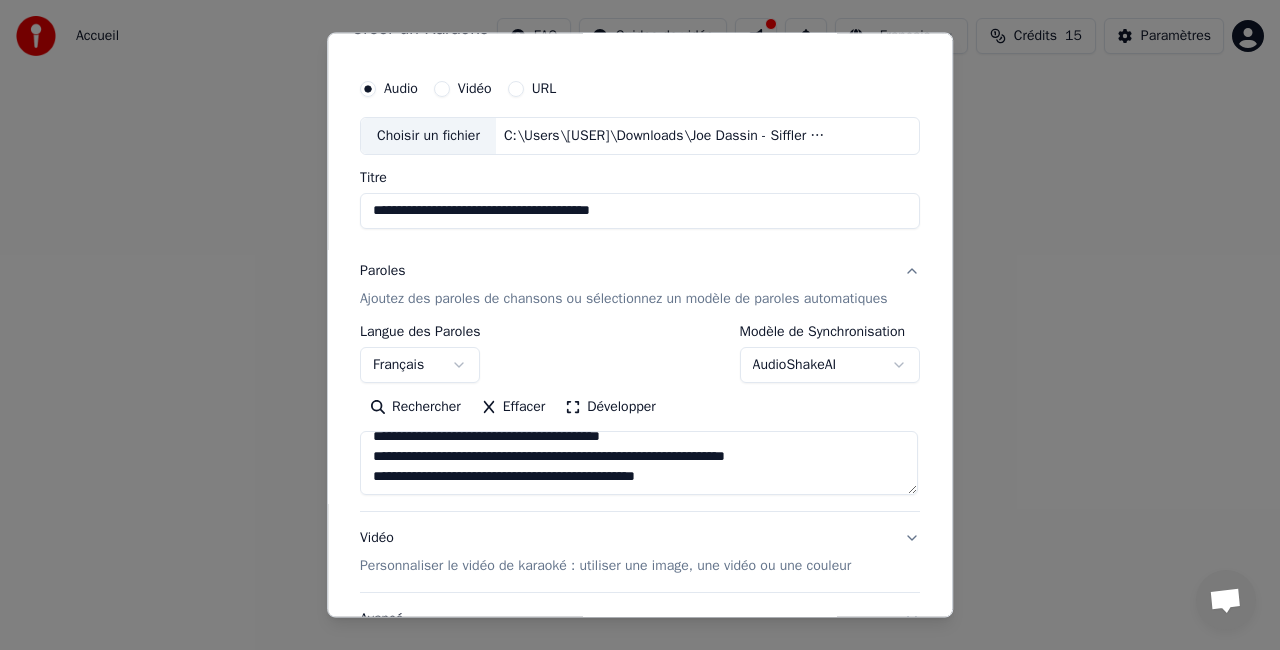 type on "**********" 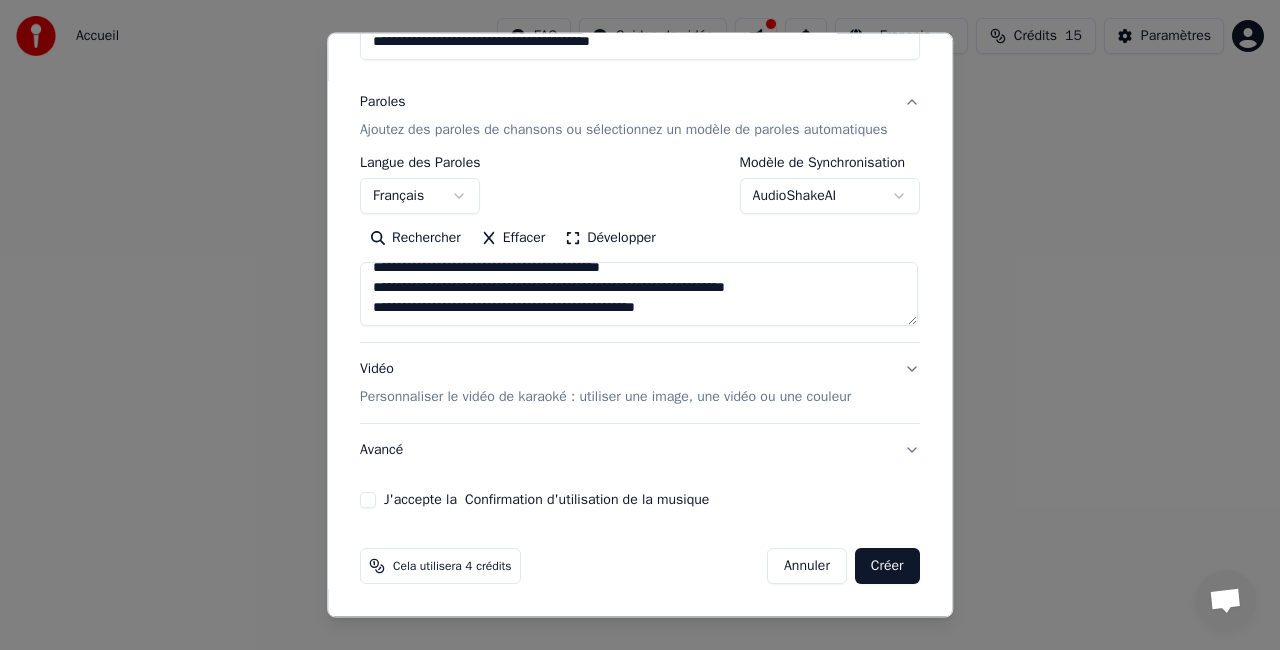 scroll, scrollTop: 224, scrollLeft: 0, axis: vertical 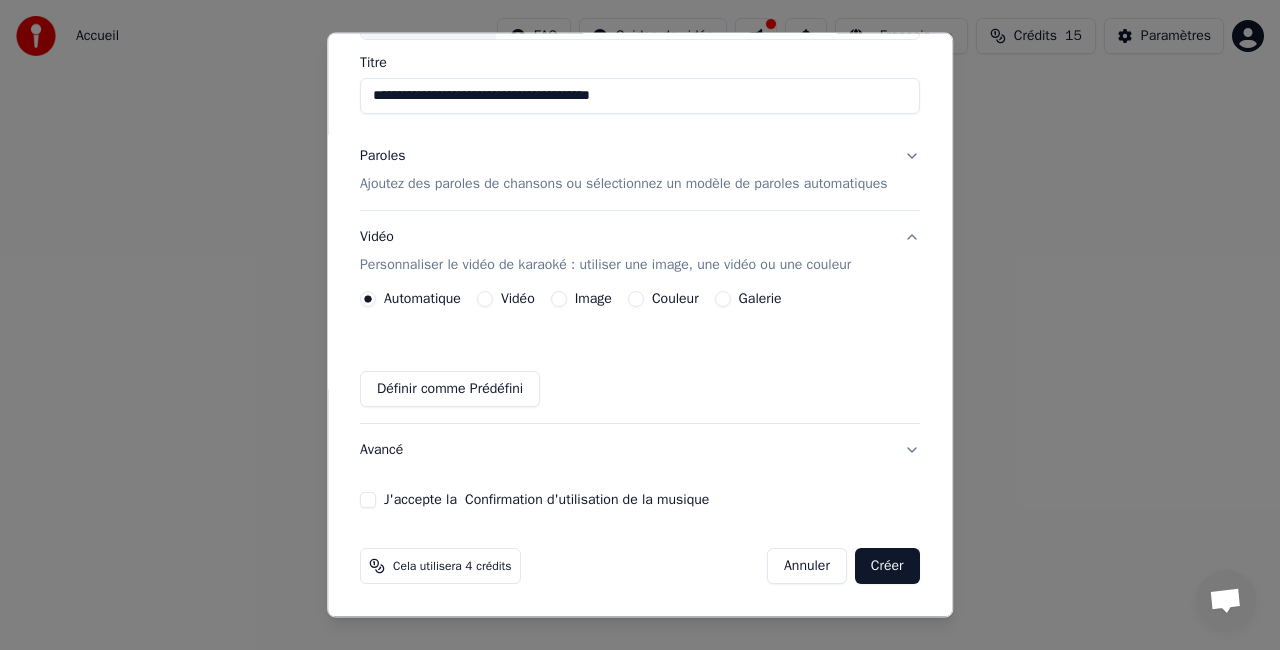 click on "Couleur" at bounding box center (636, 299) 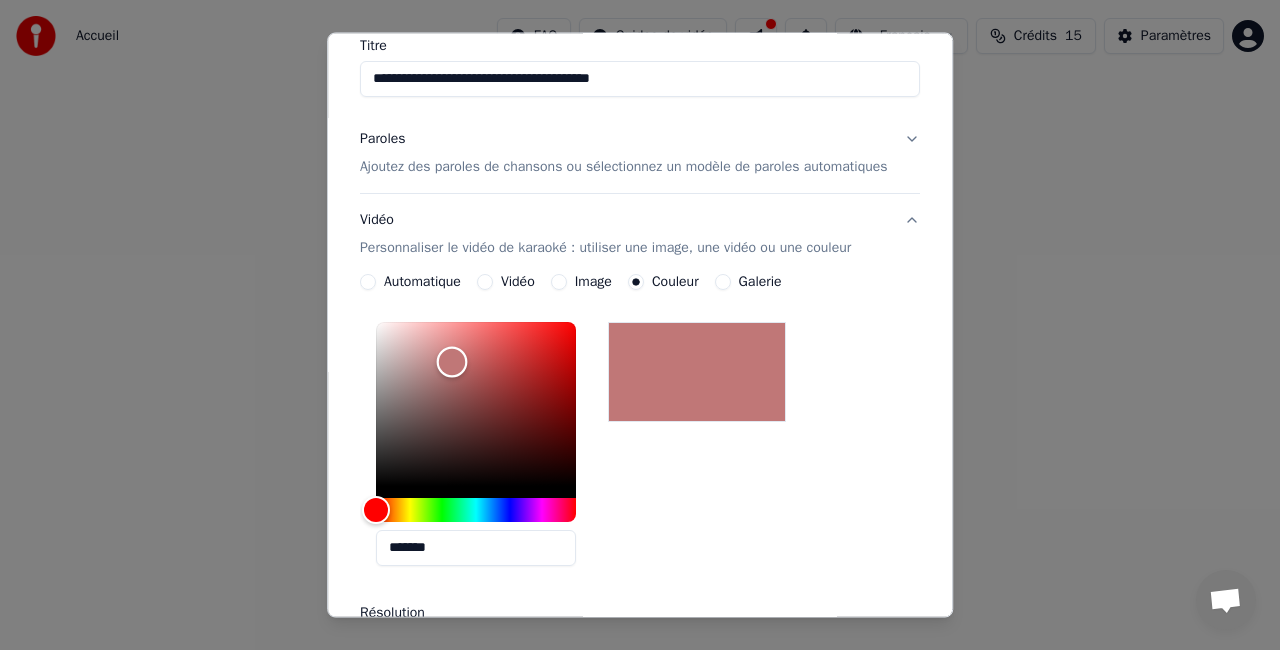 type on "*******" 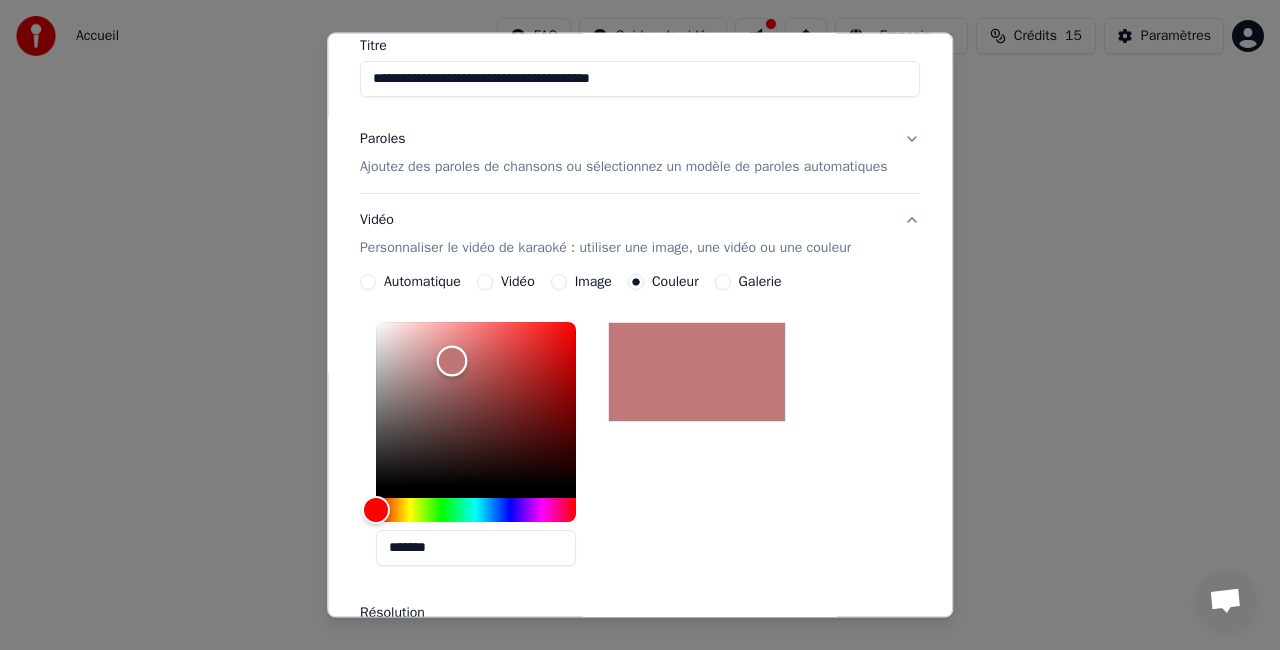 drag, startPoint x: 379, startPoint y: 504, endPoint x: 445, endPoint y: 380, distance: 140.47064 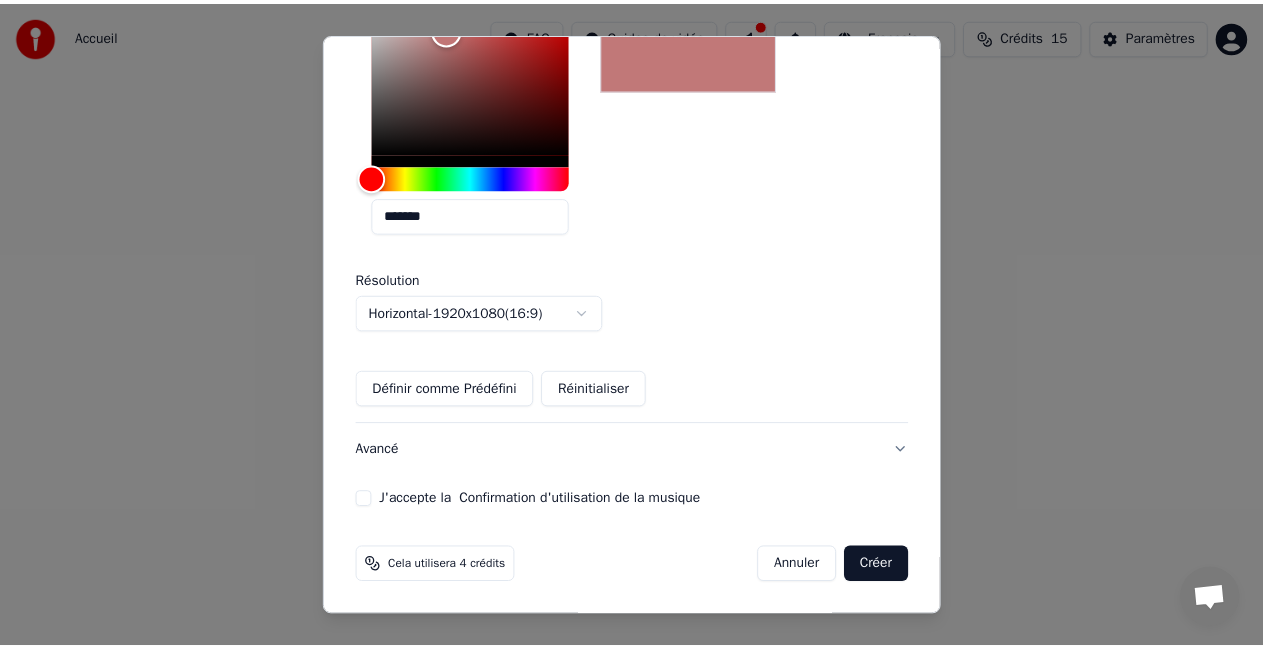 scroll, scrollTop: 520, scrollLeft: 0, axis: vertical 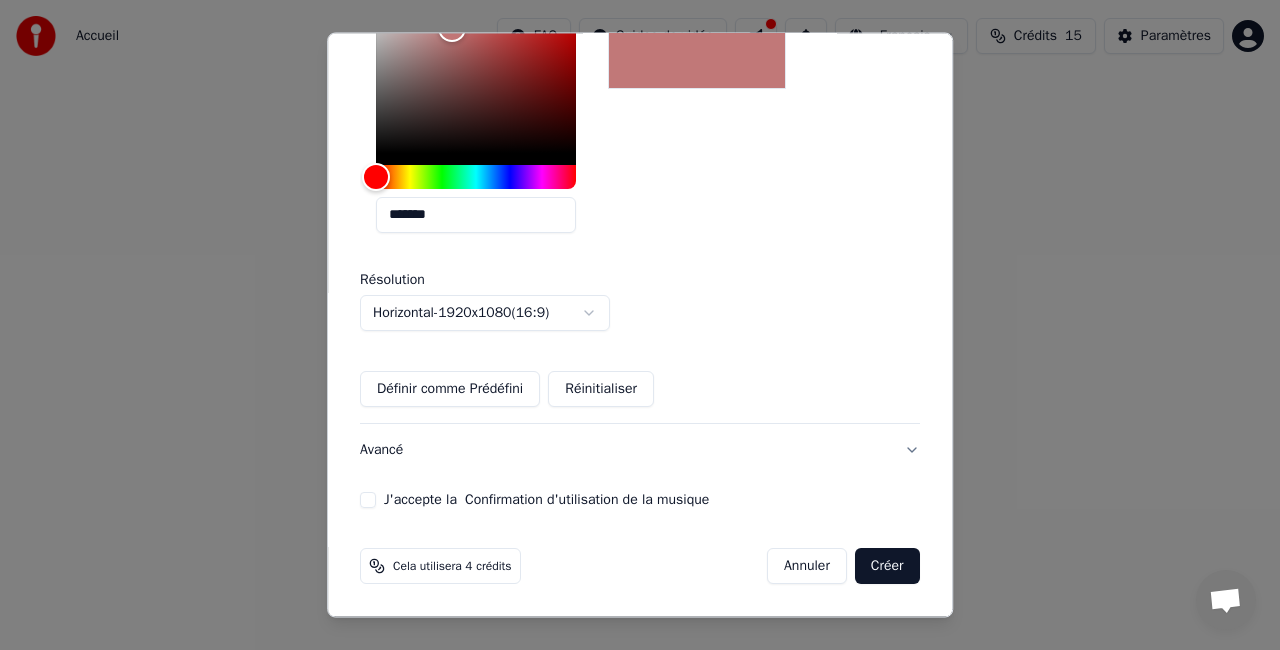 click on "**********" at bounding box center [640, 57] 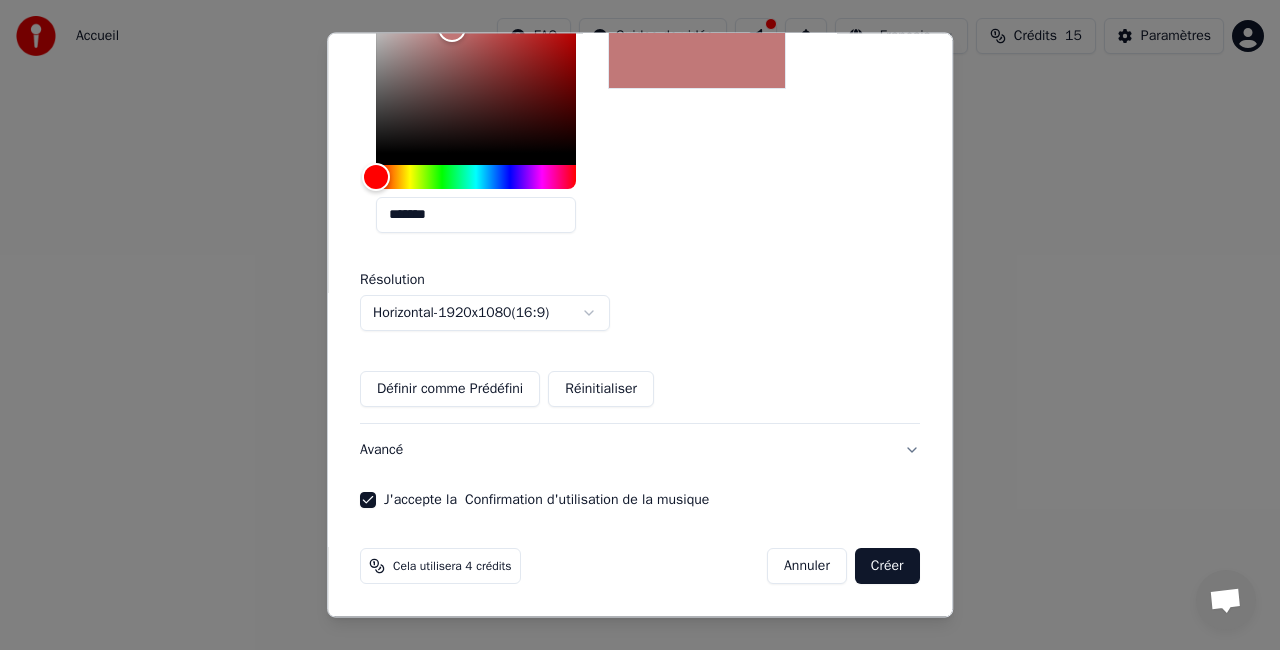 click on "Créer" at bounding box center [887, 566] 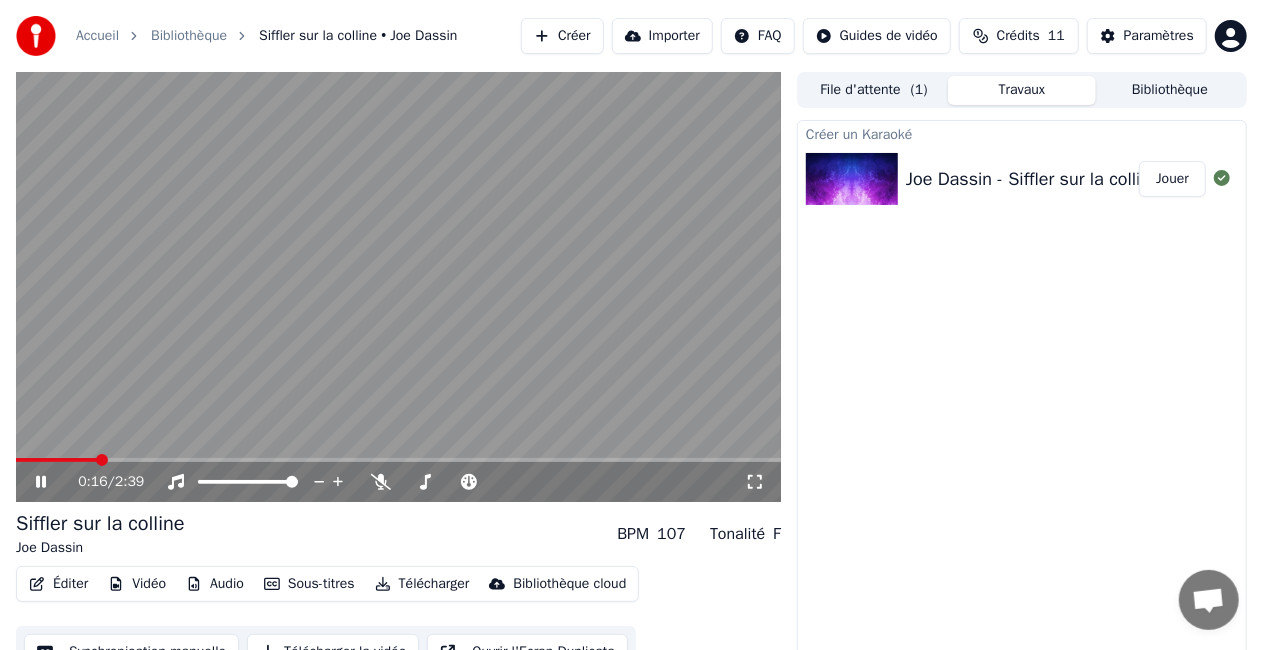 click 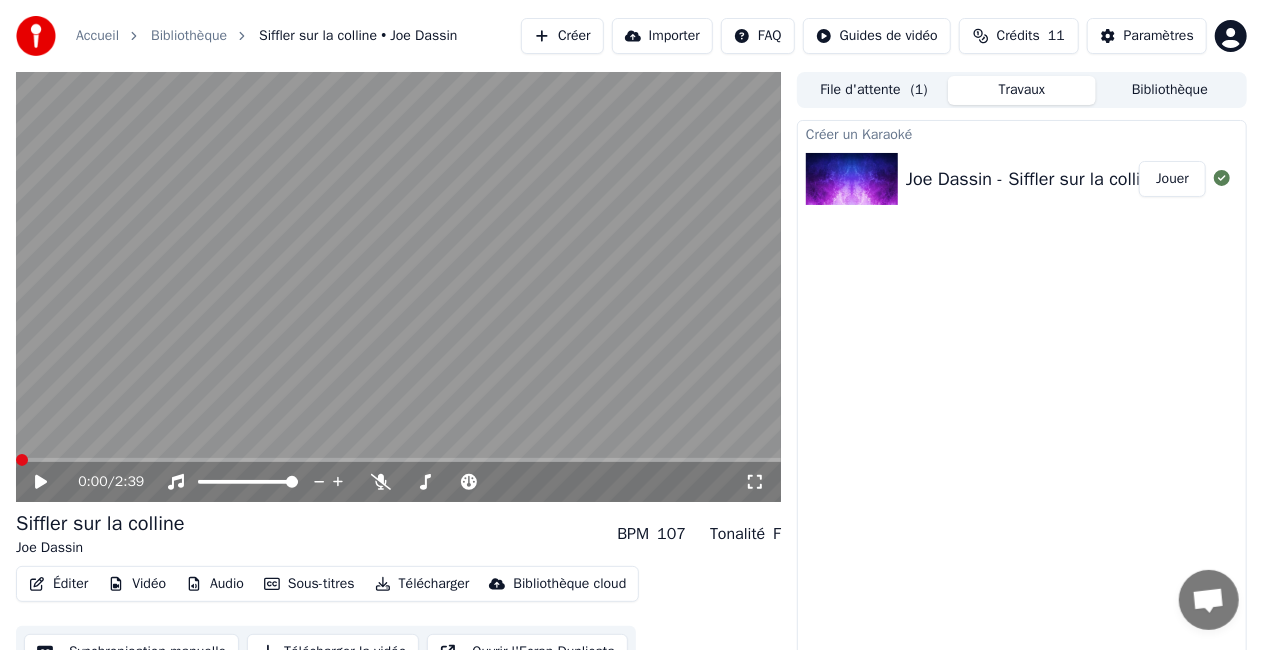click at bounding box center (22, 460) 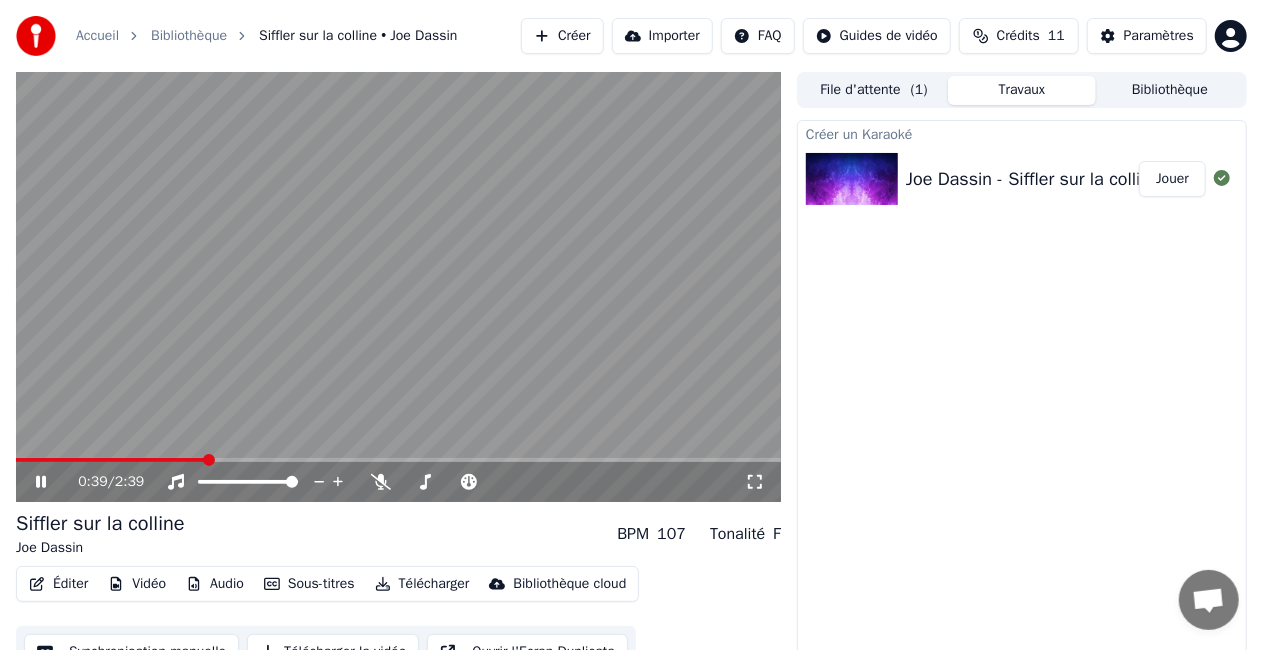 click on "0:39  /  2:39" at bounding box center [398, 482] 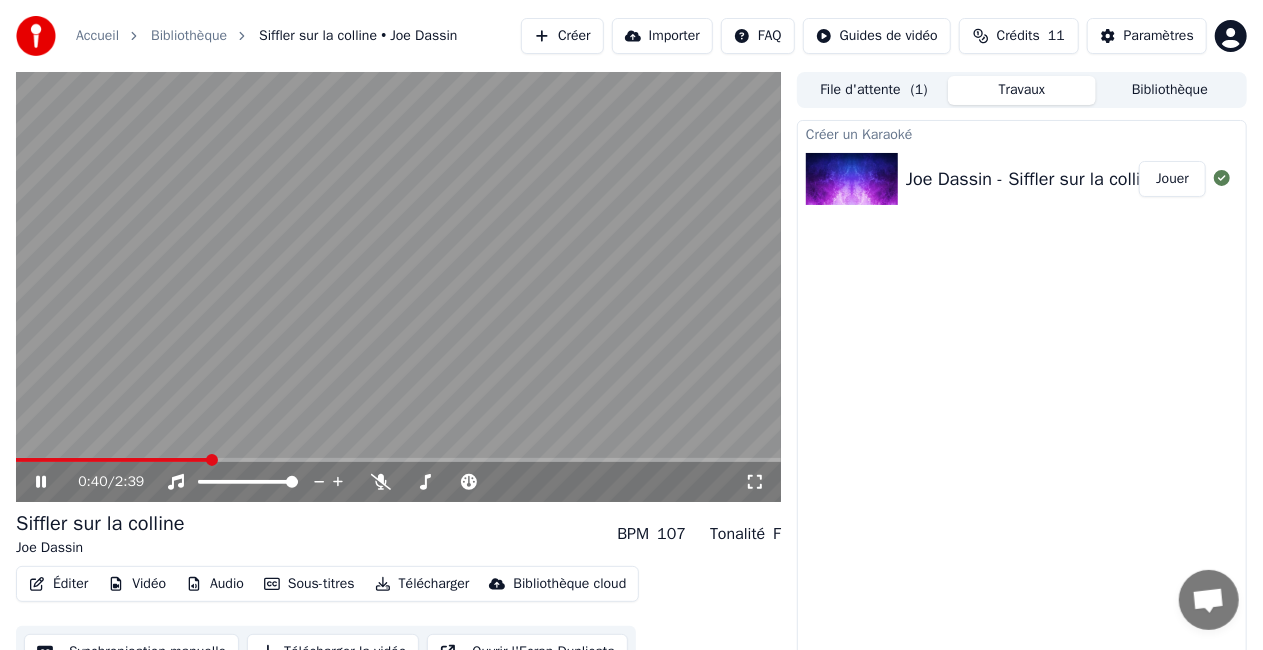 click 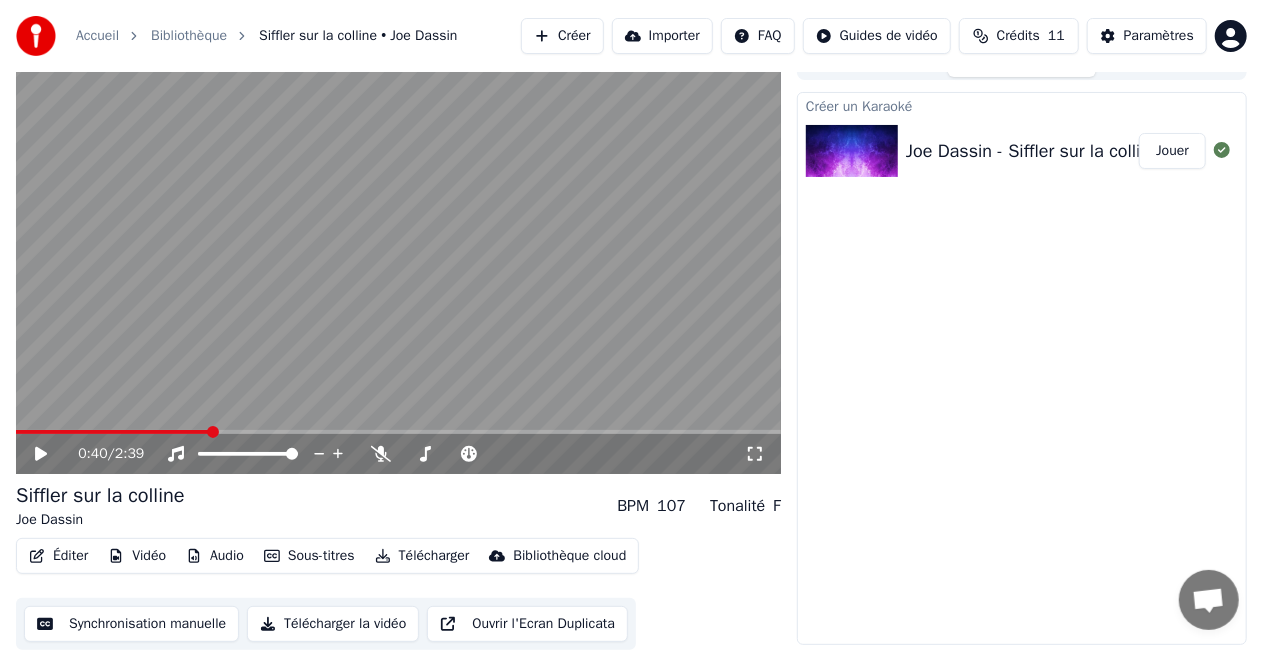 scroll, scrollTop: 28, scrollLeft: 0, axis: vertical 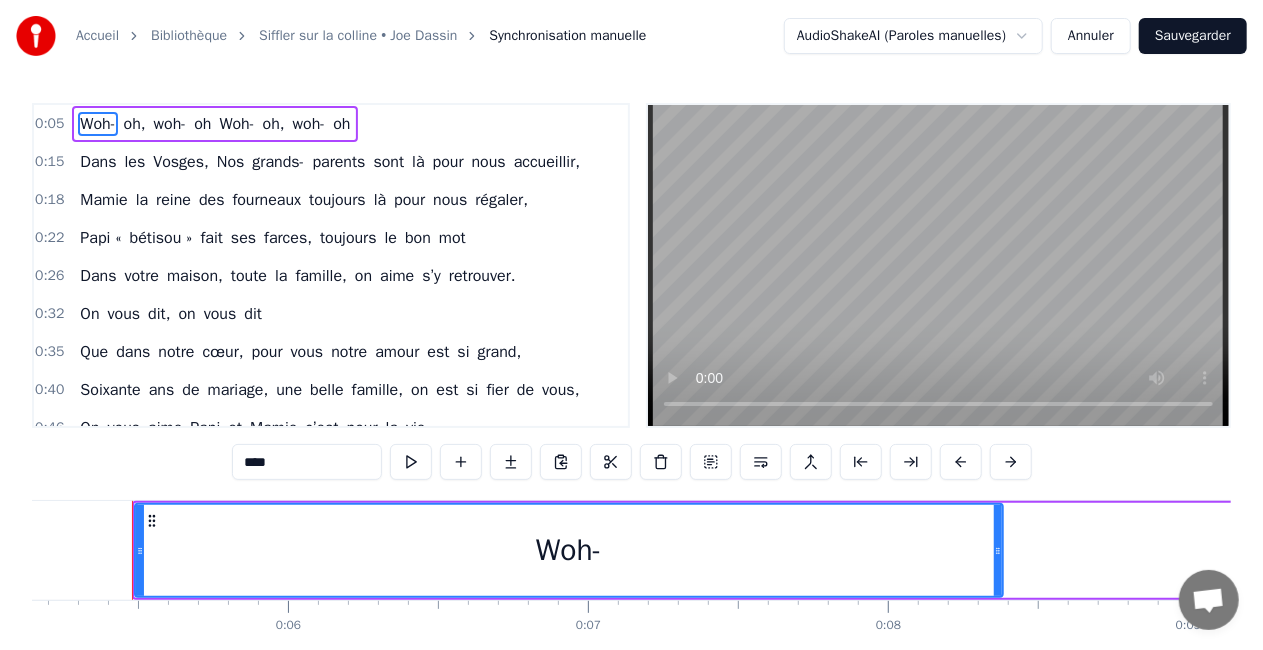 click on "0:15" at bounding box center (49, 162) 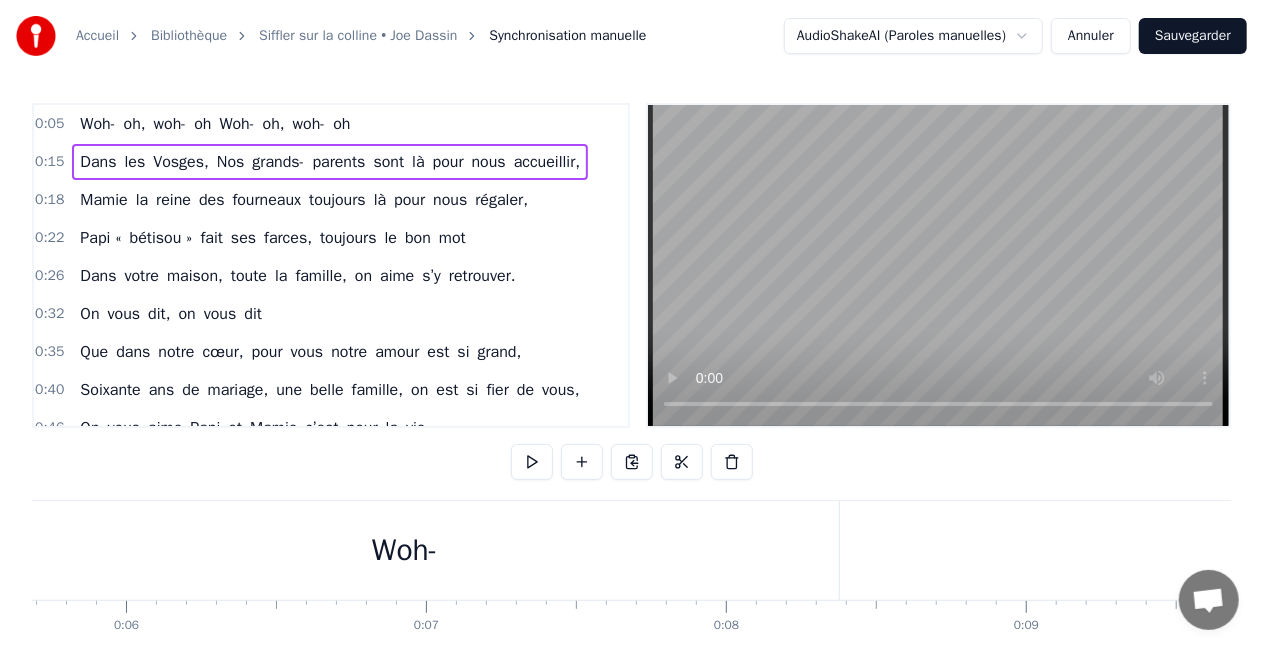 scroll, scrollTop: 0, scrollLeft: 1698, axis: horizontal 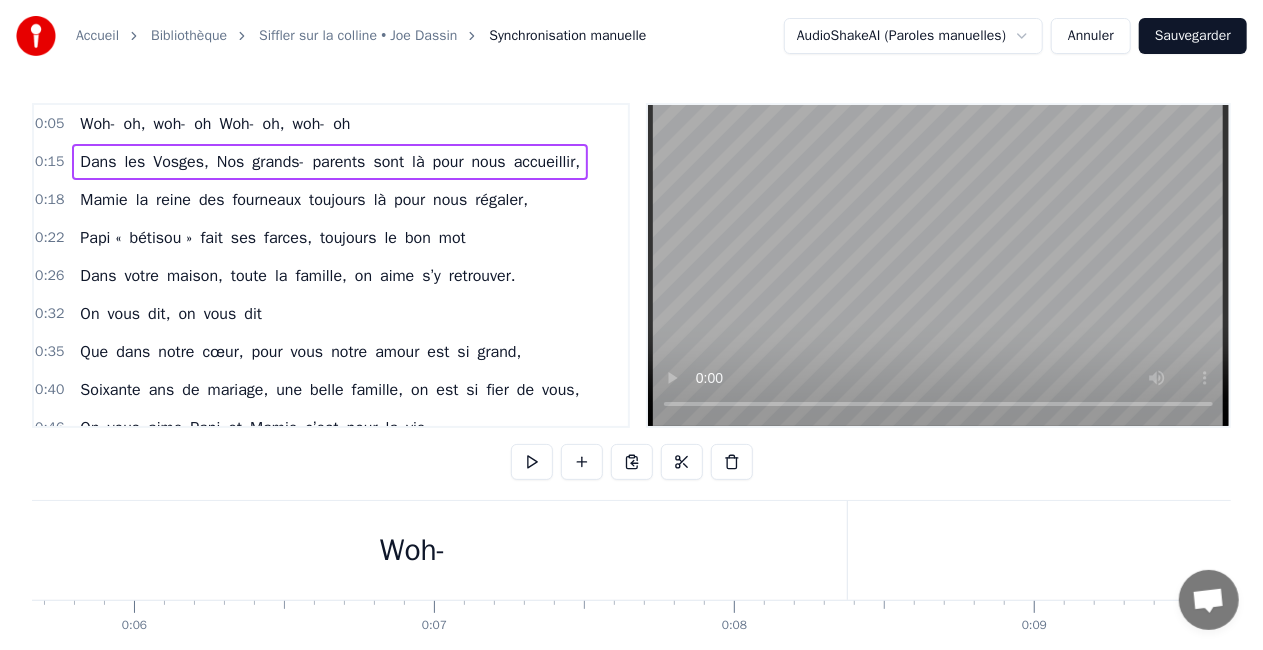click on "Woh-" at bounding box center [413, 550] 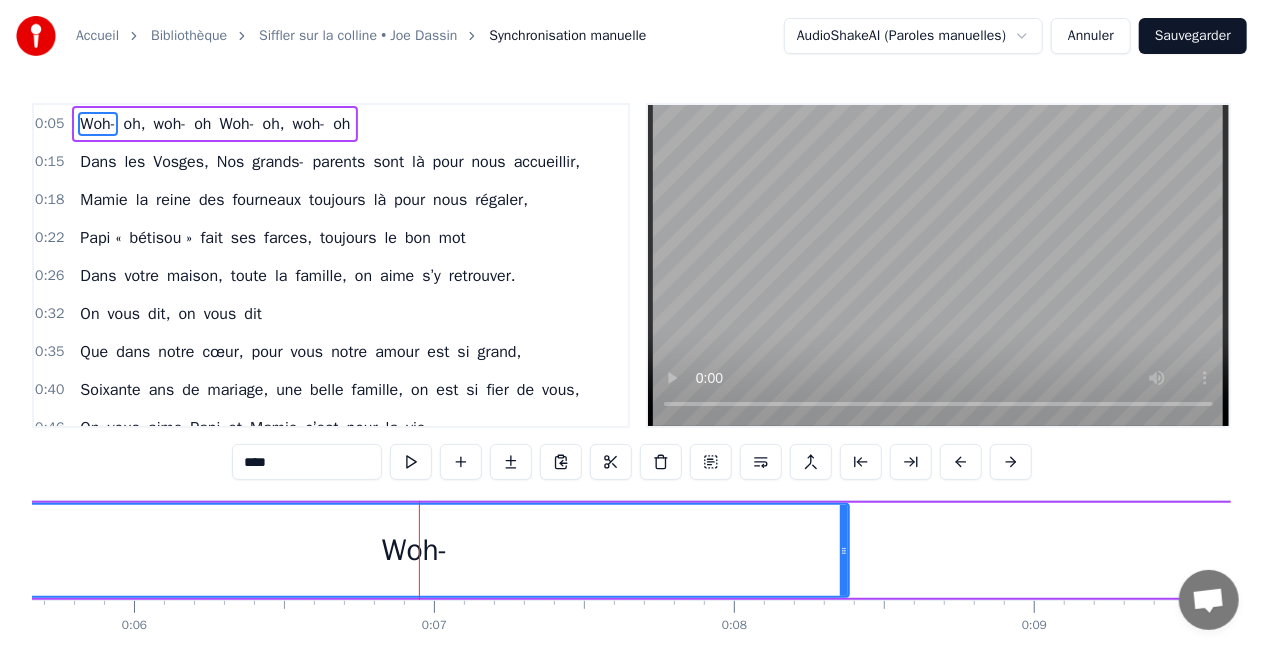 scroll, scrollTop: 0, scrollLeft: 0, axis: both 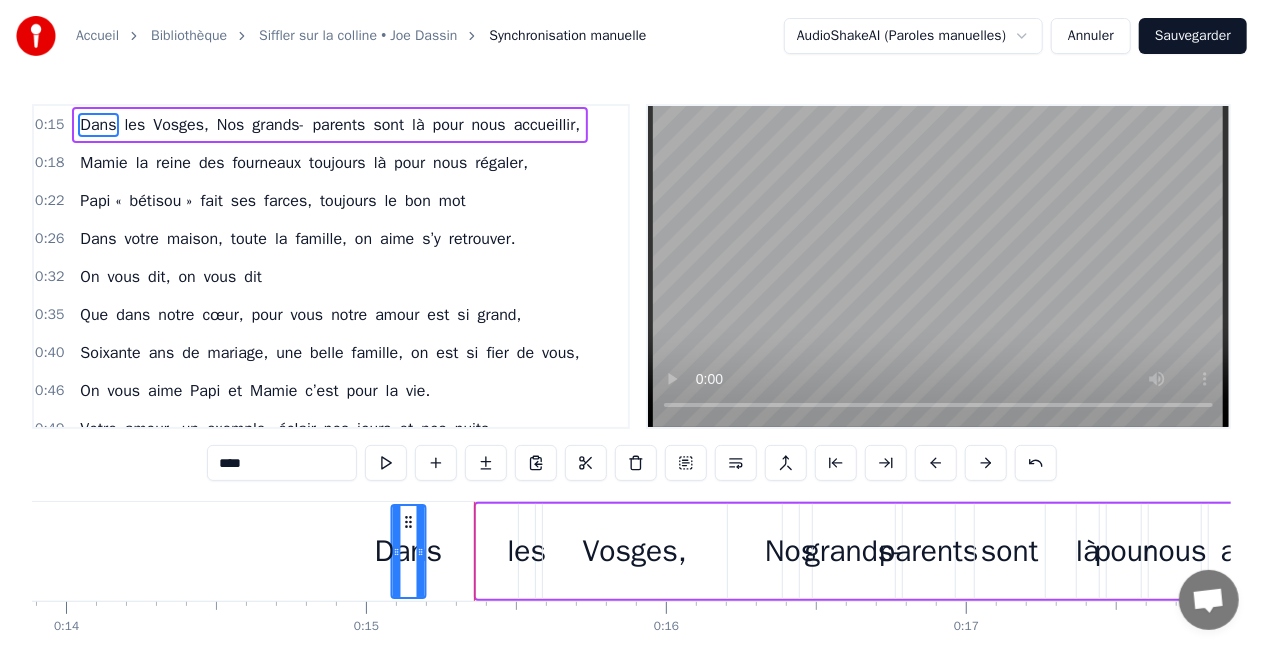 drag, startPoint x: 494, startPoint y: 519, endPoint x: 409, endPoint y: 524, distance: 85.146935 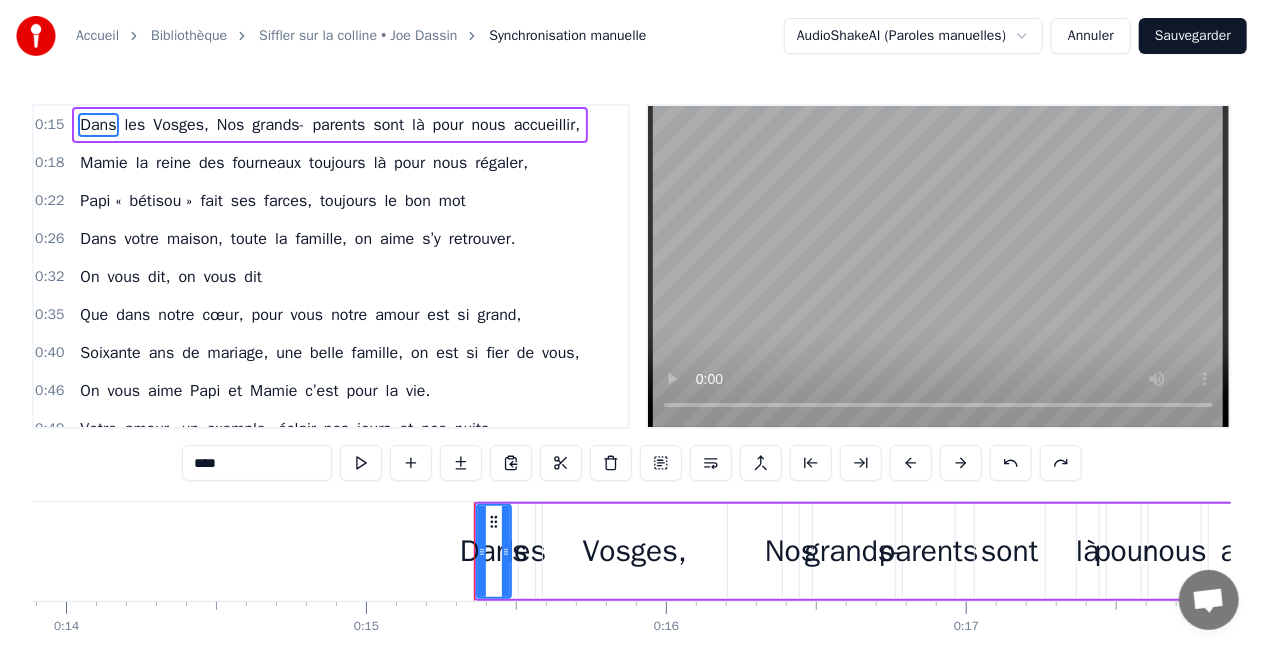 drag, startPoint x: 362, startPoint y: 498, endPoint x: 962, endPoint y: 566, distance: 603.84106 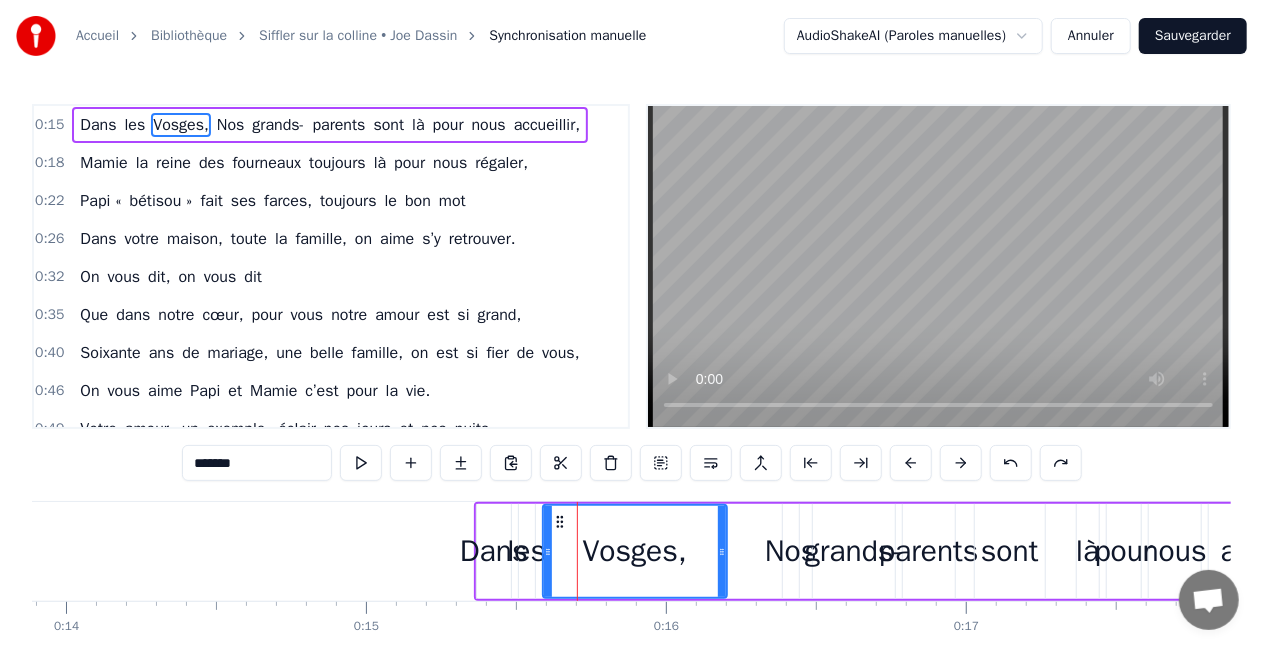 click on "Dans les Vosges, Nos grands- parents sont là pour nous accueillir, Mamie la reine des fourneaux toujours là pour nous régaler, Papi « bétisou » fait ses farces, toujours le bon mot Dans votre maison, toute la famille, on aime s’y retrouver. On vous dit, on vous dit Que dans notre cœur, pour vous notre amour est si grand, Soixante ans de mariage, une belle famille, on est si fier de vous, On vous aime Papi et Mamie c’est pour la vie. Votre amour, un exemple, éclair nos jours et nos nuits Zaï- zaï- zaï- zaï Zaï- zaï- zaï- zaï Zaï- zaï- zaï- zaï Zaï- zaï- zaï- zaï Woh- oh, woh- oh Woh- oh, woh- oh Les vacances chez vous, C'est la fête, Le bonheur, Même quand Papi nous fait Travailler à toute heure ! Déplacer son bazar du jardin au grenier Mais surtout ne pas jeter, oui c'est ça son grand secret ! On vous dit, on vous dit Que dans notre cœur, pour vous notre amour est si grand, Soixante ans de mariage, une belle famille, on est si fier de vous, On vous aime Papi et Mamie c’" at bounding box center (19748, 551) 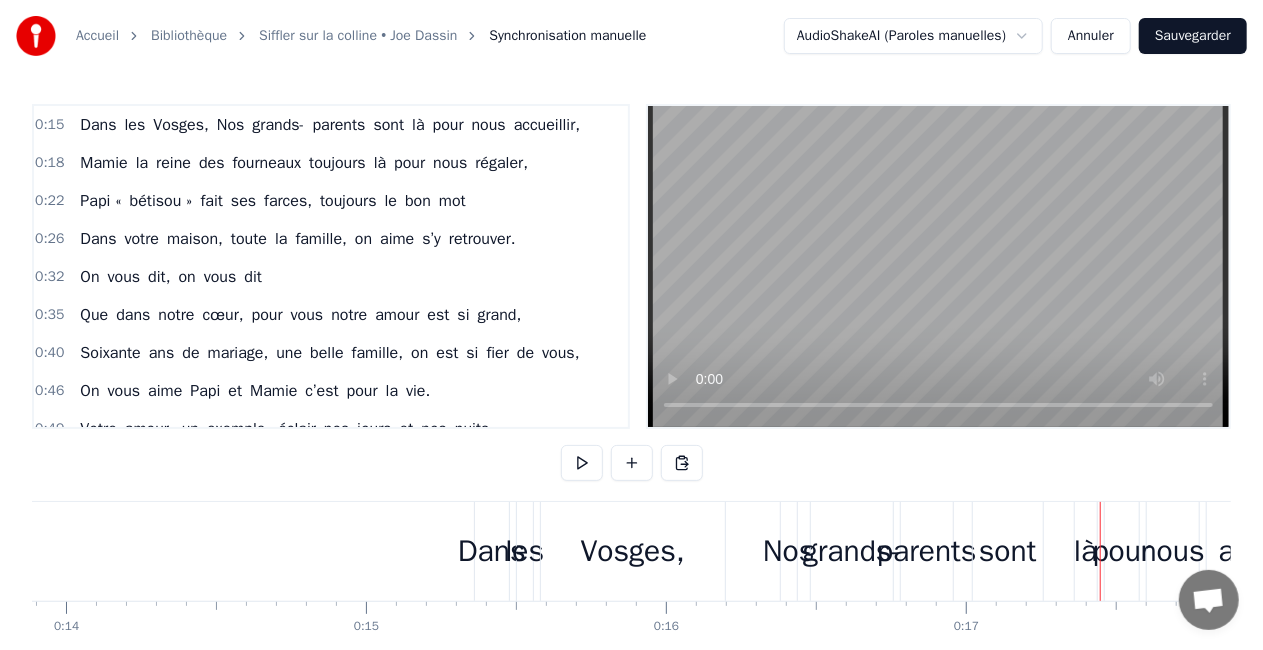 click on "Dans" at bounding box center (492, 551) 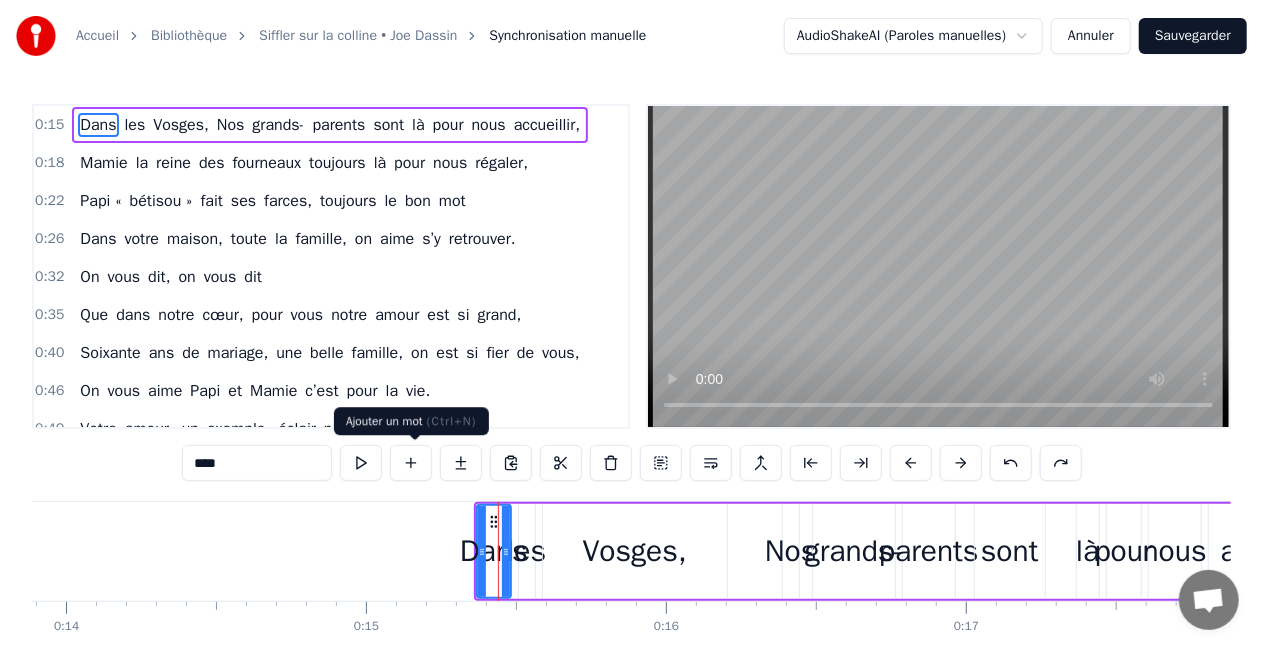 click at bounding box center [411, 463] 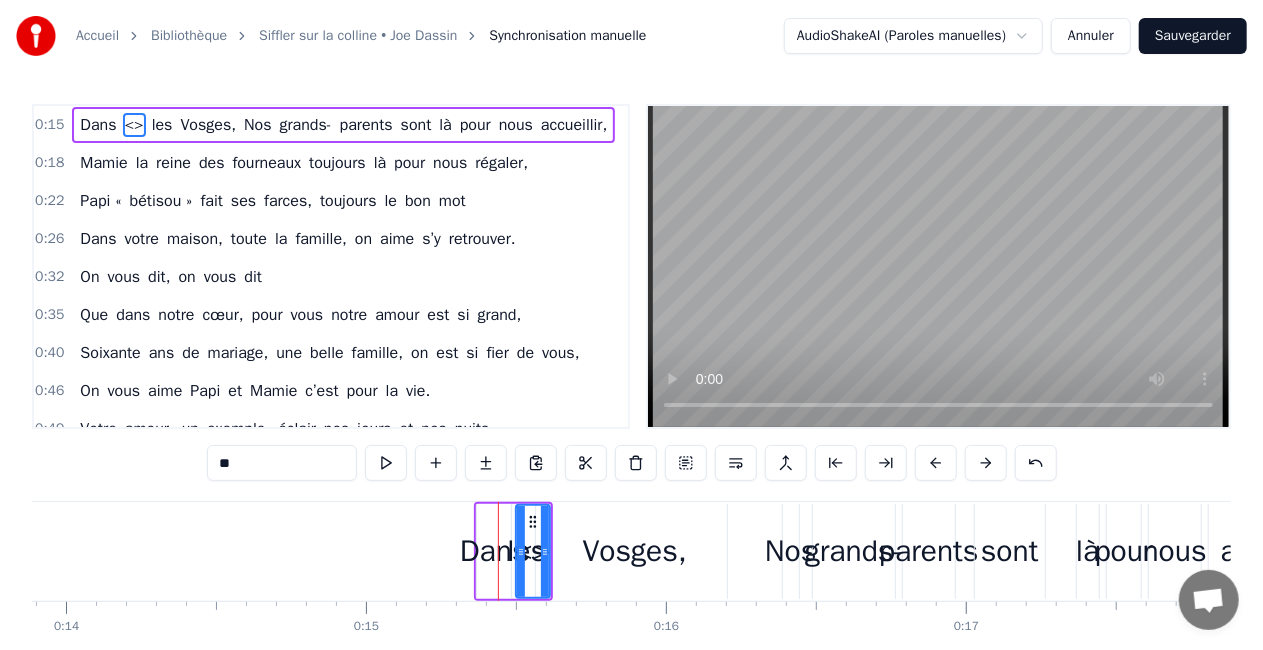 click at bounding box center (436, 463) 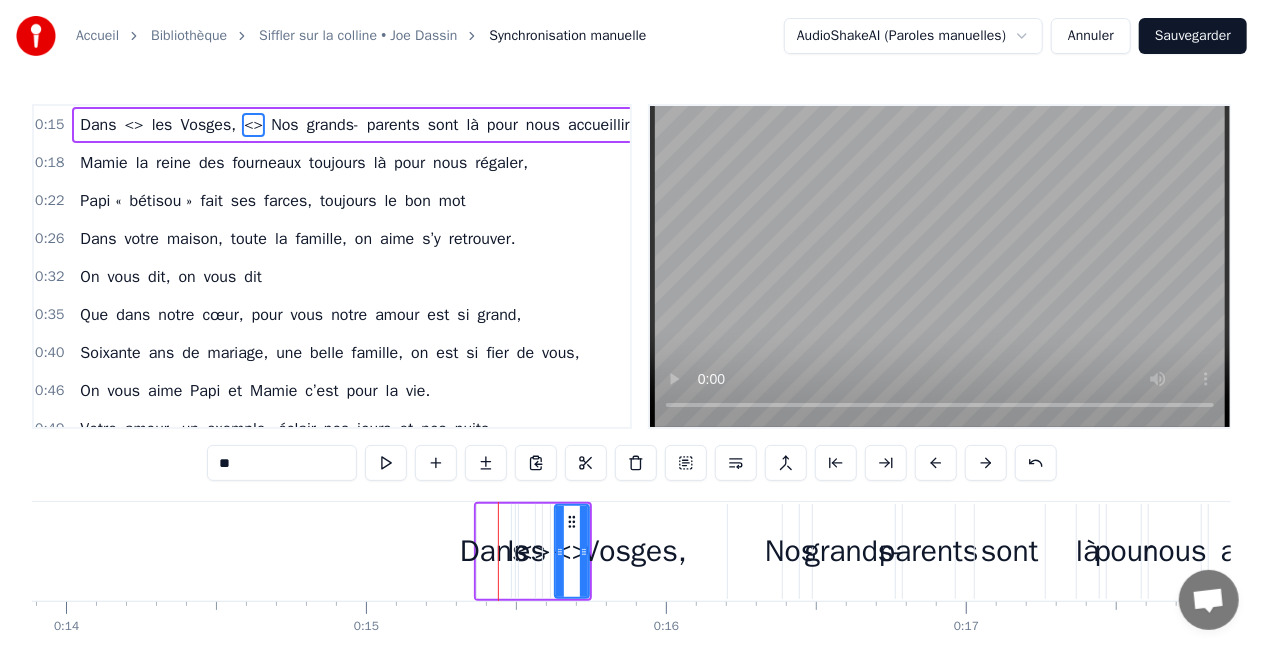 click at bounding box center (436, 463) 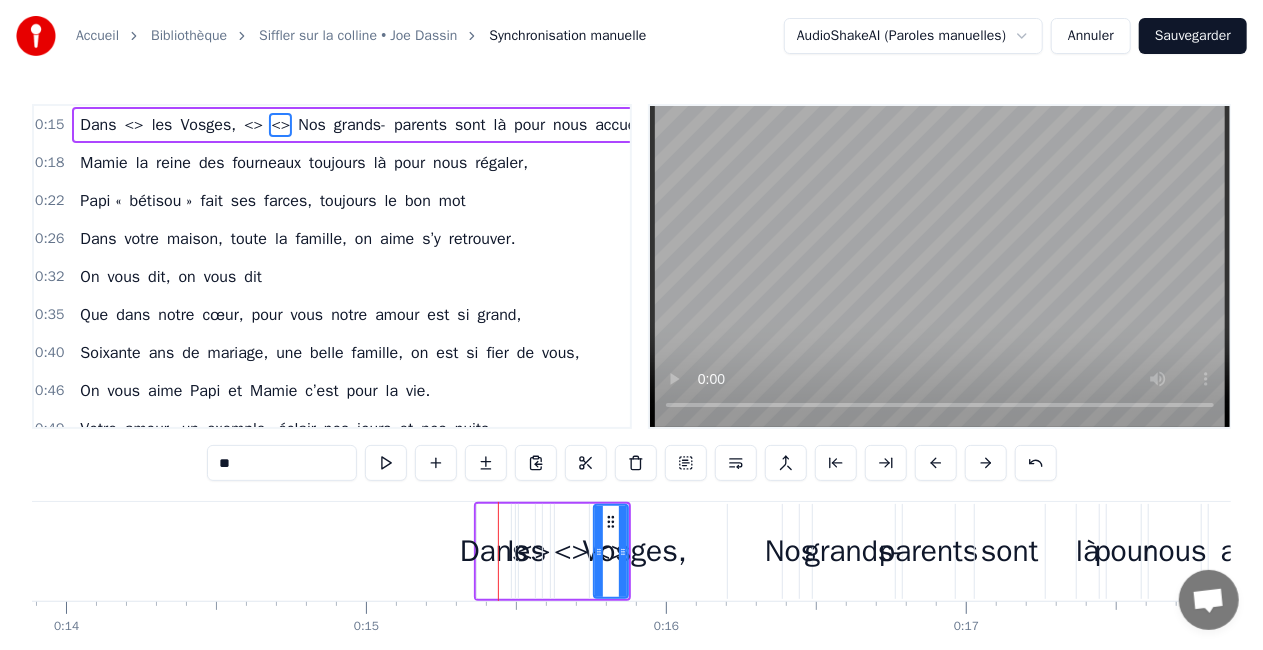 click at bounding box center [436, 463] 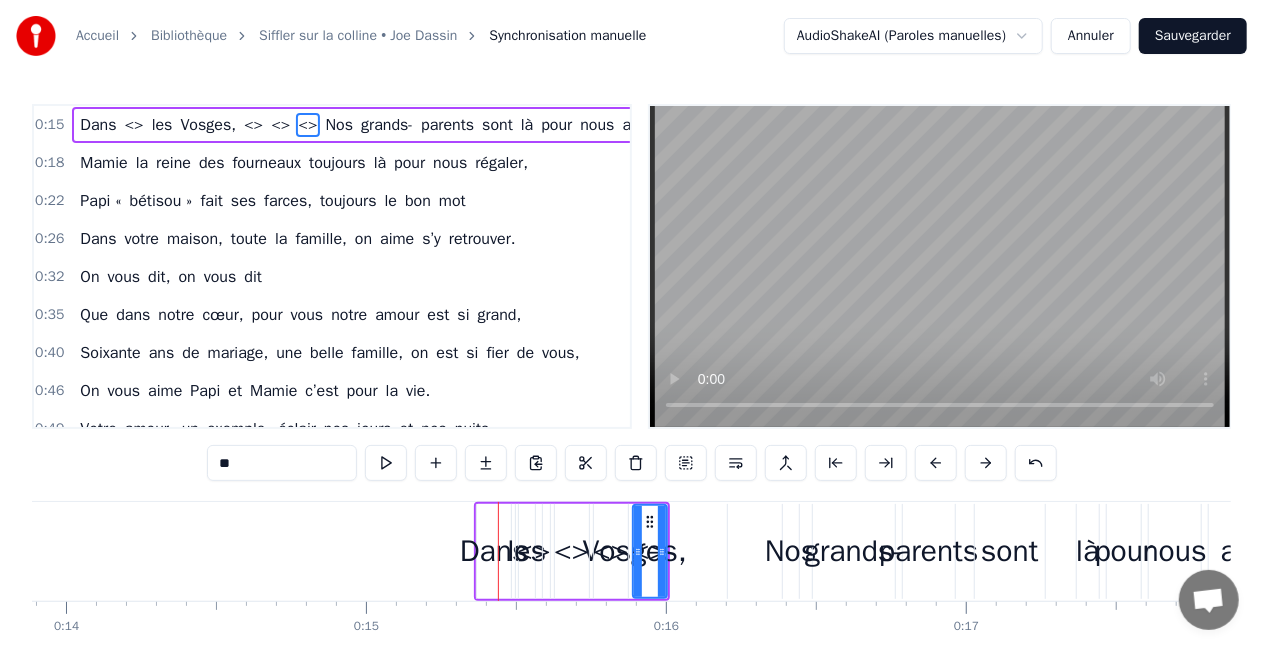 click at bounding box center [436, 463] 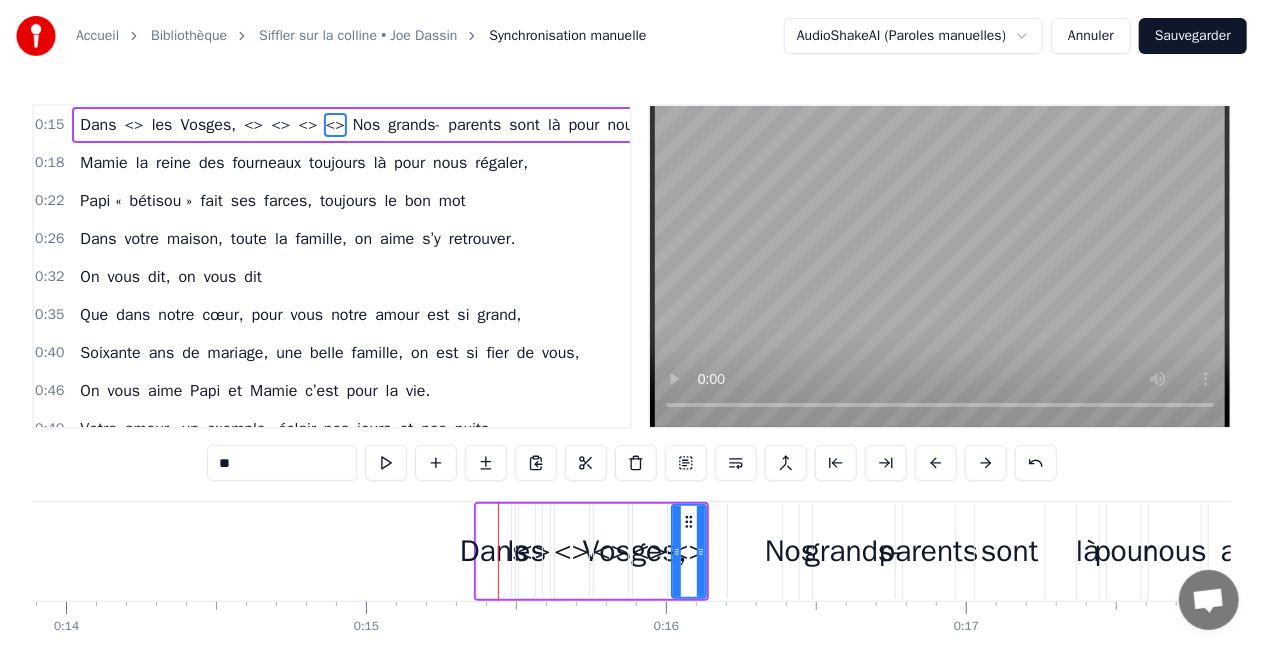 click at bounding box center [436, 463] 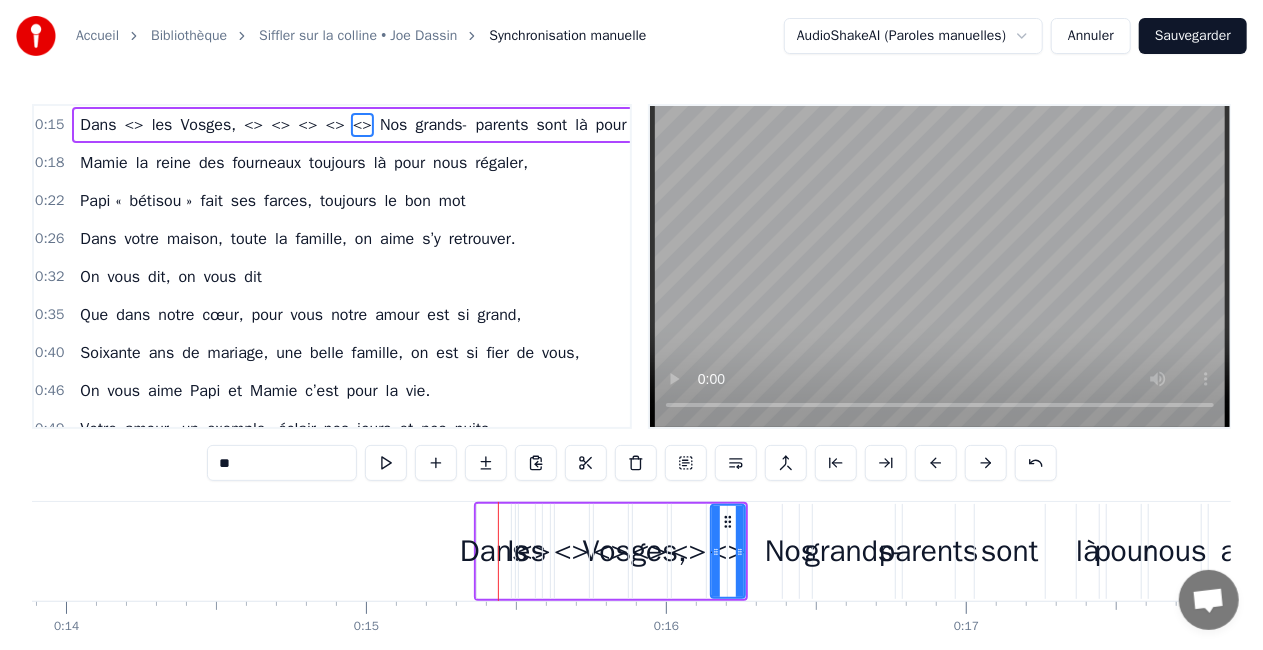 click at bounding box center (436, 463) 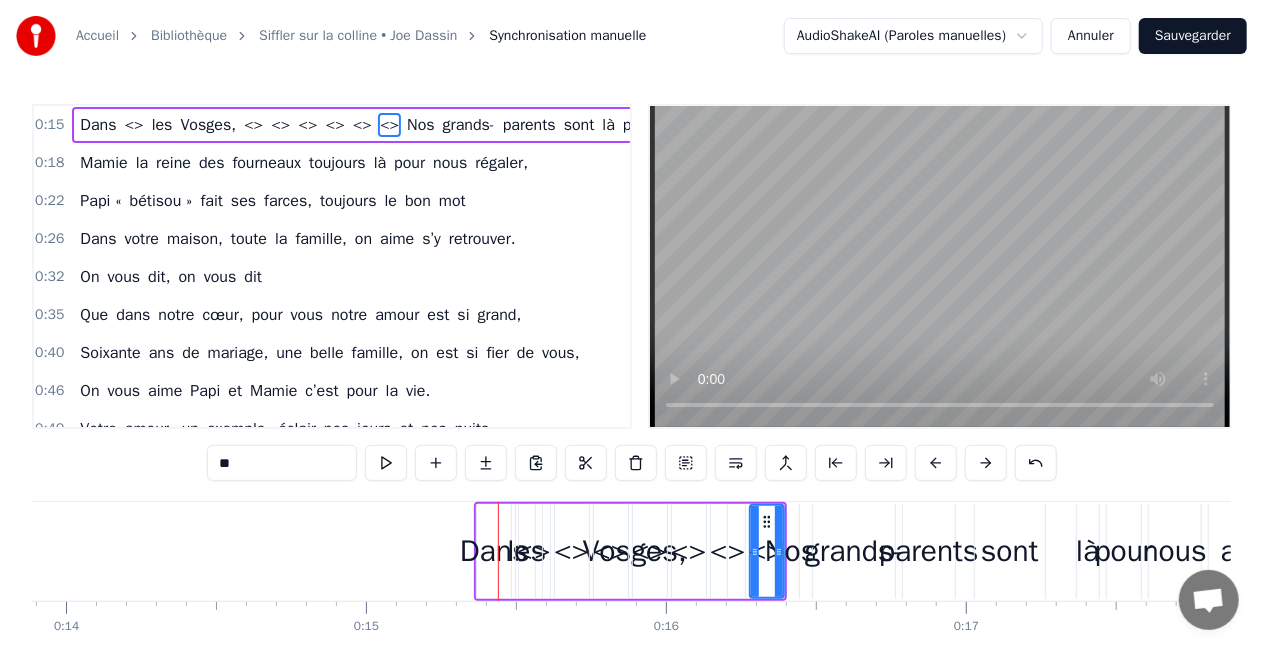 click at bounding box center [436, 463] 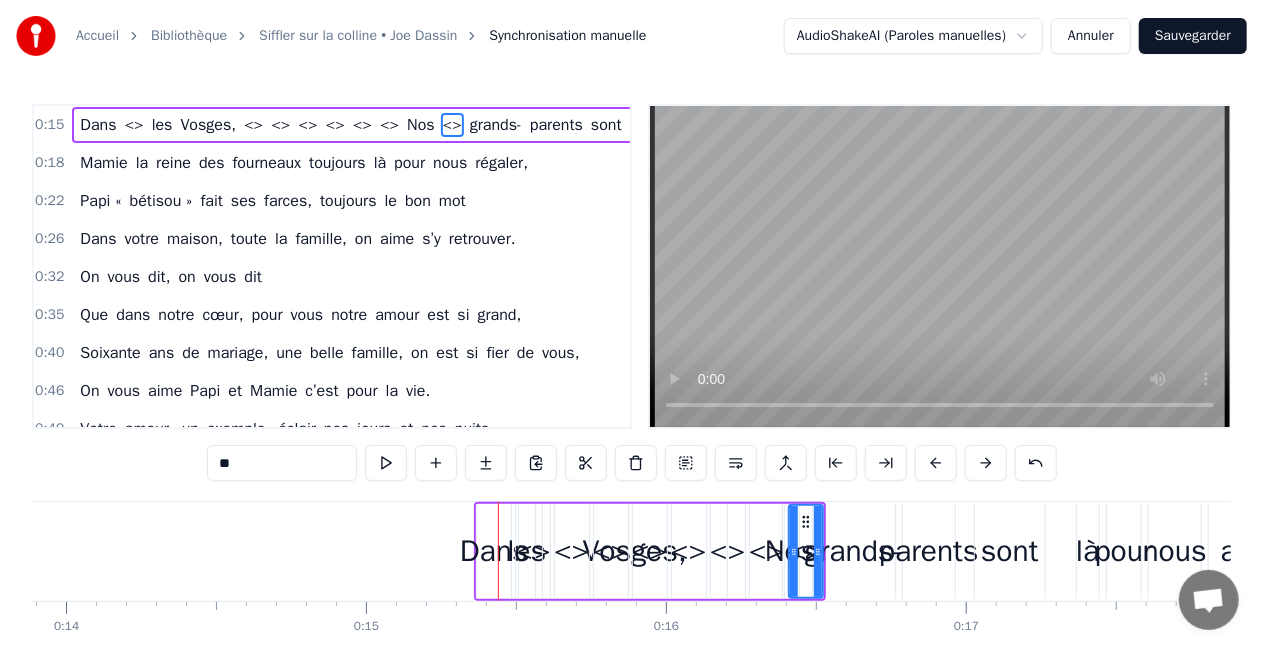 click at bounding box center (436, 463) 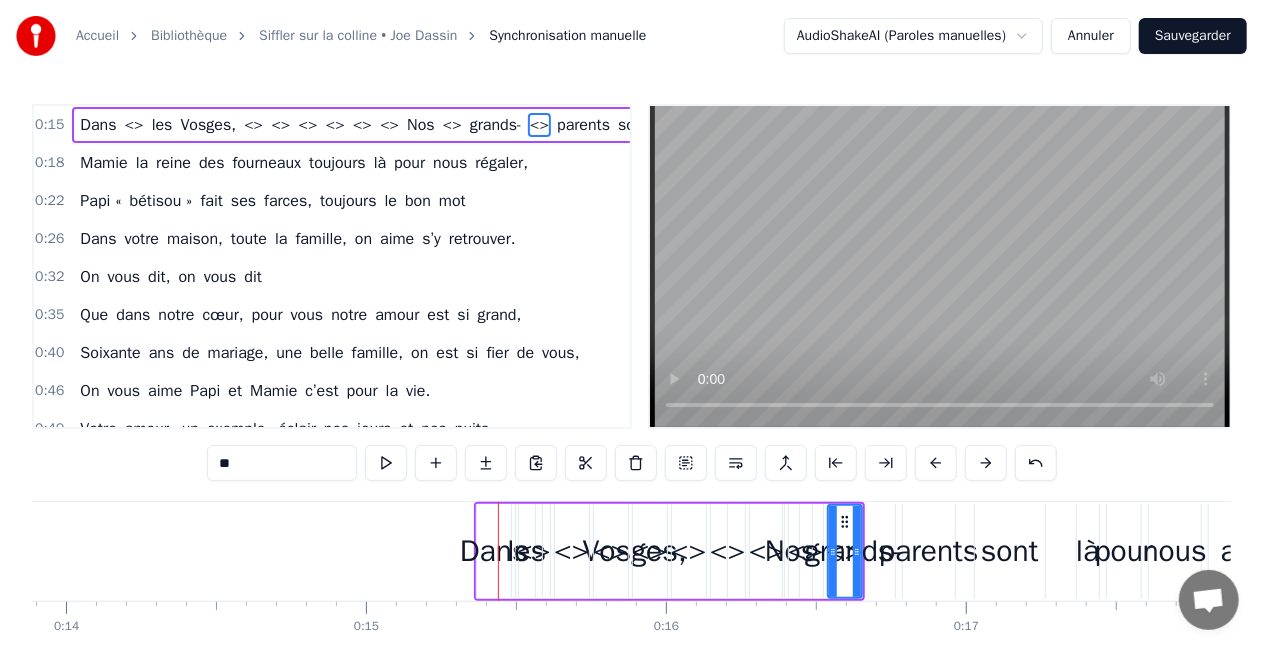 click at bounding box center (436, 463) 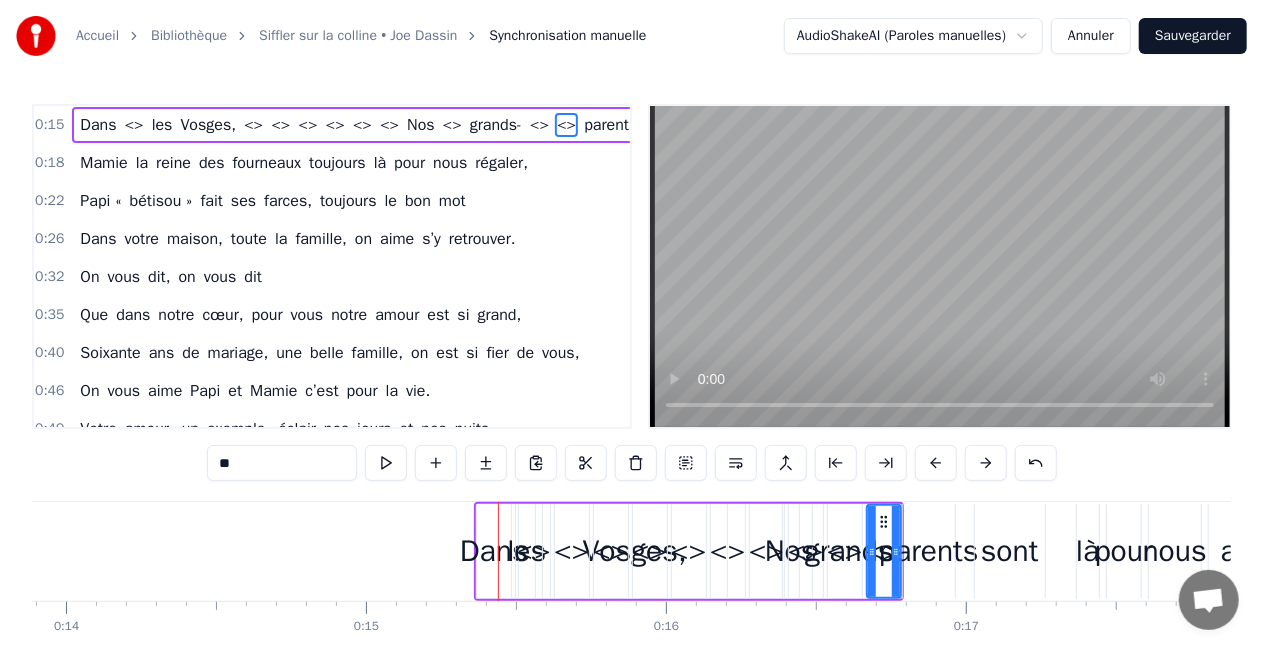 click at bounding box center (436, 463) 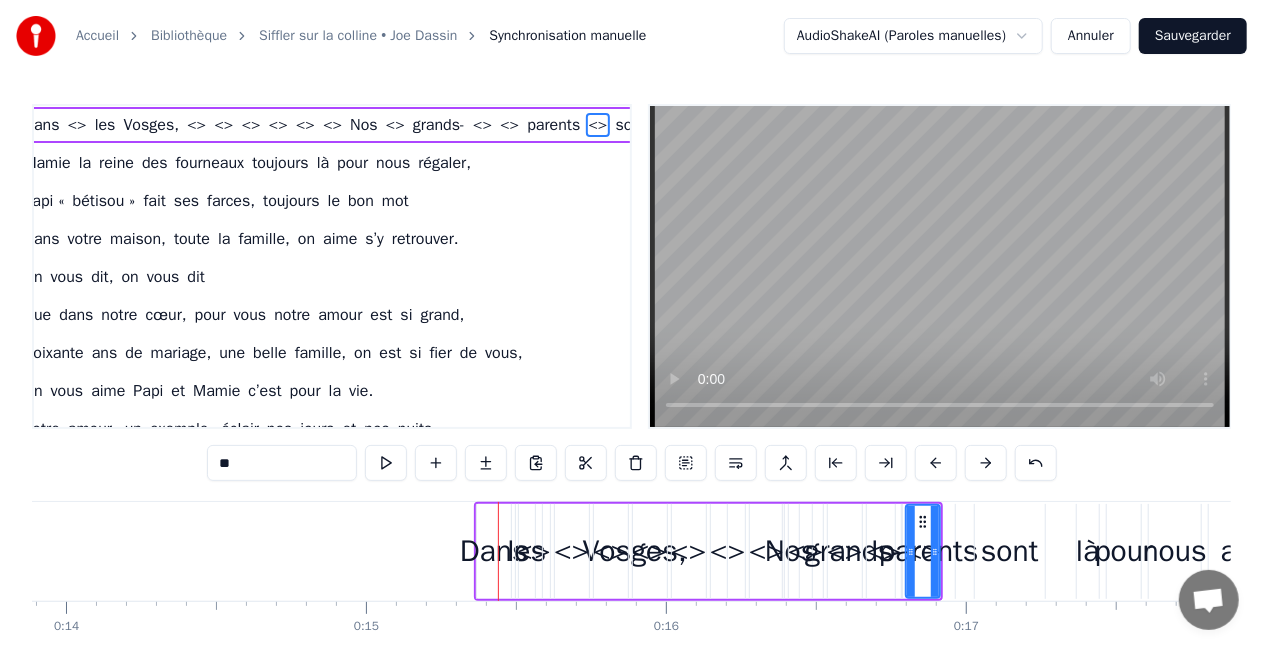 click at bounding box center (436, 463) 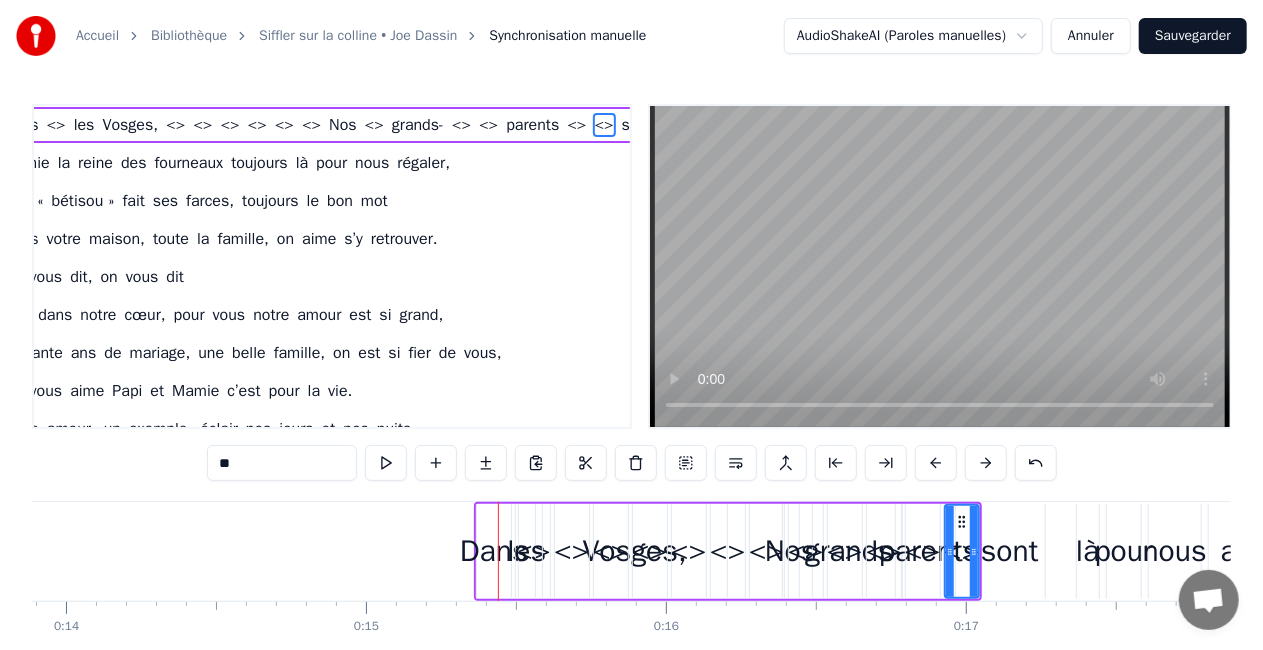 click at bounding box center [436, 463] 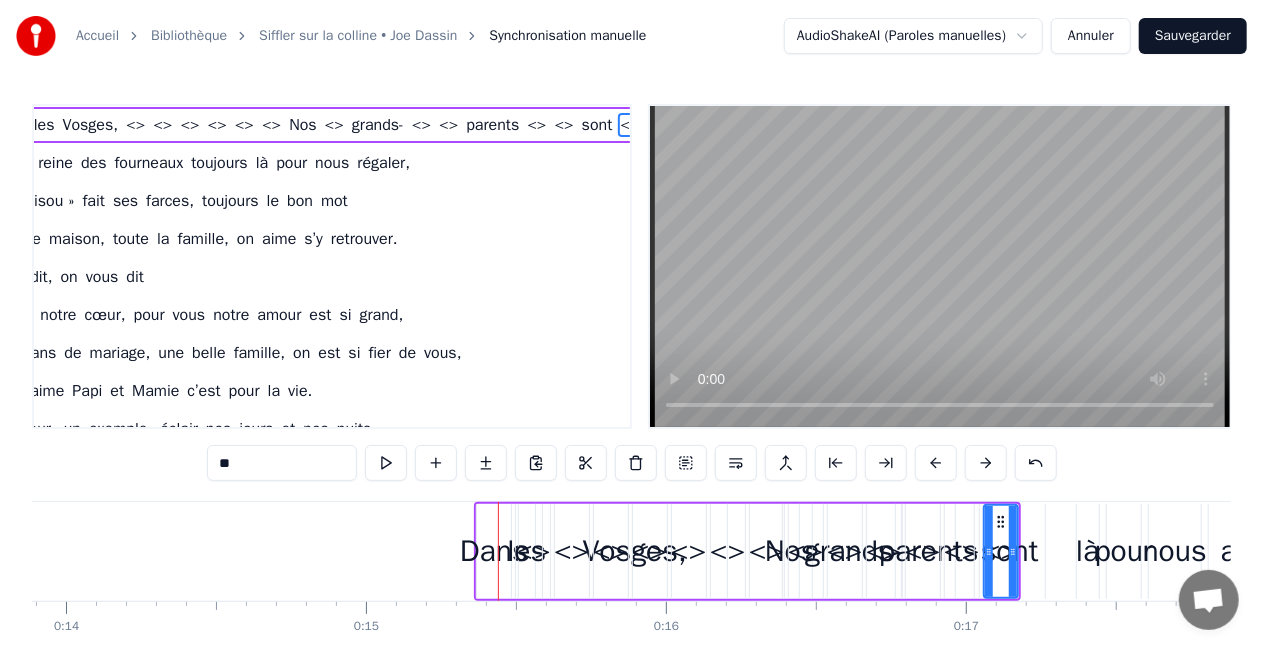 click at bounding box center (436, 463) 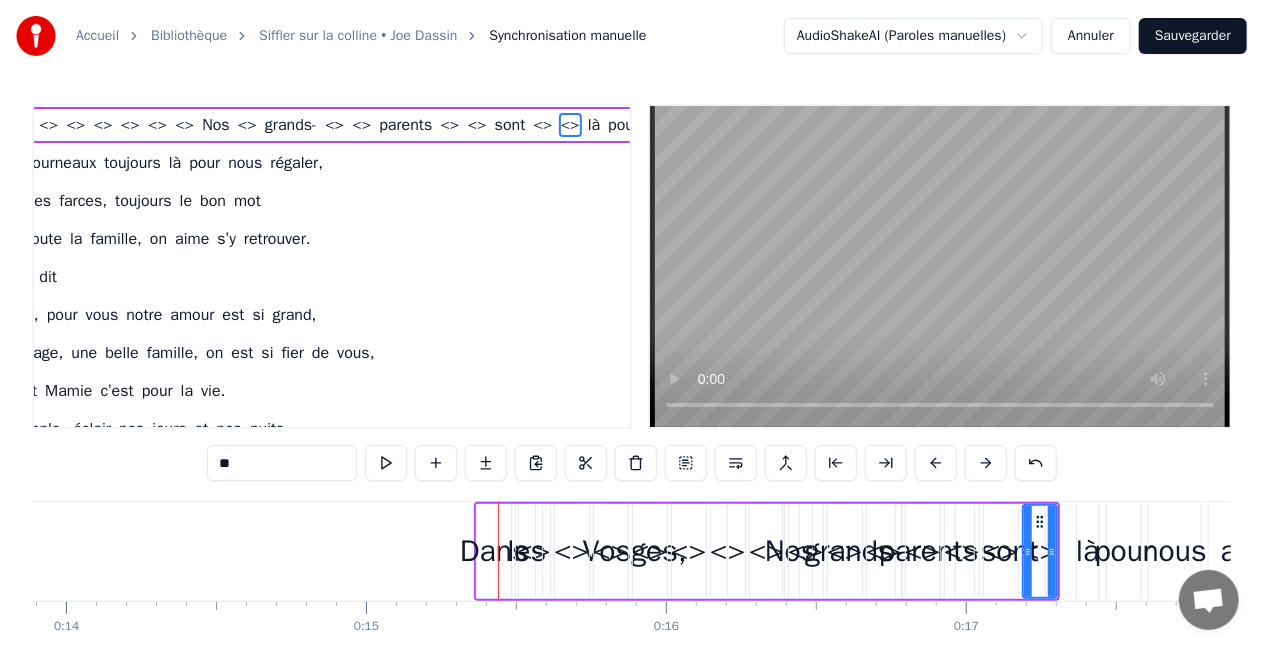 click at bounding box center [436, 463] 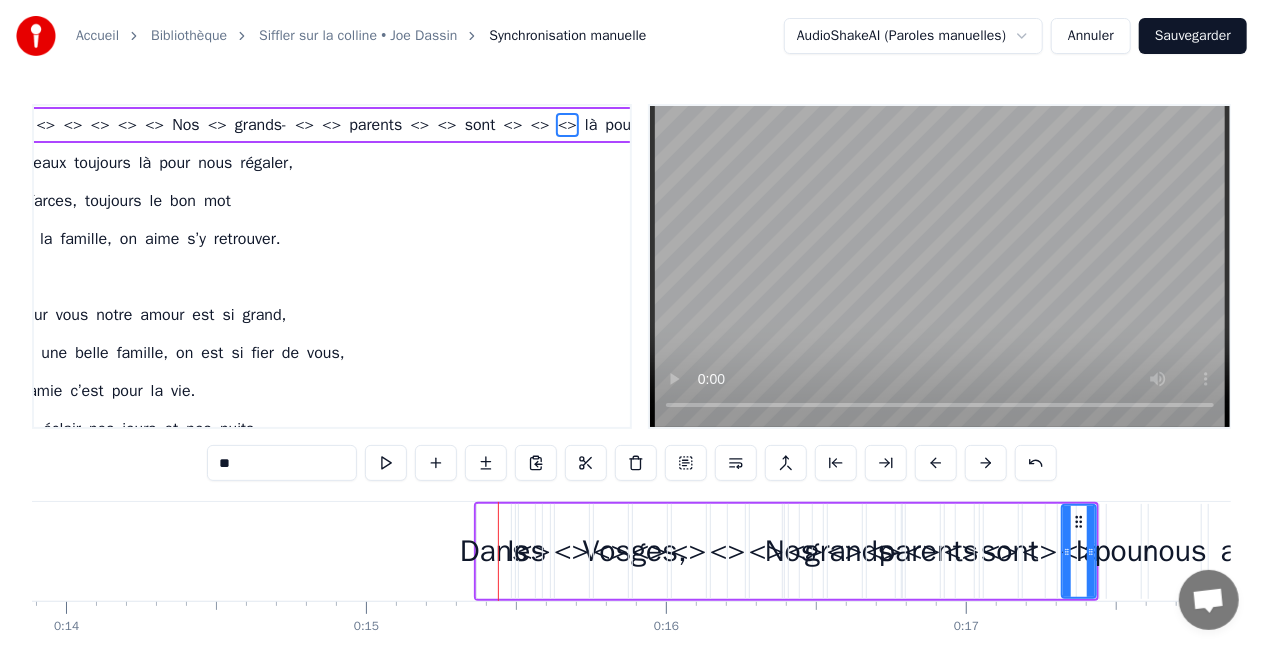 click at bounding box center [436, 463] 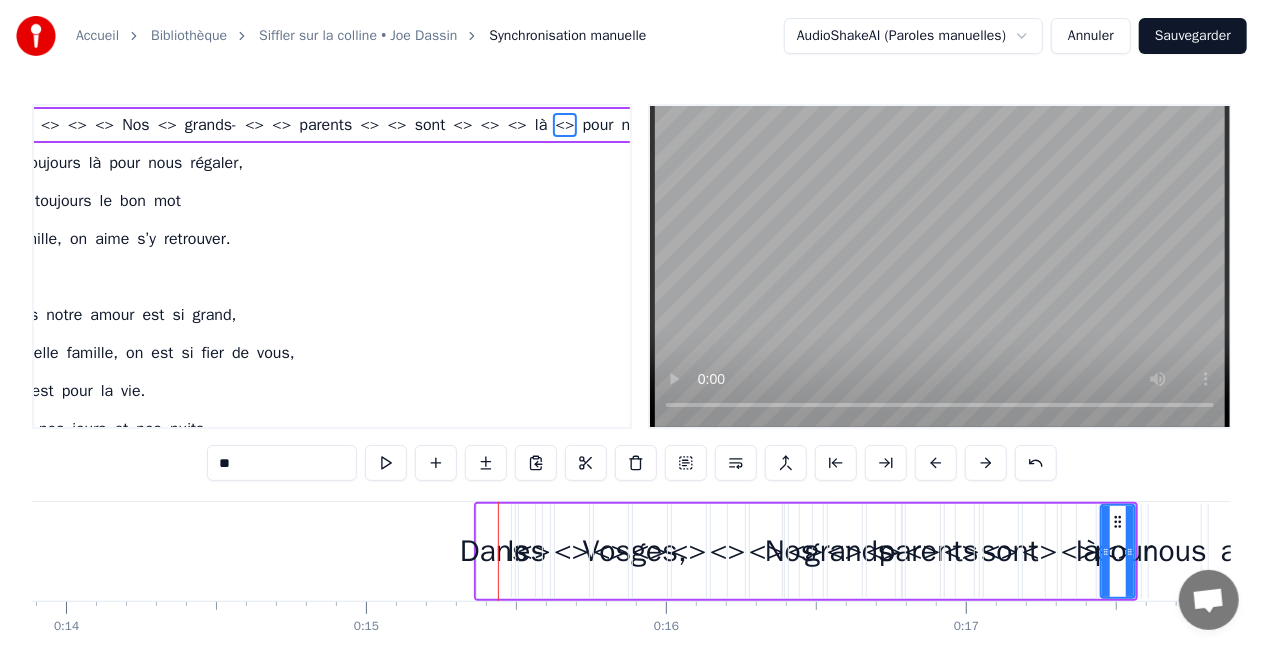 click at bounding box center (436, 463) 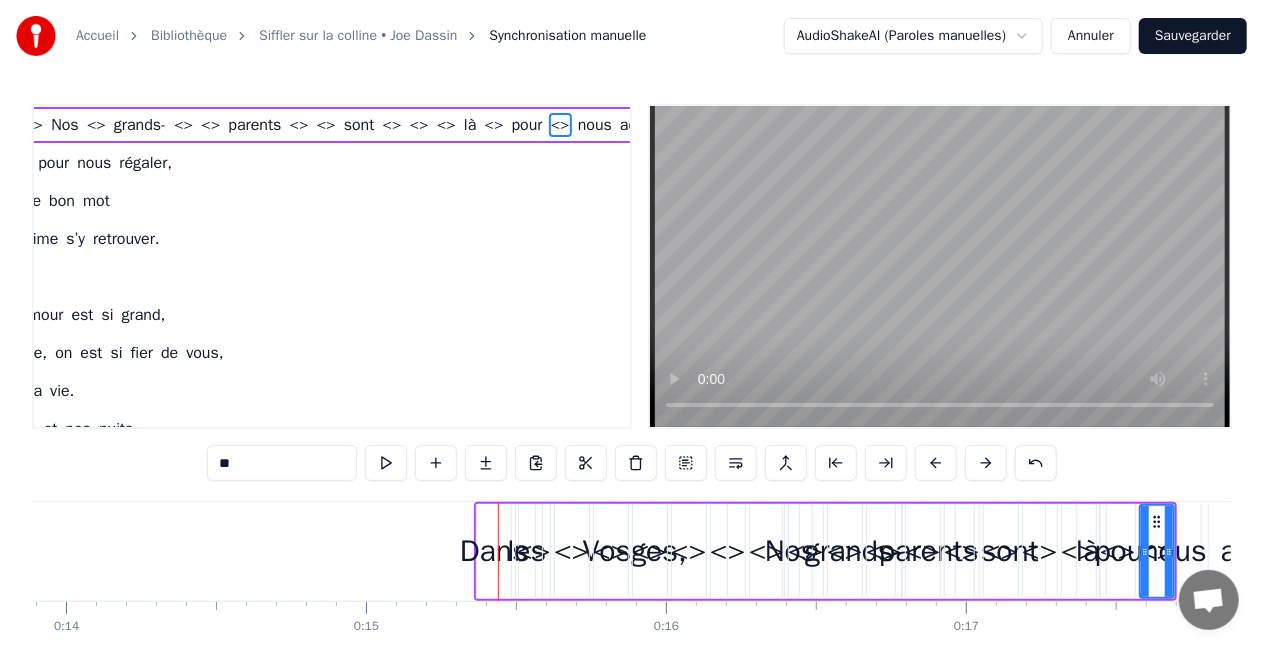 click at bounding box center (436, 463) 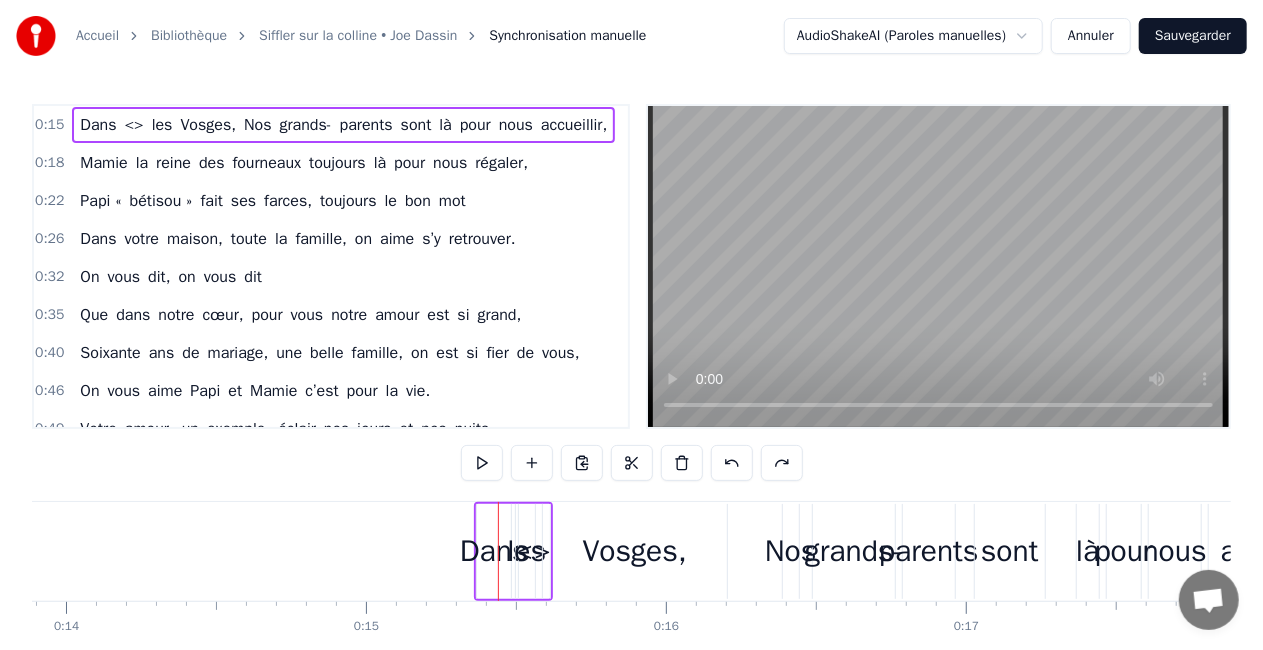 scroll, scrollTop: 0, scrollLeft: 16, axis: horizontal 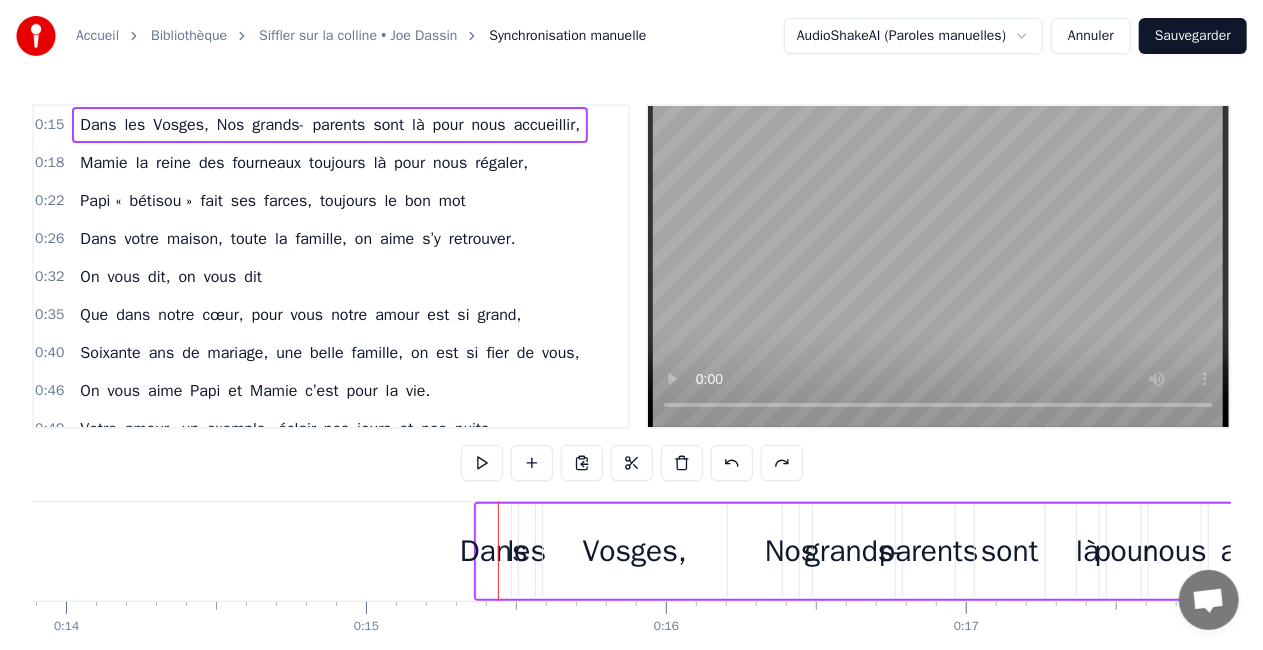 click on "0:15 Dans les Vosges, Nos grands- parents sont là pour nous accueillir, 0:18 Mamie la reine des fourneaux toujours là pour nous régaler, 0:22 Papi « bétisou » fait ses farces, toujours le bon mot 0:26 Dans votre maison, toute la famille, on aime s’y retrouver. 0:32 On vous dit, on vous dit 0:35 Que dans notre cœur, pour vous notre amour est si grand, 0:40 Soixante ans de mariage, une belle famille, on est si fier de vous, 0:46 On vous aime Papi et Mamie c’est pour la vie. 0:49 Votre amour, un exemple, éclair nos jours et nos nuits 0:51 Zaï- zaï- zaï- zaï 0:54 Zaï- zaï- zaï- zaï 0:56 Zaï- zaï- zaï- zaï 0:58 Zaï- zaï- zaï- zaï 1:00 Woh- oh, woh- oh 1:01 Woh- oh, woh- oh 1:02 Les vacances chez vous, C'est la fête, Le bonheur, 1:05 Même quand Papi nous fait Travailler à toute heure ! 1:07 Déplacer son bazar du jardin au grenier 1:10 Mais surtout ne pas jeter, oui c'est ça son grand secret ! 1:13 On vous dit, on vous dit 1:15 Que dans notre cœur, pour vous notre amour est si 1:17" at bounding box center (631, 403) 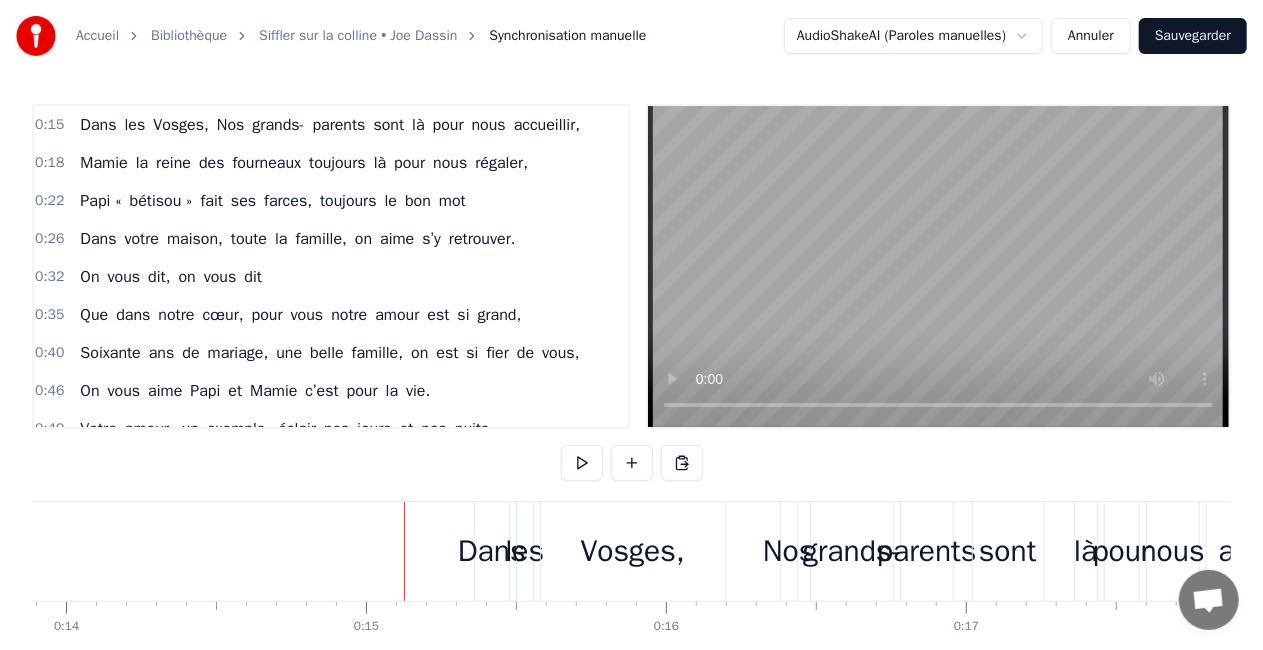 click on "Dans les Vosges, Nos grands- parents sont là pour nous accueillir, Mamie la reine des fourneaux toujours là pour nous régaler, Papi « bétisou » fait ses farces, toujours le bon mot Dans votre maison, toute la famille, on aime s’y retrouver. On vous dit, on vous dit Que dans notre cœur, pour vous notre amour est si grand, Soixante ans de mariage, une belle famille, on est si fier de vous, On vous aime Papi et Mamie c’est pour la vie. Votre amour, un exemple, éclair nos jours et nos nuits Zaï- zaï- zaï- zaï Zaï- zaï- zaï- zaï Zaï- zaï- zaï- zaï Zaï- zaï- zaï- zaï Woh- oh, woh- oh Woh- oh, woh- oh Les vacances chez vous, C'est la fête, Le bonheur, Même quand Papi nous fait Travailler à toute heure ! Déplacer son bazar du jardin au grenier Mais surtout ne pas jeter, oui c'est ça son grand secret ! On vous dit, on vous dit Que dans notre cœur, pour vous notre amour est si grand, Soixante ans de mariage, une belle famille, on est si fier de vous, On vous aime Papi et Mamie c’" at bounding box center (19748, 551) 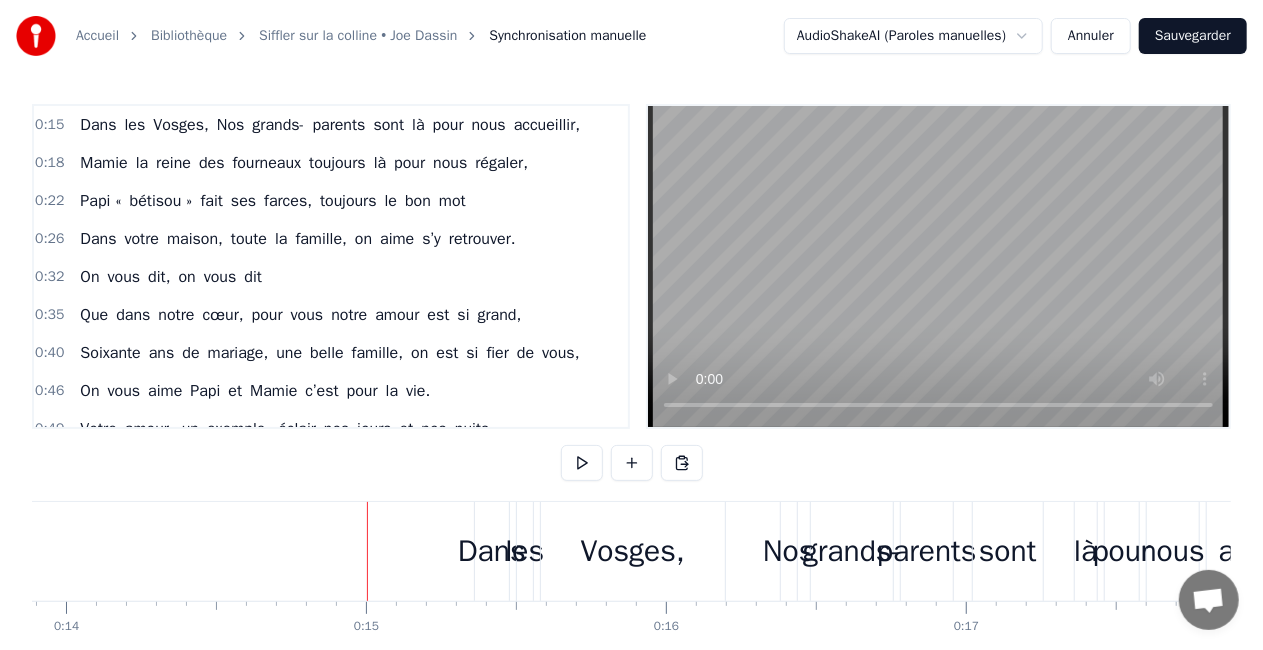 click on "Dans" at bounding box center (492, 551) 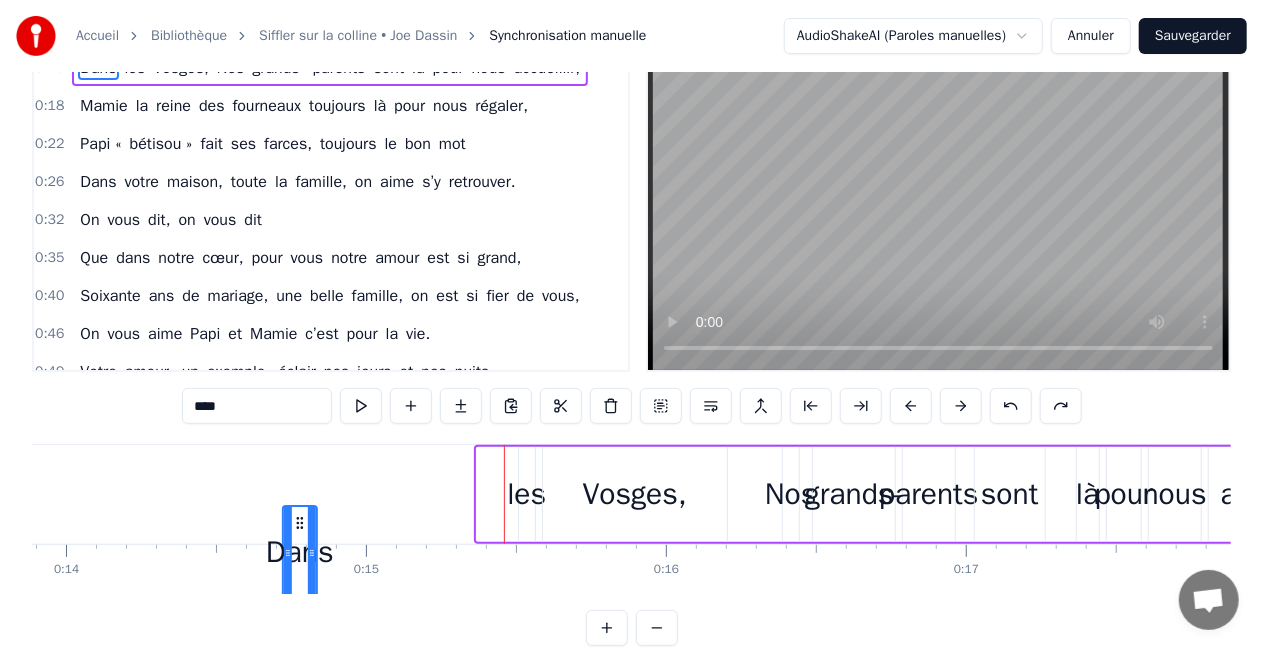 scroll, scrollTop: 58, scrollLeft: 0, axis: vertical 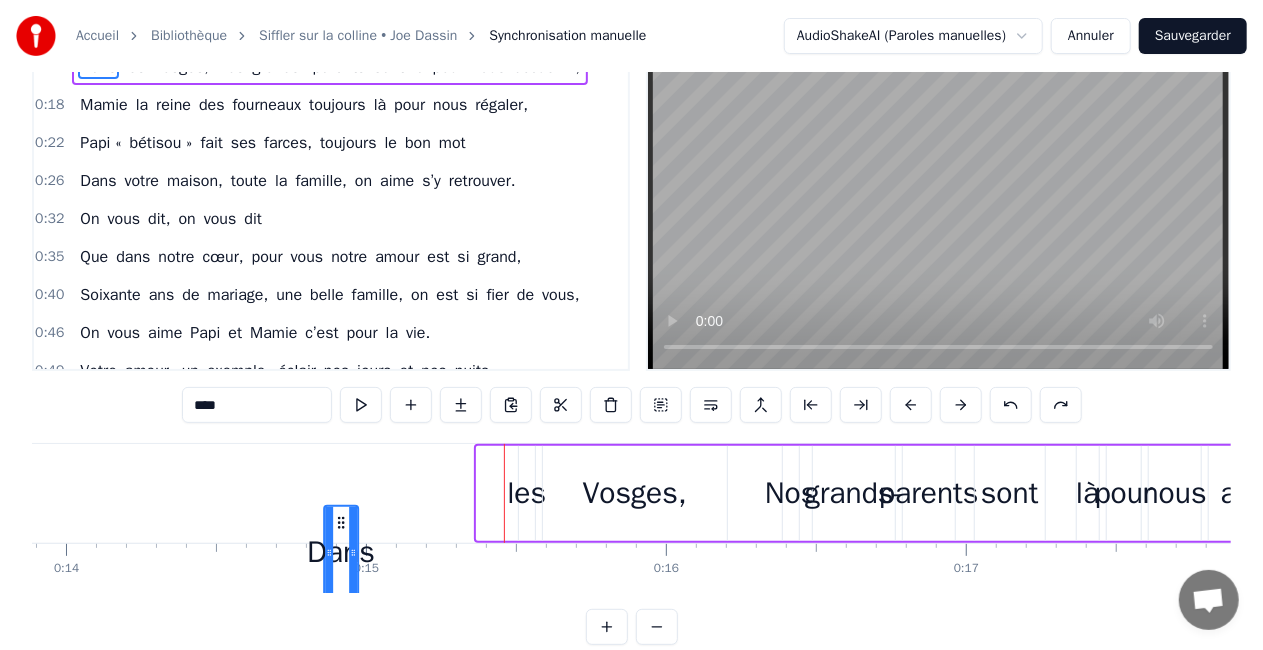 click on "Dans les Vosges, Nos grands- parents sont là pour nous accueillir, Mamie la reine des fourneaux toujours là pour nous régaler, Papi « bétisou » fait ses farces, toujours le bon mot Dans votre maison, toute la famille, on aime s’y retrouver. On vous dit, on vous dit Que dans notre cœur, pour vous notre amour est si grand, Soixante ans de mariage, une belle famille, on est si fier de vous, On vous aime Papi et Mamie c’est pour la vie. Votre amour, un exemple, éclair nos jours et nos nuits Zaï- zaï- zaï- zaï Zaï- zaï- zaï- zaï Zaï- zaï- zaï- zaï Zaï- zaï- zaï- zaï Woh- oh, woh- oh Woh- oh, woh- oh Les vacances chez vous, C'est la fête, Le bonheur, Même quand Papi nous fait Travailler à toute heure ! Déplacer son bazar du jardin au grenier Mais surtout ne pas jeter, oui c'est ça son grand secret ! On vous dit, on vous dit Que dans notre cœur, pour vous notre amour est si grand, Soixante ans de mariage, une belle famille, on est si fier de vous, On vous aime Papi et Mamie c’" at bounding box center [19748, 493] 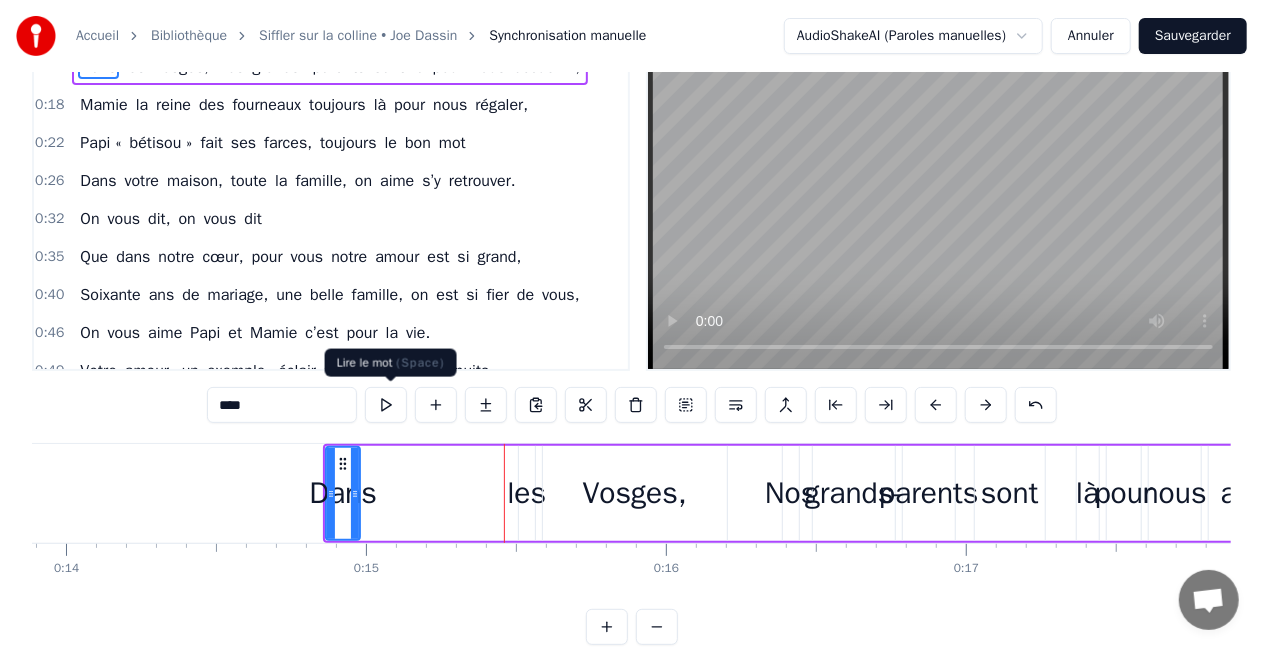 scroll, scrollTop: 0, scrollLeft: 0, axis: both 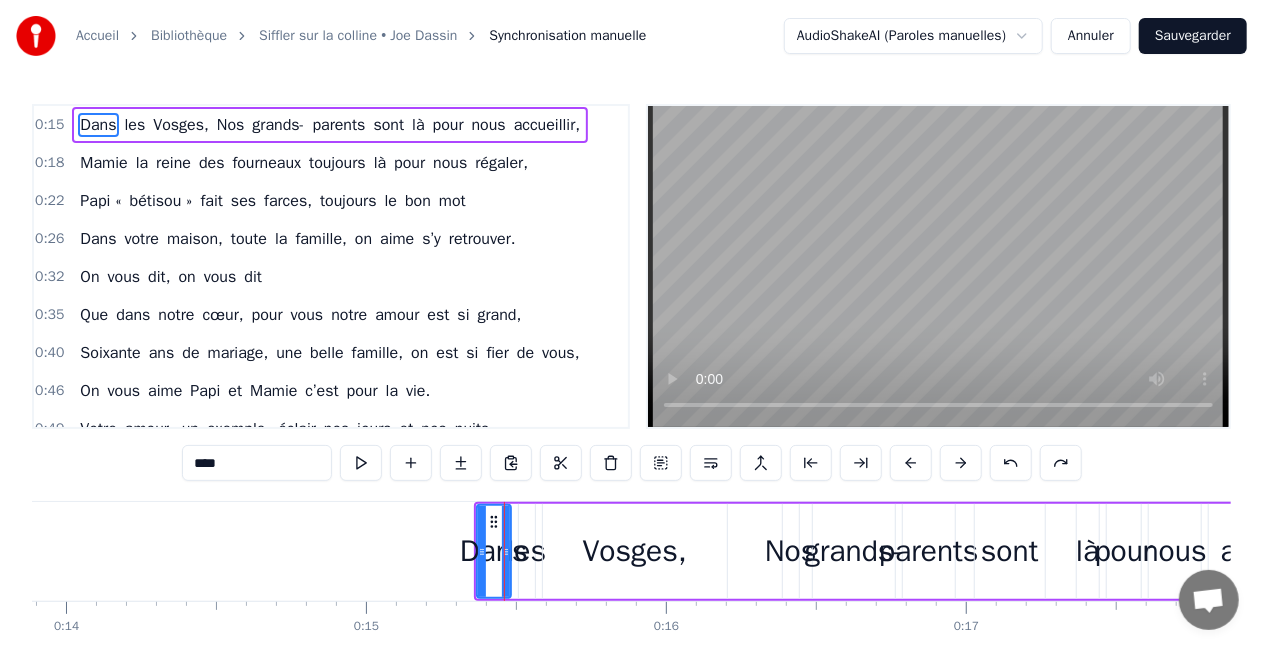 click at bounding box center (661, 463) 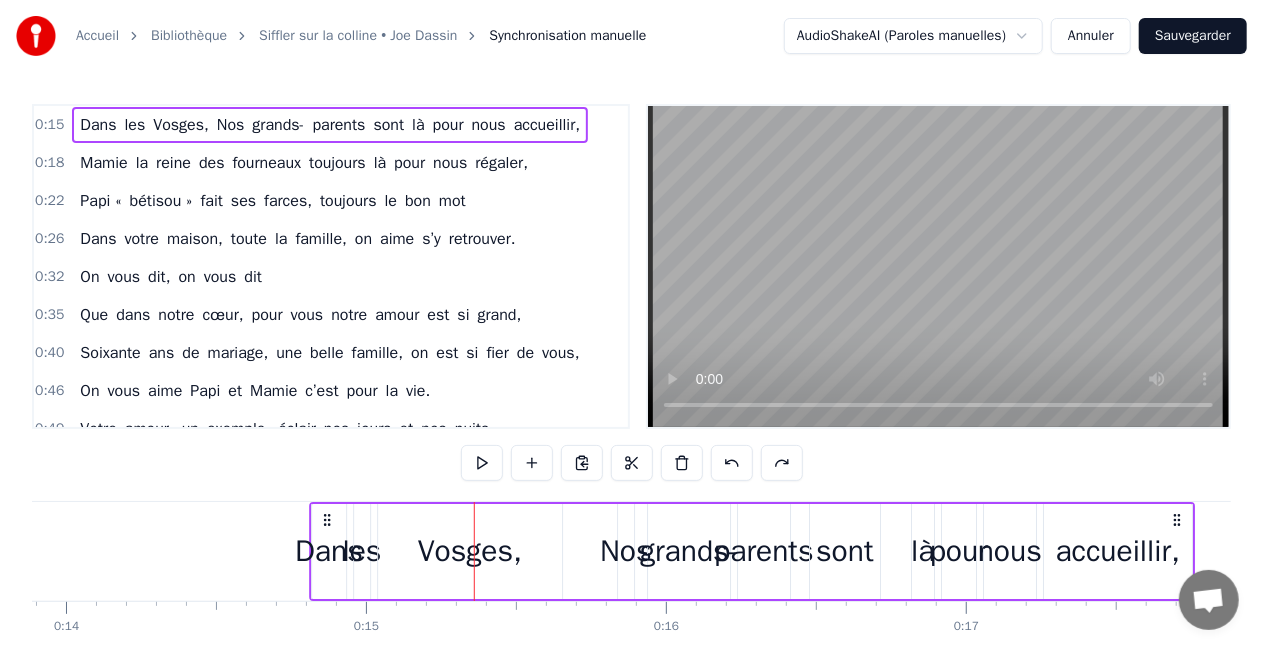 drag, startPoint x: 491, startPoint y: 514, endPoint x: 314, endPoint y: 524, distance: 177.28226 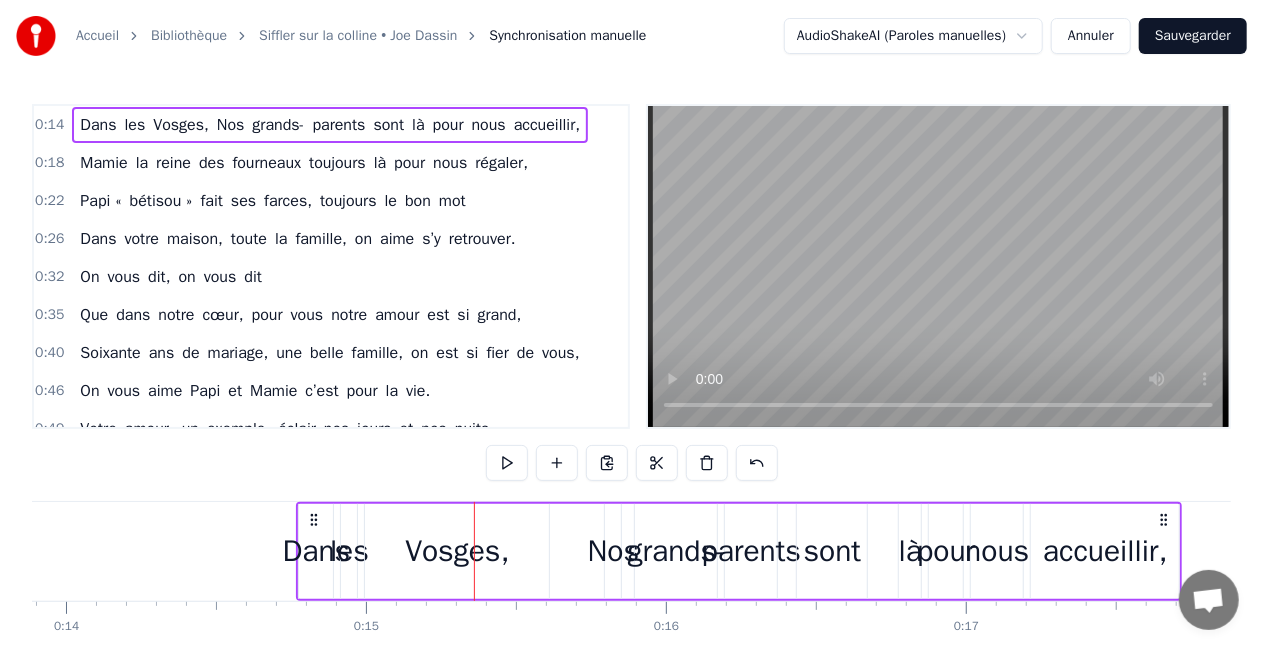 type 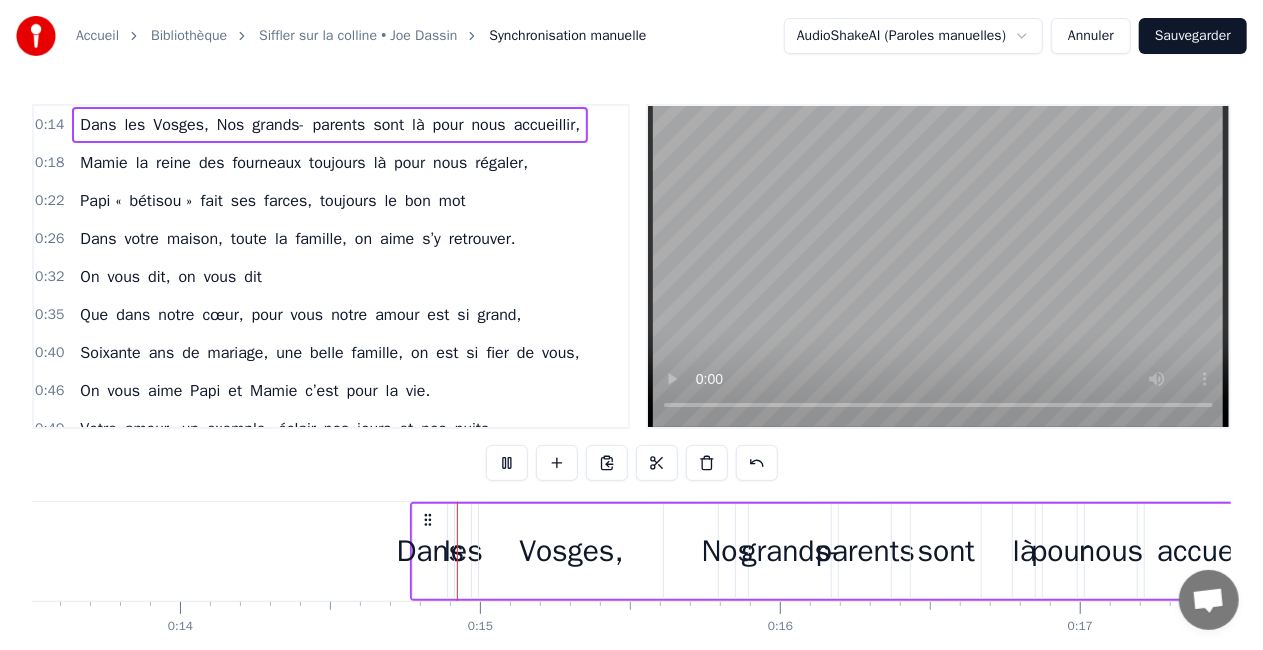 scroll, scrollTop: 0, scrollLeft: 4231, axis: horizontal 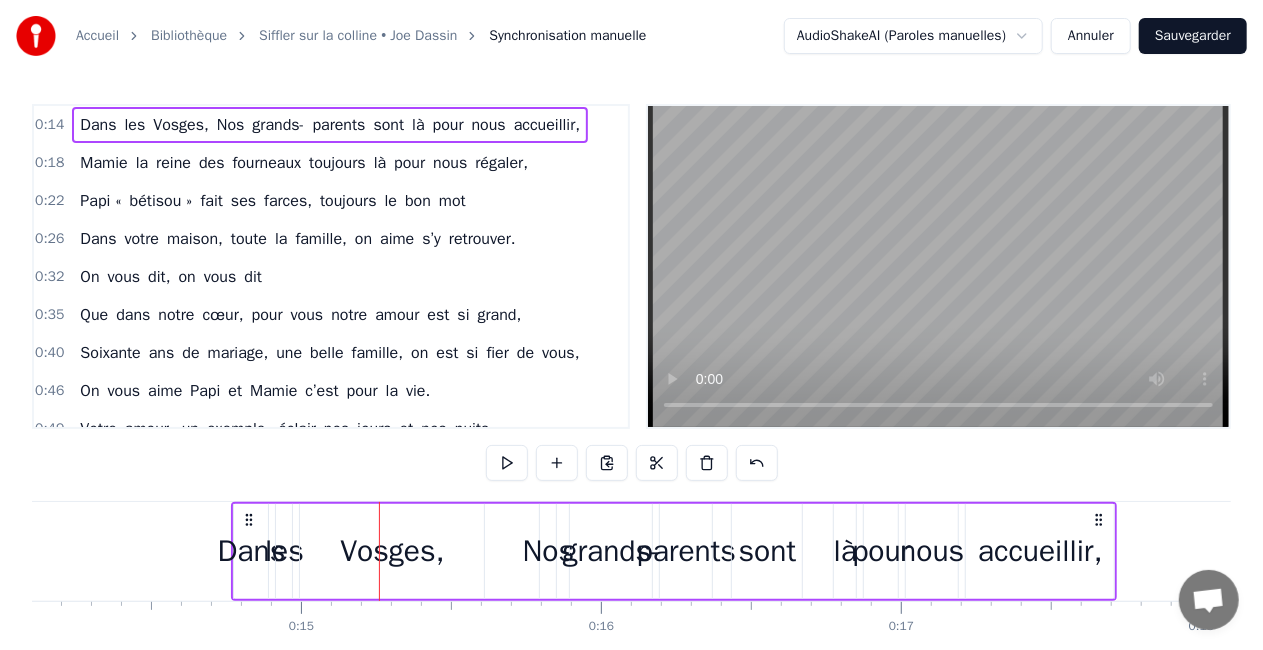 click on "Dans les Vosges, Nos grands- parents sont là pour nous accueillir, Mamie la reine des fourneaux toujours là pour nous régaler, Papi « bétisou » fait ses farces, toujours le bon mot Dans votre maison, toute la famille, on aime s’y retrouver. On vous dit, on vous dit Que dans notre cœur, pour vous notre amour est si grand, Soixante ans de mariage, une belle famille, on est si fier de vous, On vous aime Papi et Mamie c’est pour la vie. Votre amour, un exemple, éclair nos jours et nos nuits Zaï- zaï- zaï- zaï Zaï- zaï- zaï- zaï Zaï- zaï- zaï- zaï Zaï- zaï- zaï- zaï Woh- oh, woh- oh Woh- oh, woh- oh Les vacances chez vous, C'est la fête, Le bonheur, Même quand Papi nous fait Travailler à toute heure ! Déplacer son bazar du jardin au grenier Mais surtout ne pas jeter, oui c'est ça son grand secret ! On vous dit, on vous dit Que dans notre cœur, pour vous notre amour est si grand, Soixante ans de mariage, une belle famille, on est si fier de vous, On vous aime Papi et Mamie c’" at bounding box center [19683, 551] 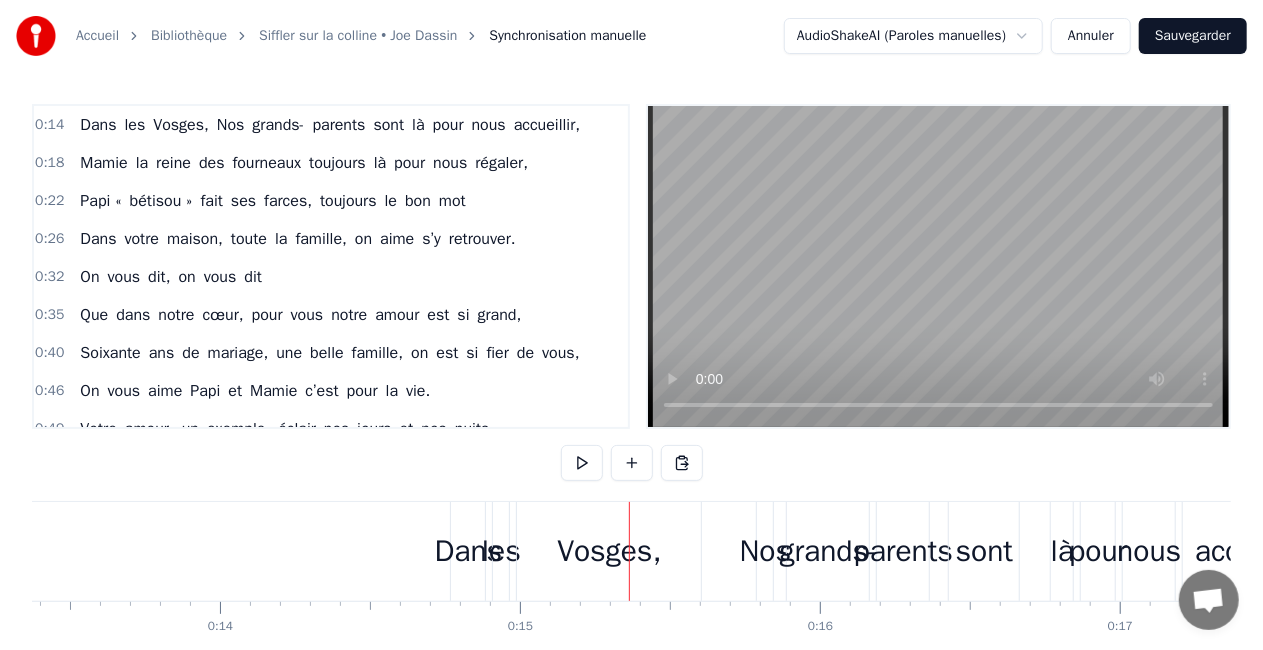 scroll, scrollTop: 0, scrollLeft: 3997, axis: horizontal 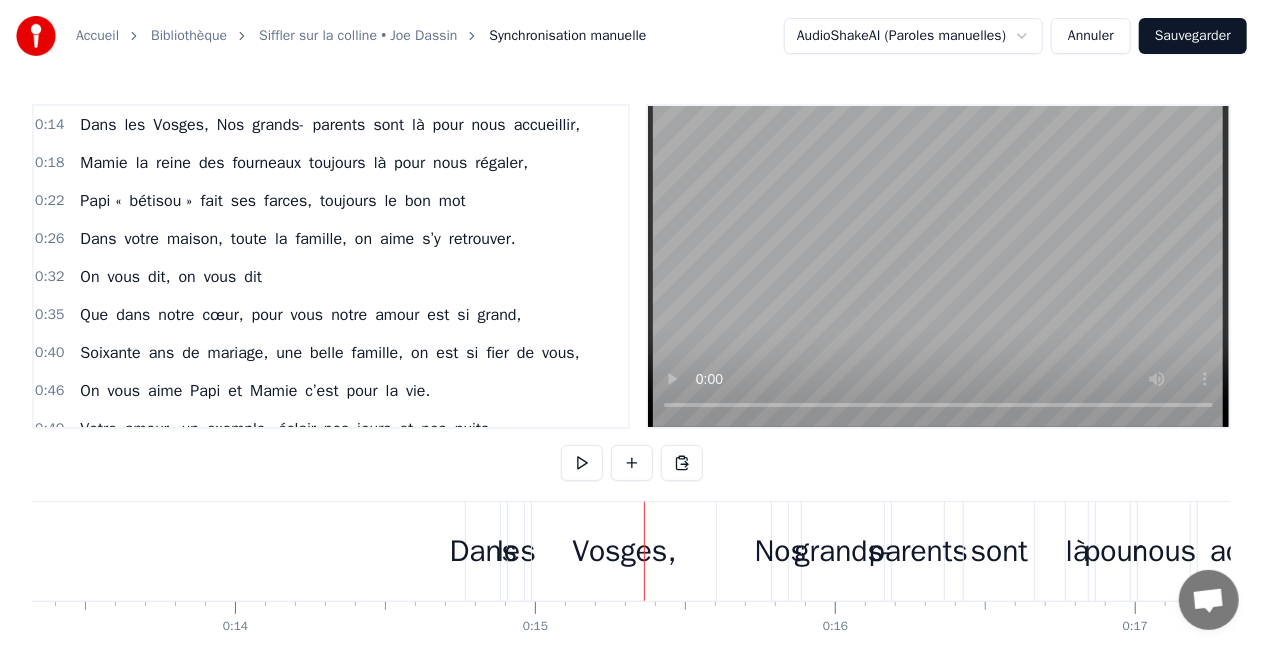 click on "Dans" at bounding box center [484, 551] 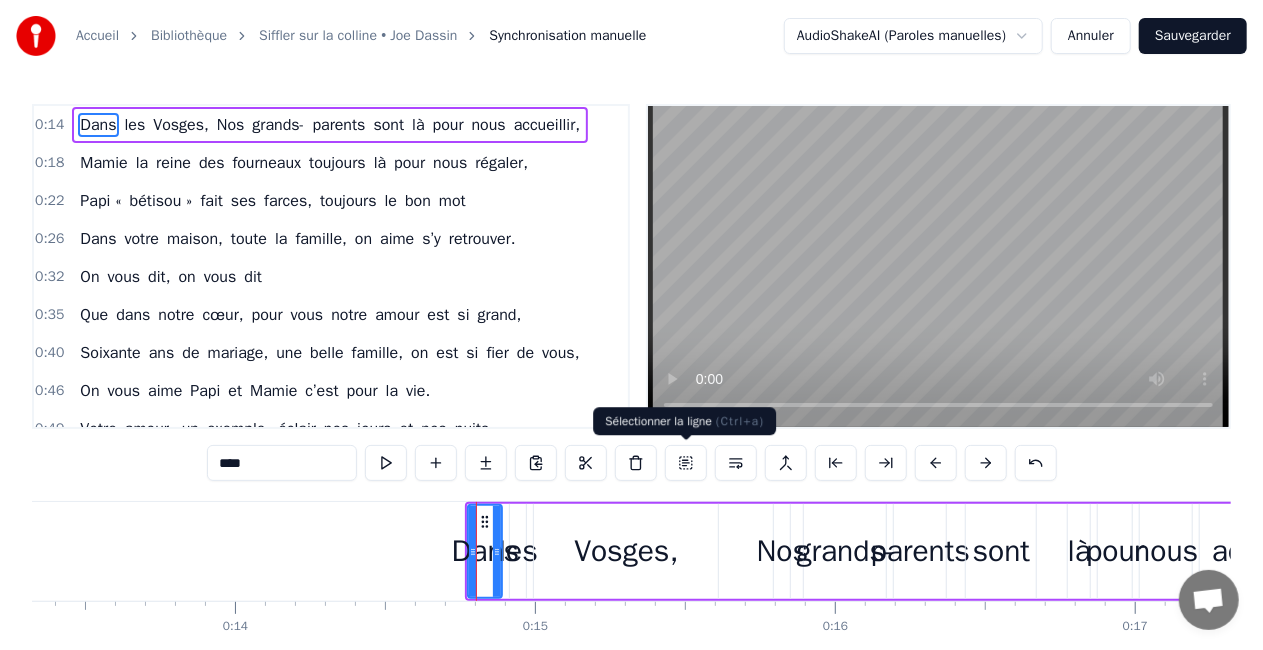 click at bounding box center (686, 463) 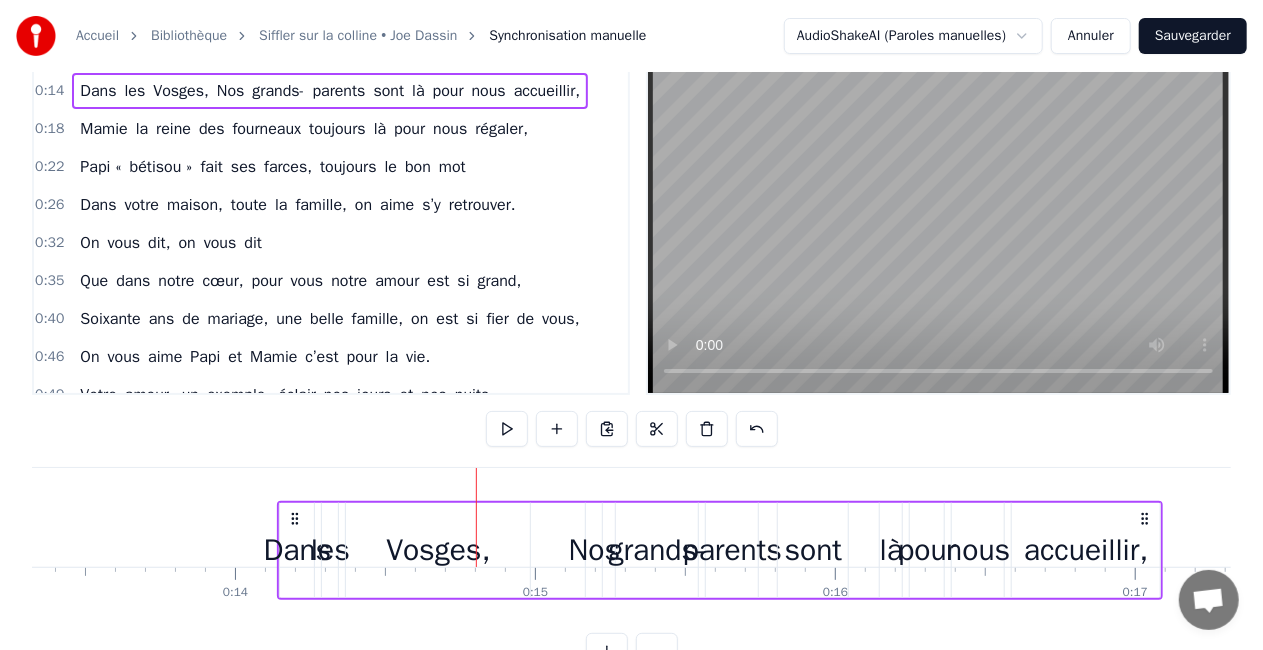 scroll, scrollTop: 42, scrollLeft: 0, axis: vertical 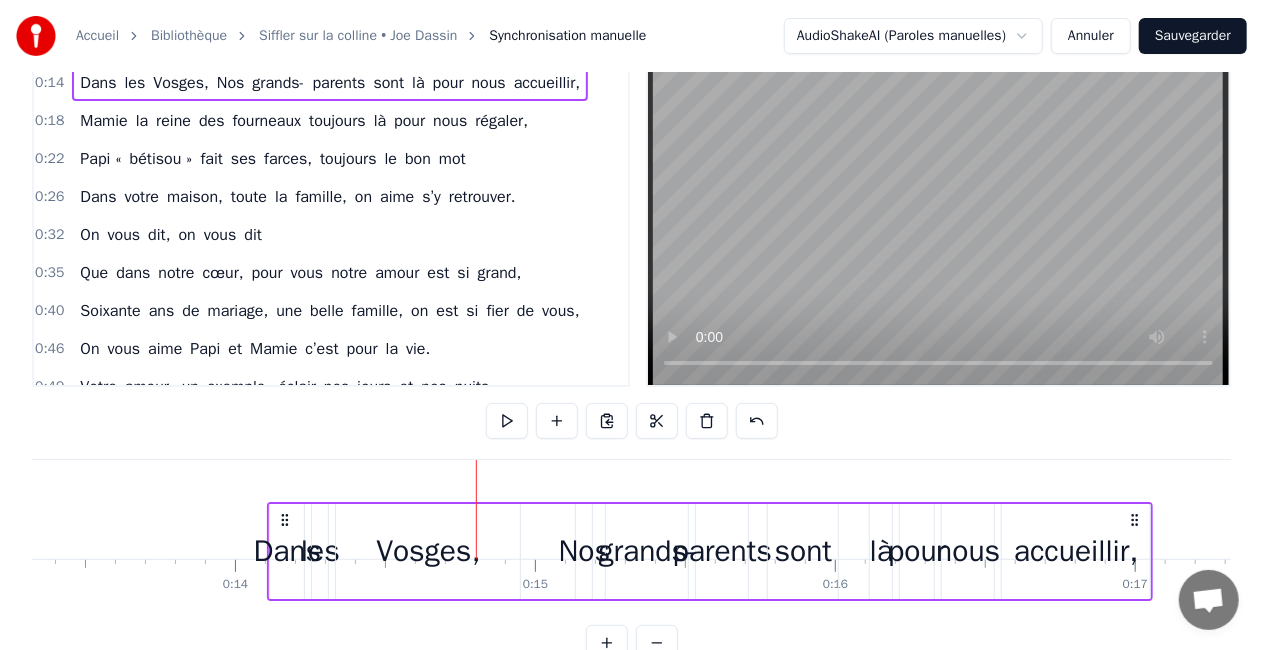 click on "Dans les Vosges, Nos grands- parents sont là pour nous accueillir, Mamie la reine des fourneaux toujours là pour nous régaler, Papi « bétisou » fait ses farces, toujours le bon mot Dans votre maison, toute la famille, on aime s’y retrouver. On vous dit, on vous dit Que dans notre cœur, pour vous notre amour est si grand, Soixante ans de mariage, une belle famille, on est si fier de vous, On vous aime Papi et Mamie c’est pour la vie. Votre amour, un exemple, éclair nos jours et nos nuits Zaï- zaï- zaï- zaï Zaï- zaï- zaï- zaï Zaï- zaï- zaï- zaï Zaï- zaï- zaï- zaï Woh- oh, woh- oh Woh- oh, woh- oh Les vacances chez vous, C'est la fête, Le bonheur, Même quand Papi nous fait Travailler à toute heure ! Déplacer son bazar du jardin au grenier Mais surtout ne pas jeter, oui c'est ça son grand secret ! On vous dit, on vous dit Que dans notre cœur, pour vous notre amour est si grand, Soixante ans de mariage, une belle famille, on est si fier de vous, On vous aime Papi et Mamie c’" at bounding box center [19917, 509] 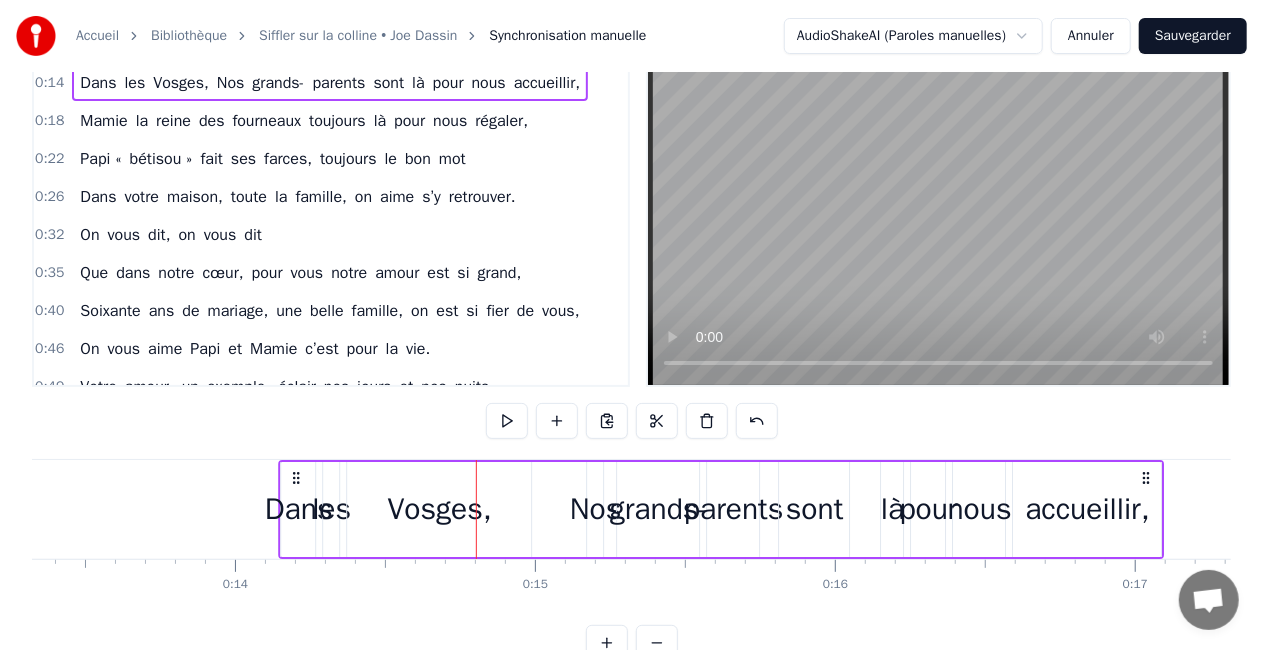 drag, startPoint x: 284, startPoint y: 470, endPoint x: 296, endPoint y: 470, distance: 12 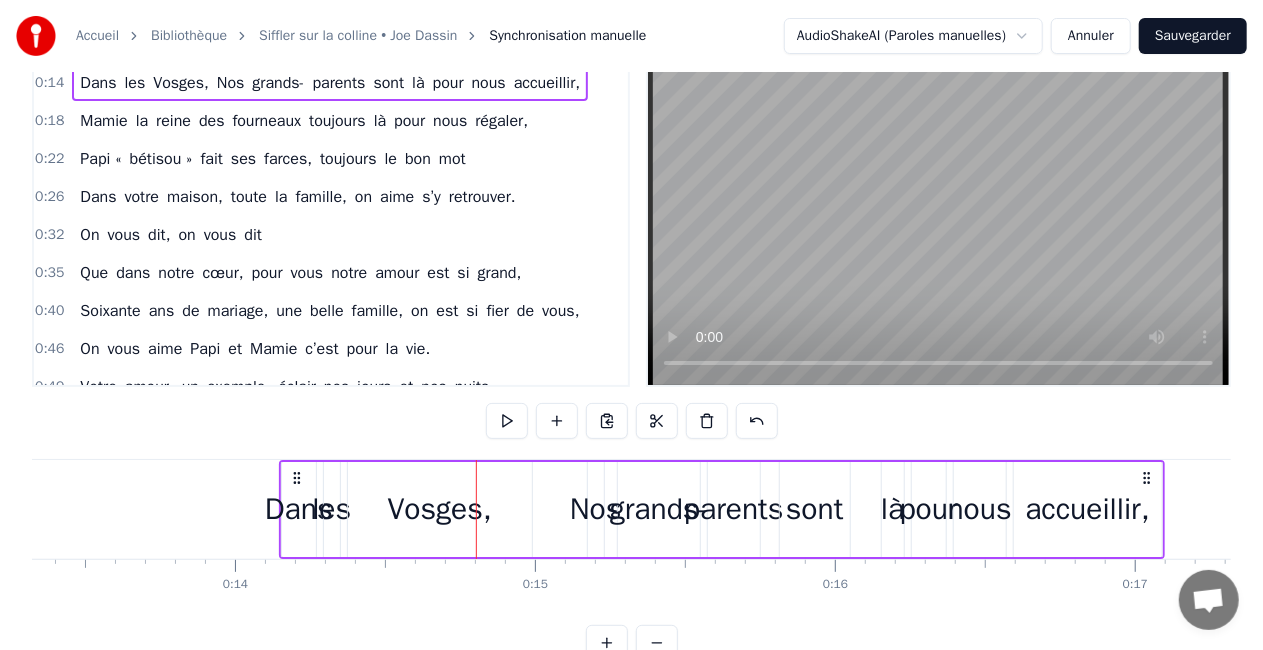 click 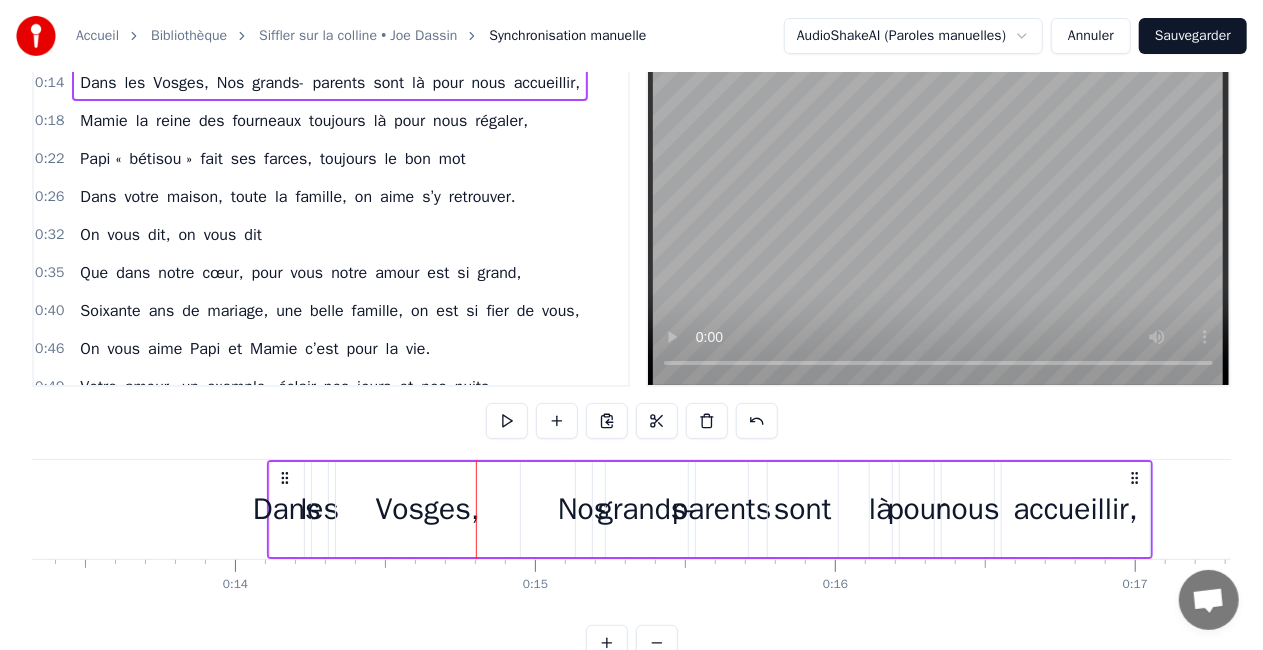 drag, startPoint x: 294, startPoint y: 479, endPoint x: 282, endPoint y: 479, distance: 12 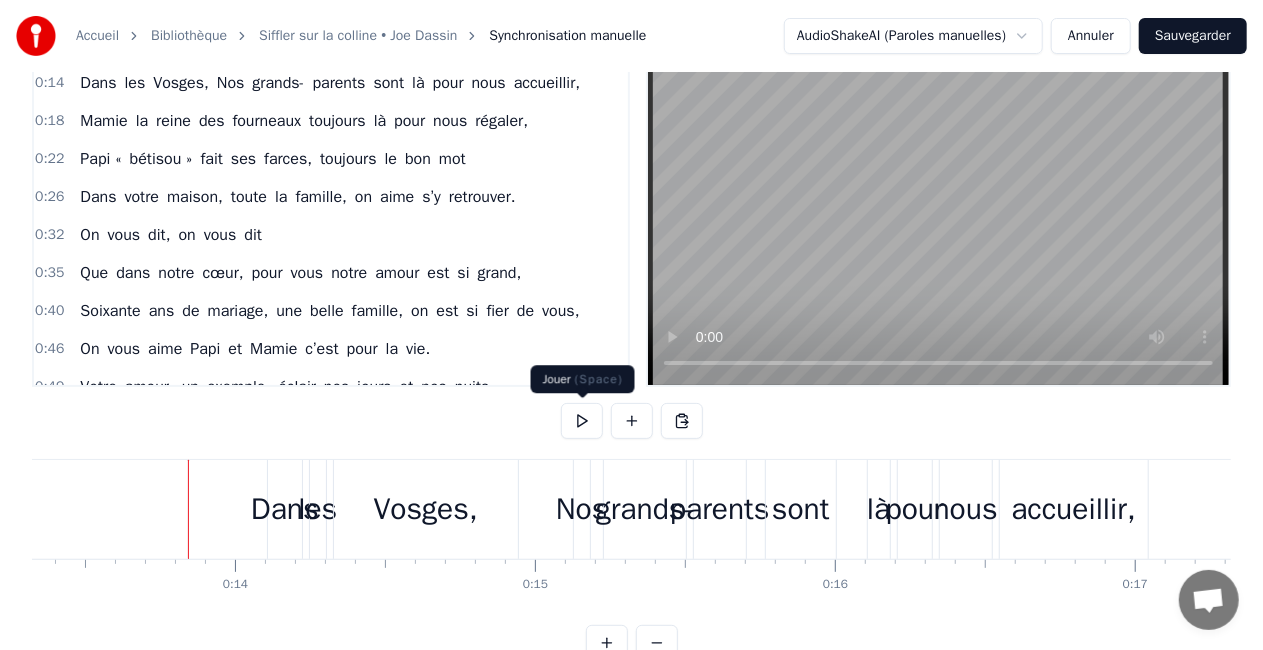 click at bounding box center [582, 421] 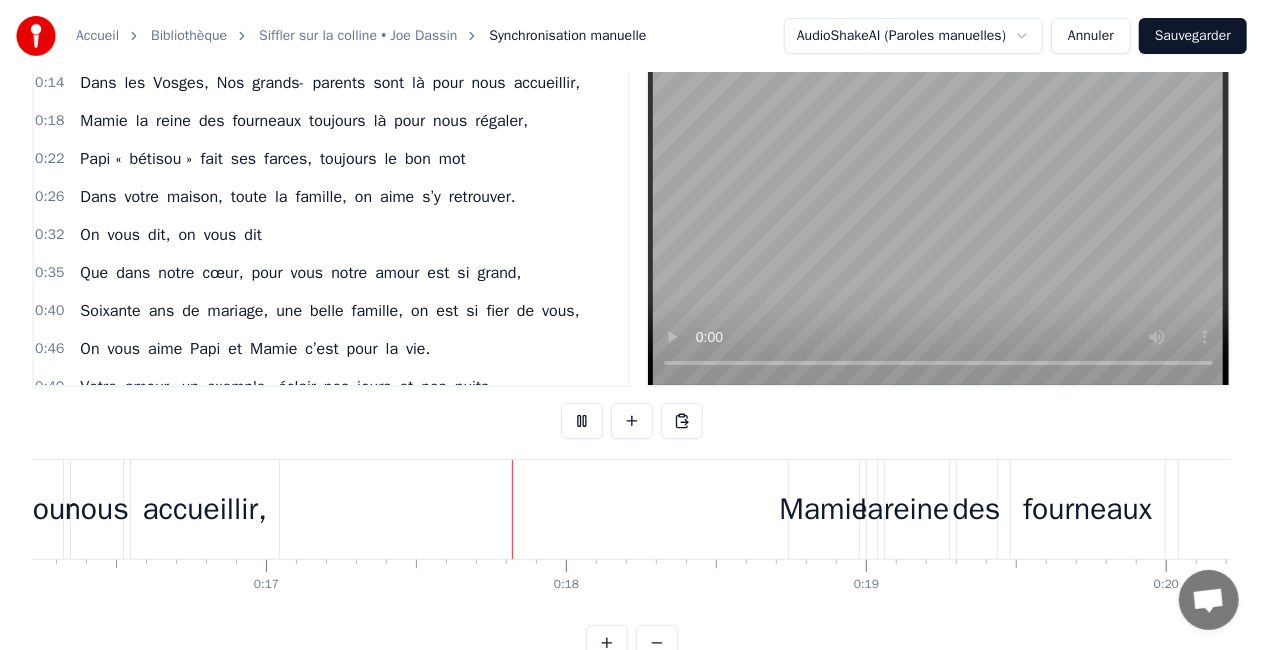 scroll, scrollTop: 0, scrollLeft: 5070, axis: horizontal 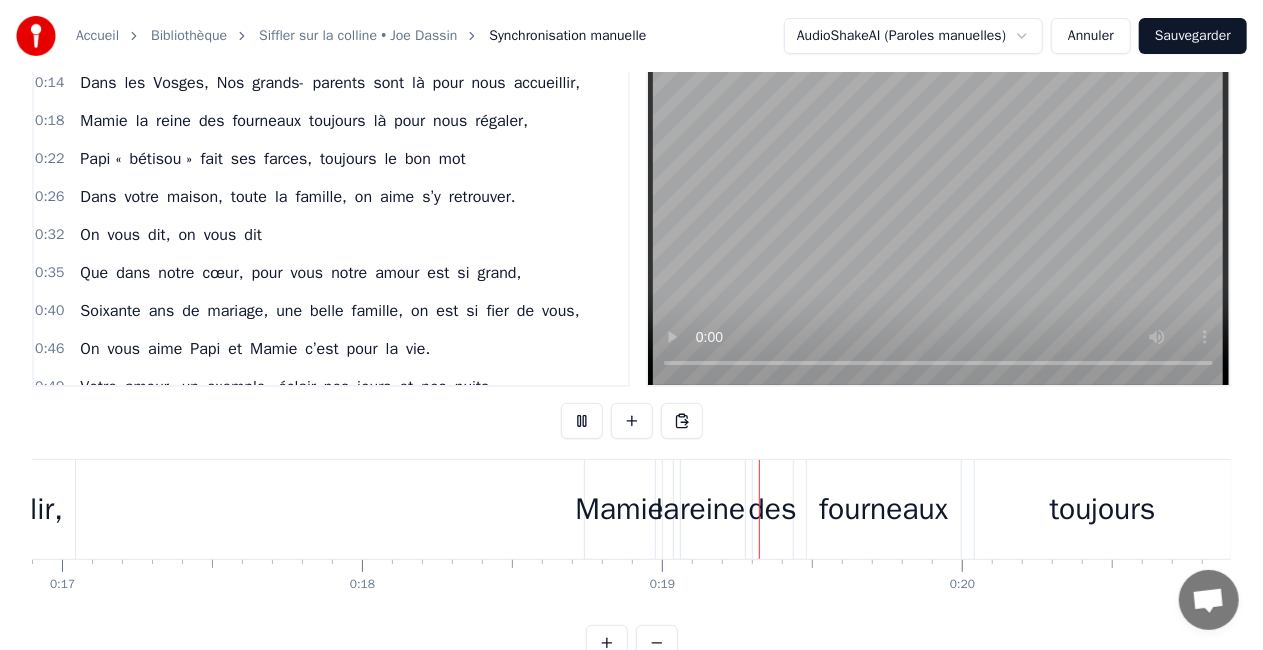 click at bounding box center (632, 423) 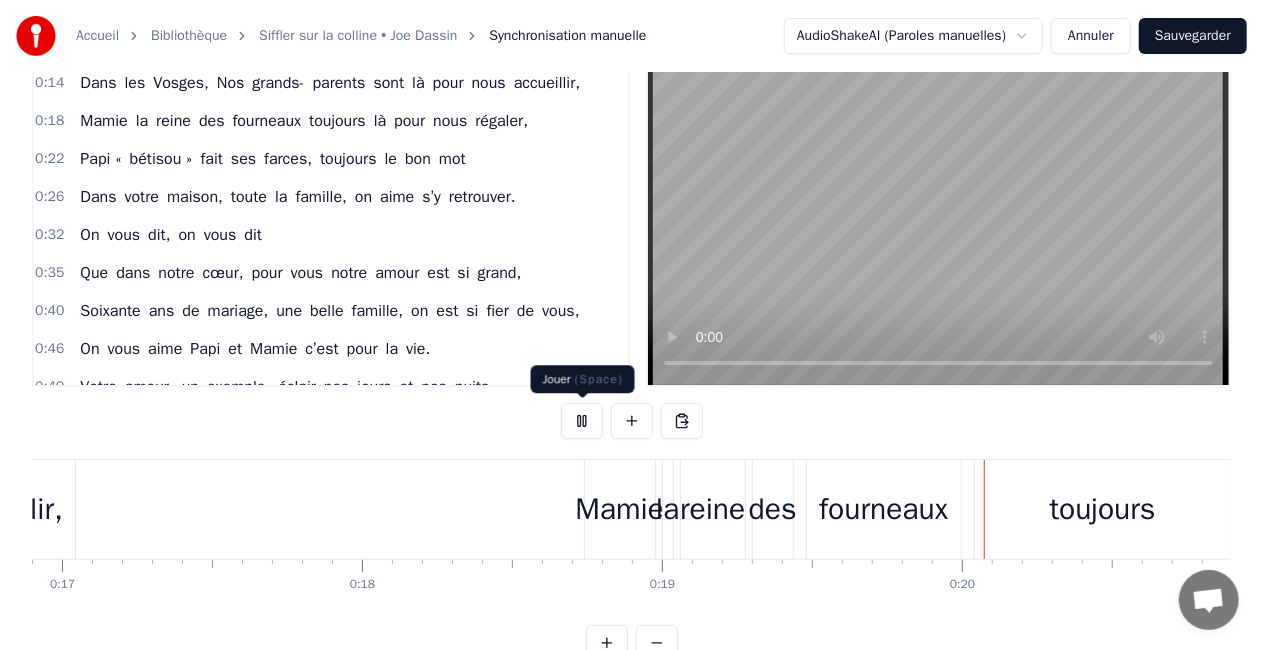 click at bounding box center [582, 421] 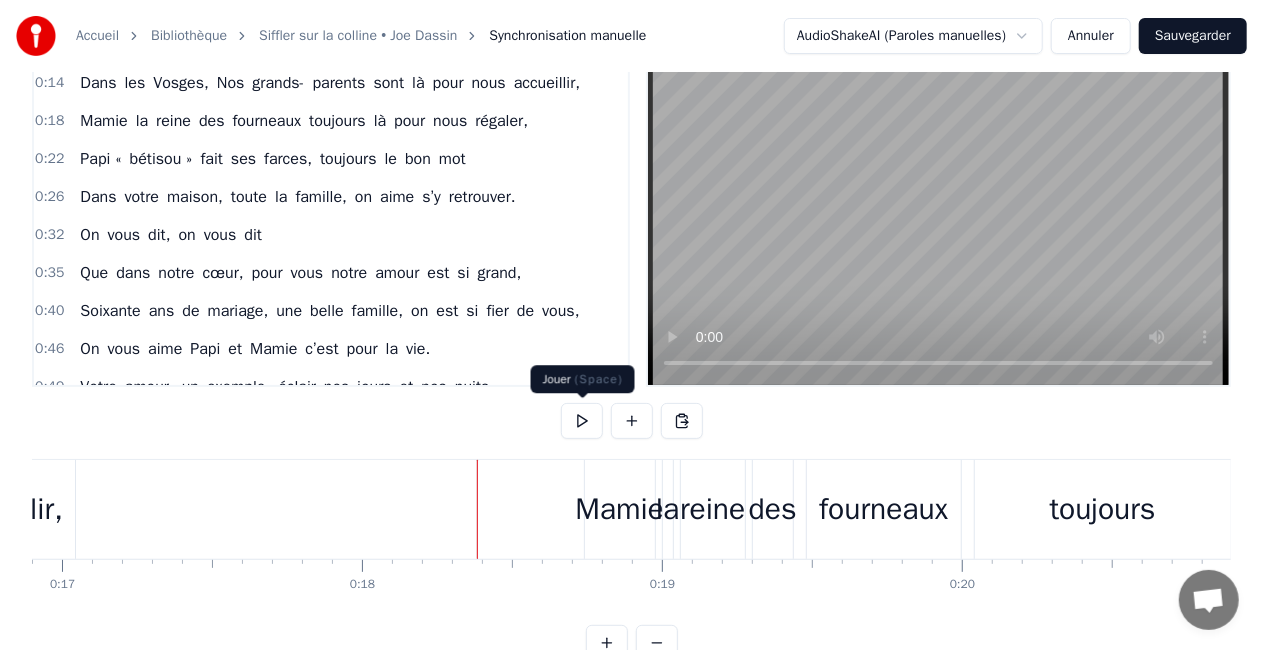 click at bounding box center [582, 421] 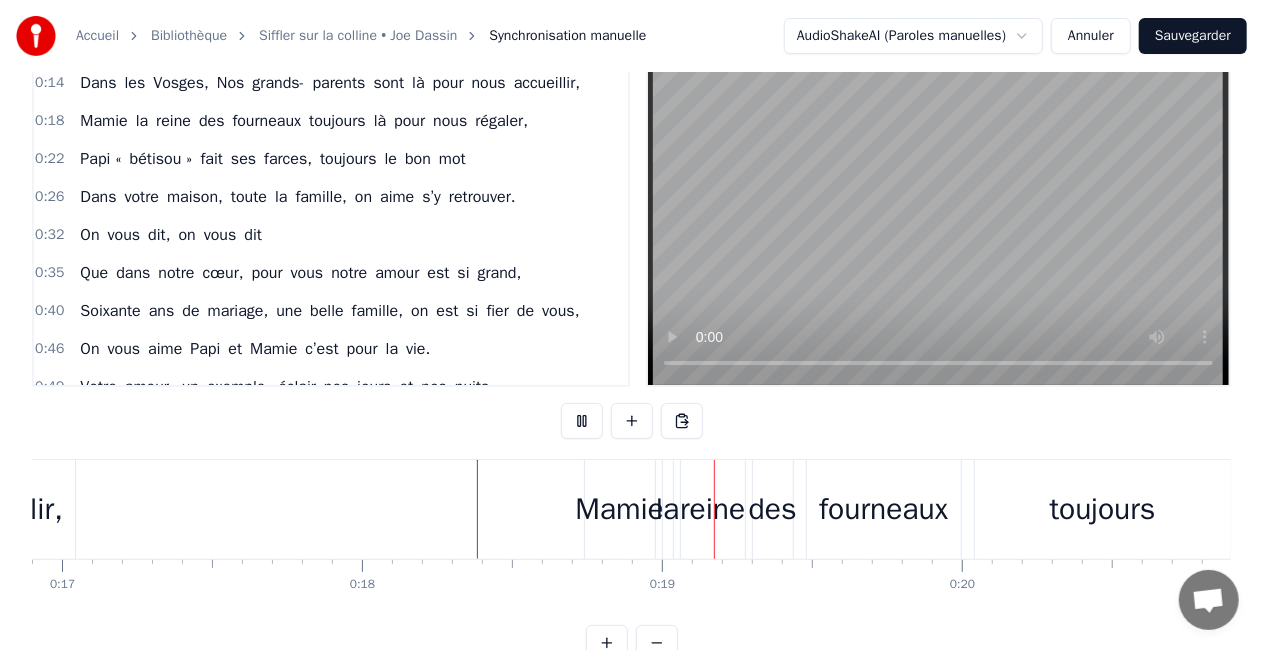 click at bounding box center [582, 421] 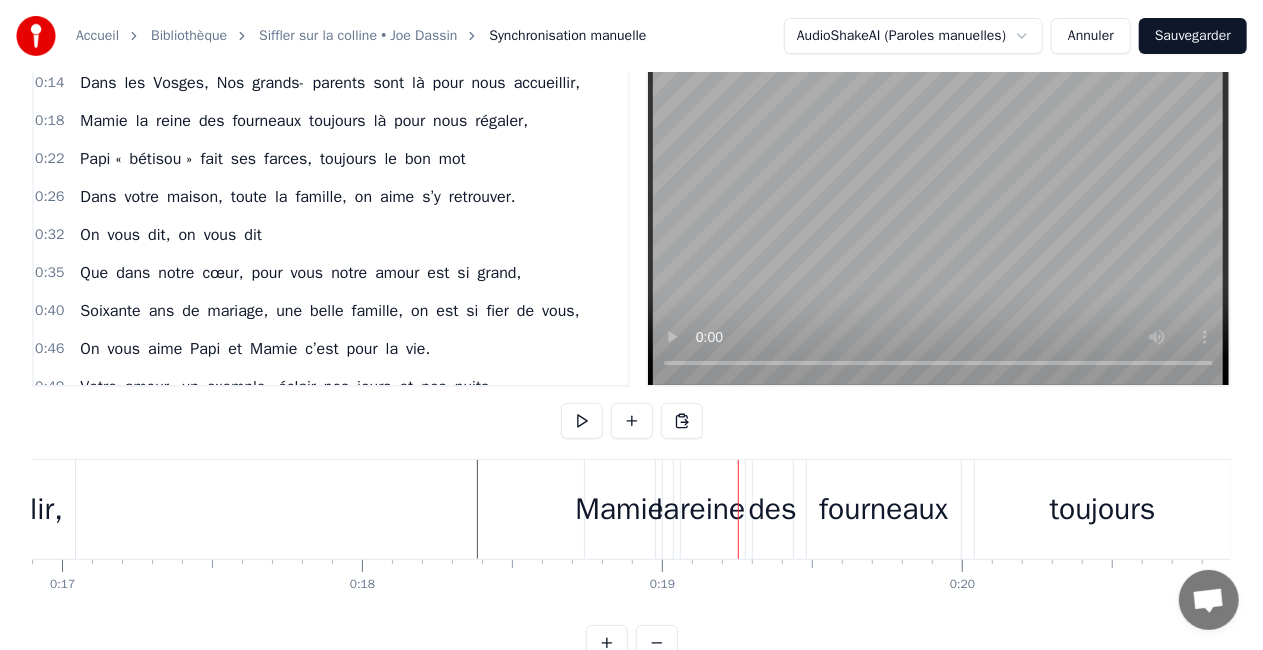 click on "Mamie" at bounding box center [619, 509] 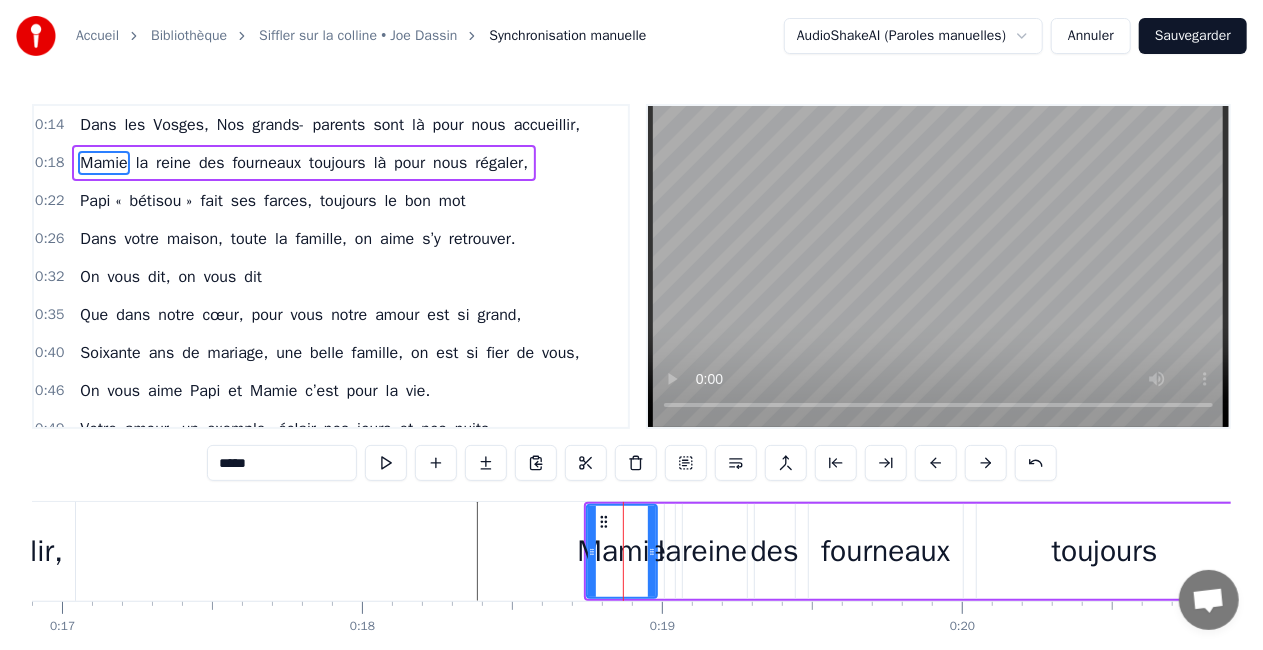 scroll, scrollTop: 0, scrollLeft: 0, axis: both 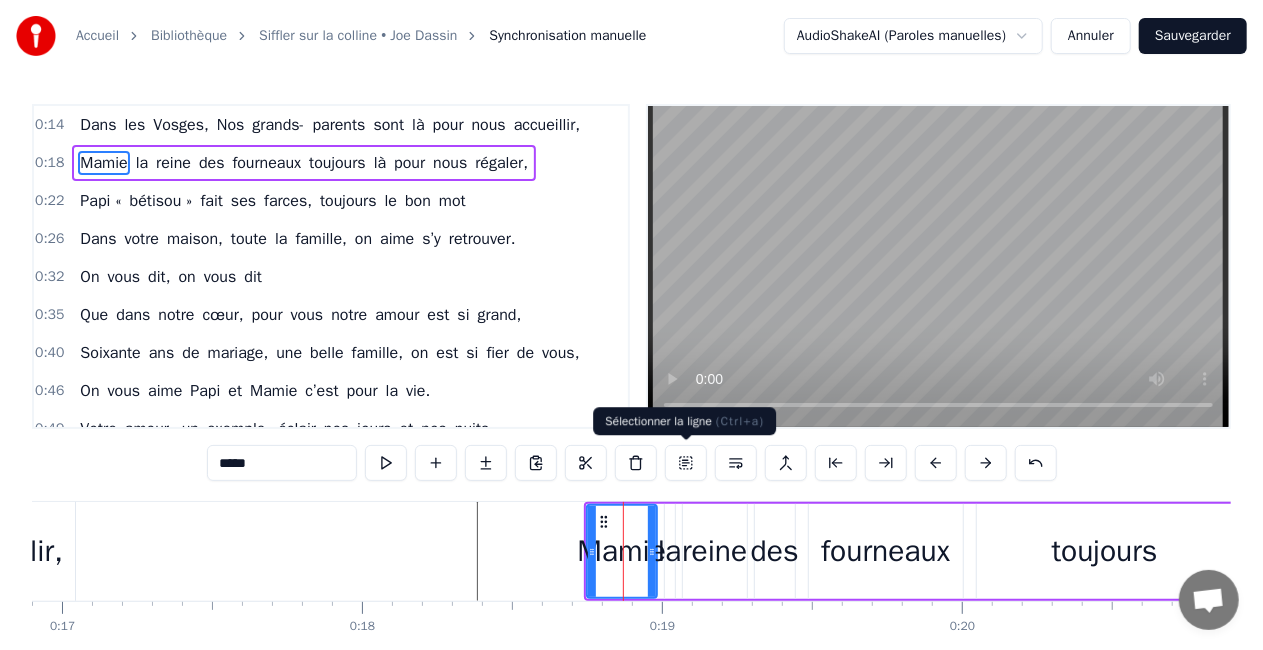 click at bounding box center [686, 463] 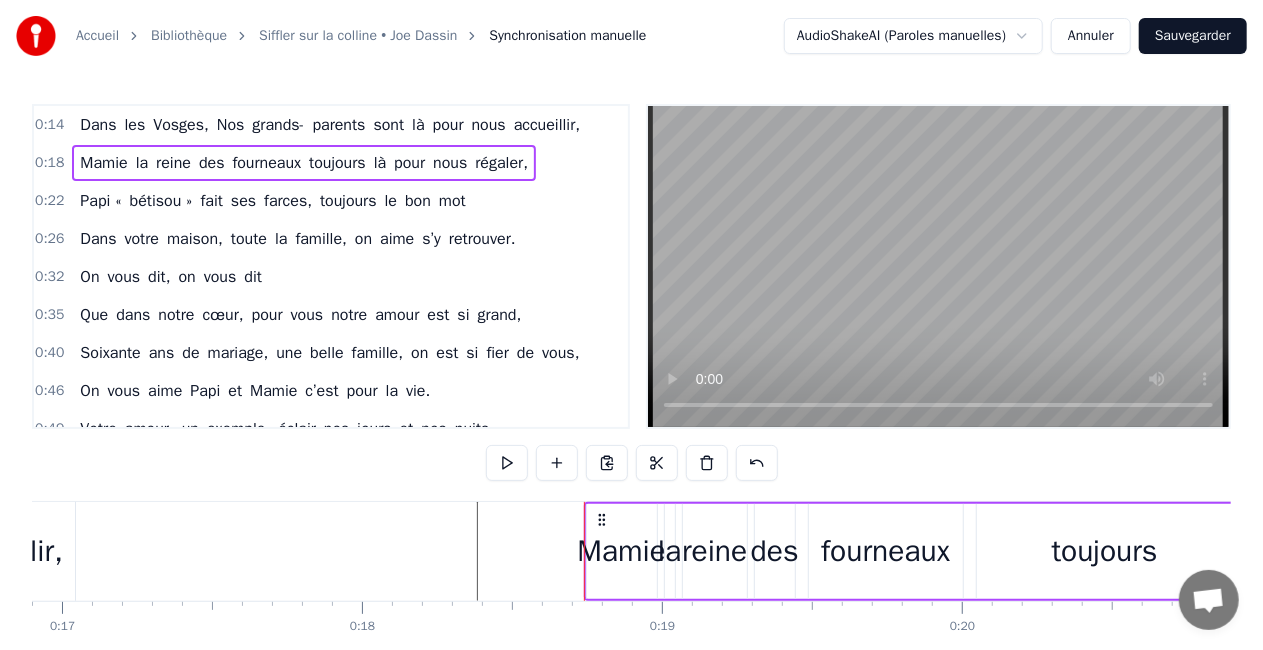 drag, startPoint x: 602, startPoint y: 510, endPoint x: 625, endPoint y: 514, distance: 23.345236 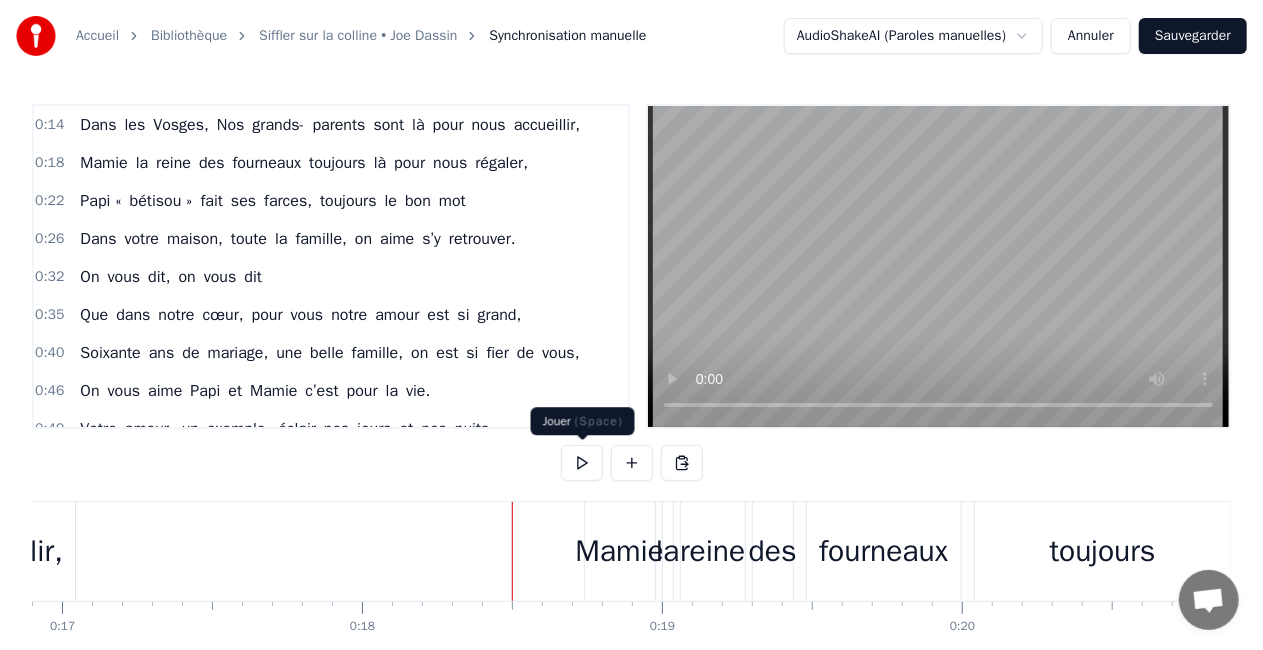 click 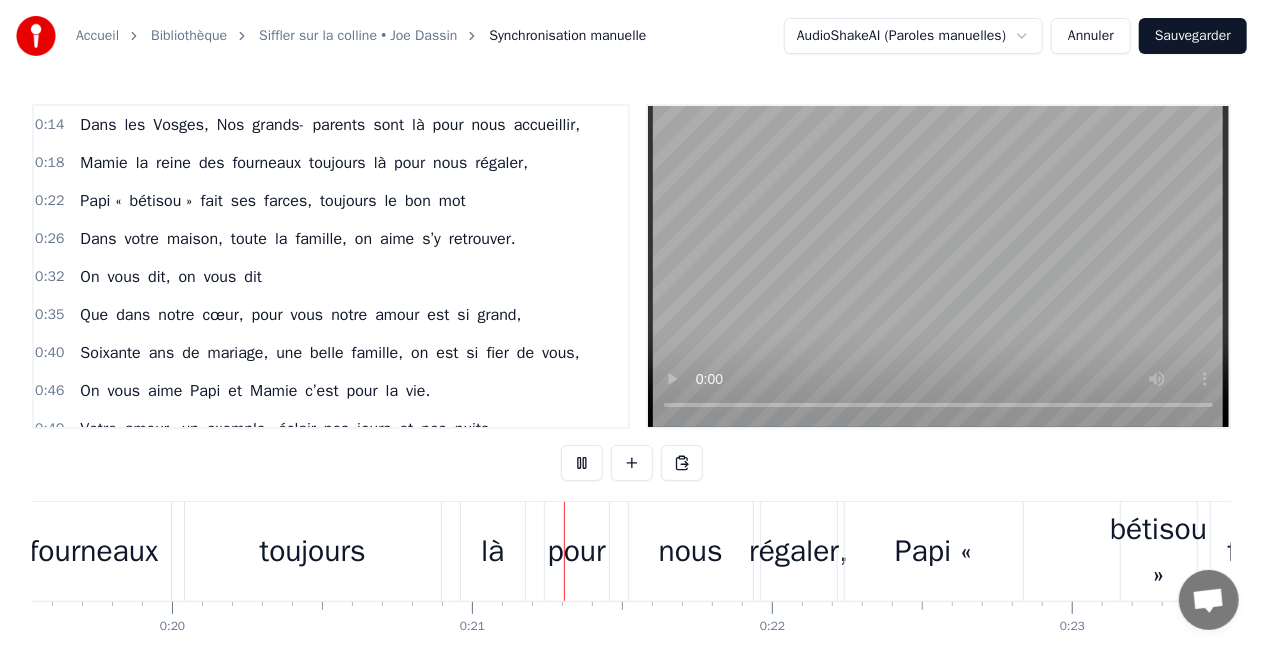 scroll, scrollTop: 0, scrollLeft: 6123, axis: horizontal 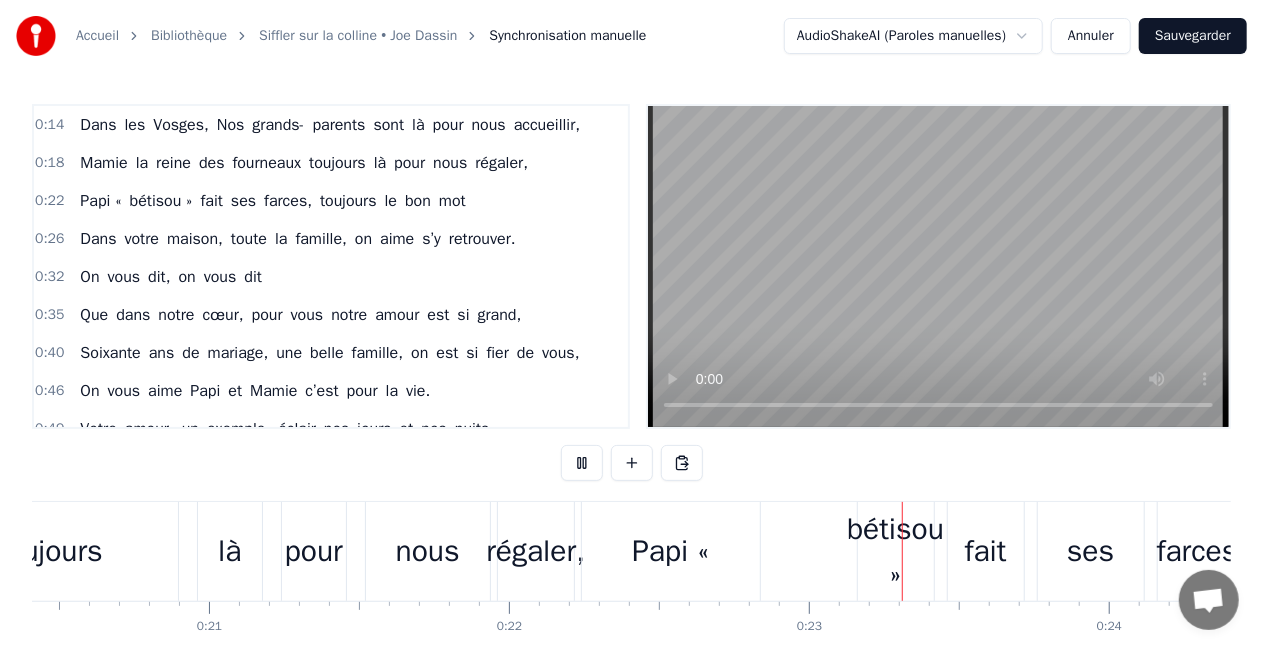 click at bounding box center [582, 463] 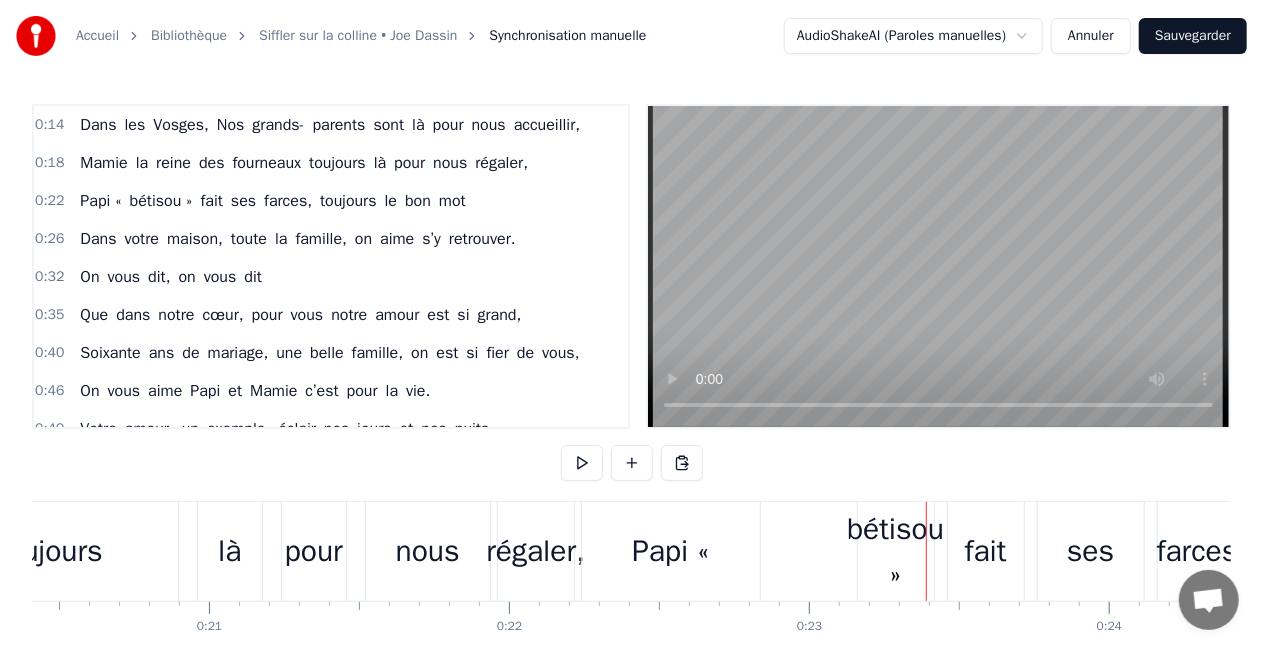 click at bounding box center (582, 463) 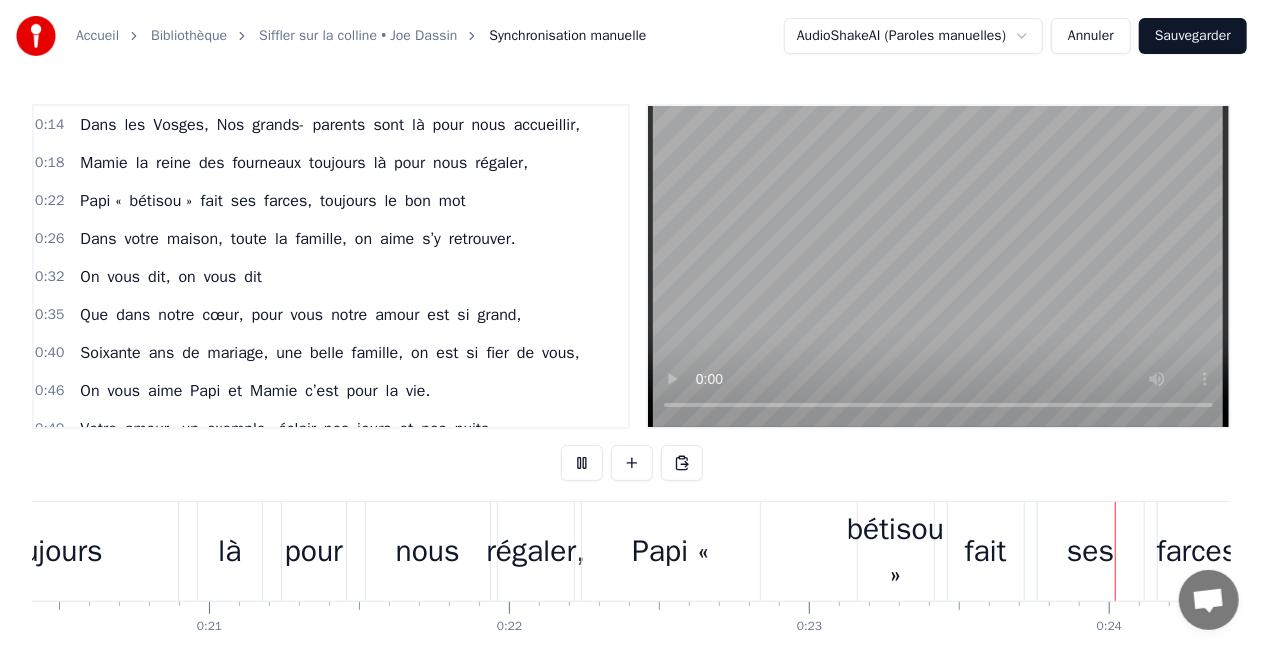 click at bounding box center [582, 463] 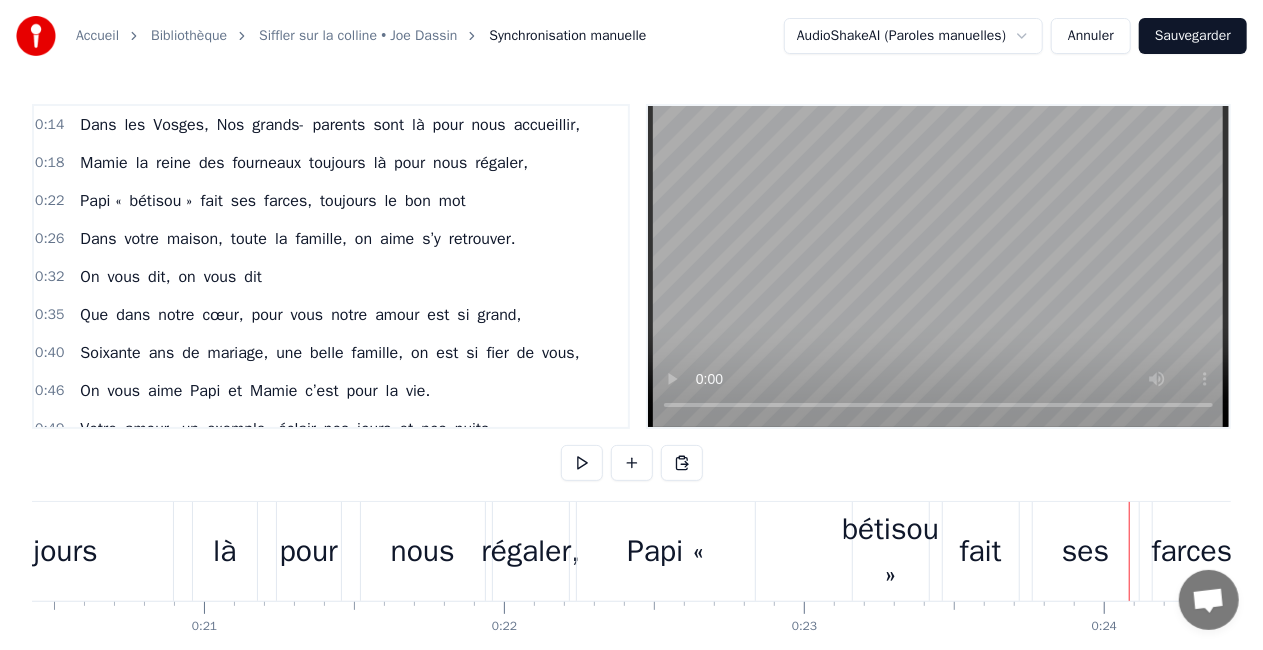 scroll, scrollTop: 0, scrollLeft: 6122, axis: horizontal 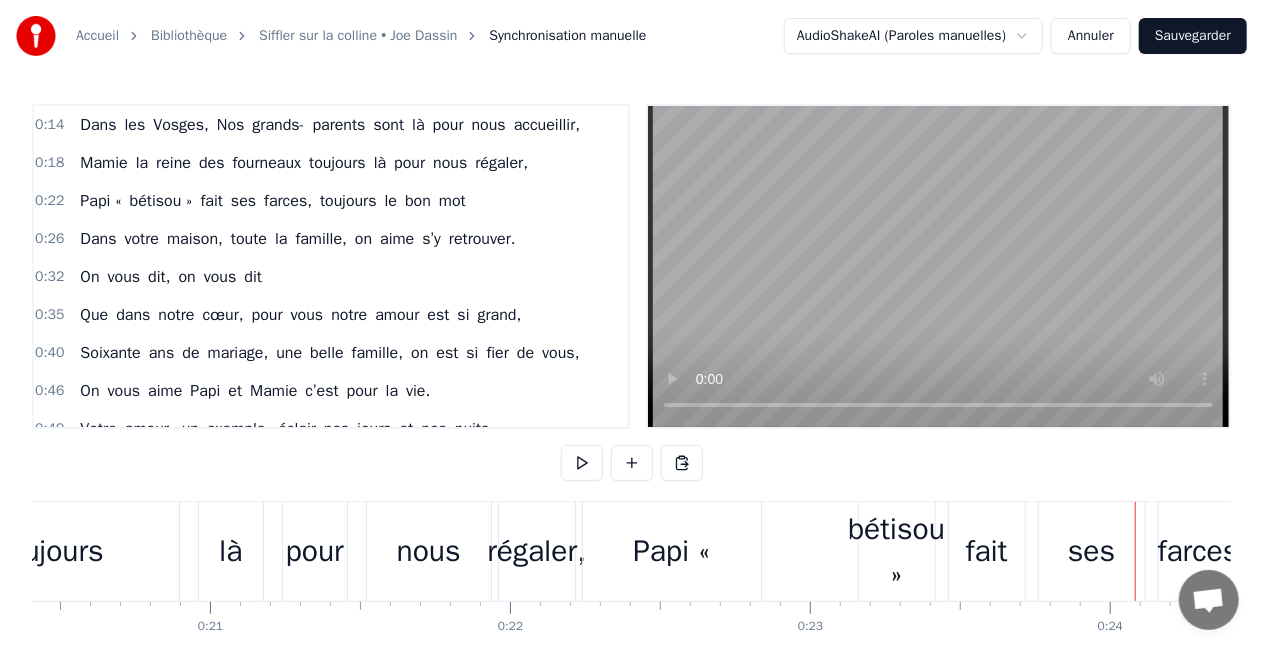click on "toujours" at bounding box center (51, 551) 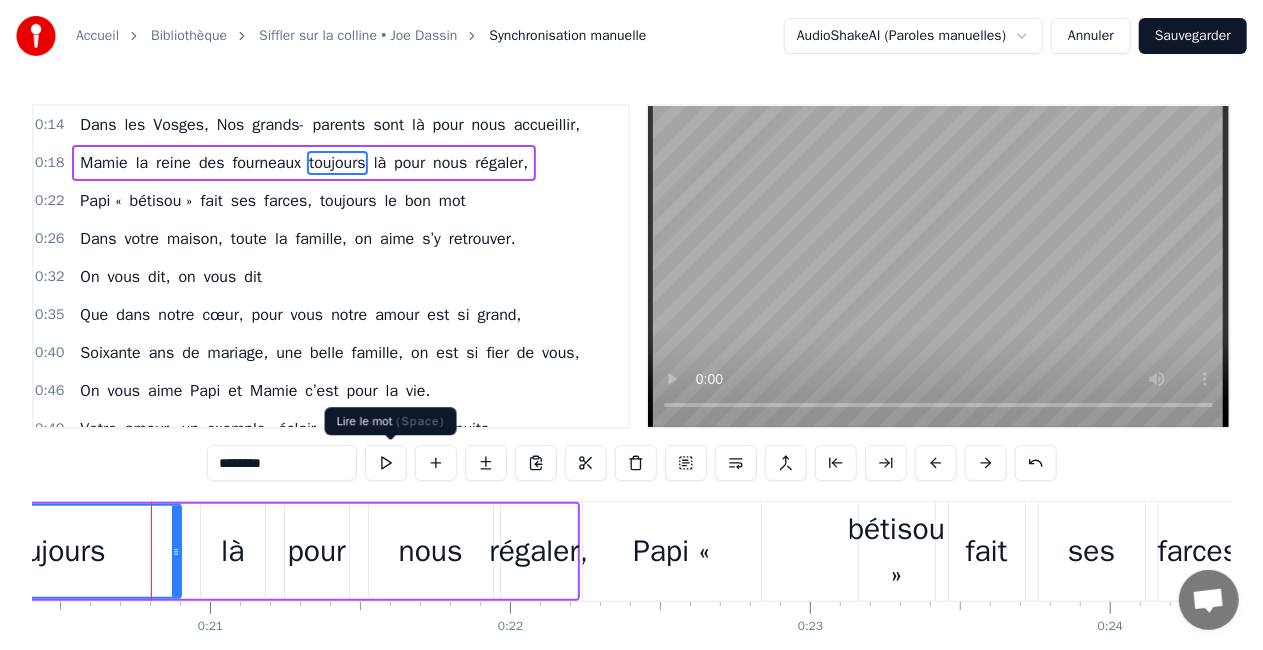 click at bounding box center [386, 463] 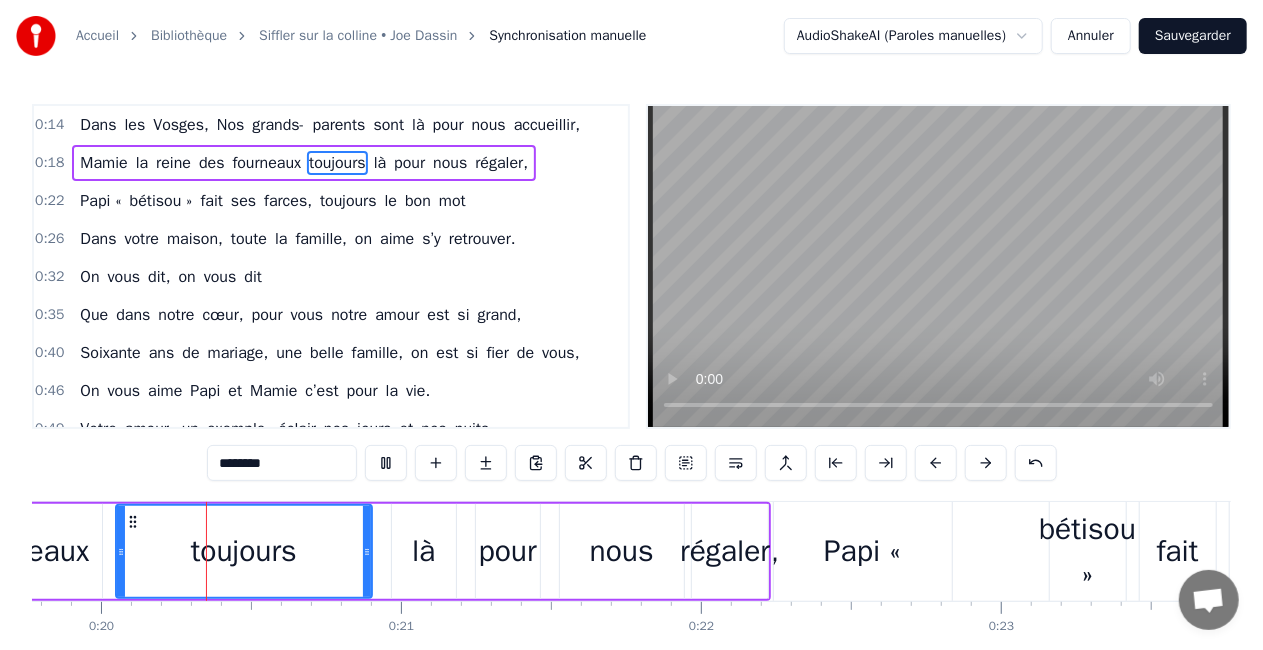 scroll, scrollTop: 0, scrollLeft: 5912, axis: horizontal 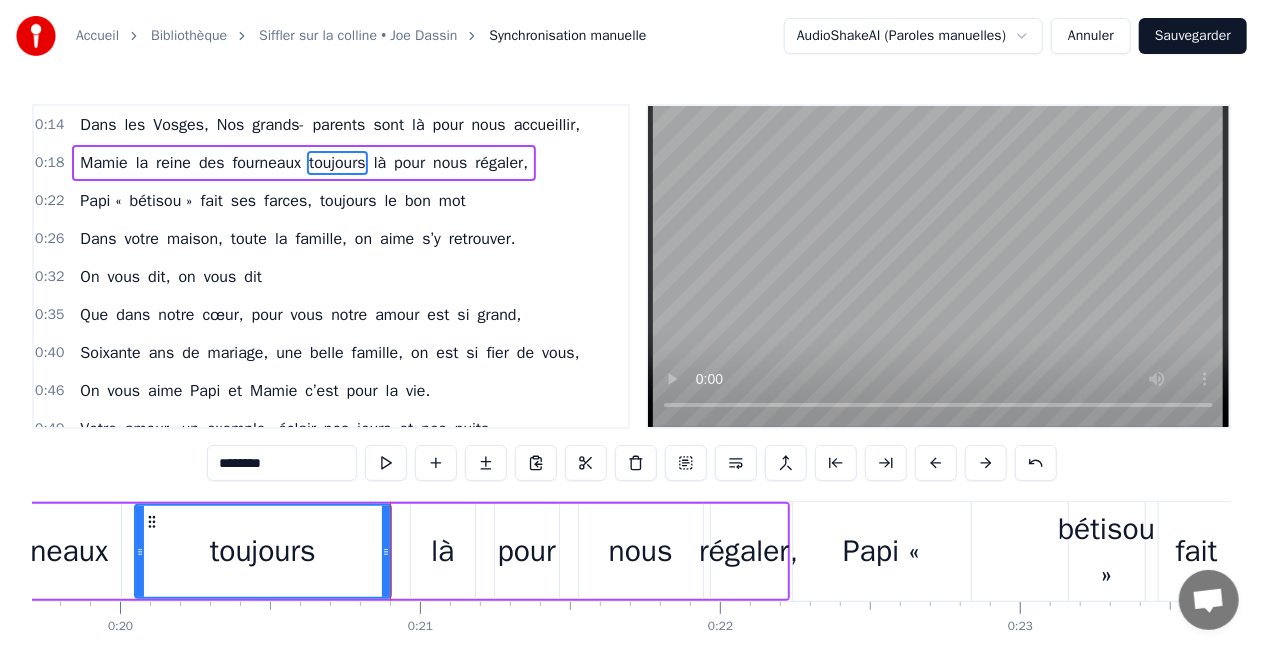 click on "0:14 Dans les Vosges, Nos grands- parents sont là pour nous accueillir, 0:18 Mamie la reine des fourneaux toujours là pour nous régaler, 0:22 Papi « bétisou » fait ses farces, toujours le bon mot 0:26 Dans votre maison, toute la famille, on aime s’y retrouver. 0:32 On vous dit, on vous dit 0:35 Que dans notre cœur, pour vous notre amour est si grand, 0:40 Soixante ans de mariage, une belle famille, on est si fier de vous, 0:46 On vous aime Papi et Mamie c’est pour la vie. 0:49 Votre amour, un exemple, éclair nos jours et nos nuits 0:51 Zaï- zaï- zaï- zaï 0:54 Zaï- zaï- zaï- zaï 0:56 Zaï- zaï- zaï- zaï 0:58 Zaï- zaï- zaï- zaï 1:00 Woh- oh, woh- oh 1:01 Woh- oh, woh- oh 1:02 Les vacances chez vous, C'est la fête, Le bonheur, 1:05 Même quand Papi nous fait Travailler à toute heure ! 1:07 Déplacer son bazar du jardin au grenier 1:10 Mais surtout ne pas jeter, oui c'est ça son grand secret ! 1:13 On vous dit, on vous dit 1:15 Que dans notre cœur, pour vous notre amour est si 1:17" at bounding box center [631, 403] 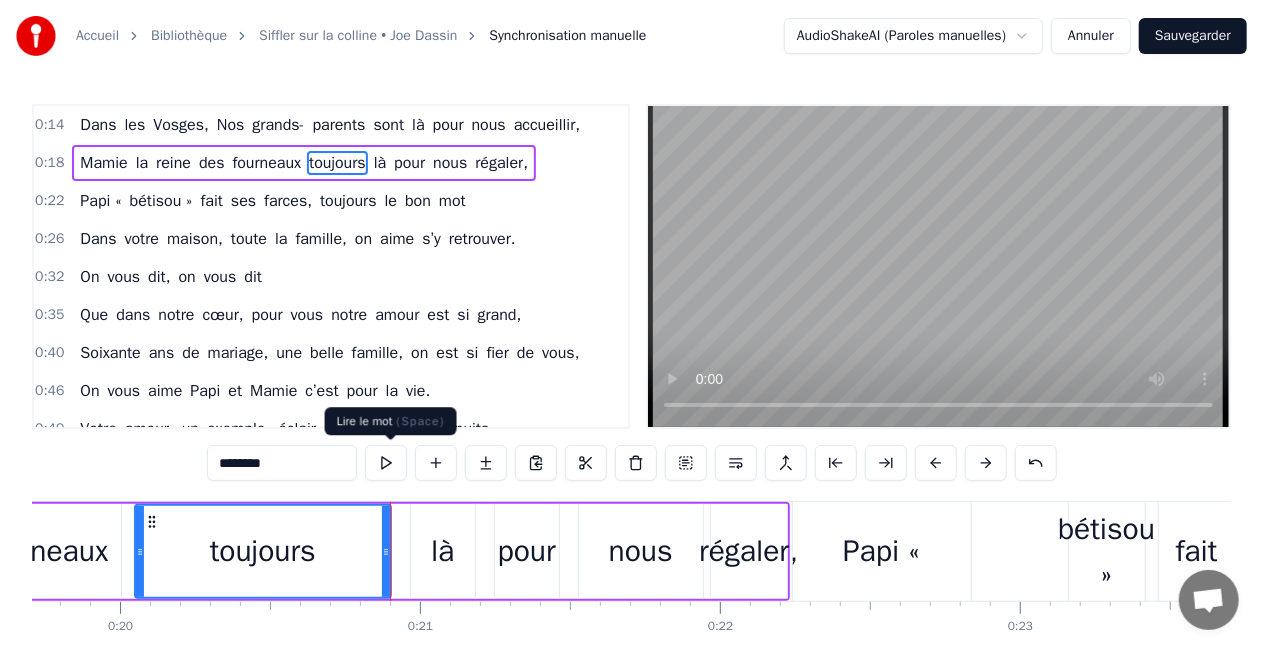 click at bounding box center [386, 463] 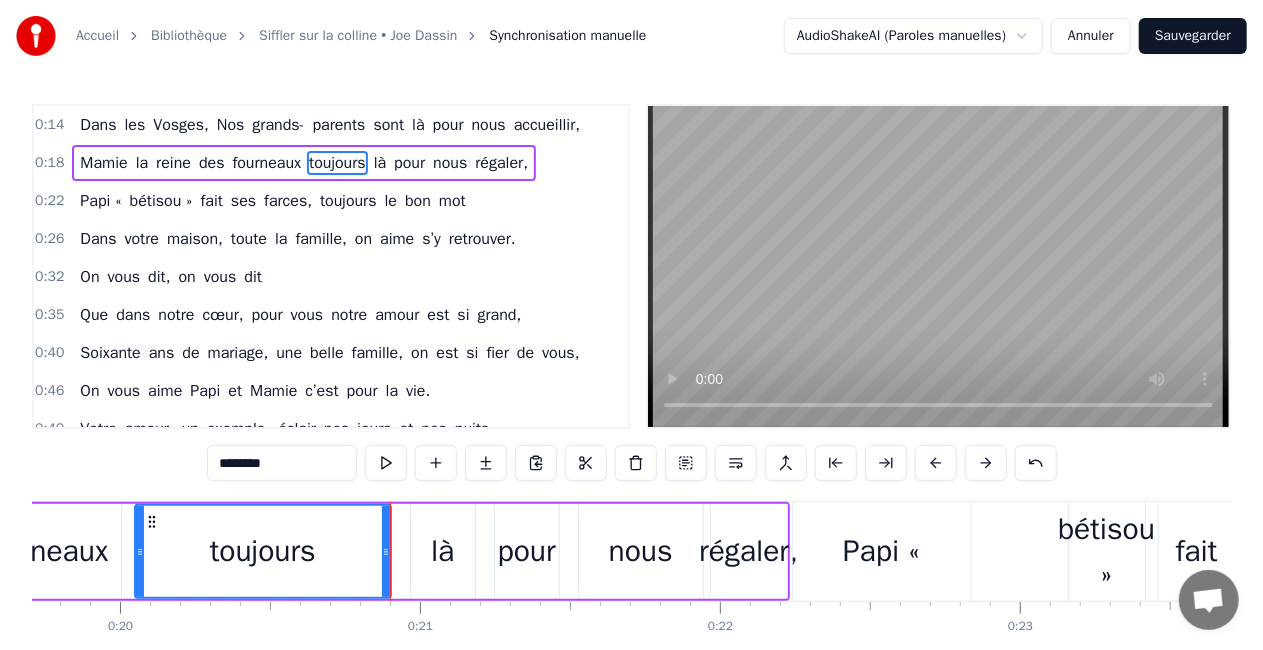click on "Papi «" at bounding box center [882, 551] 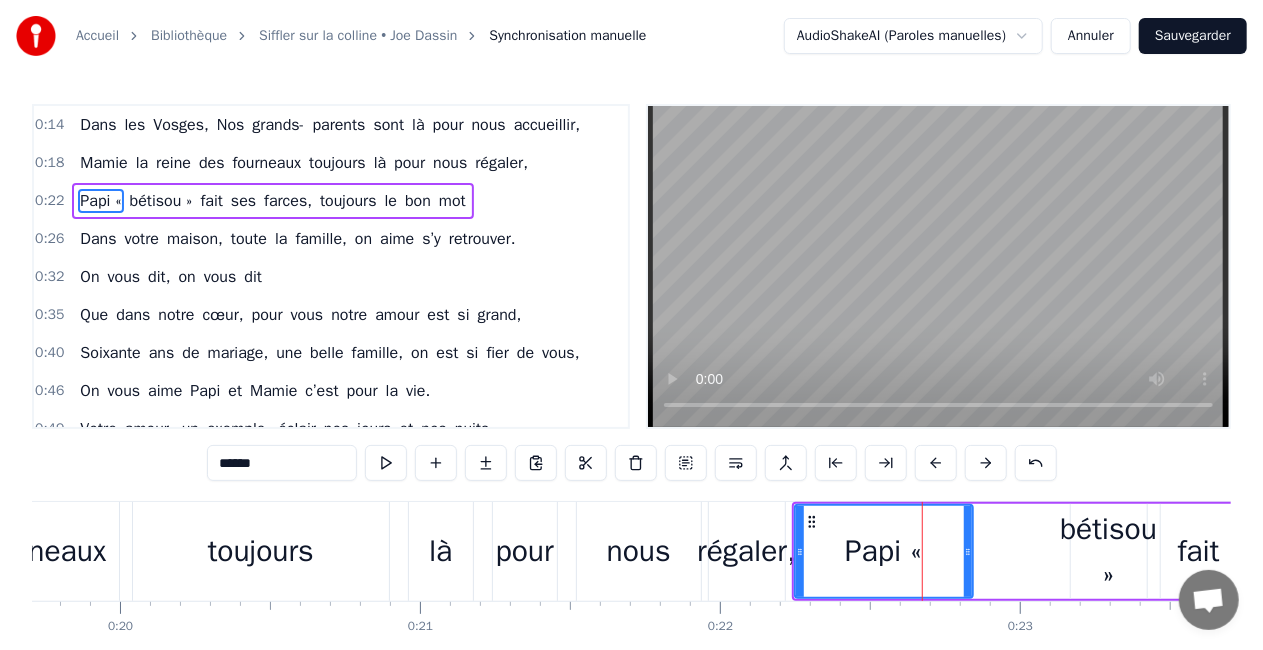click on "0:14 Dans les Vosges, Nos grands- parents sont là pour nous accueillir, 0:18 Mamie la reine des fourneaux toujours là pour nous régaler, 0:22 Papi « bétisou » fait ses farces, toujours le bon mot 0:26 Dans votre maison, toute la famille, on aime s’y retrouver. 0:32 On vous dit, on vous dit 0:35 Que dans notre cœur, pour vous notre amour est si grand, 0:40 Soixante ans de mariage, une belle famille, on est si fier de vous, 0:46 On vous aime Papi et Mamie c’est pour la vie. 0:49 Votre amour, un exemple, éclair nos jours et nos nuits 0:51 Zaï- zaï- zaï- zaï 0:54 Zaï- zaï- zaï- zaï 0:56 Zaï- zaï- zaï- zaï 0:58 Zaï- zaï- zaï- zaï 1:00 Woh- oh, woh- oh 1:01 Woh- oh, woh- oh 1:02 Les vacances chez vous, C'est la fête, Le bonheur, 1:05 Même quand Papi nous fait Travailler à toute heure ! 1:07 Déplacer son bazar du jardin au grenier 1:10 Mais surtout ne pas jeter, oui c'est ça son grand secret ! 1:13 On vous dit, on vous dit 1:15 Que dans notre cœur, pour vous notre amour est si 1:17" at bounding box center [631, 403] 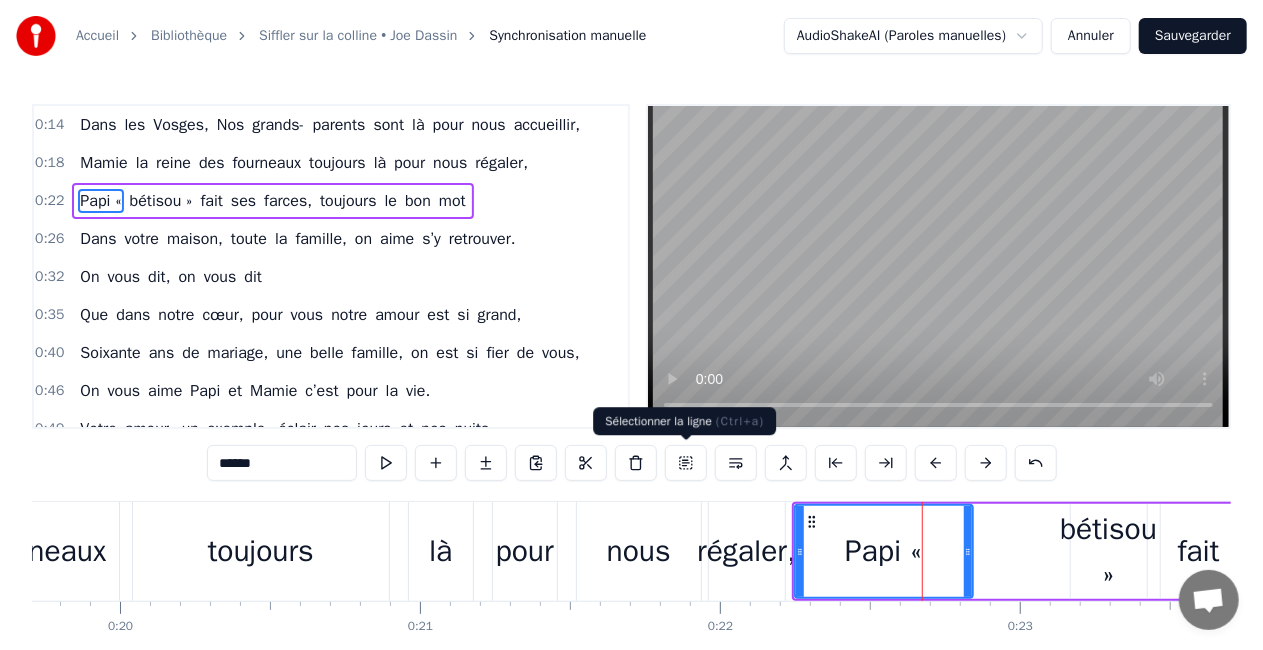 click at bounding box center [686, 463] 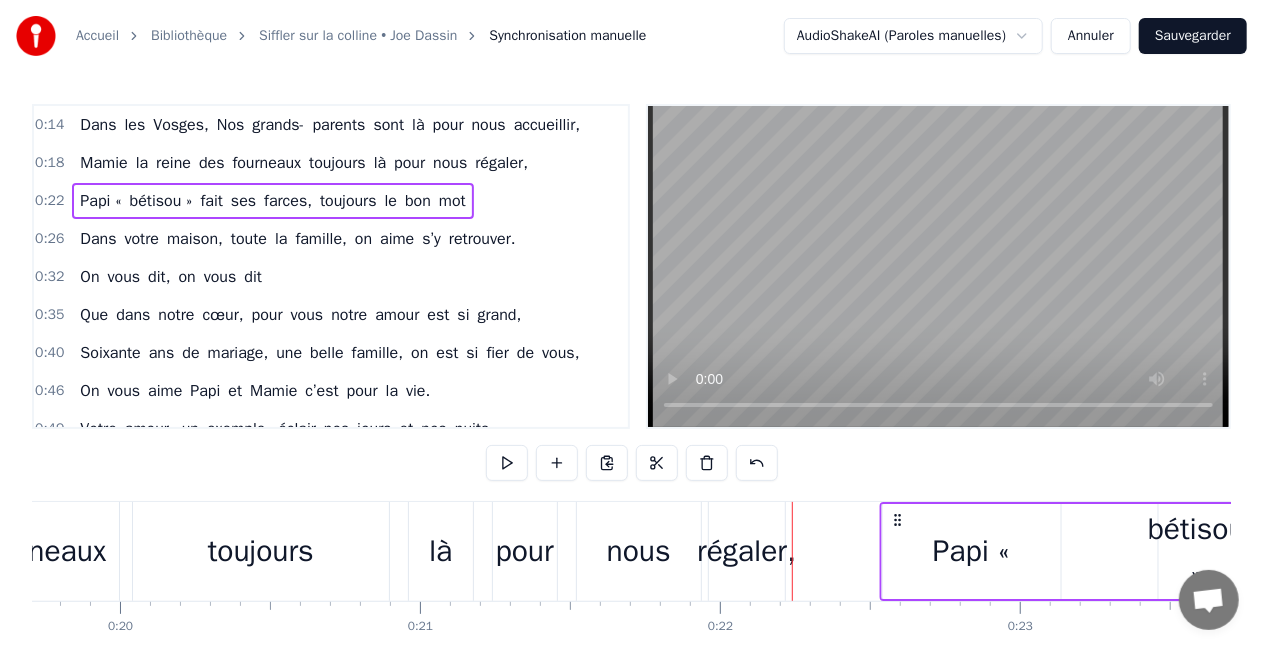 scroll, scrollTop: 0, scrollLeft: 5913, axis: horizontal 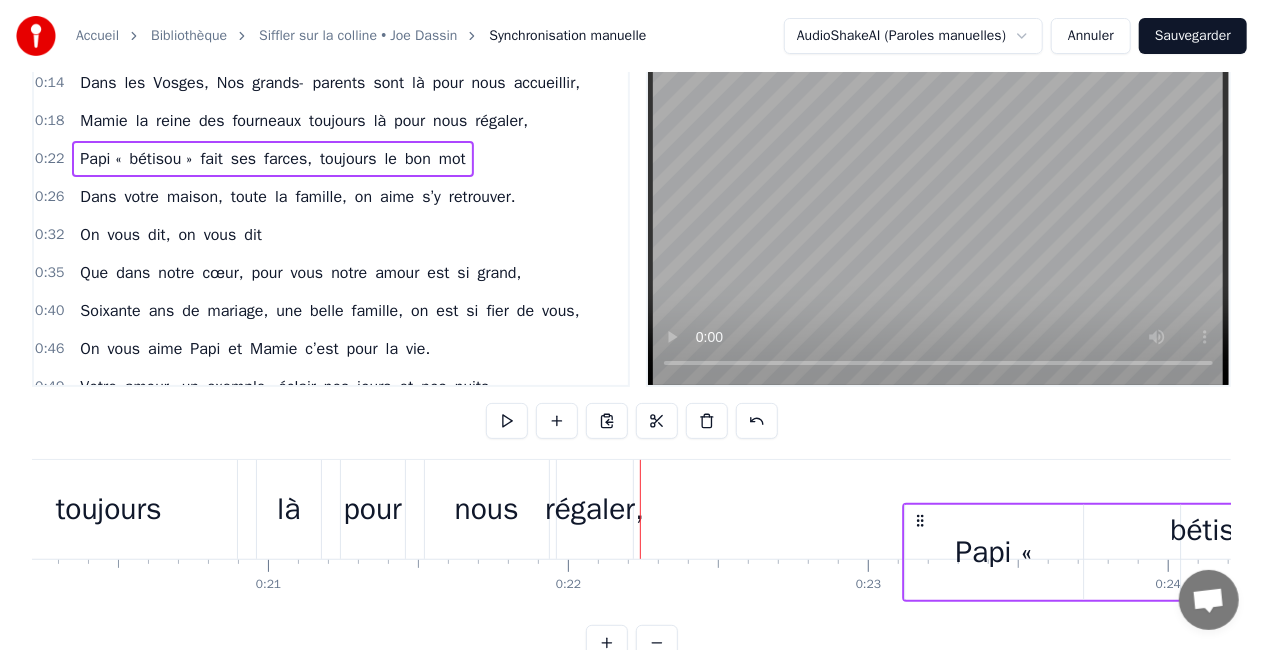 click on "Dans les Vosges, Nos grands- parents sont là pour nous accueillir, Mamie la reine des fourneaux toujours là pour nous régaler, Papi « bétisou » fait ses farces, toujours le bon mot Dans votre maison, toute la famille, on aime s’y retrouver. On vous dit, on vous dit Que dans notre cœur, pour vous notre amour est si grand, Soixante ans de mariage, une belle famille, on est si fier de vous, On vous aime Papi et Mamie c’est pour la vie. Votre amour, un exemple, éclair nos jours et nos nuits Zaï- zaï- zaï- zaï Zaï- zaï- zaï- zaï Zaï- zaï- zaï- zaï Zaï- zaï- zaï- zaï Woh- oh, woh- oh Woh- oh, woh- oh Les vacances chez vous, C'est la fête, Le bonheur, Même quand Papi nous fait Travailler à toute heure ! Déplacer son bazar du jardin au grenier Mais surtout ne pas jeter, oui c'est ça son grand secret ! On vous dit, on vous dit Que dans notre cœur, pour vous notre amour est si grand, Soixante ans de mariage, une belle famille, on est si fier de vous, On vous aime Papi et Mamie c’" at bounding box center (17850, 509) 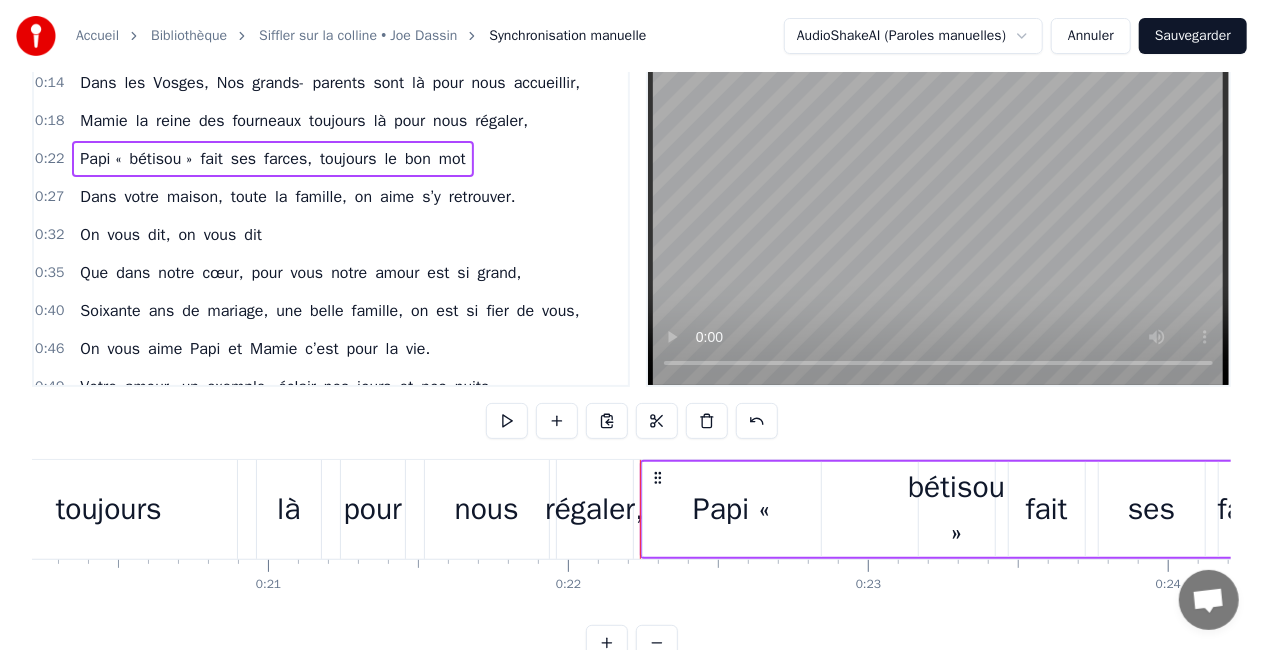 click on "0:14 Dans les Vosges, Nos grands- parents sont là pour nous accueillir, 0:18 Mamie la reine des fourneaux toujours là pour nous régaler, 0:22 Papi « bétisou » fait ses farces, toujours le bon mot 0:27 Dans votre maison, toute la famille, on aime s’y retrouver. 0:32 On vous dit, on vous dit 0:35 Que dans notre cœur, pour vous notre amour est si grand, 0:40 Soixante ans de mariage, une belle famille, on est si fier de vous, 0:46 On vous aime Papi et Mamie c’est pour la vie. 0:49 Votre amour, un exemple, éclair nos jours et nos nuits 0:51 Zaï- zaï- zaï- zaï 0:54 Zaï- zaï- zaï- zaï 0:56 Zaï- zaï- zaï- zaï 0:58 Zaï- zaï- zaï- zaï 1:00 Woh- oh, woh- oh 1:01 Woh- oh, woh- oh 1:02 Les vacances chez vous, C'est la fête, Le bonheur, 1:05 Même quand Papi nous fait Travailler à toute heure ! 1:07 Déplacer son bazar du jardin au grenier 1:10 Mais surtout ne pas jeter, oui c'est ça son grand secret ! 1:13 On vous dit, on vous dit 1:15 Que dans notre cœur, pour vous notre amour est si 1:17" at bounding box center [631, 361] 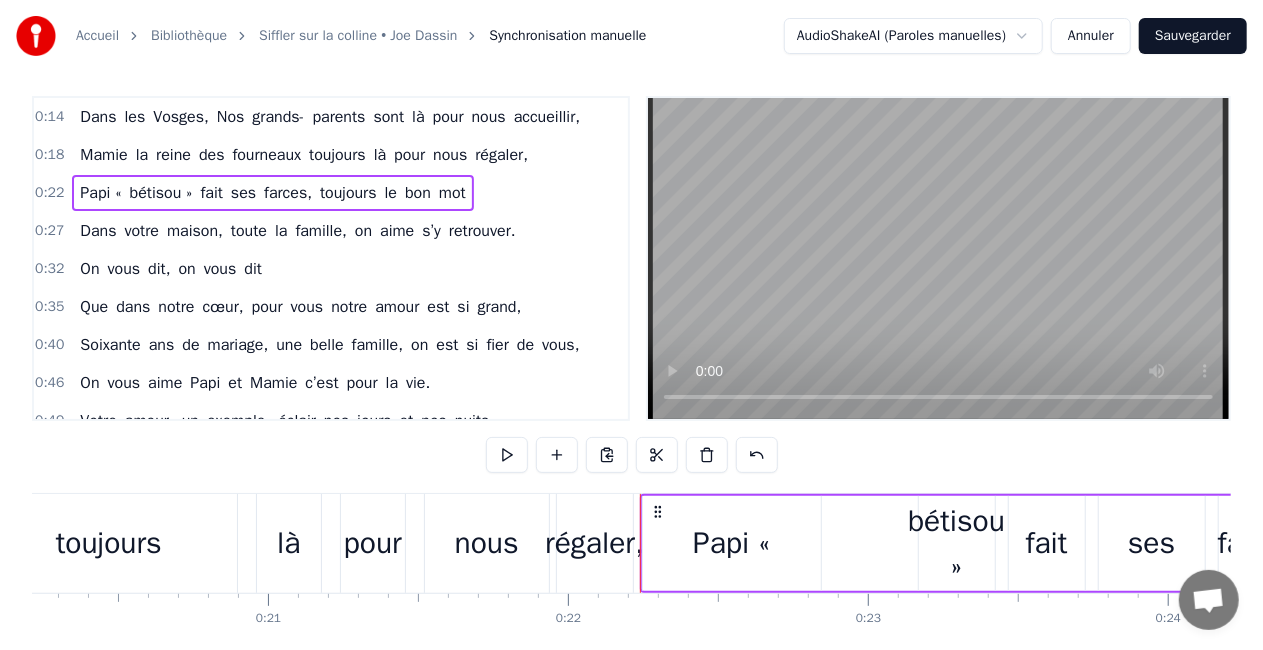 scroll, scrollTop: 8, scrollLeft: 0, axis: vertical 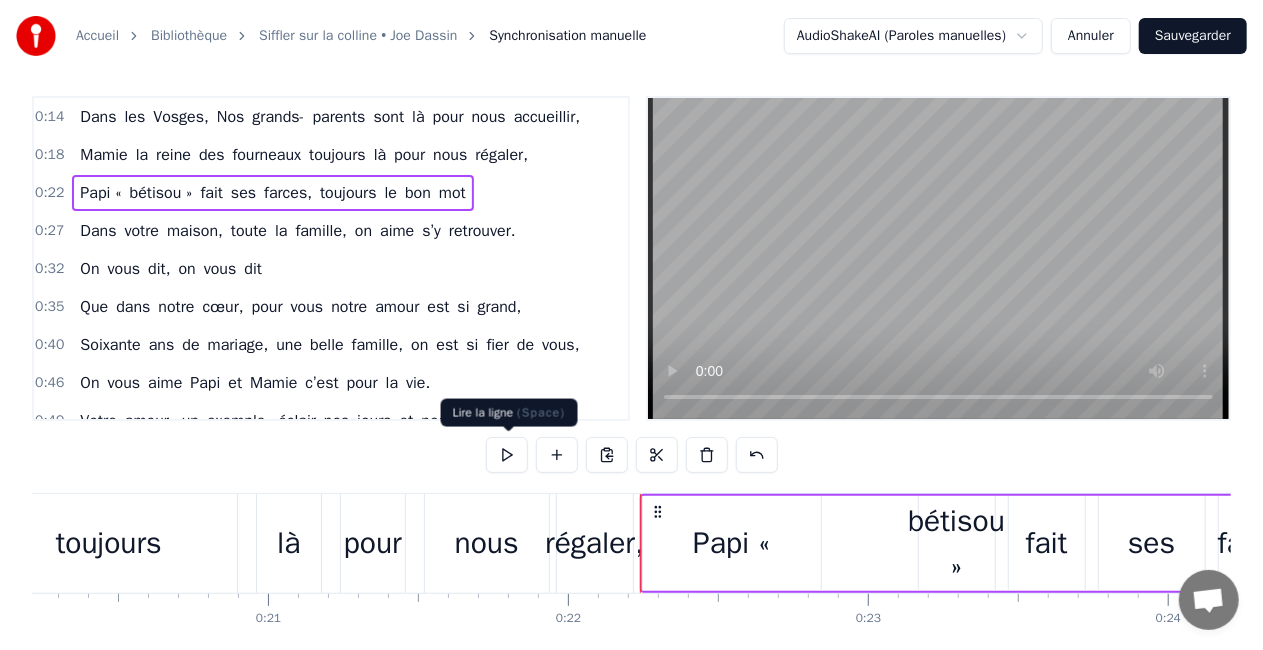 click at bounding box center (507, 455) 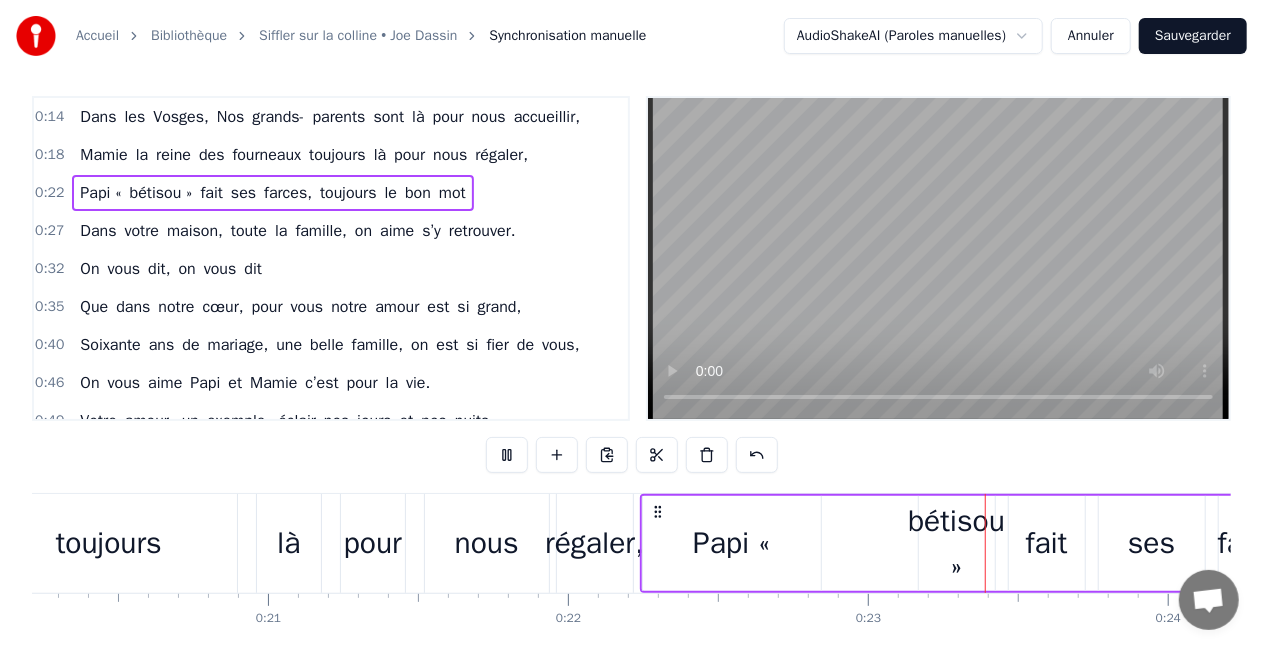 click on "0:14 Dans les Vosges, Nos grands- parents sont là pour nous accueillir, 0:18 Mamie la reine des fourneaux toujours là pour nous régaler, 0:22 Papi « bétisou » fait ses farces, toujours le bon mot 0:27 Dans votre maison, toute la famille, on aime s’y retrouver. 0:32 On vous dit, on vous dit 0:35 Que dans notre cœur, pour vous notre amour est si grand, 0:40 Soixante ans de mariage, une belle famille, on est si fier de vous, 0:46 On vous aime Papi et Mamie c’est pour la vie. 0:49 Votre amour, un exemple, éclair nos jours et nos nuits 0:51 Zaï- zaï- zaï- zaï 0:54 Zaï- zaï- zaï- zaï 0:56 Zaï- zaï- zaï- zaï 0:58 Zaï- zaï- zaï- zaï 1:00 Woh- oh, woh- oh 1:01 Woh- oh, woh- oh 1:02 Les vacances chez vous, C'est la fête, Le bonheur, 1:05 Même quand Papi nous fait Travailler à toute heure ! 1:07 Déplacer son bazar du jardin au grenier 1:10 Mais surtout ne pas jeter, oui c'est ça son grand secret ! 1:13 On vous dit, on vous dit 1:15 Que dans notre cœur, pour vous notre amour est si 1:17" at bounding box center [631, 395] 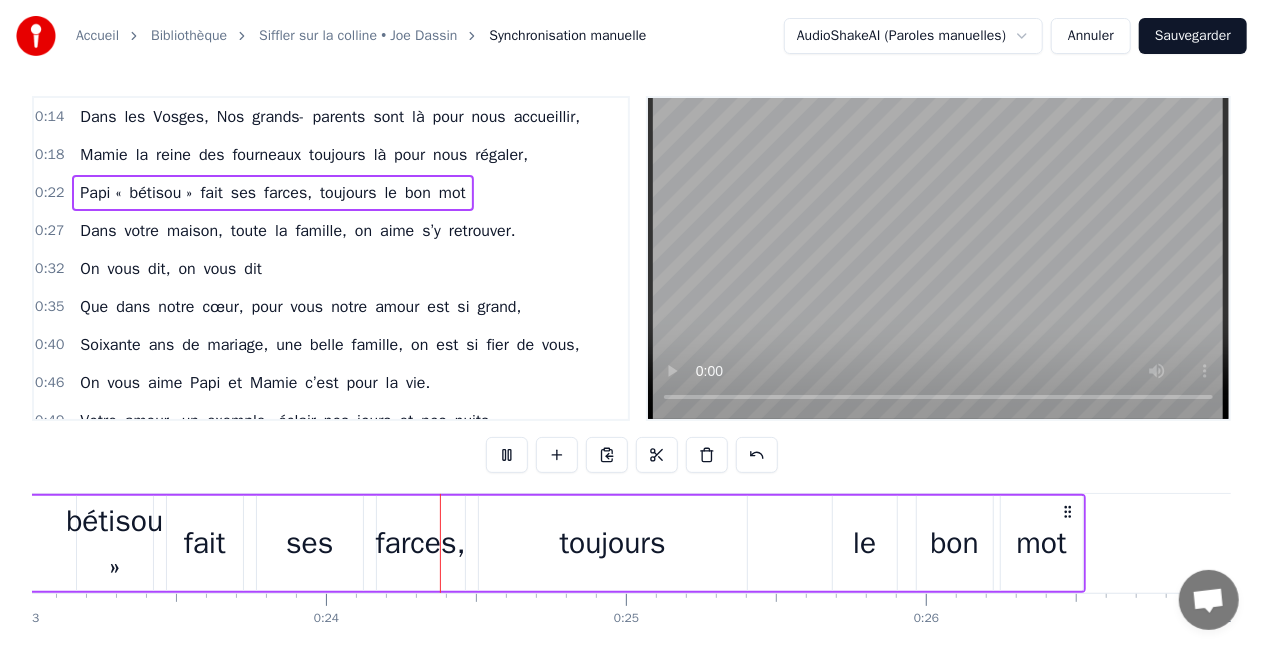 scroll, scrollTop: 0, scrollLeft: 7066, axis: horizontal 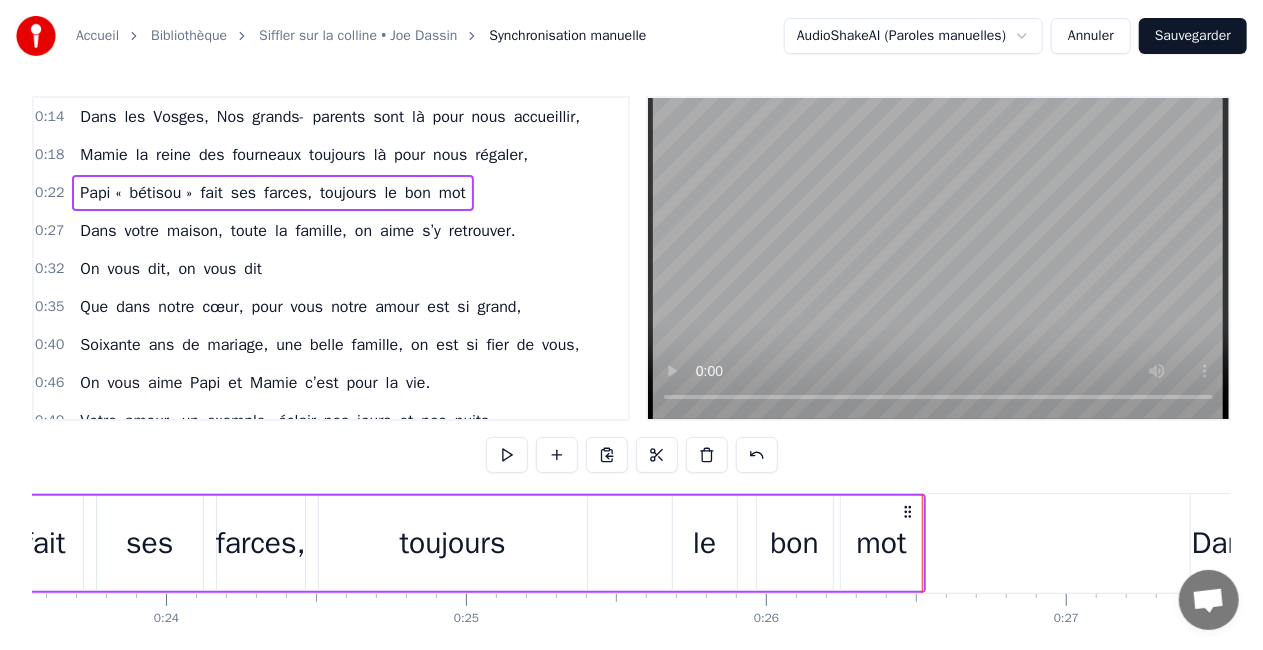 click on "Papi « bétisou » fait ses farces, toujours le bon mot" at bounding box center [282, 543] 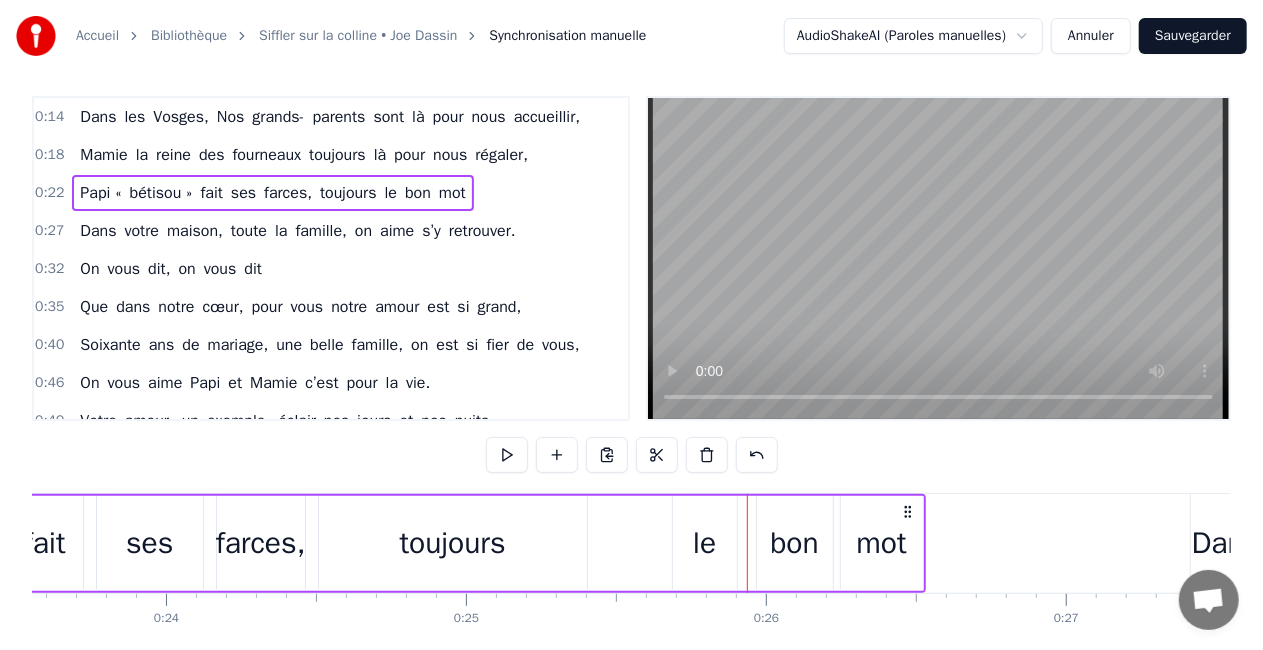 click on "0:14 Dans les Vosges, Nos grands- parents sont là pour nous accueillir, 0:18 Mamie la reine des fourneaux toujours là pour nous régaler, 0:22 Papi « bétisou » fait ses farces, toujours le bon mot 0:27 Dans votre maison, toute la famille, on aime s’y retrouver. 0:32 On vous dit, on vous dit 0:35 Que dans notre cœur, pour vous notre amour est si grand, 0:40 Soixante ans de mariage, une belle famille, on est si fier de vous, 0:46 On vous aime Papi et Mamie c’est pour la vie. 0:49 Votre amour, un exemple, éclair nos jours et nos nuits 0:51 Zaï- zaï- zaï- zaï 0:54 Zaï- zaï- zaï- zaï 0:56 Zaï- zaï- zaï- zaï 0:58 Zaï- zaï- zaï- zaï 1:00 Woh- oh, woh- oh 1:01 Woh- oh, woh- oh 1:02 Les vacances chez vous, C'est la fête, Le bonheur, 1:05 Même quand Papi nous fait Travailler à toute heure ! 1:07 Déplacer son bazar du jardin au grenier 1:10 Mais surtout ne pas jeter, oui c'est ça son grand secret ! 1:13 On vous dit, on vous dit 1:15 Que dans notre cœur, pour vous notre amour est si 1:17" at bounding box center (631, 395) 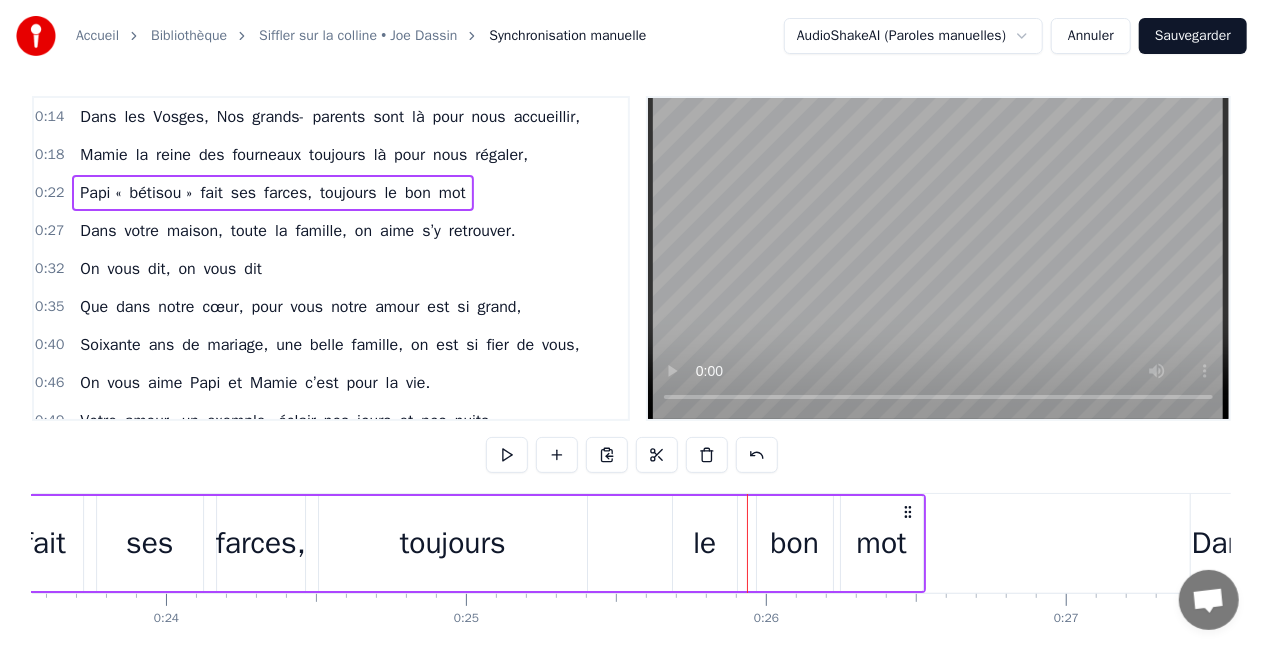 click 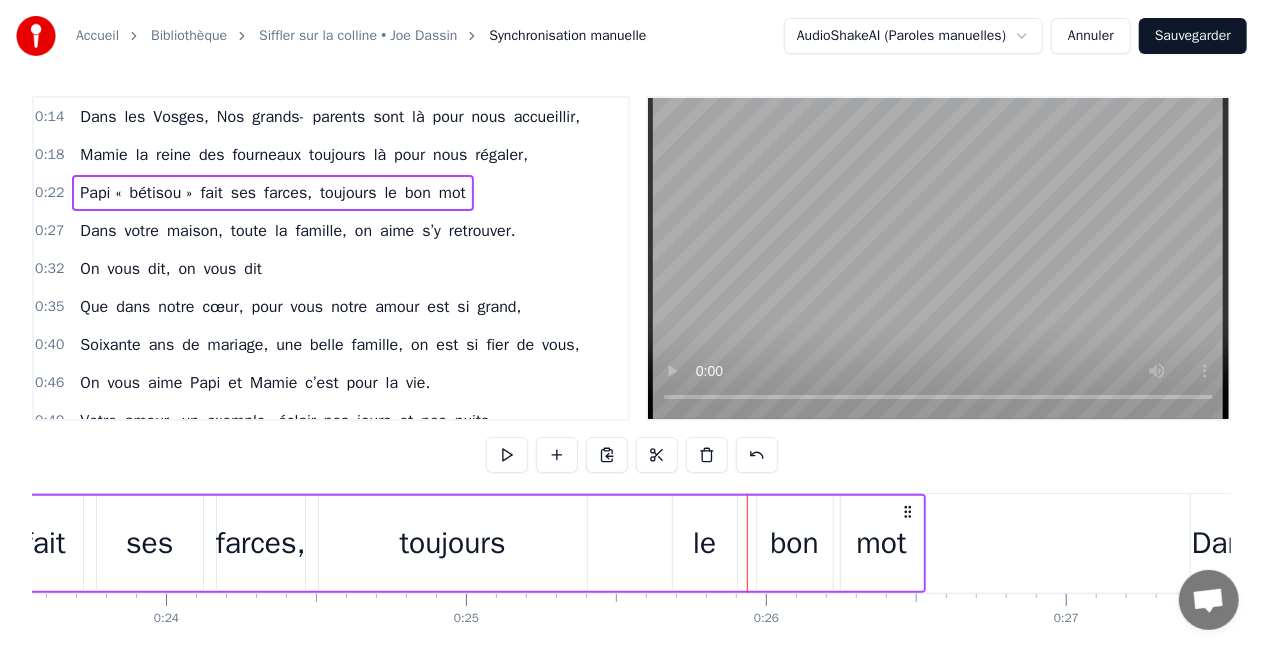 click at bounding box center (507, 455) 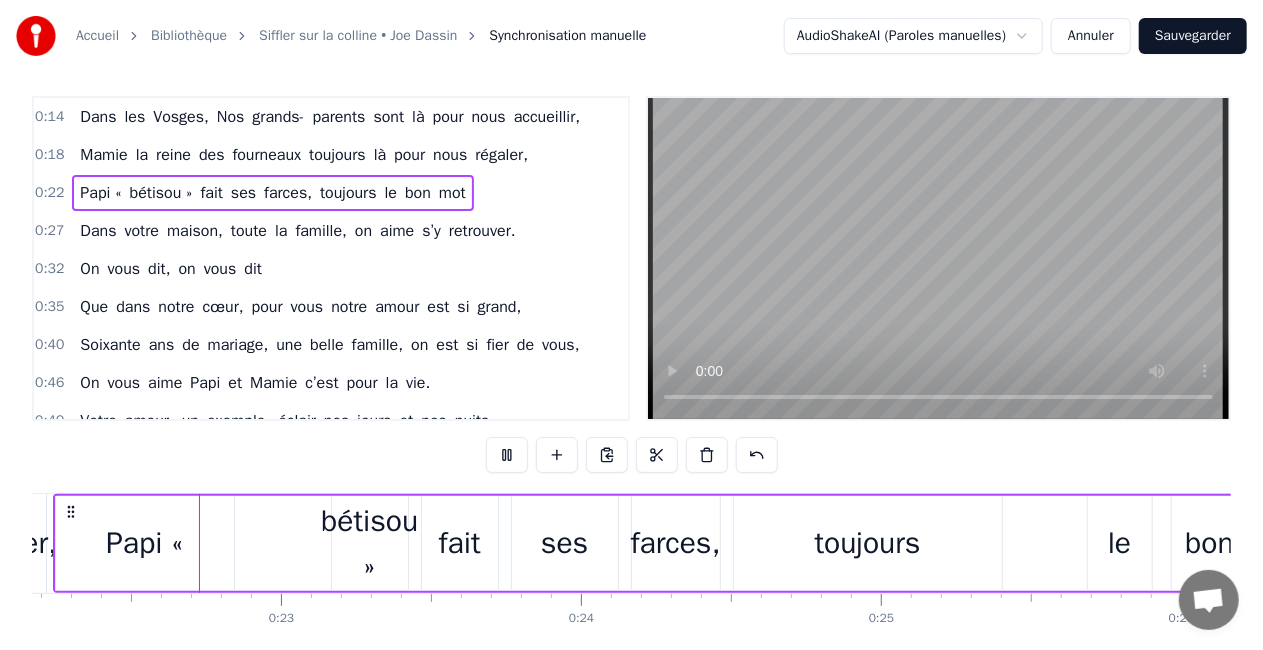 scroll, scrollTop: 0, scrollLeft: 6632, axis: horizontal 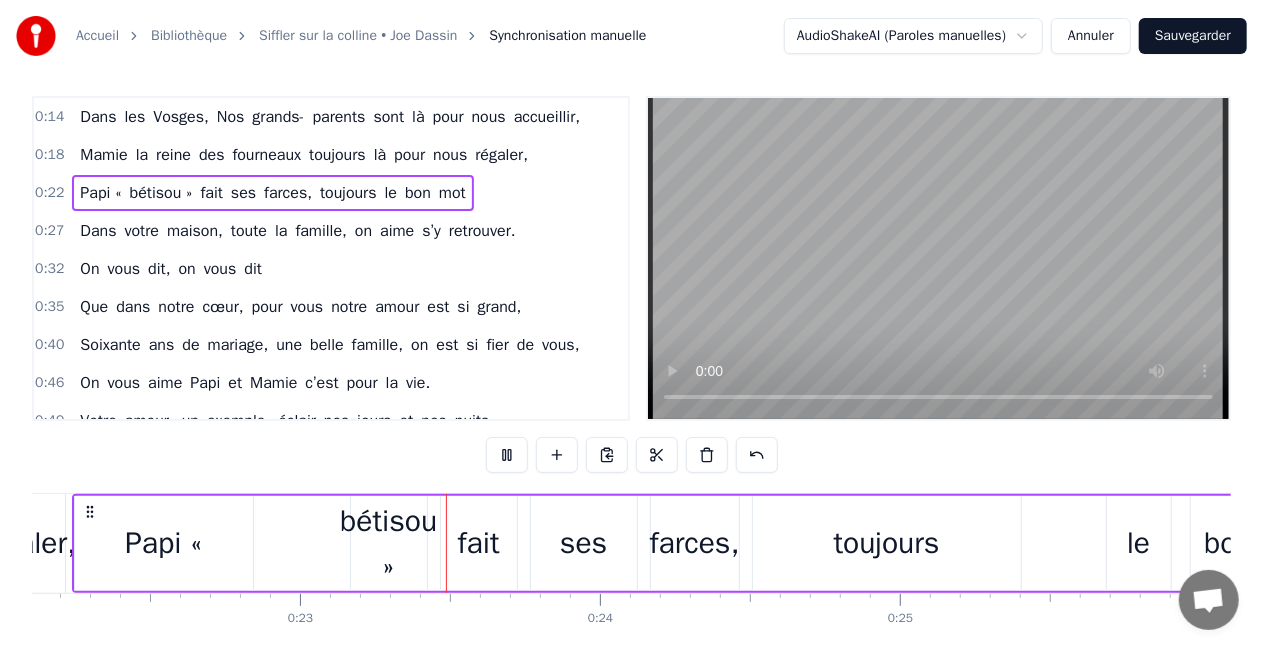 click at bounding box center (507, 455) 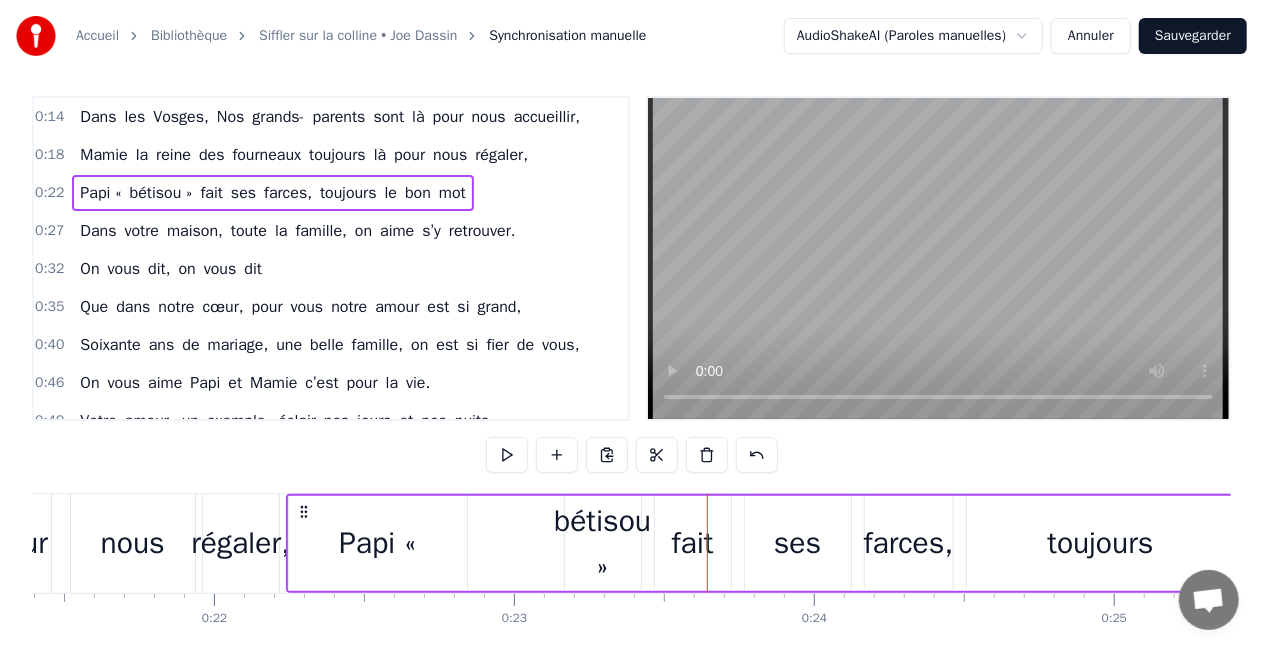 scroll, scrollTop: 0, scrollLeft: 6334, axis: horizontal 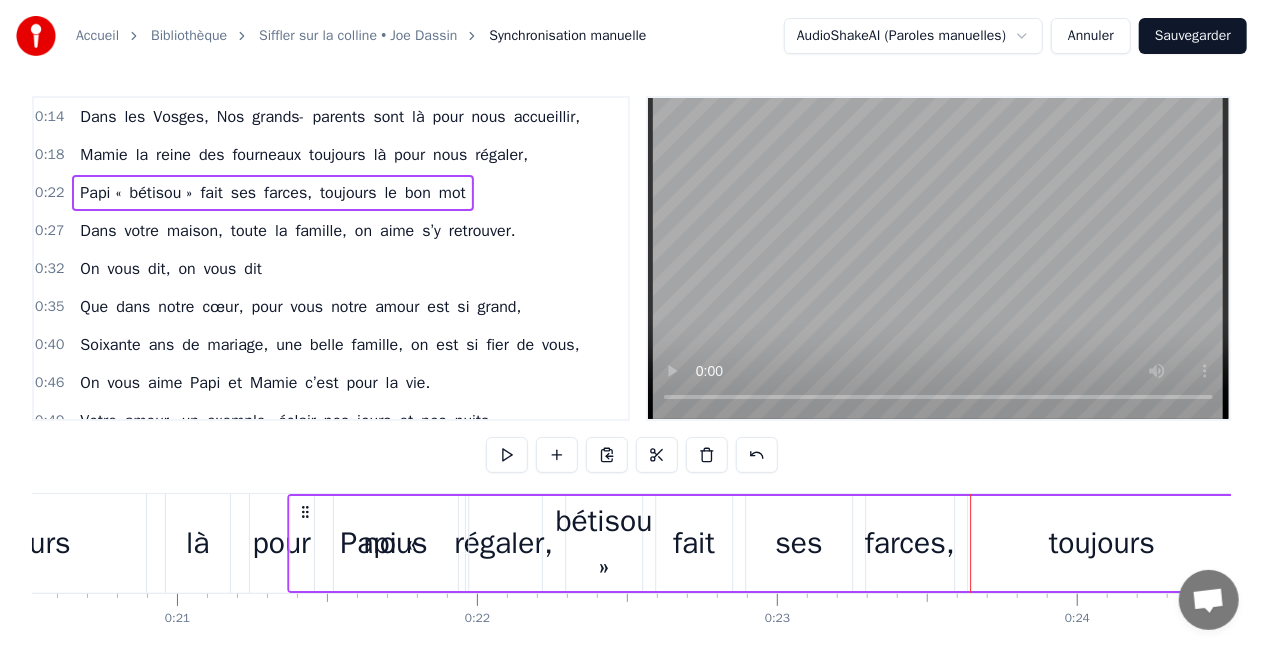 drag, startPoint x: 386, startPoint y: 509, endPoint x: 188, endPoint y: 497, distance: 198.3633 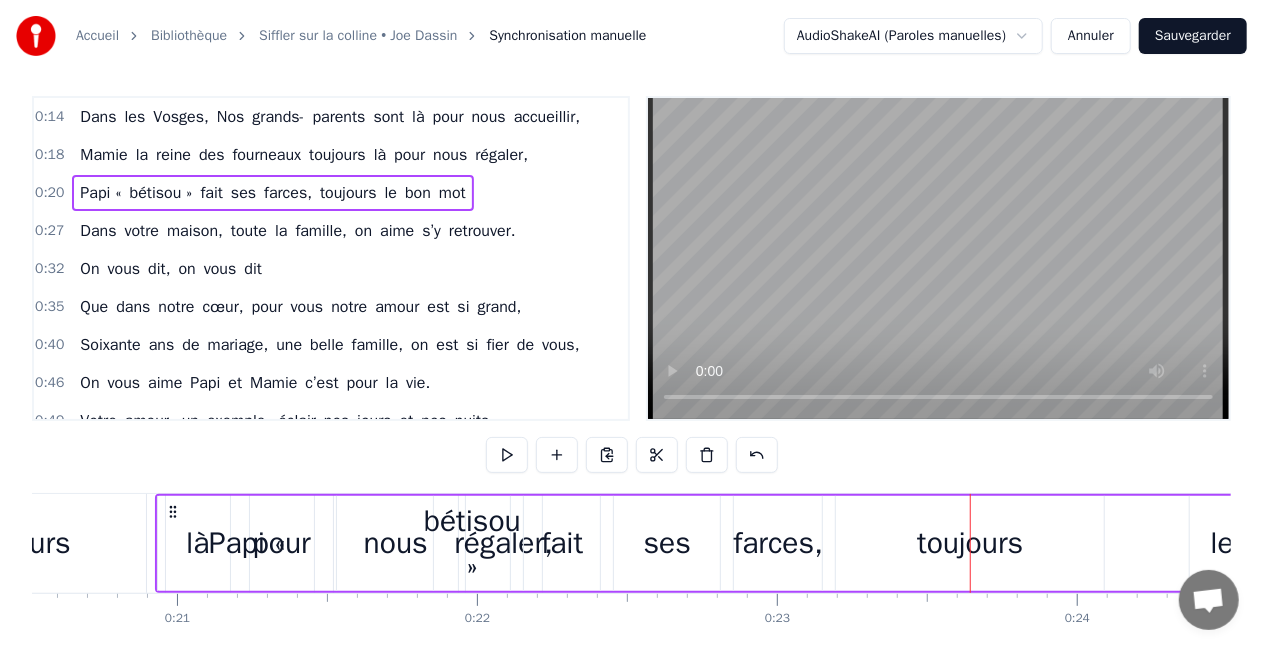 scroll, scrollTop: 0, scrollLeft: 6135, axis: horizontal 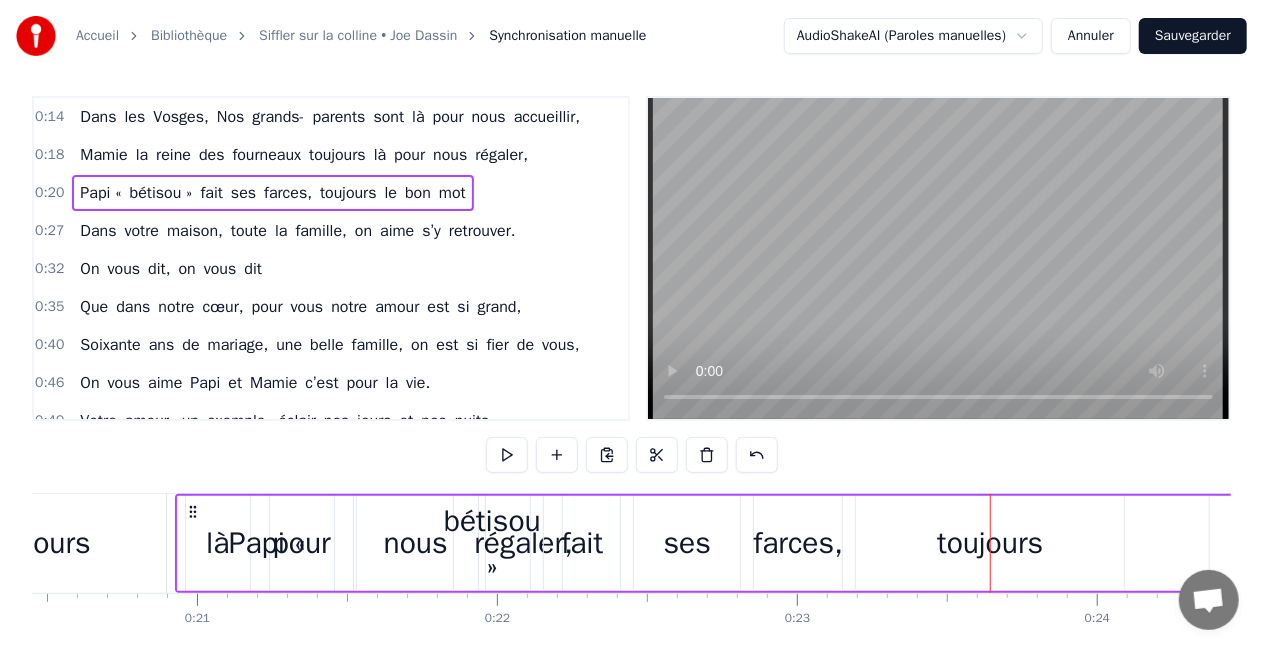 click at bounding box center (507, 455) 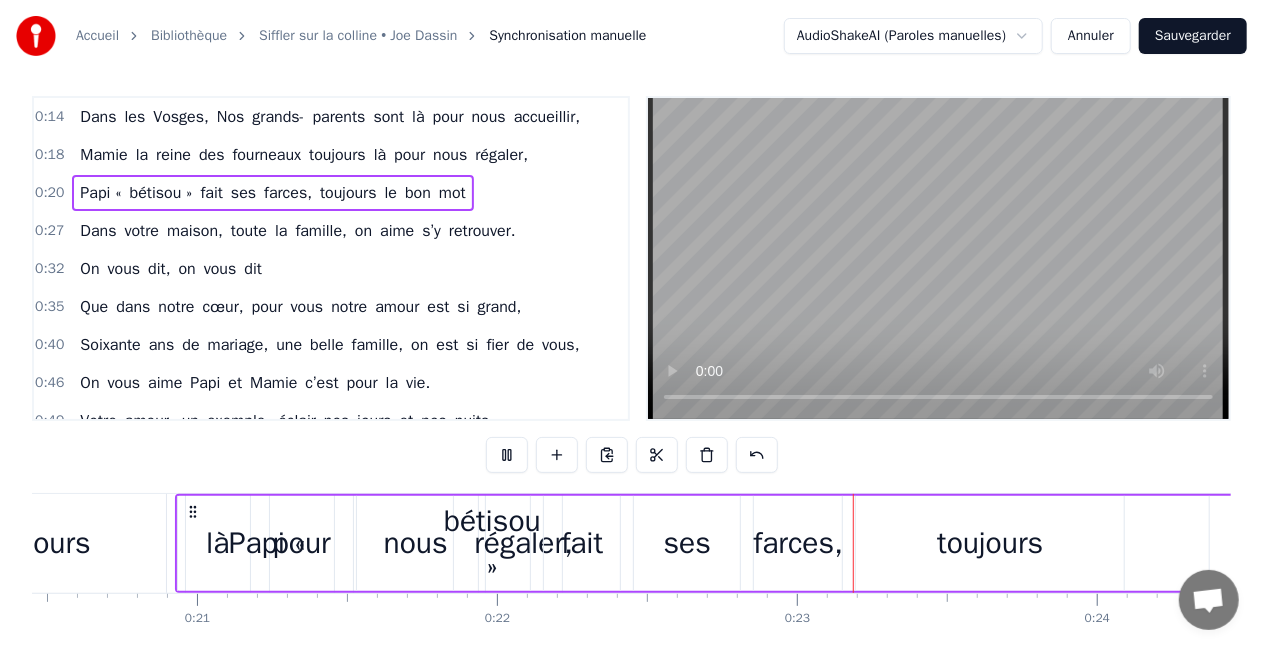 click at bounding box center [507, 455] 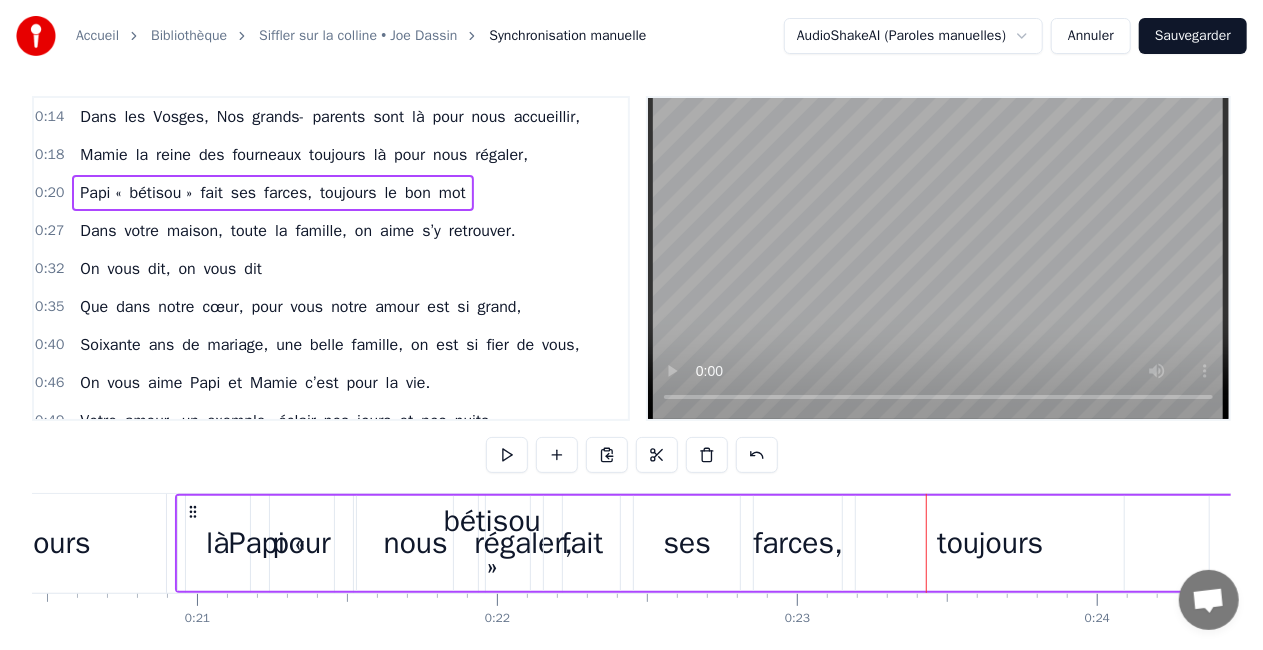 type 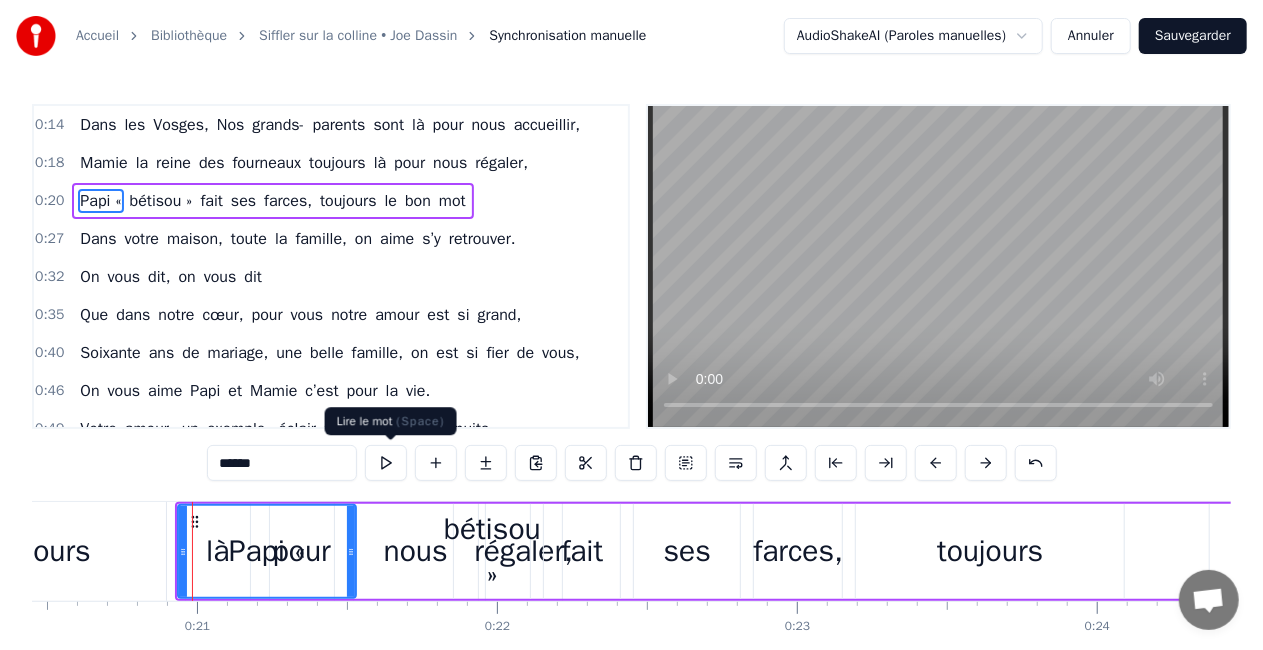 click at bounding box center [386, 463] 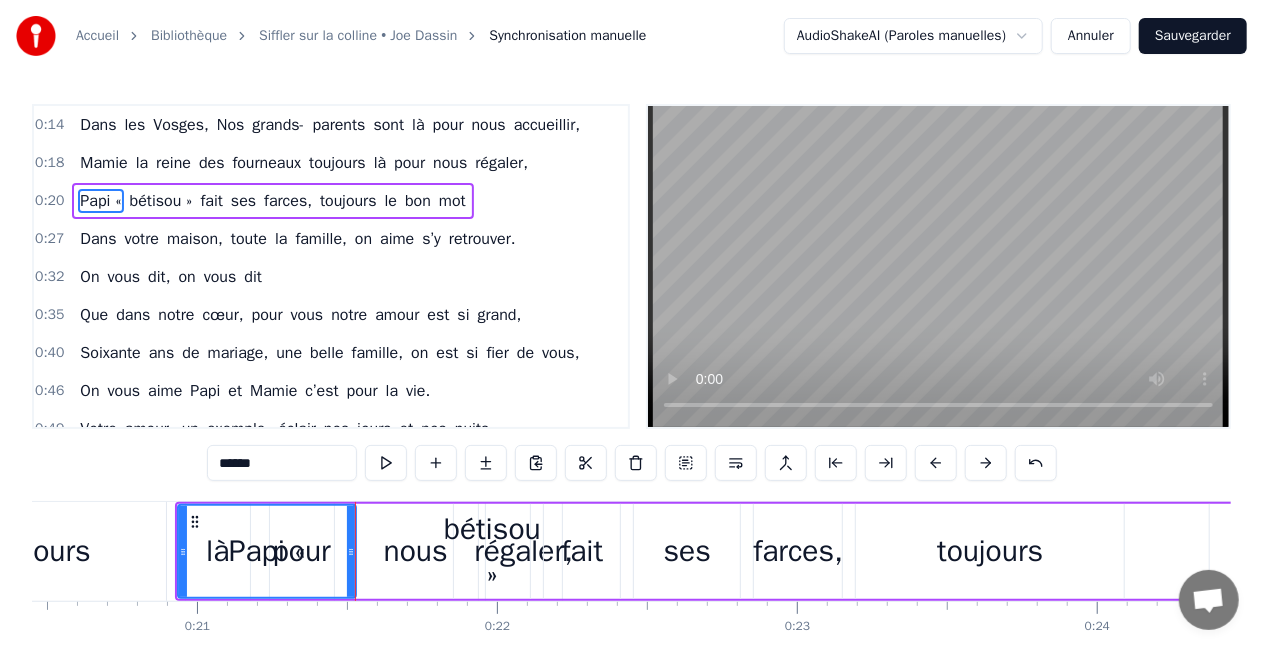 click at bounding box center (386, 463) 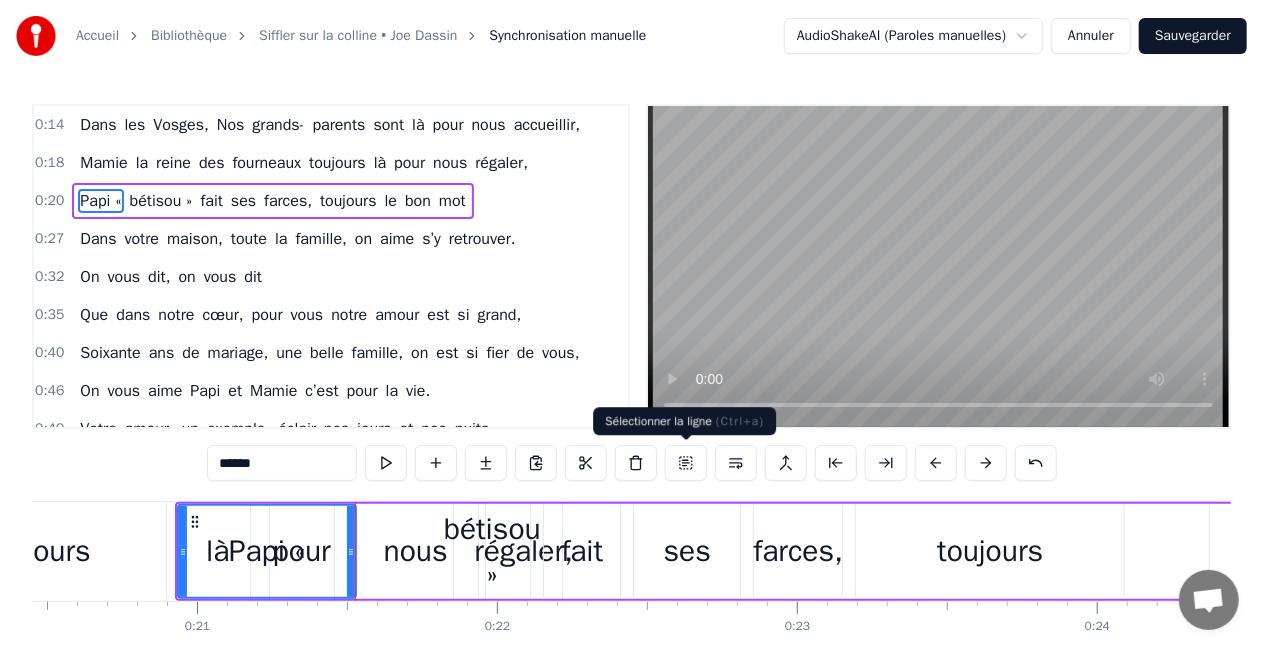 click at bounding box center [686, 463] 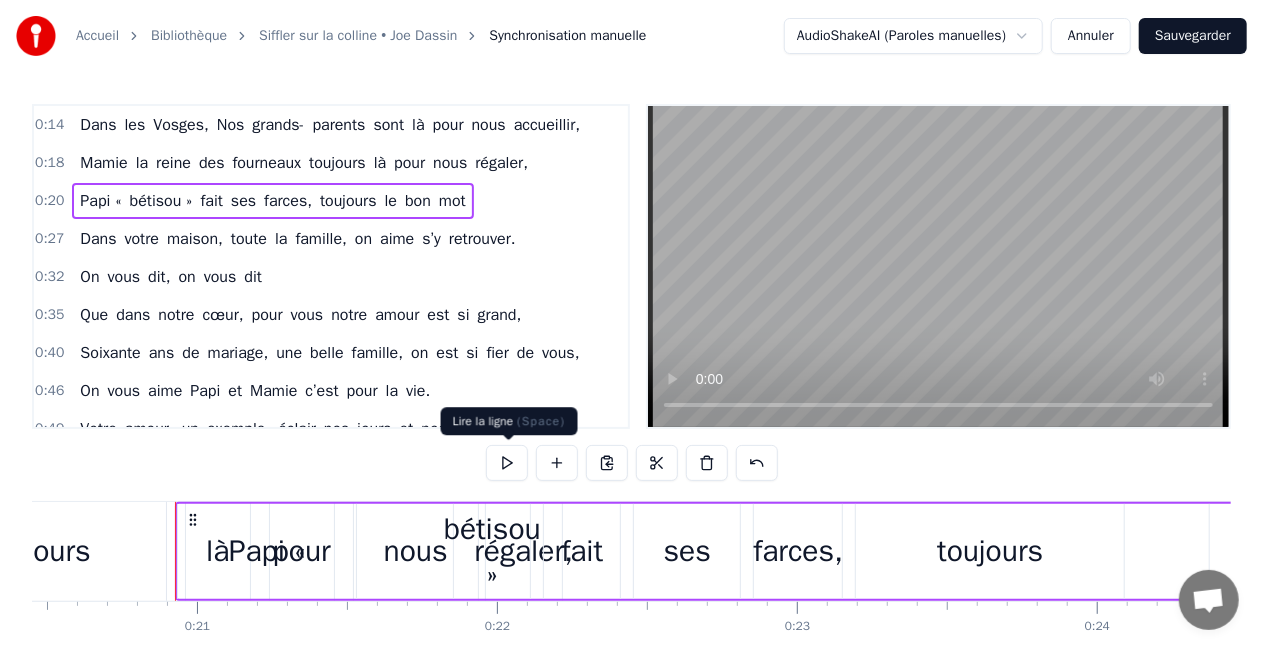 click at bounding box center (507, 463) 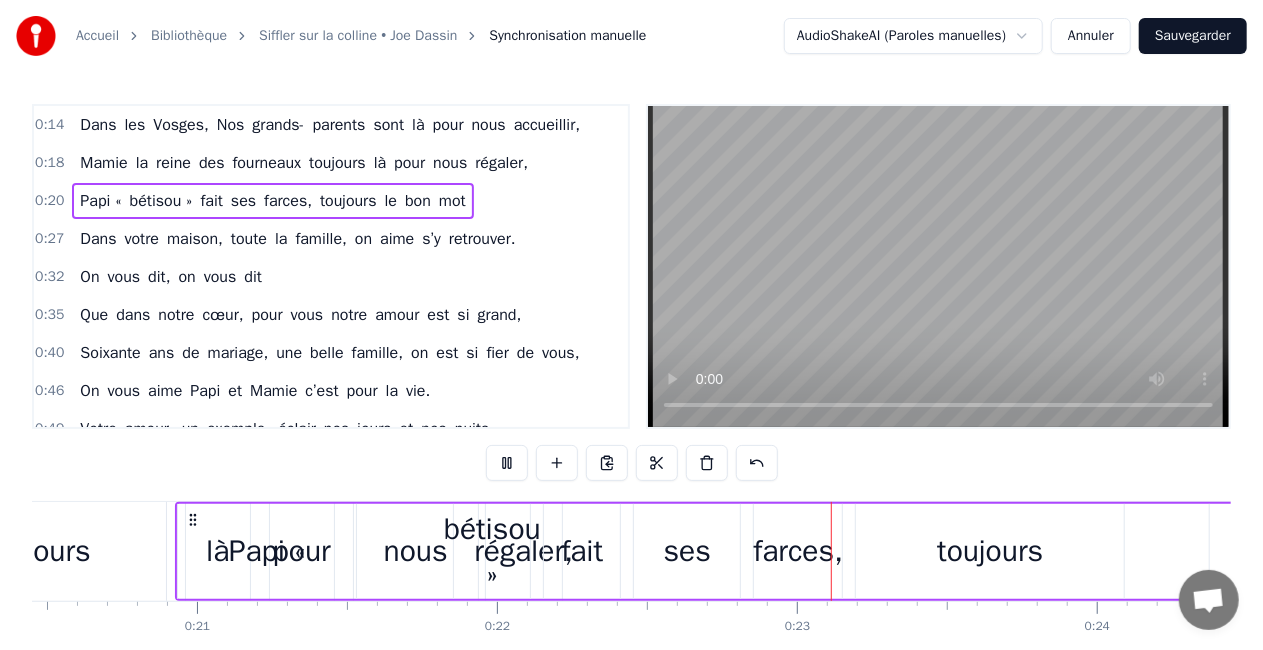click at bounding box center [507, 463] 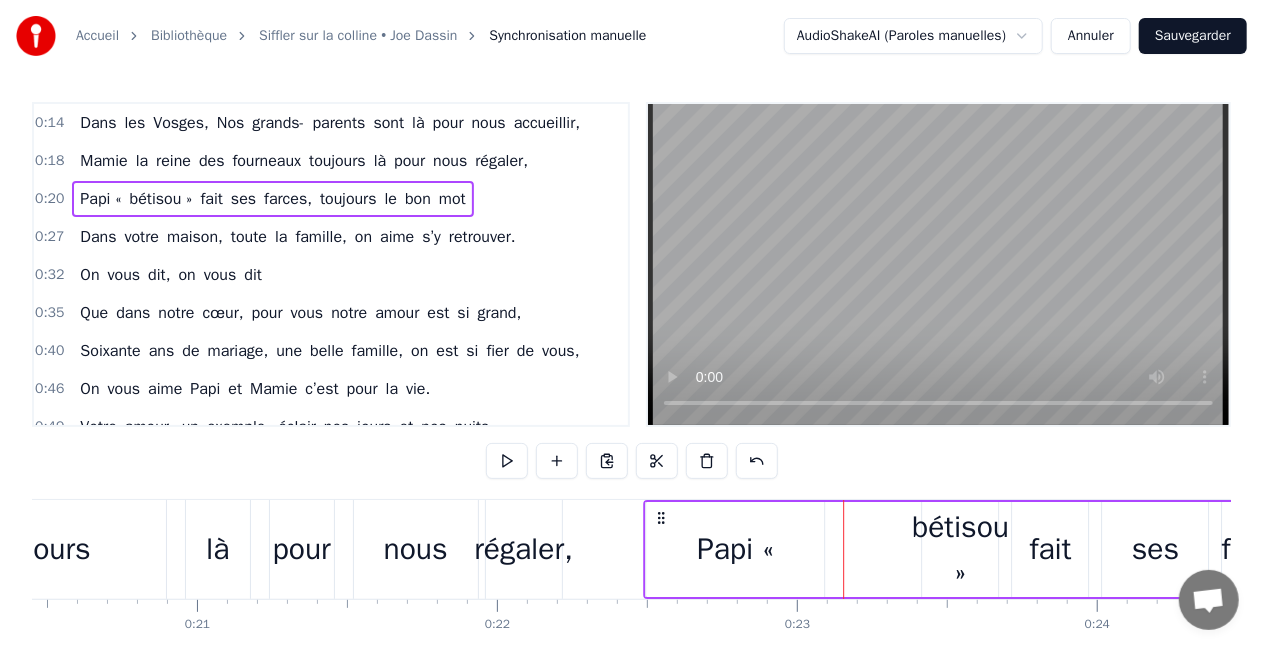 scroll, scrollTop: 6, scrollLeft: 0, axis: vertical 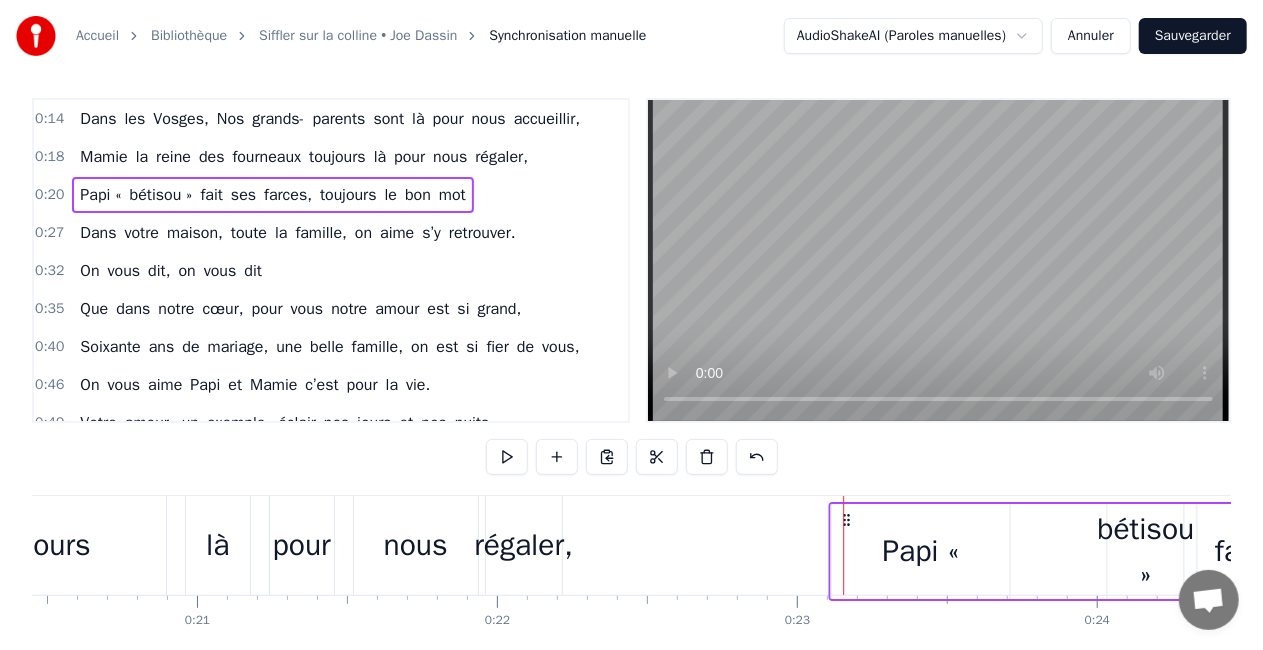 drag, startPoint x: 194, startPoint y: 520, endPoint x: 847, endPoint y: 515, distance: 653.01917 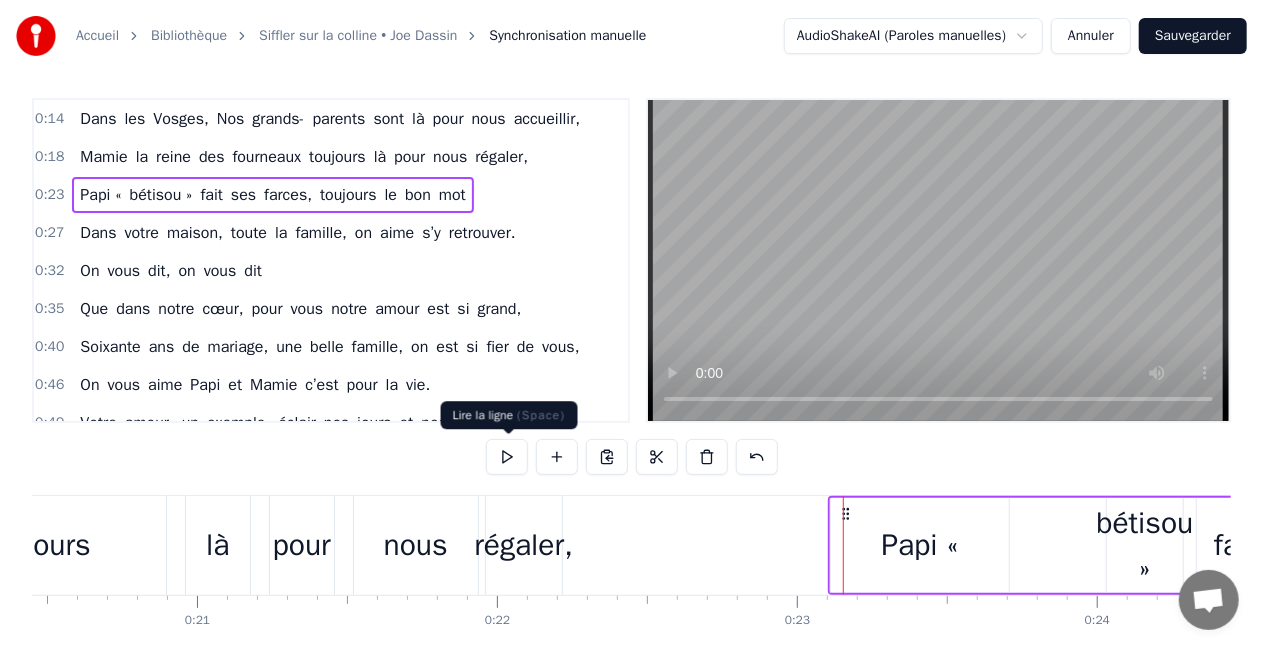 click at bounding box center [507, 457] 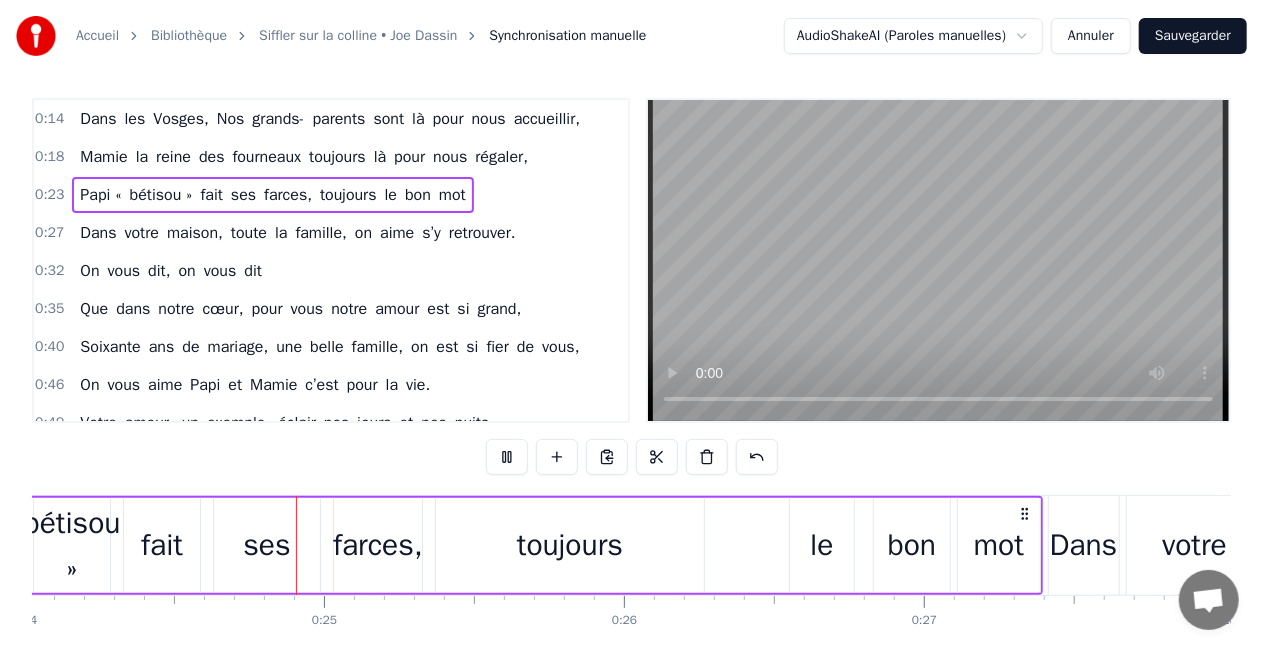 scroll, scrollTop: 0, scrollLeft: 7210, axis: horizontal 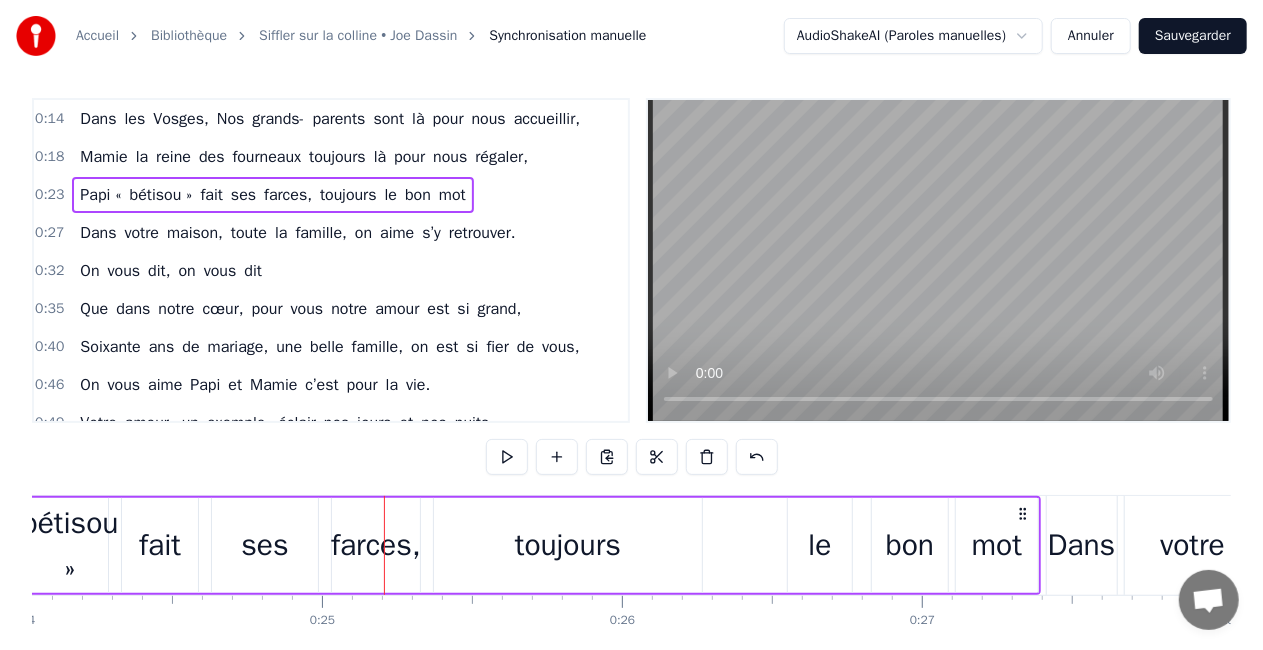 click at bounding box center (507, 457) 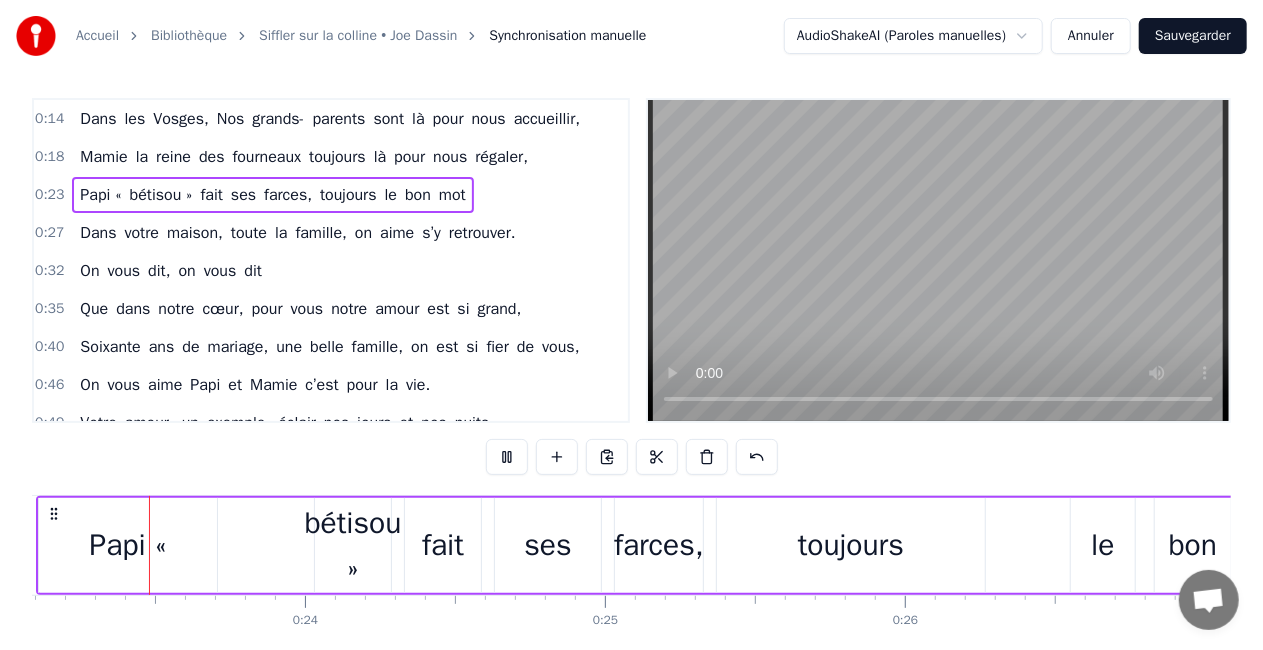 scroll, scrollTop: 0, scrollLeft: 6898, axis: horizontal 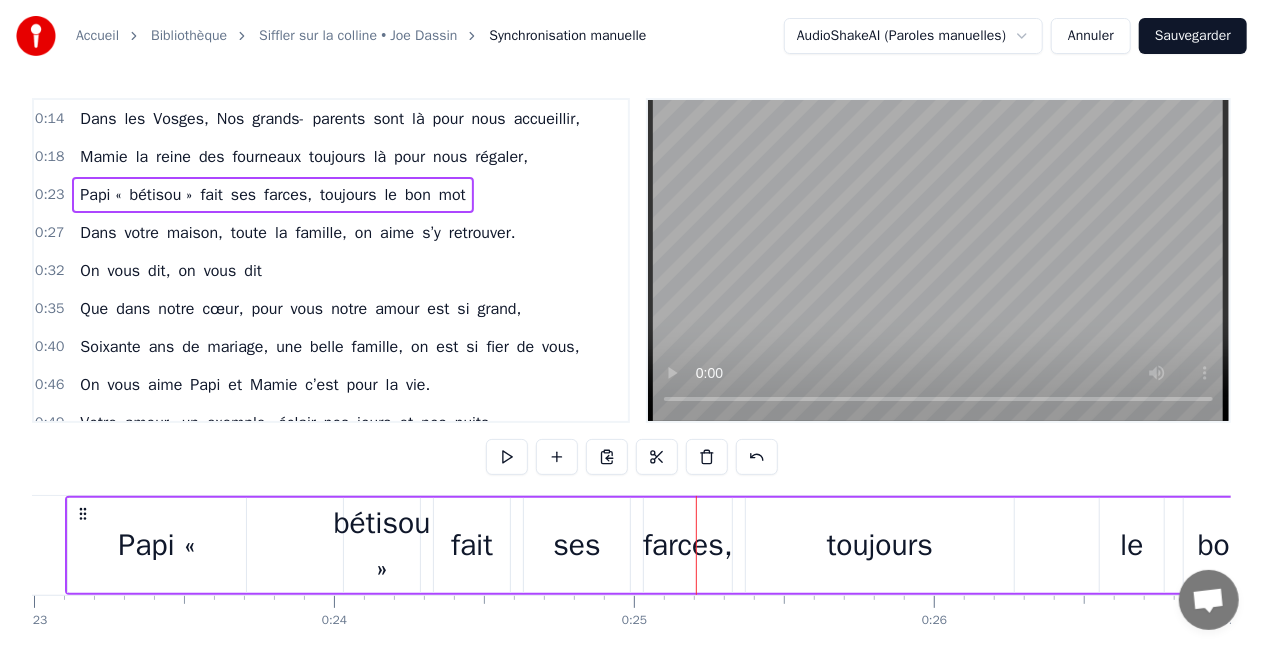 type 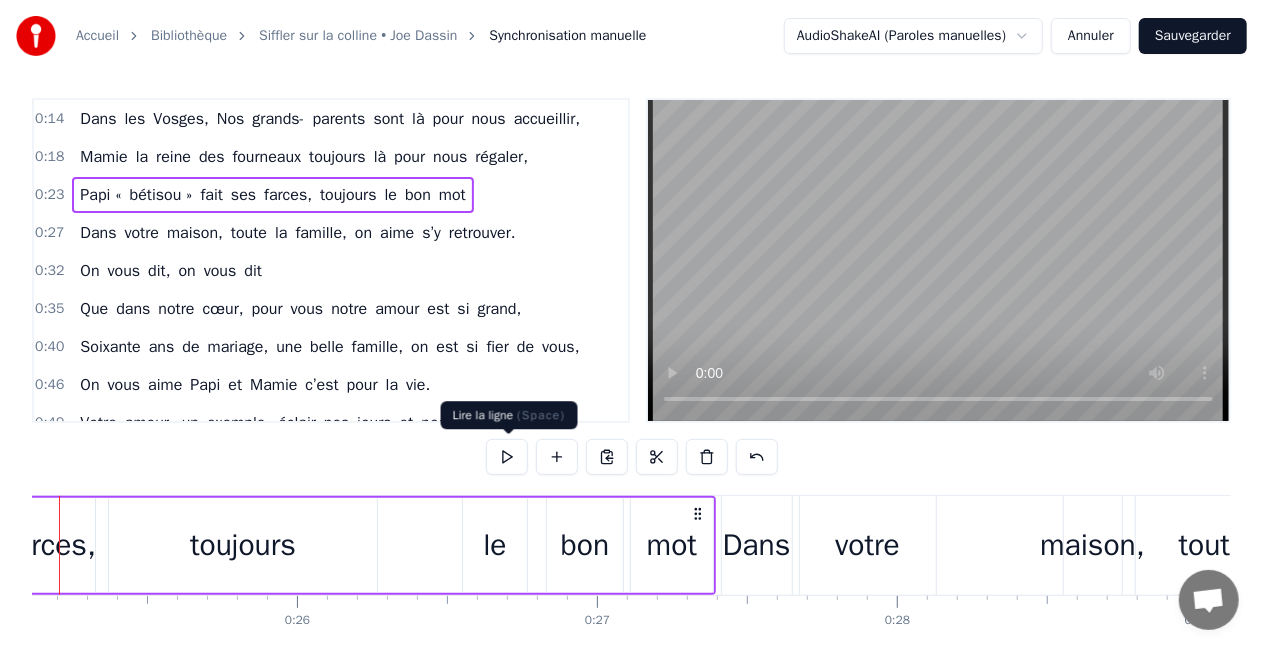 scroll, scrollTop: 0, scrollLeft: 7539, axis: horizontal 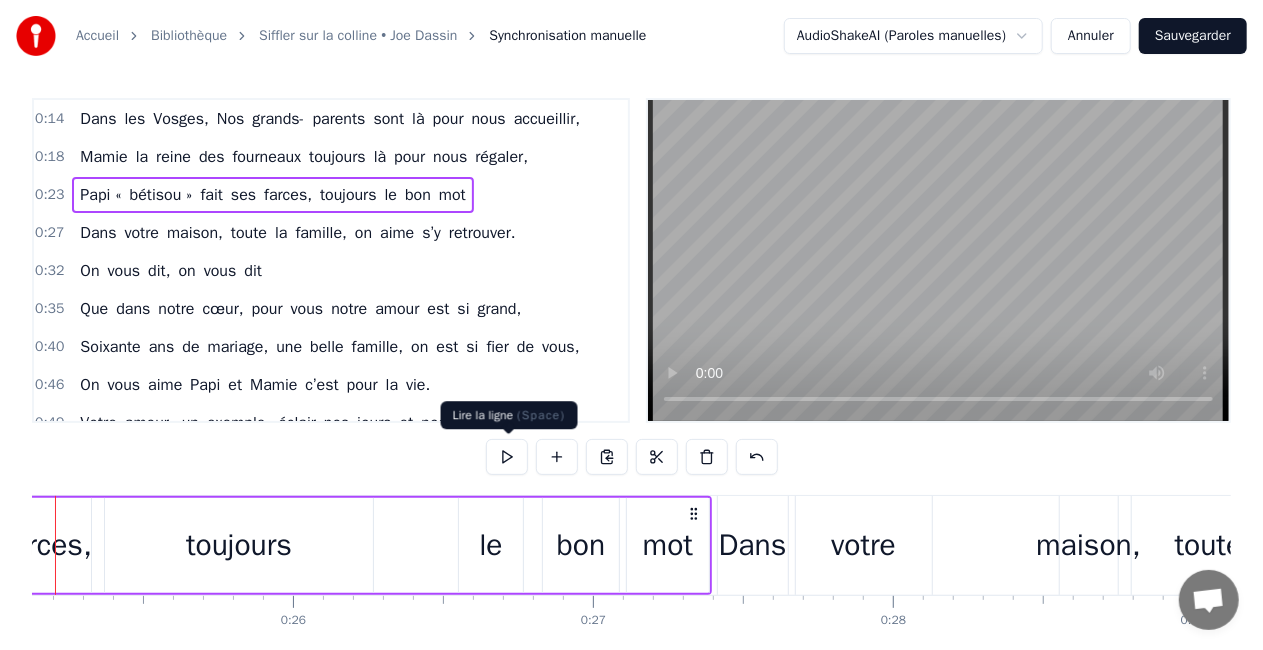 click on "Dans" at bounding box center (753, 545) 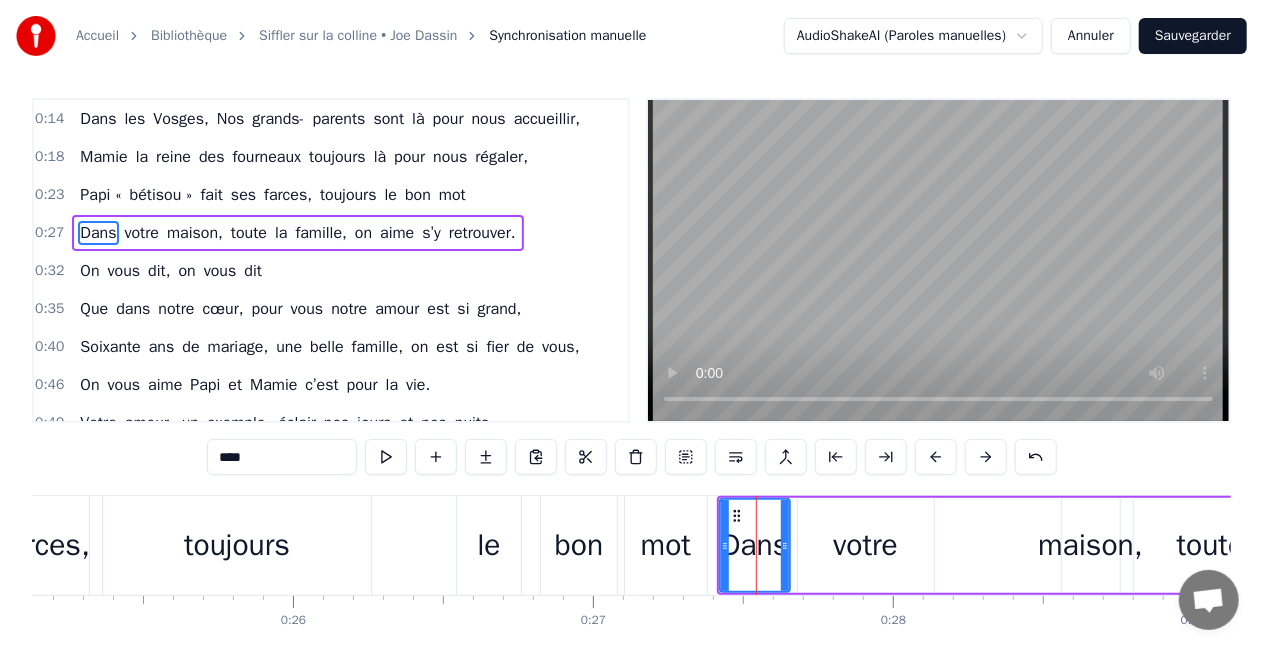 scroll, scrollTop: 0, scrollLeft: 0, axis: both 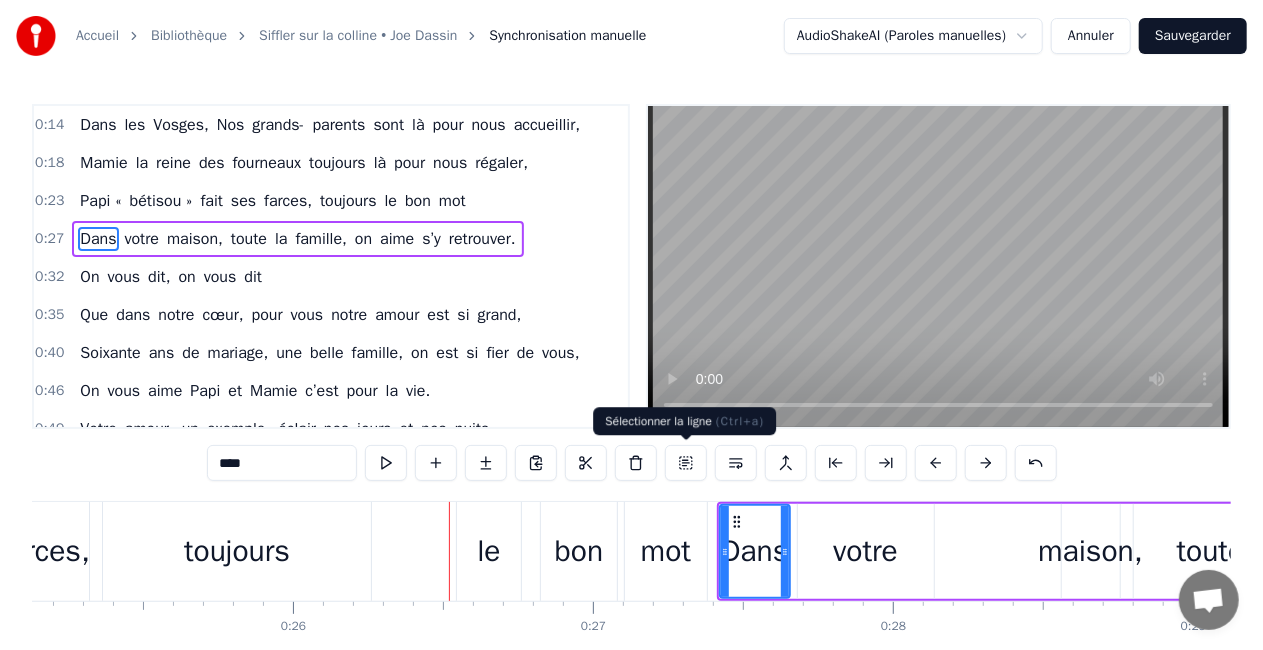 click at bounding box center (686, 463) 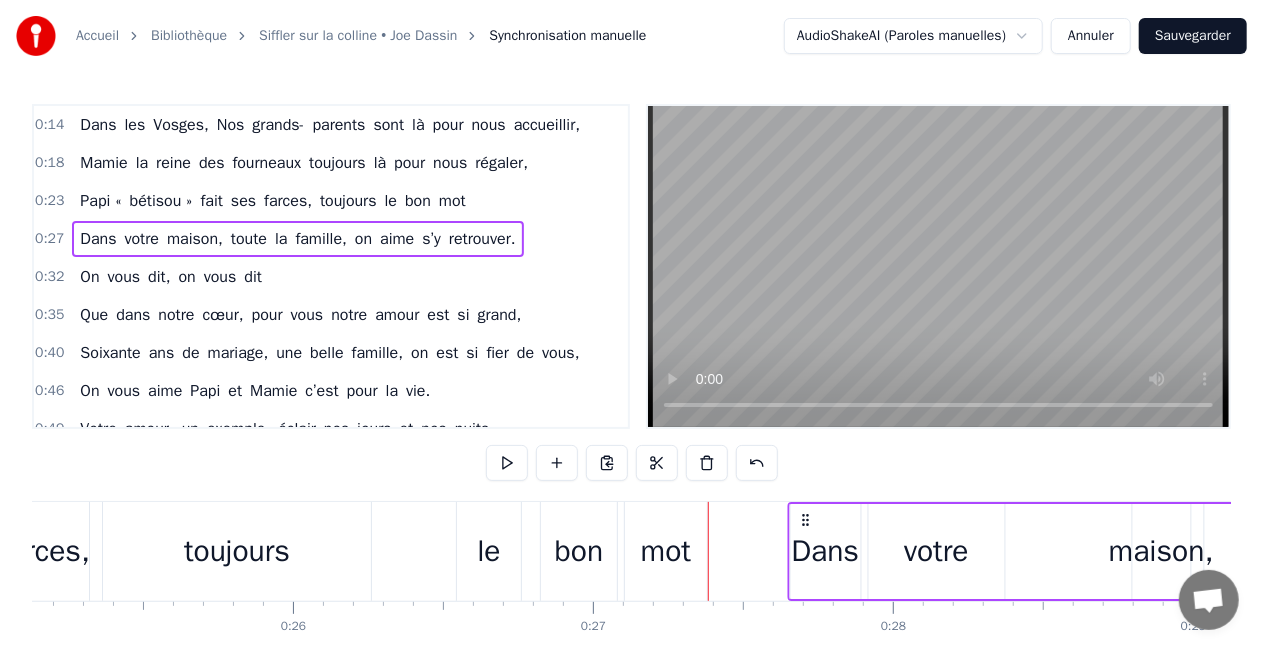 drag, startPoint x: 736, startPoint y: 517, endPoint x: 799, endPoint y: 522, distance: 63.1981 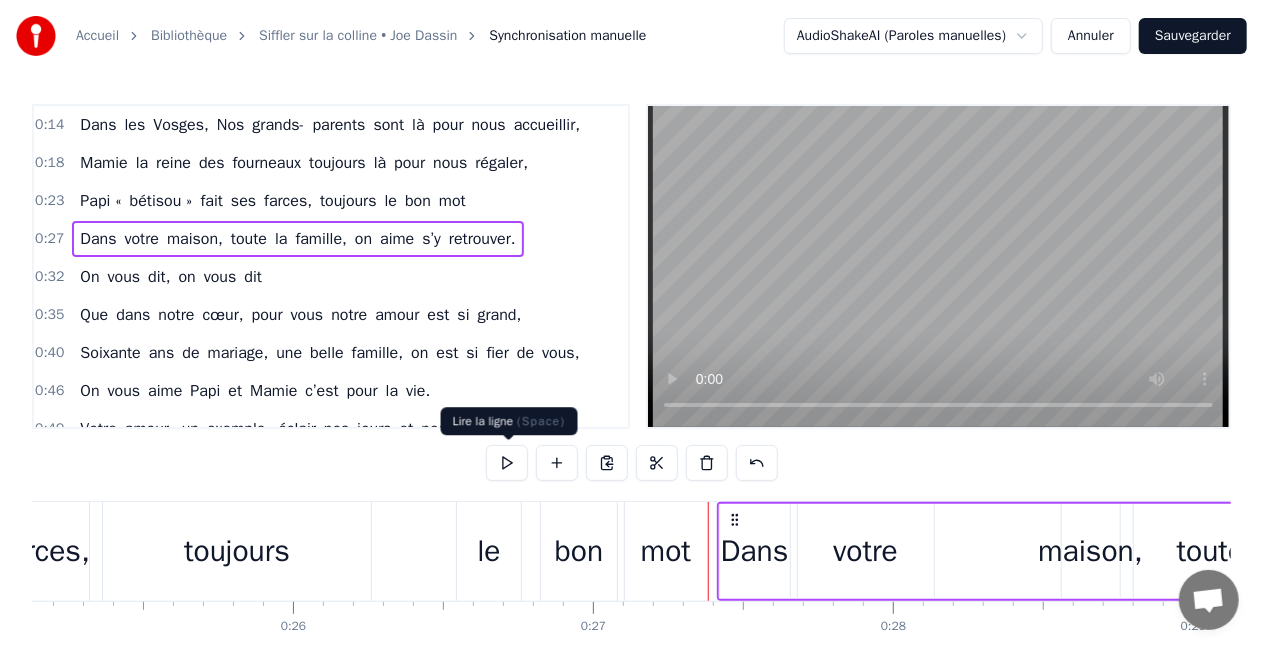 click at bounding box center [507, 463] 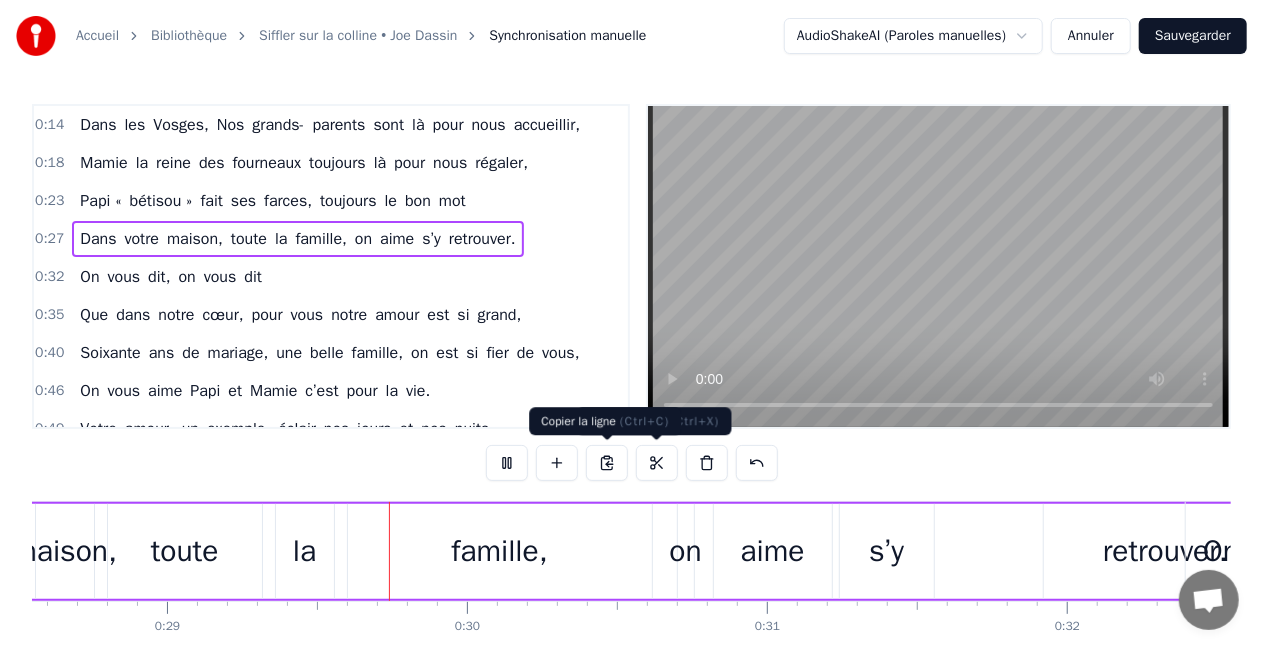 scroll, scrollTop: 0, scrollLeft: 8616, axis: horizontal 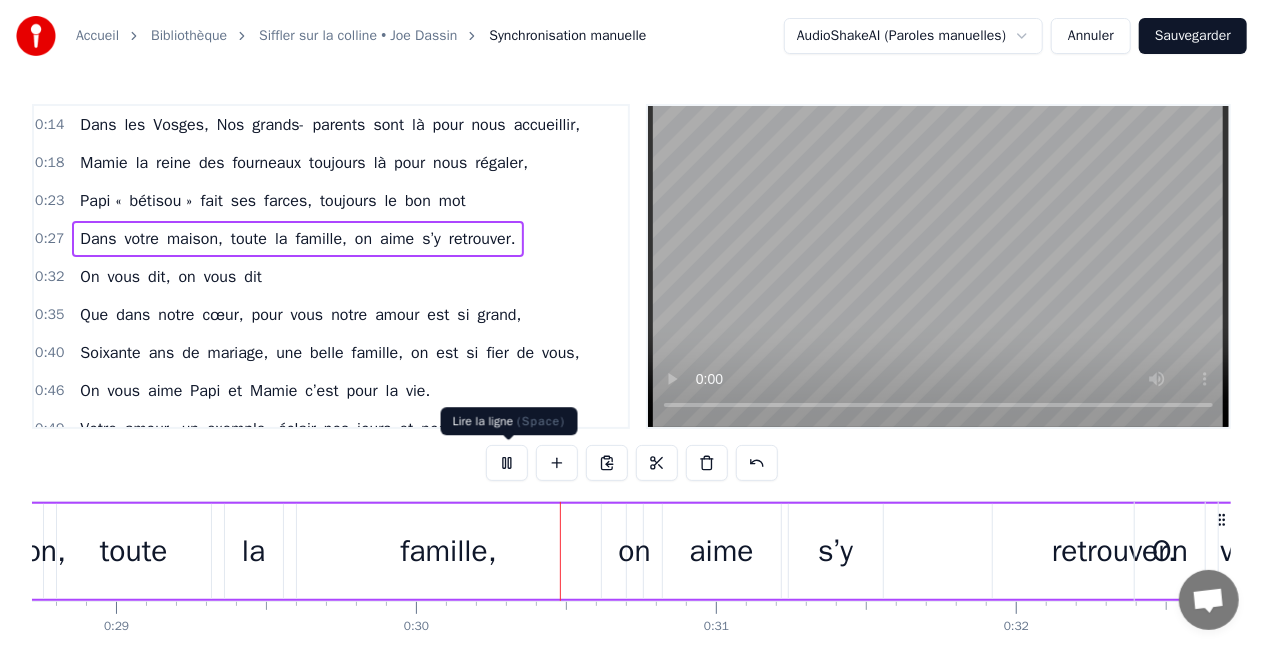 click at bounding box center [507, 463] 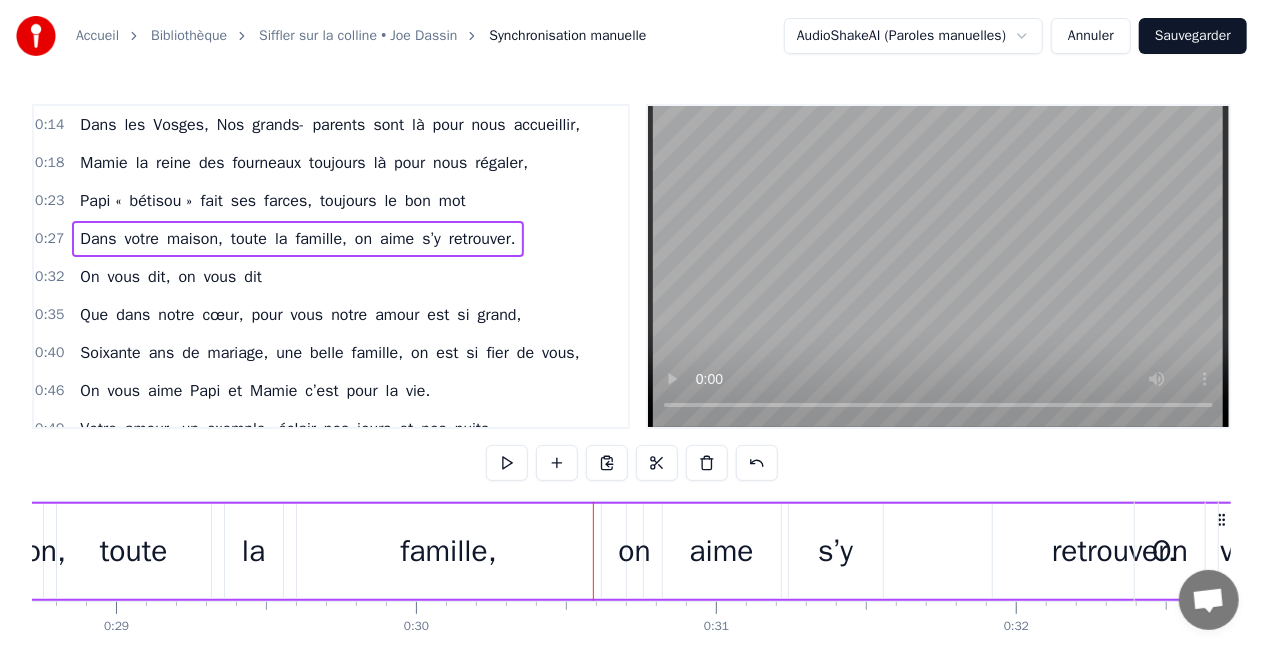 type 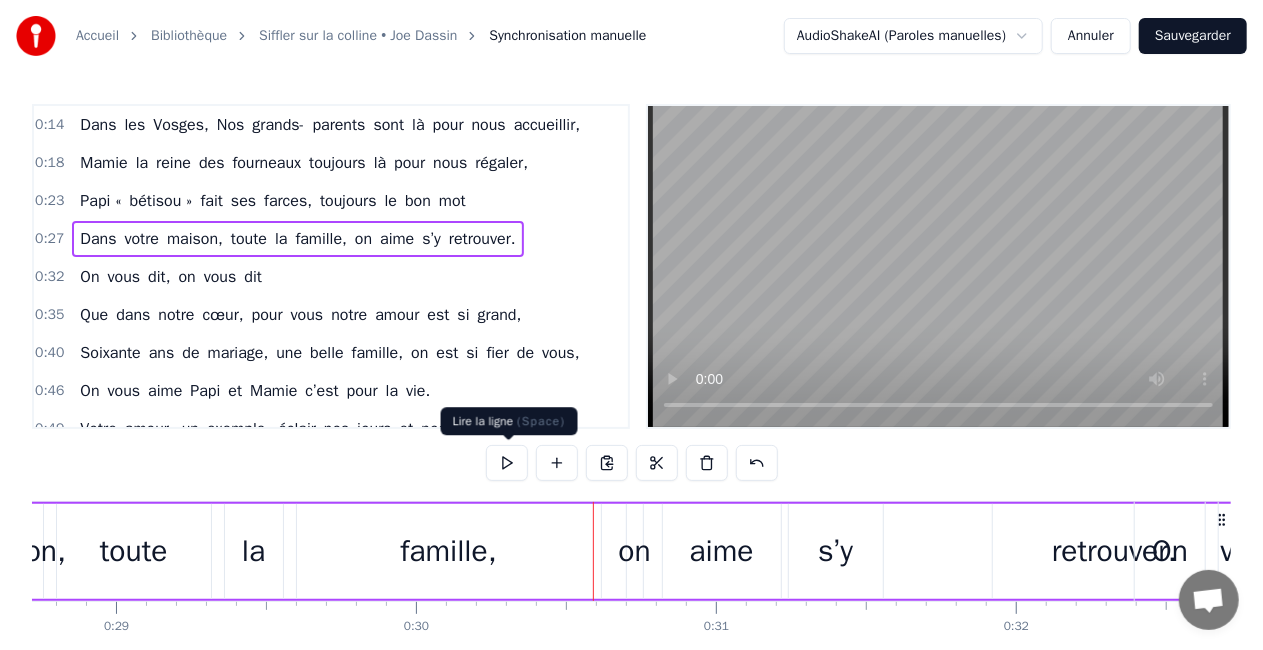 click at bounding box center [507, 463] 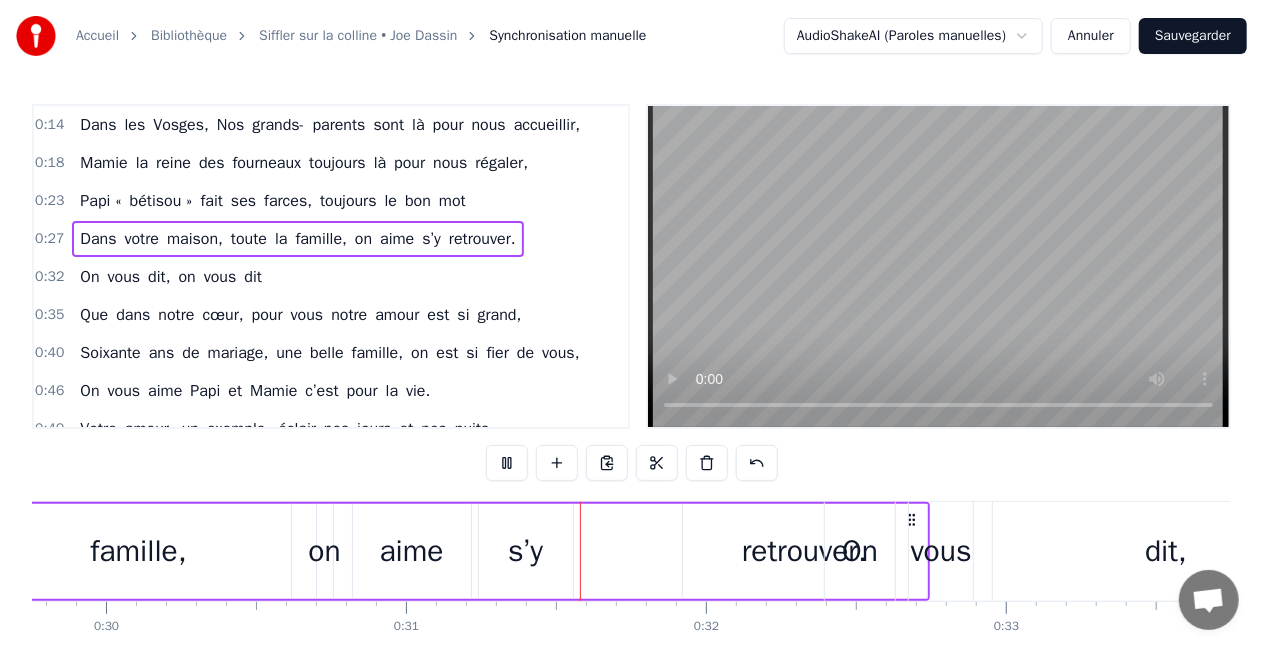 scroll, scrollTop: 0, scrollLeft: 9216, axis: horizontal 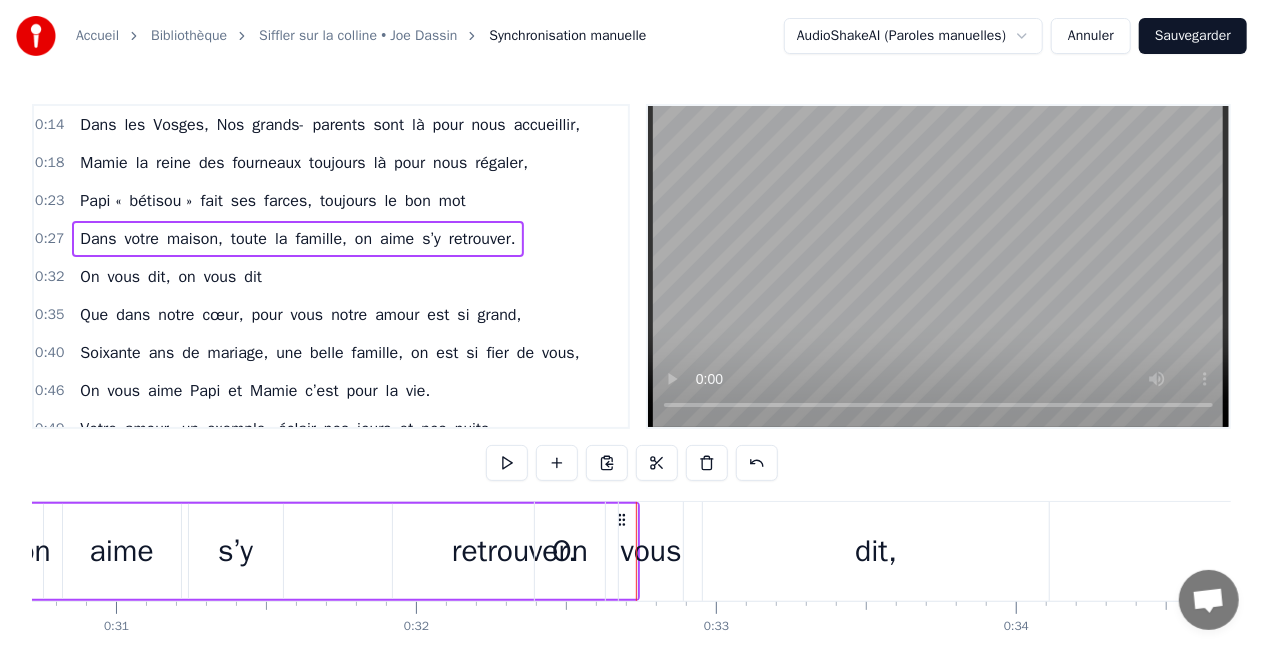 click on "s’y" at bounding box center [235, 551] 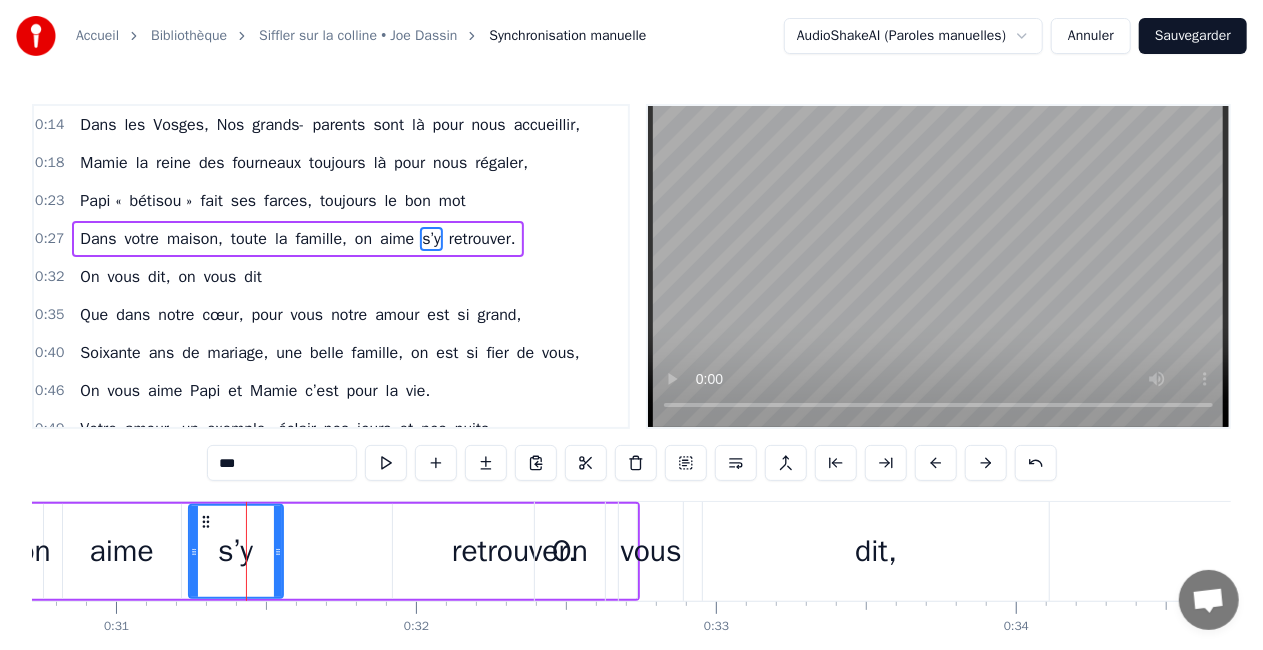 click on "0:14 Dans les Vosges, Nos grands- parents sont là pour nous accueillir, 0:18 Mamie la reine des fourneaux toujours là pour nous régaler, 0:23 Papi « bétisou » fait ses farces, toujours le bon mot 0:27 Dans votre maison, toute la famille, on aime s’y retrouver. 0:32 On vous dit, on vous dit 0:35 Que dans notre cœur, pour vous notre amour est si grand, 0:40 Soixante ans de mariage, une belle famille, on est si fier de vous, 0:46 On vous aime Papi et Mamie c’est pour la vie. 0:49 Votre amour, un exemple, éclair nos jours et nos nuits 0:51 Zaï- zaï- zaï- zaï 0:54 Zaï- zaï- zaï- zaï 0:56 Zaï- zaï- zaï- zaï 0:58 Zaï- zaï- zaï- zaï 1:00 Woh- oh, woh- oh 1:01 Woh- oh, woh- oh 1:02 Les vacances chez vous, C'est la fête, Le bonheur, 1:05 Même quand Papi nous fait Travailler à toute heure ! 1:07 Déplacer son bazar du jardin au grenier 1:10 Mais surtout ne pas jeter, oui c'est ça son grand secret ! 1:13 On vous dit, on vous dit 1:15 Que dans notre cœur, pour vous notre amour est si 1:17" at bounding box center [631, 403] 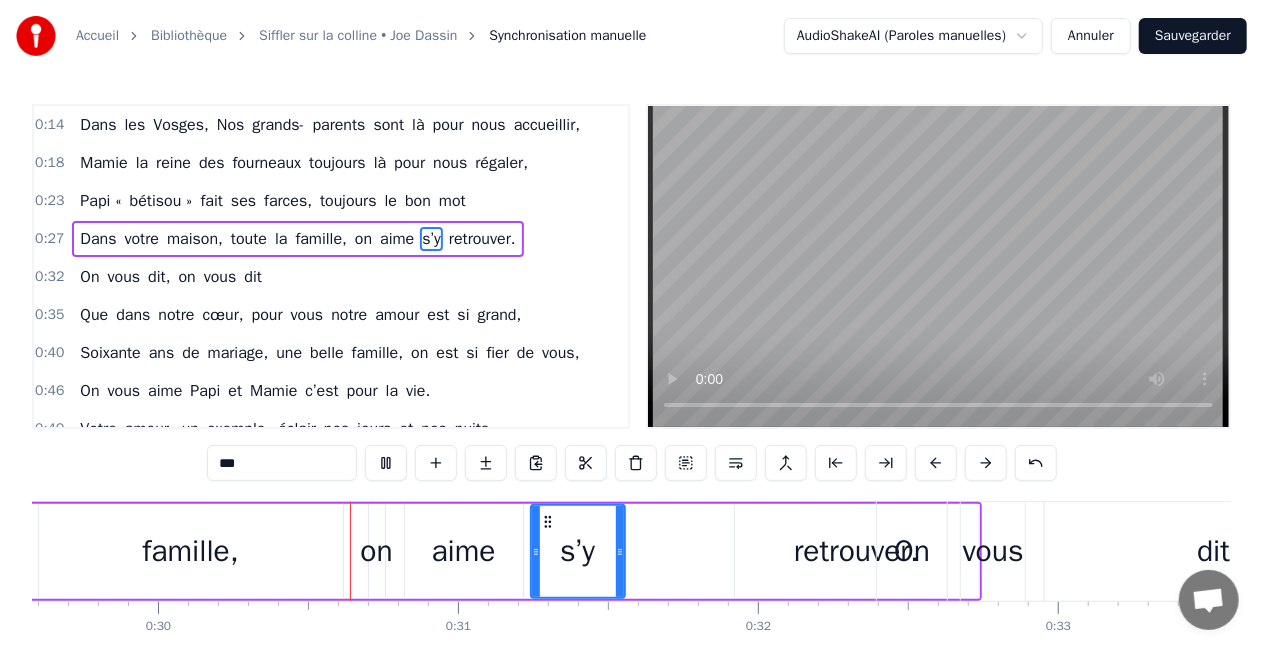 scroll, scrollTop: 0, scrollLeft: 8900, axis: horizontal 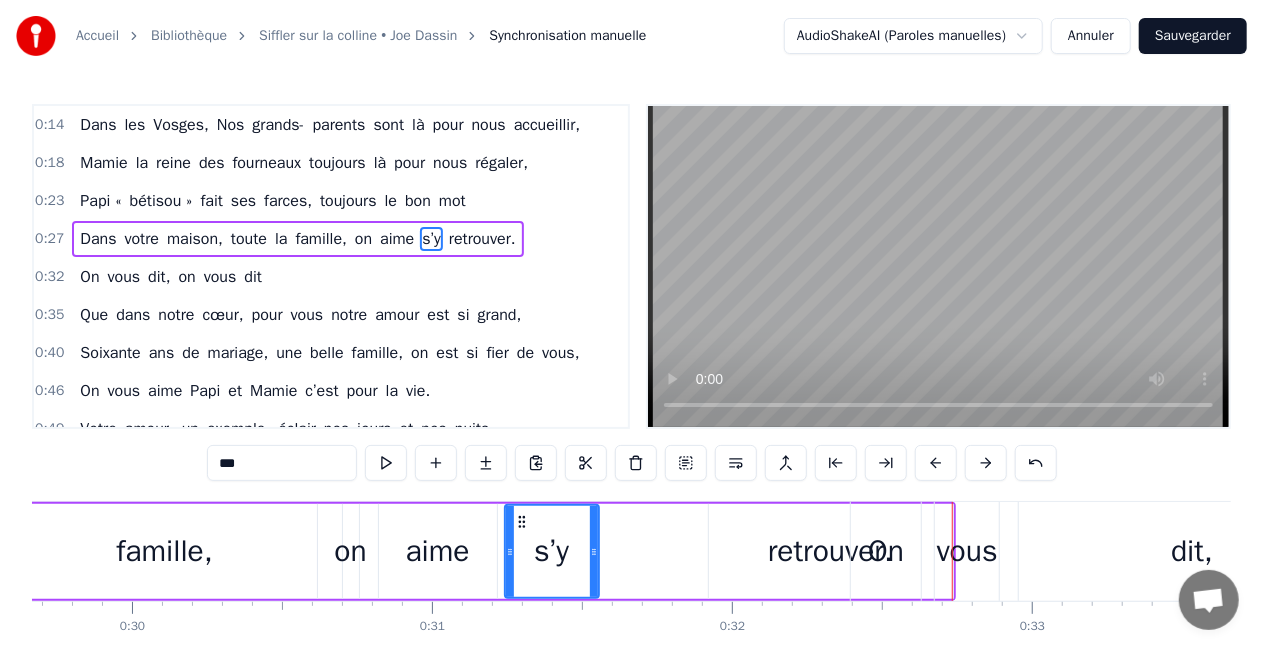click on "aime" at bounding box center [438, 551] 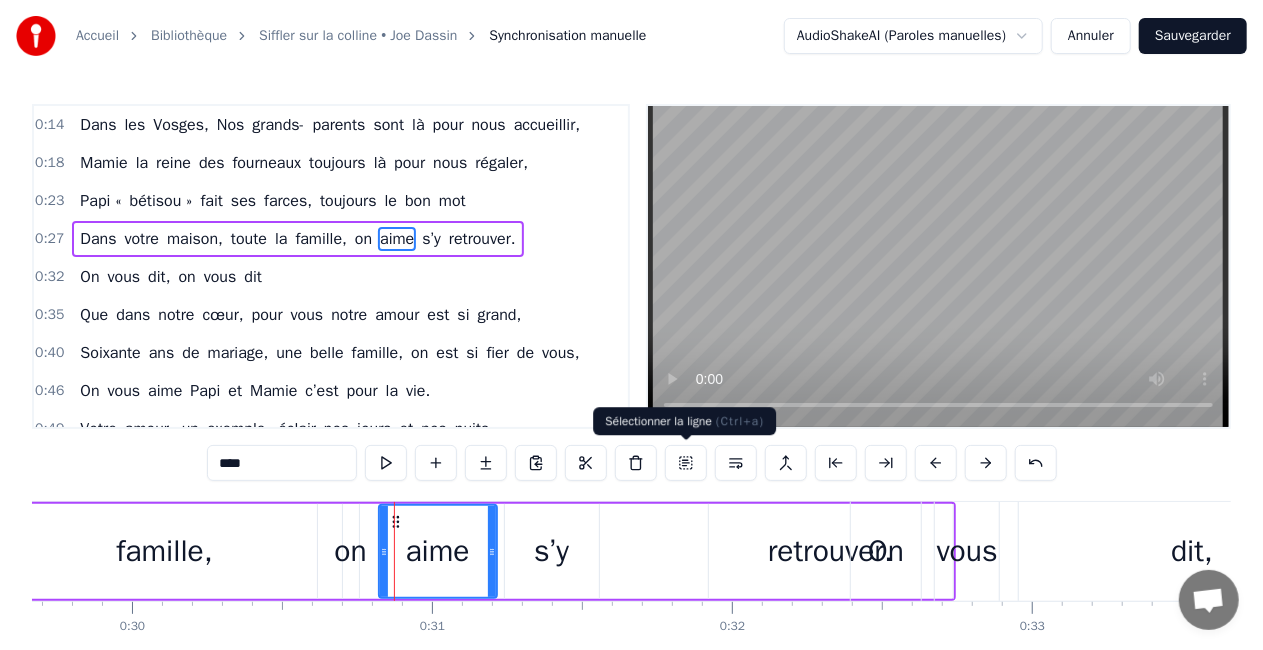click at bounding box center [686, 463] 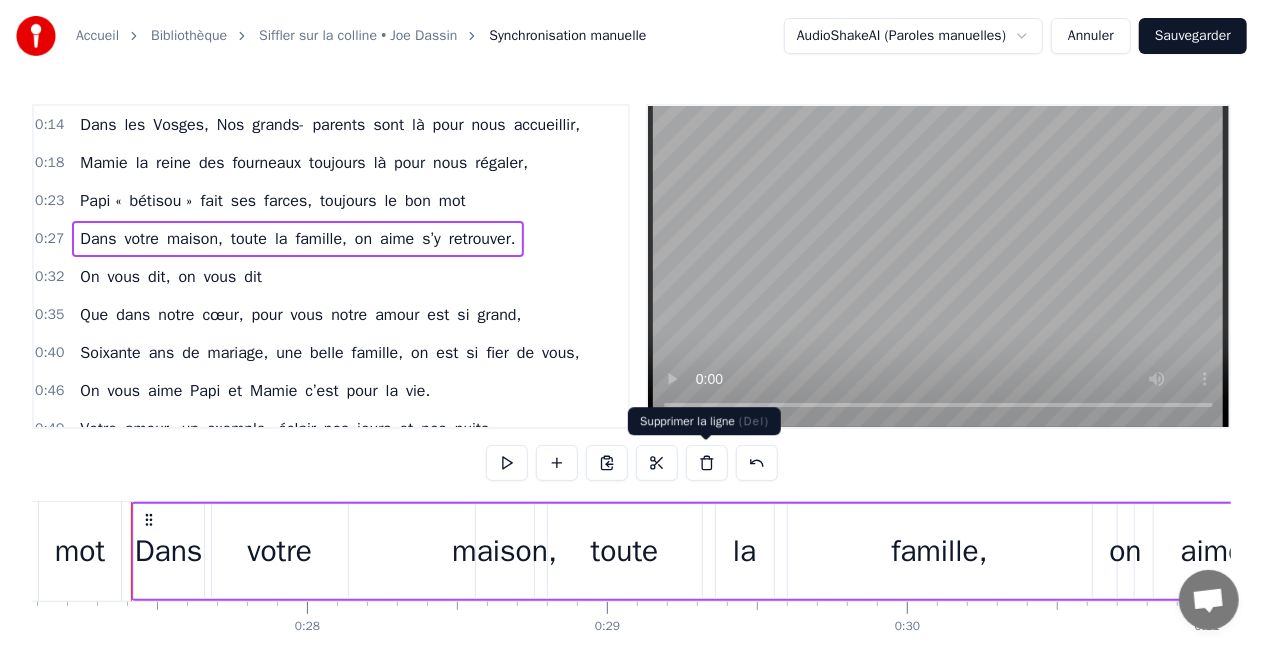 scroll, scrollTop: 0, scrollLeft: 8123, axis: horizontal 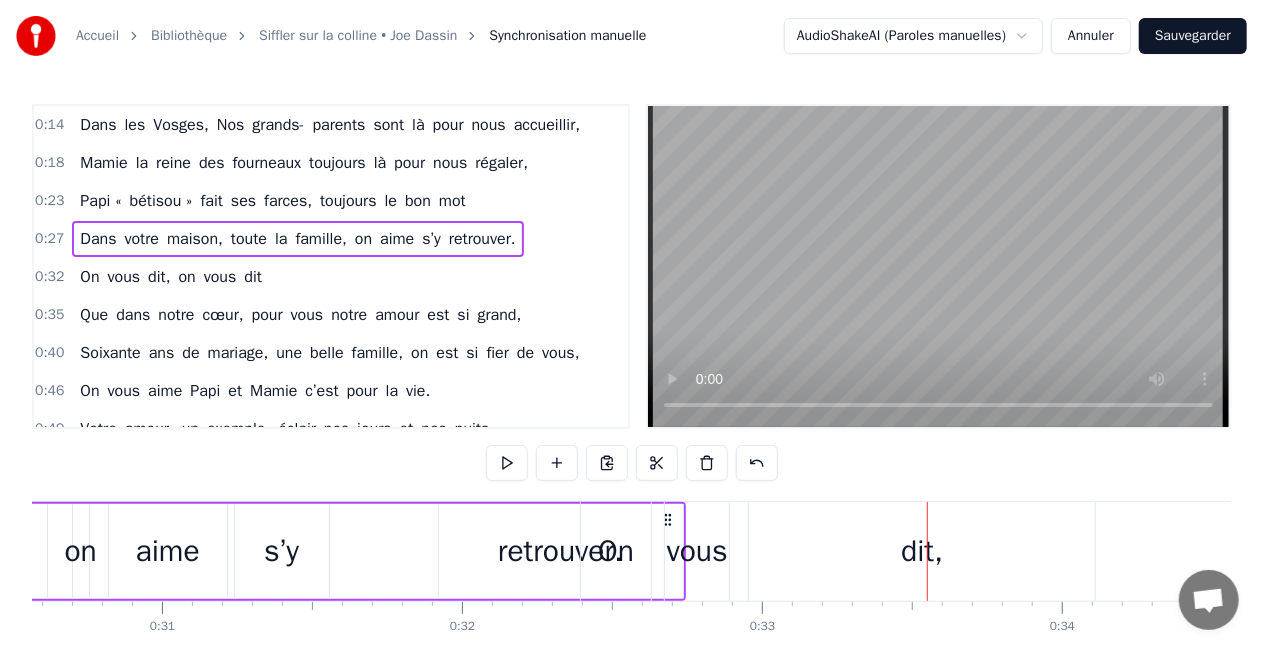 click on "On" at bounding box center [616, 551] 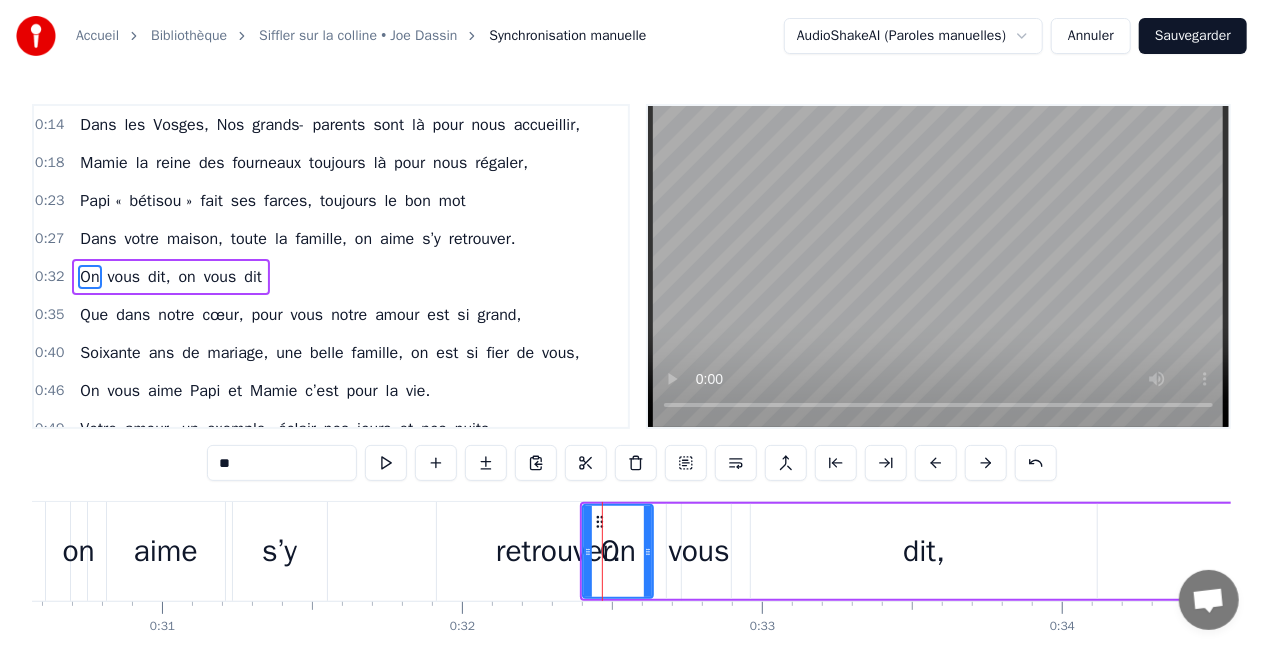 scroll, scrollTop: 16, scrollLeft: 16, axis: both 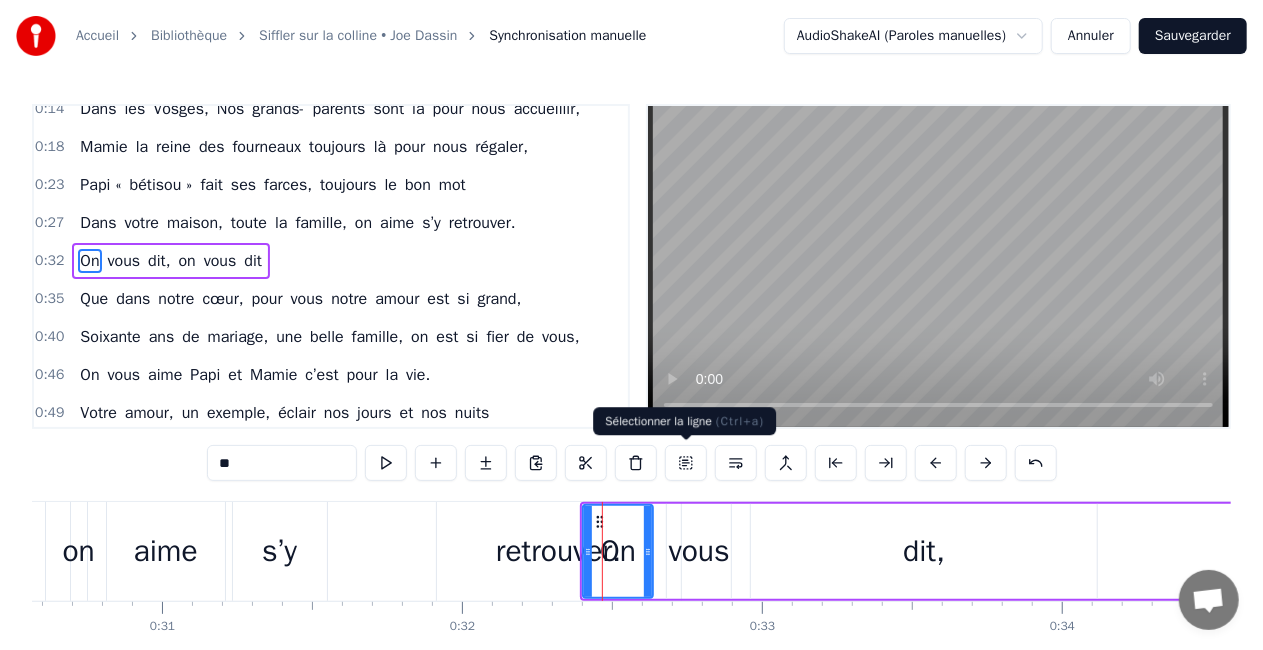 click at bounding box center [686, 463] 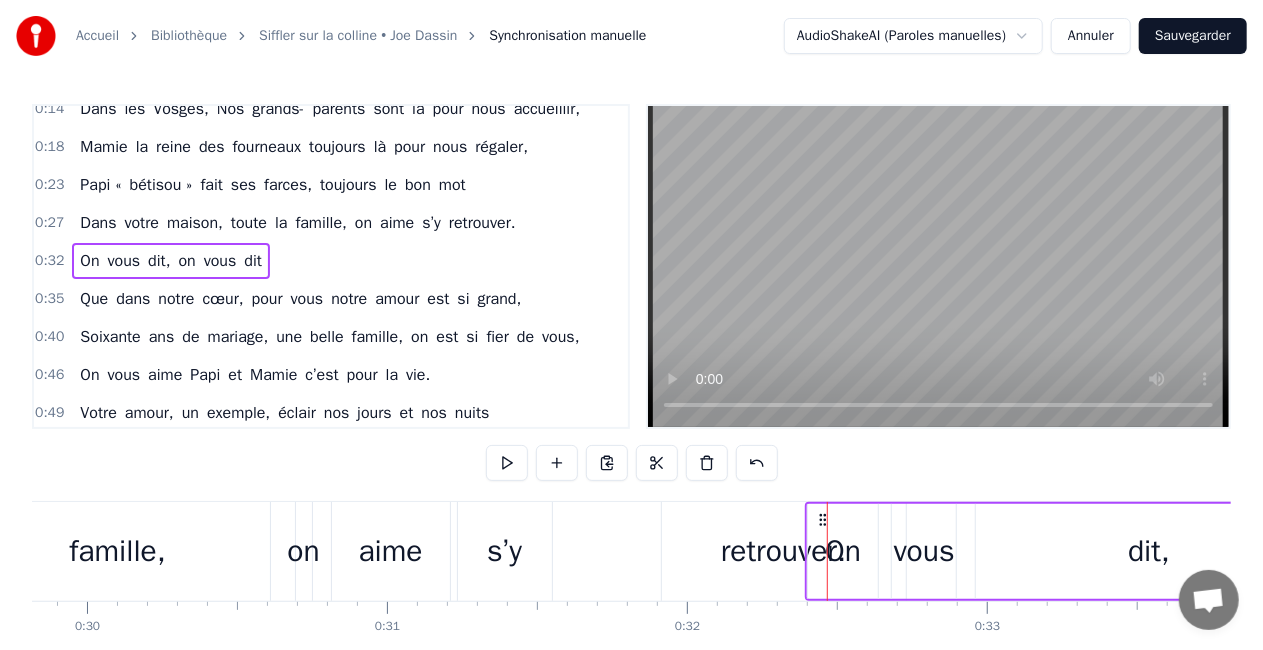 scroll, scrollTop: 0, scrollLeft: 8937, axis: horizontal 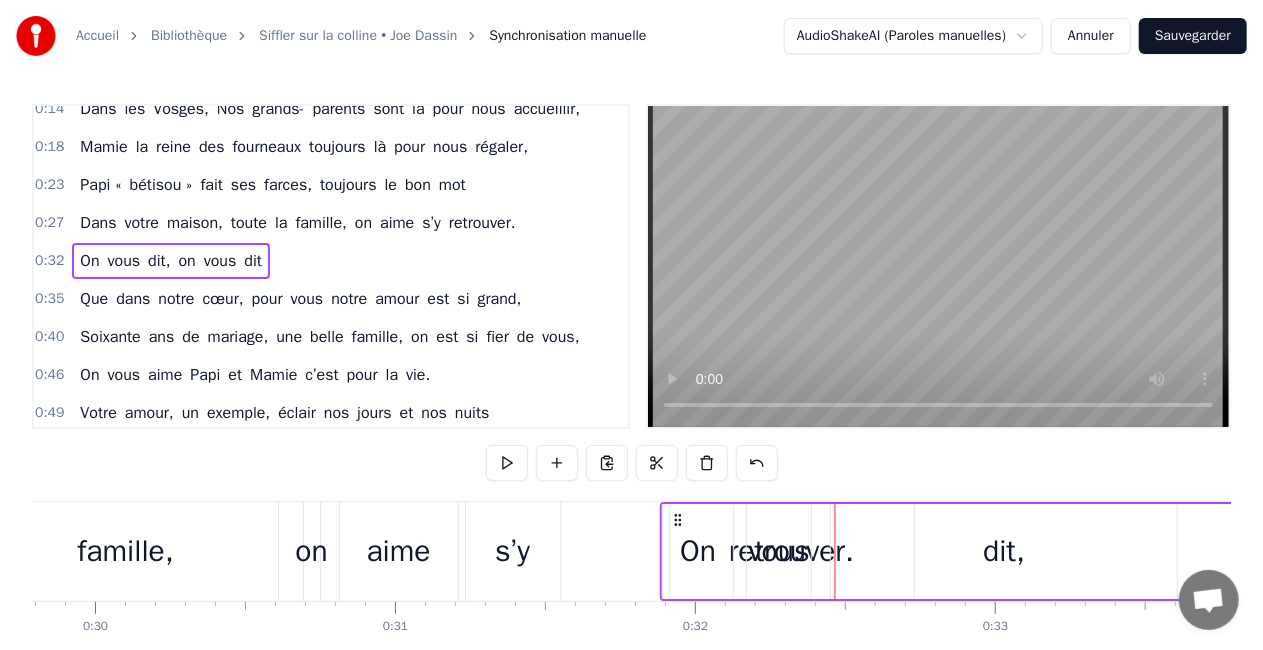 drag, startPoint x: 827, startPoint y: 514, endPoint x: 674, endPoint y: 496, distance: 154.05519 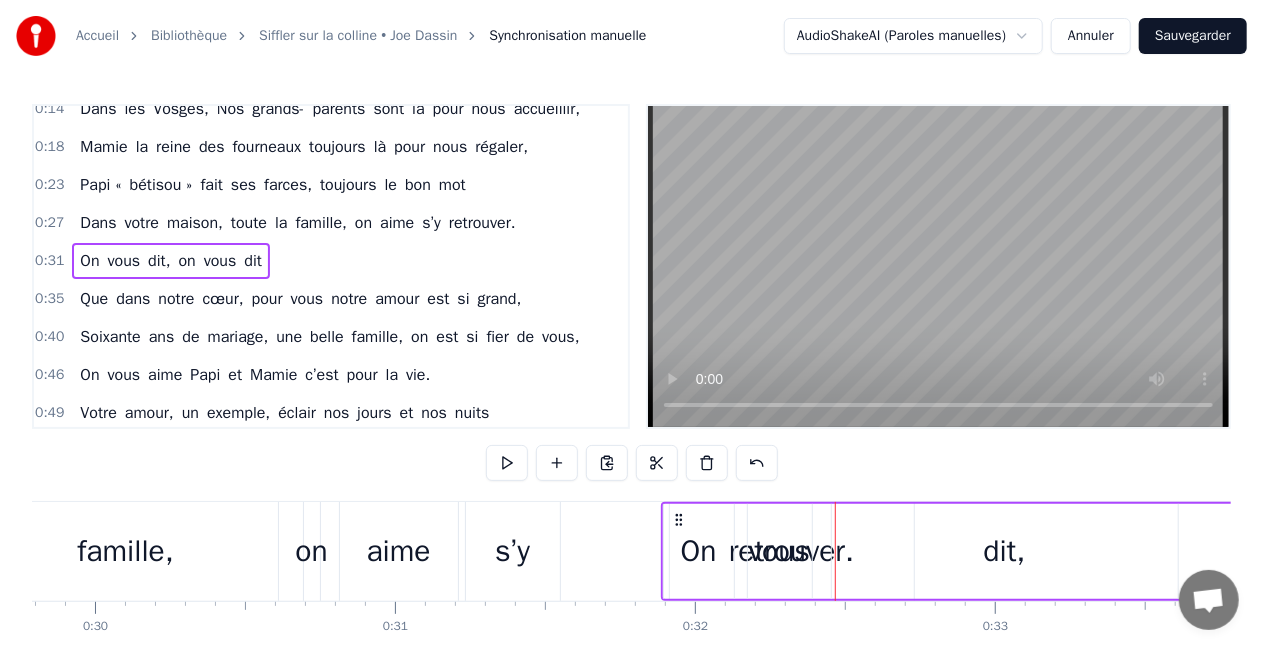 click on "Dans votre maison, toute la famille, on aime s’y retrouver." at bounding box center [119, 551] 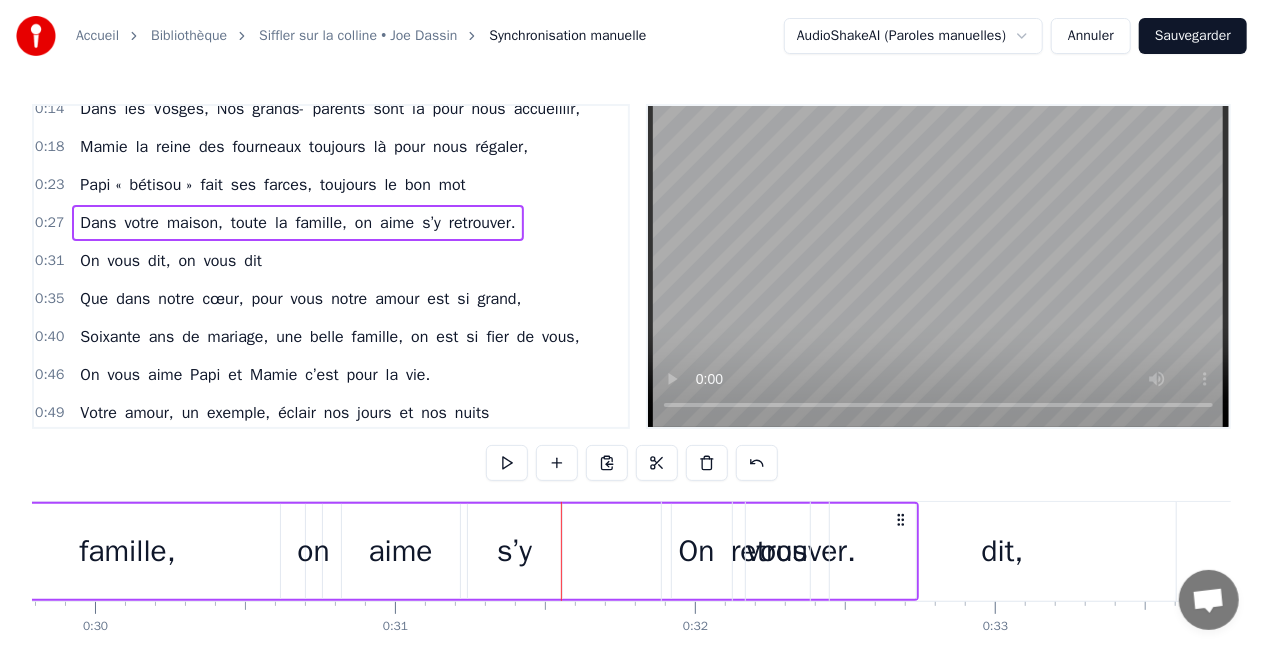 drag, startPoint x: 898, startPoint y: 518, endPoint x: 516, endPoint y: 497, distance: 382.57678 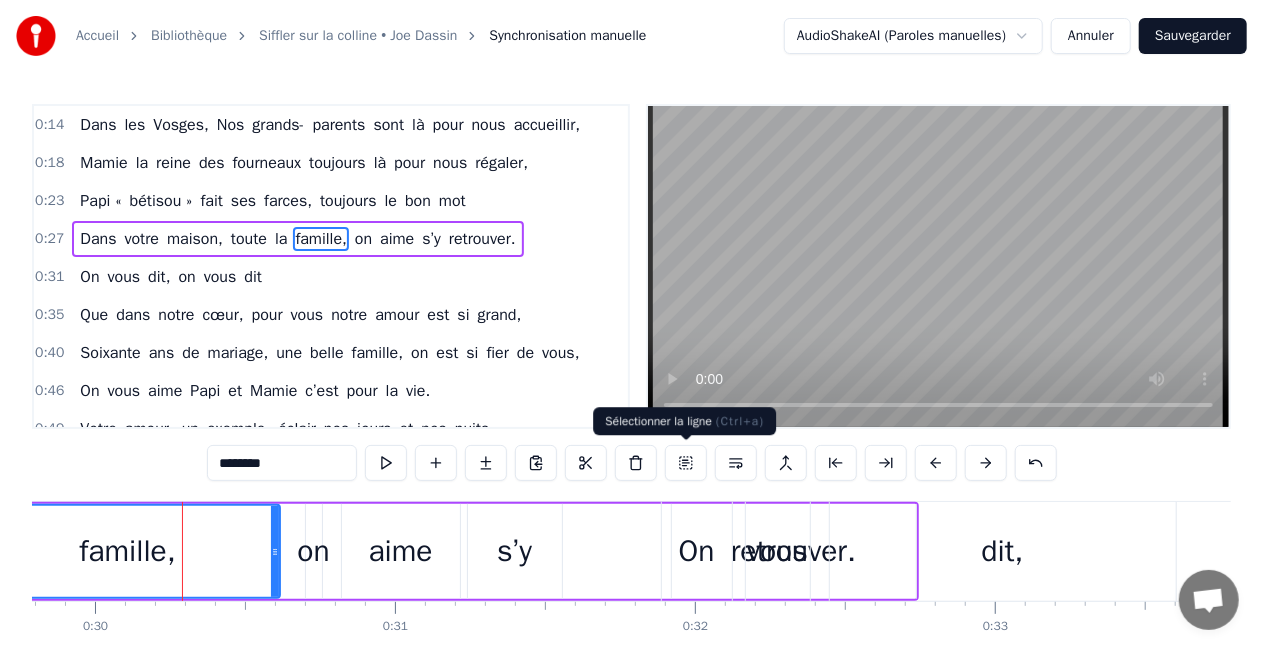 click at bounding box center (686, 463) 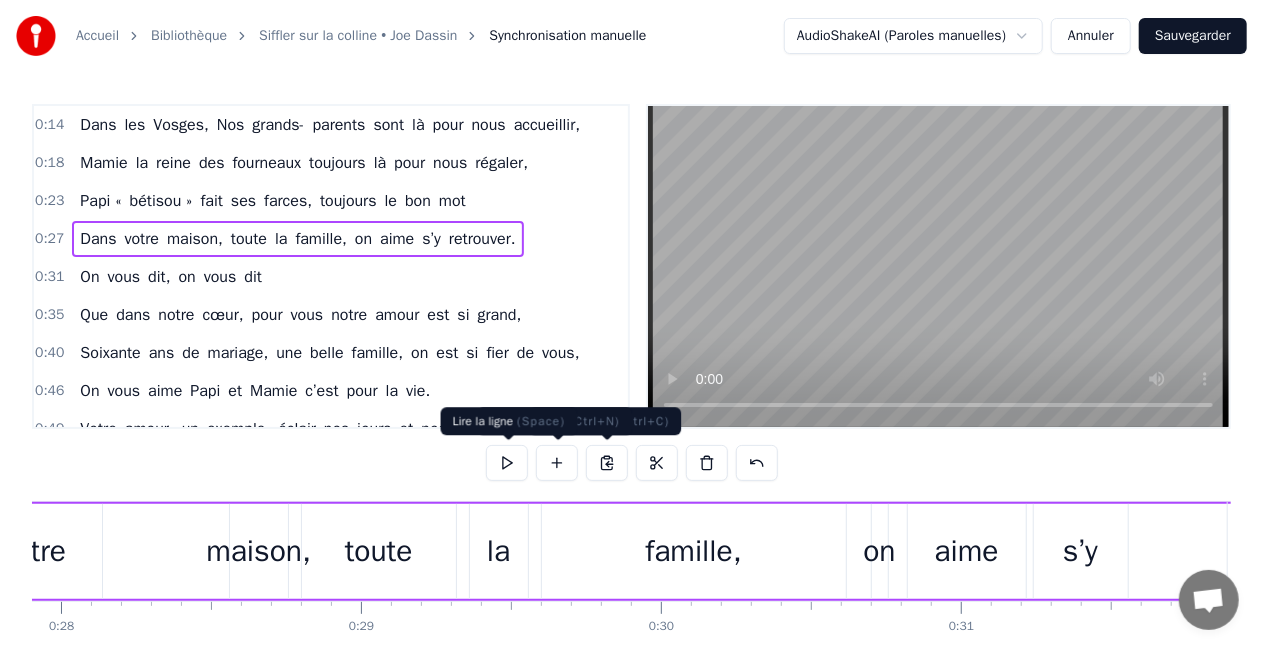 scroll, scrollTop: 0, scrollLeft: 8123, axis: horizontal 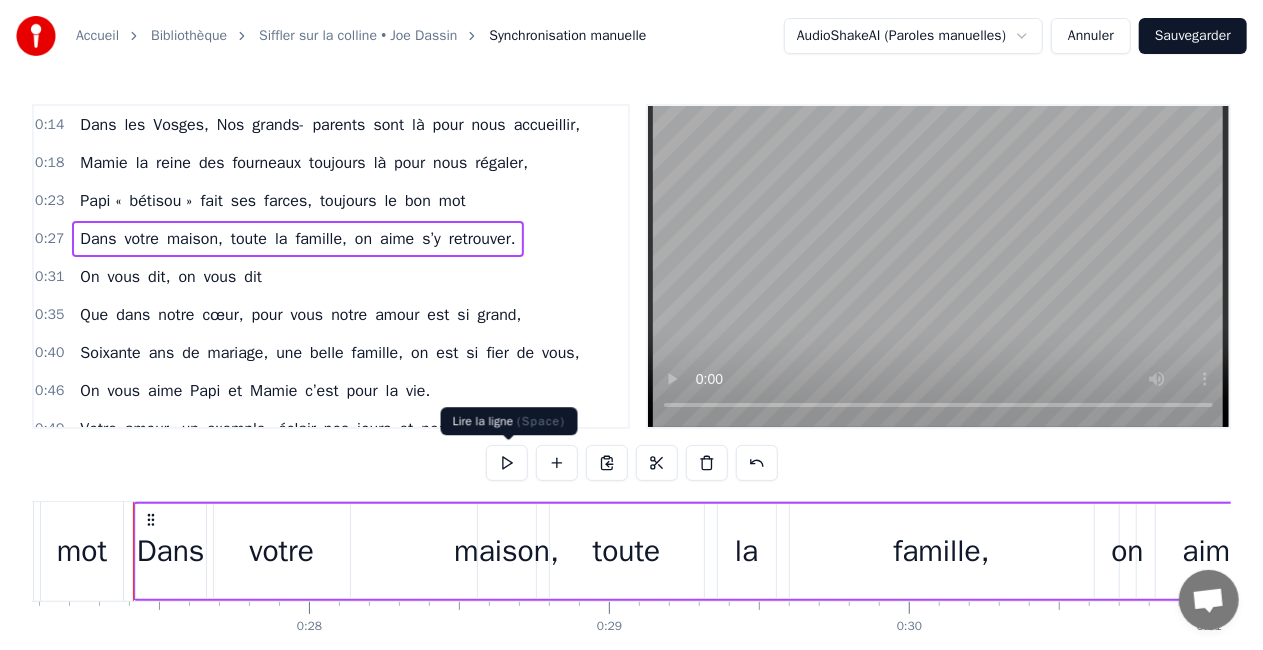 click at bounding box center (507, 463) 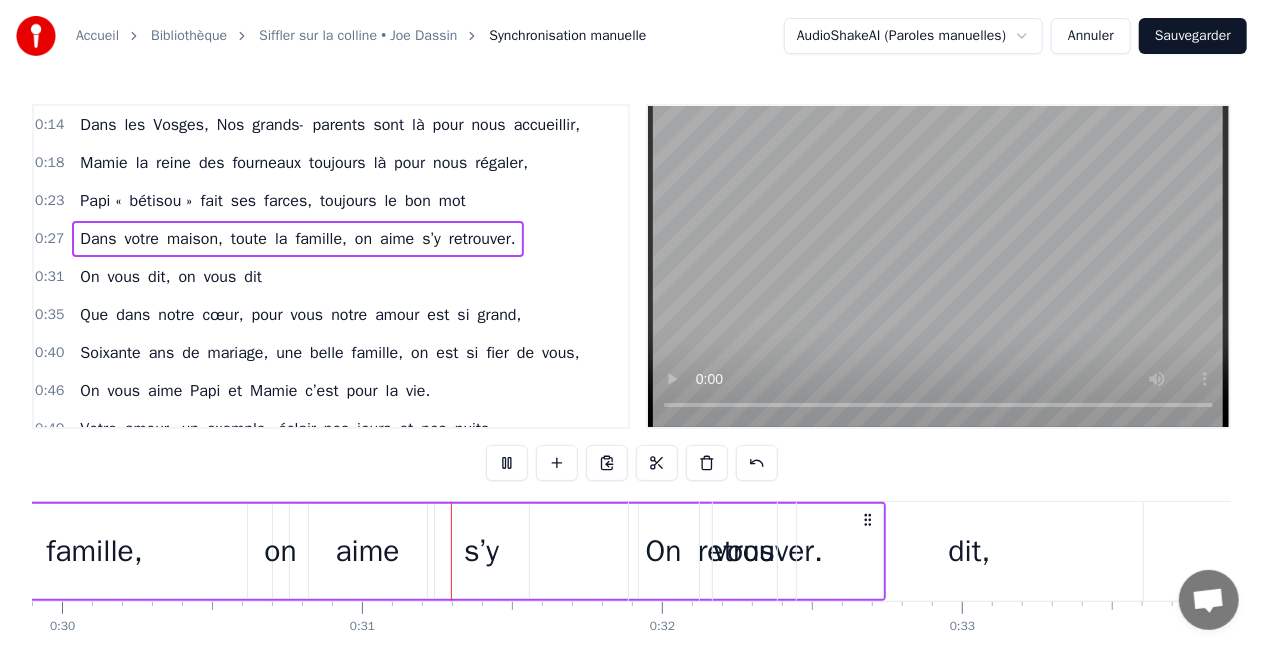 scroll, scrollTop: 0, scrollLeft: 9140, axis: horizontal 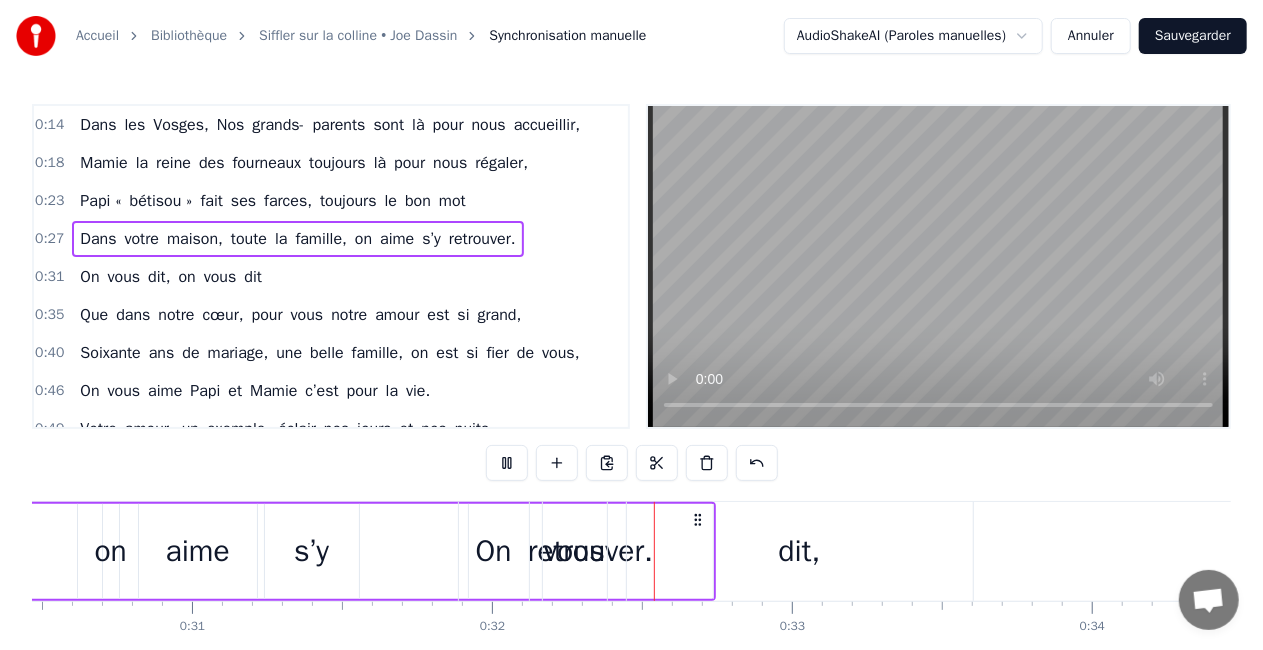 click at bounding box center [507, 463] 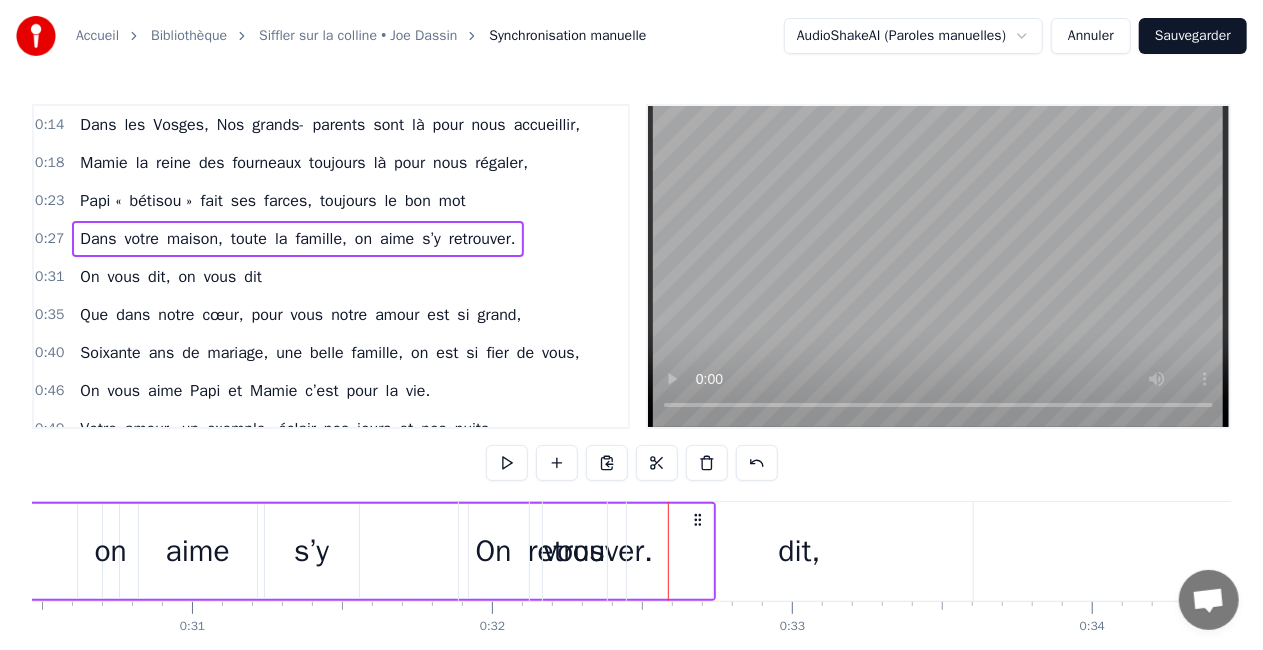 click on "dit," at bounding box center [800, 551] 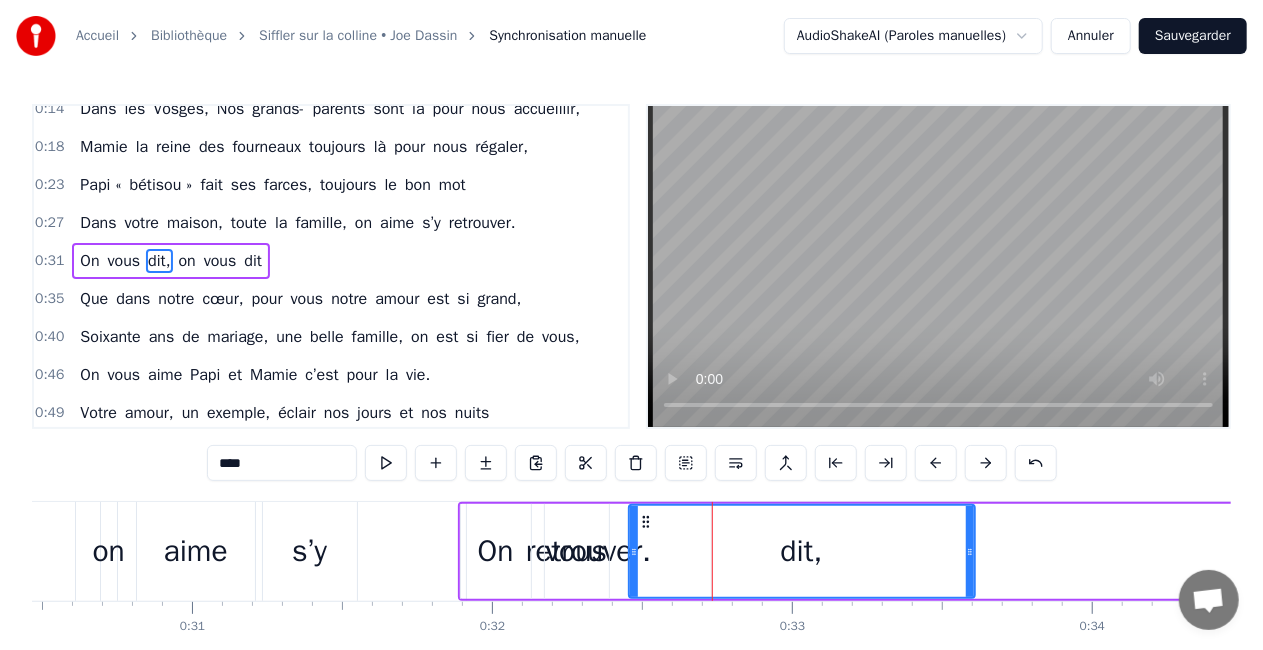 click on "vous" at bounding box center [576, 551] 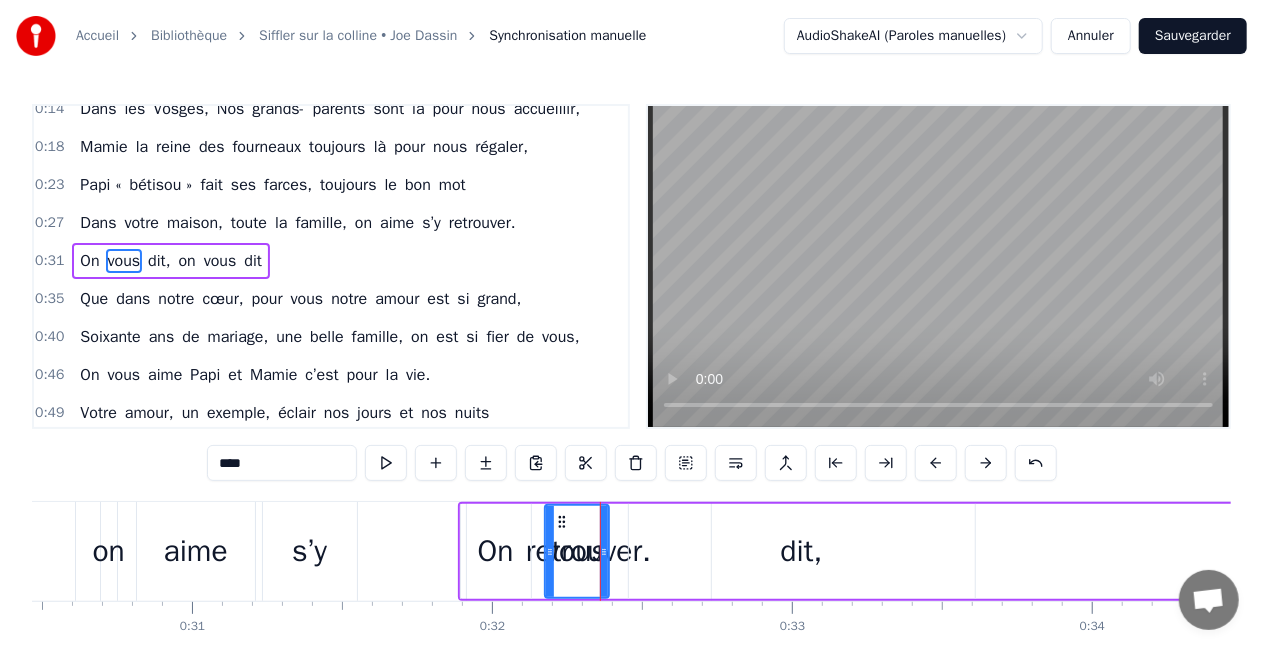 click on "s’y" at bounding box center [310, 551] 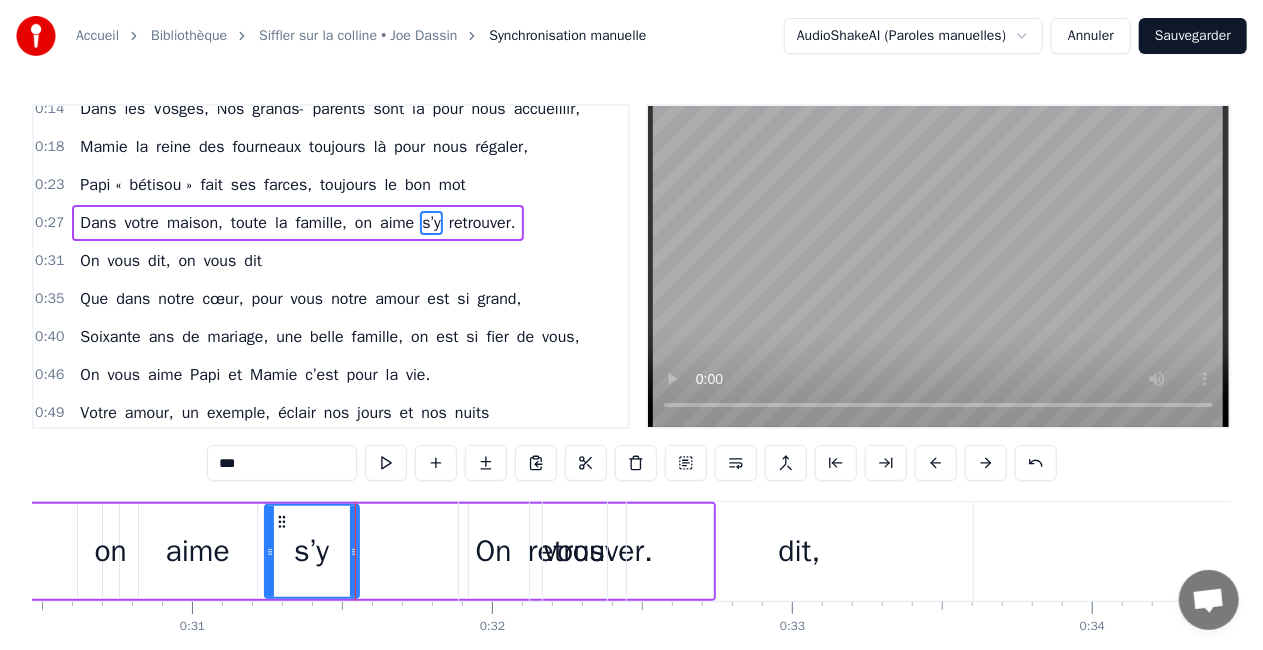 scroll, scrollTop: 0, scrollLeft: 16, axis: horizontal 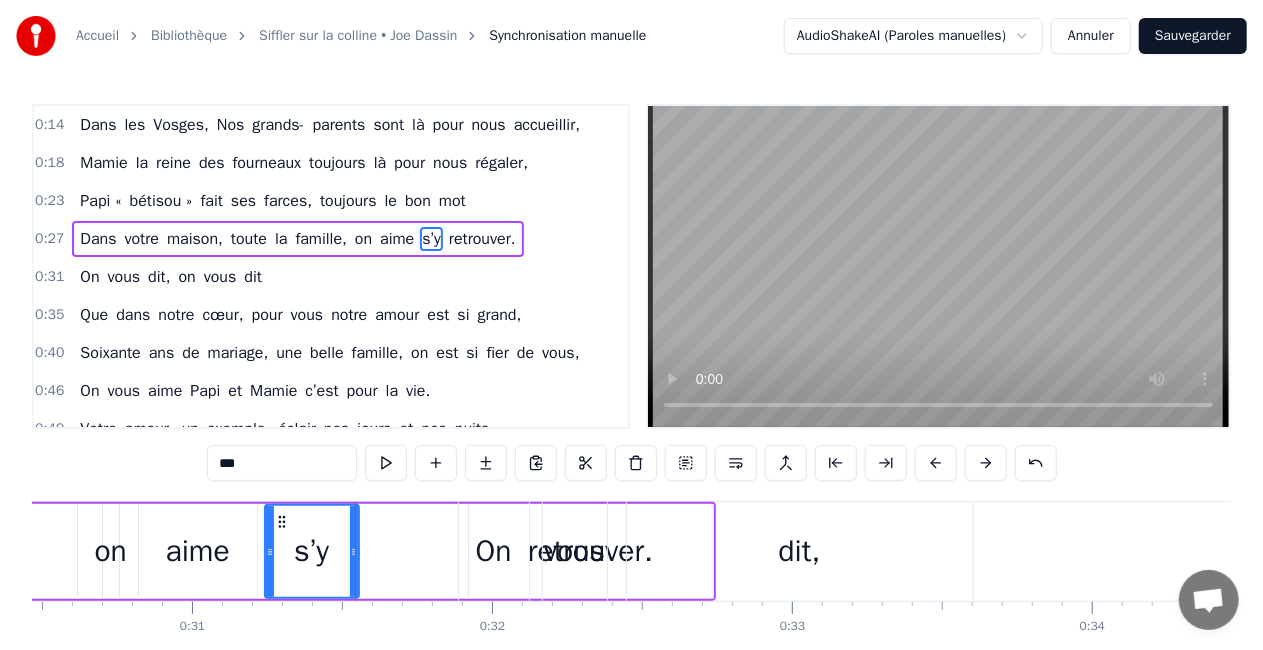 click on "On" at bounding box center [494, 551] 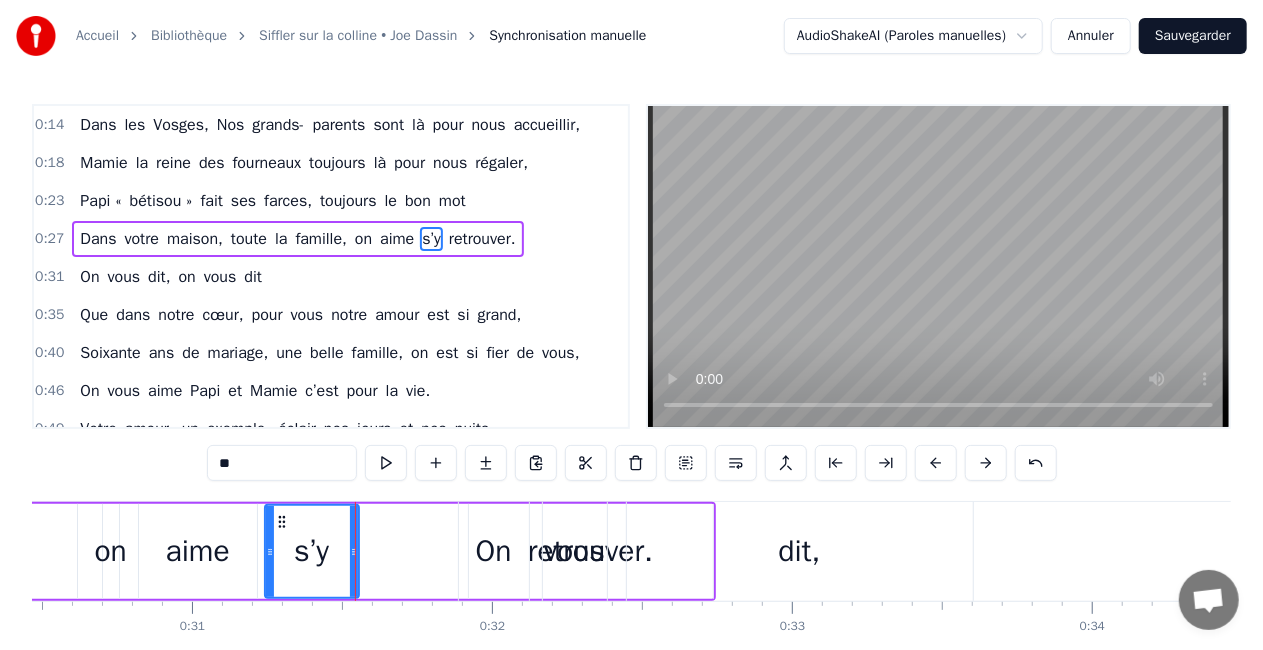 scroll, scrollTop: 16, scrollLeft: 16, axis: both 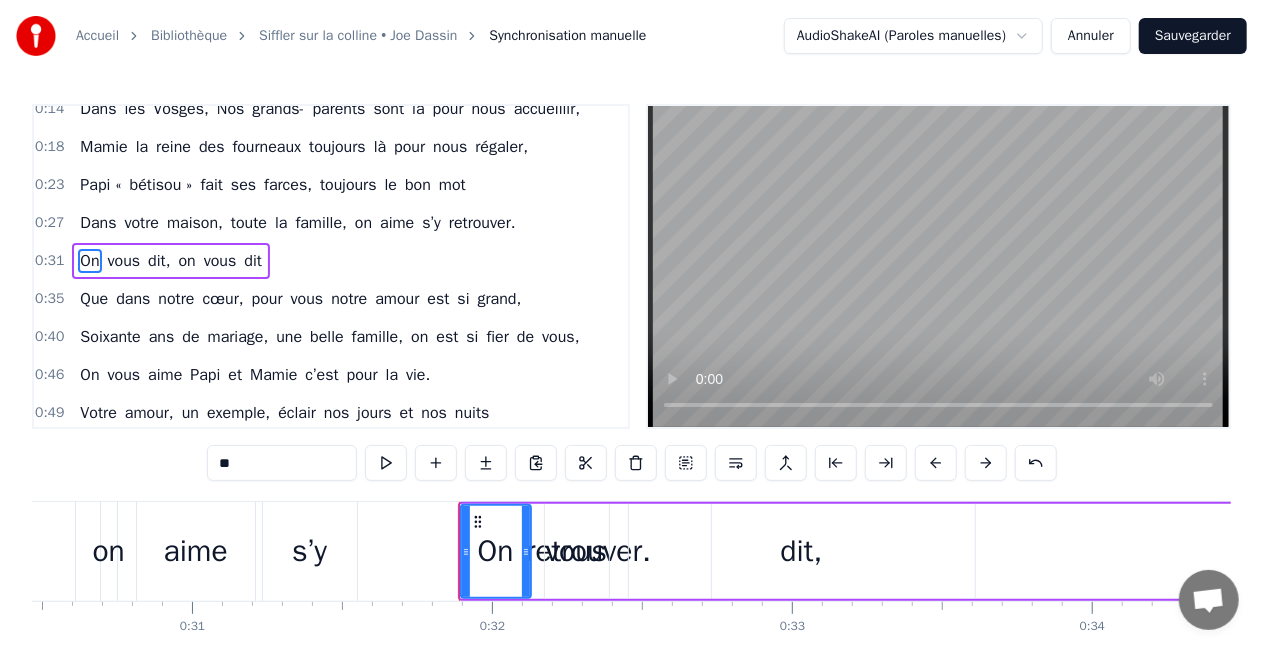 click on "Dans votre maison, toute la famille, on aime s’y retrouver." at bounding box center (-84, 551) 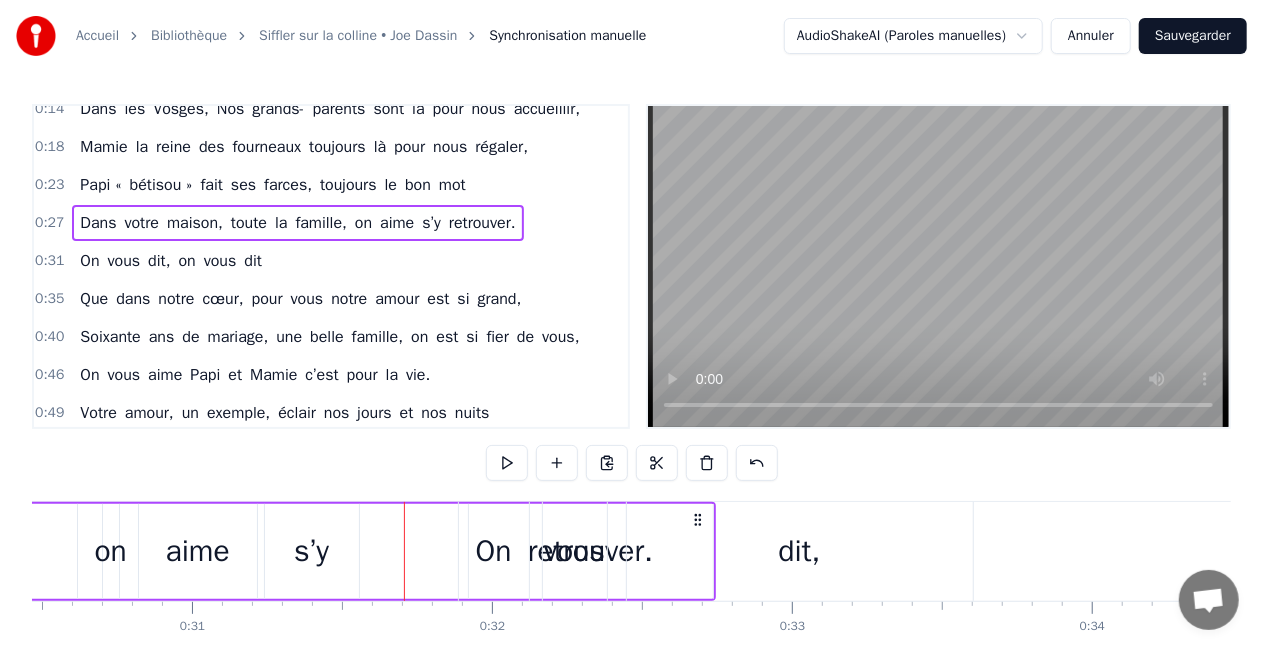 drag, startPoint x: 700, startPoint y: 518, endPoint x: 687, endPoint y: 518, distance: 13 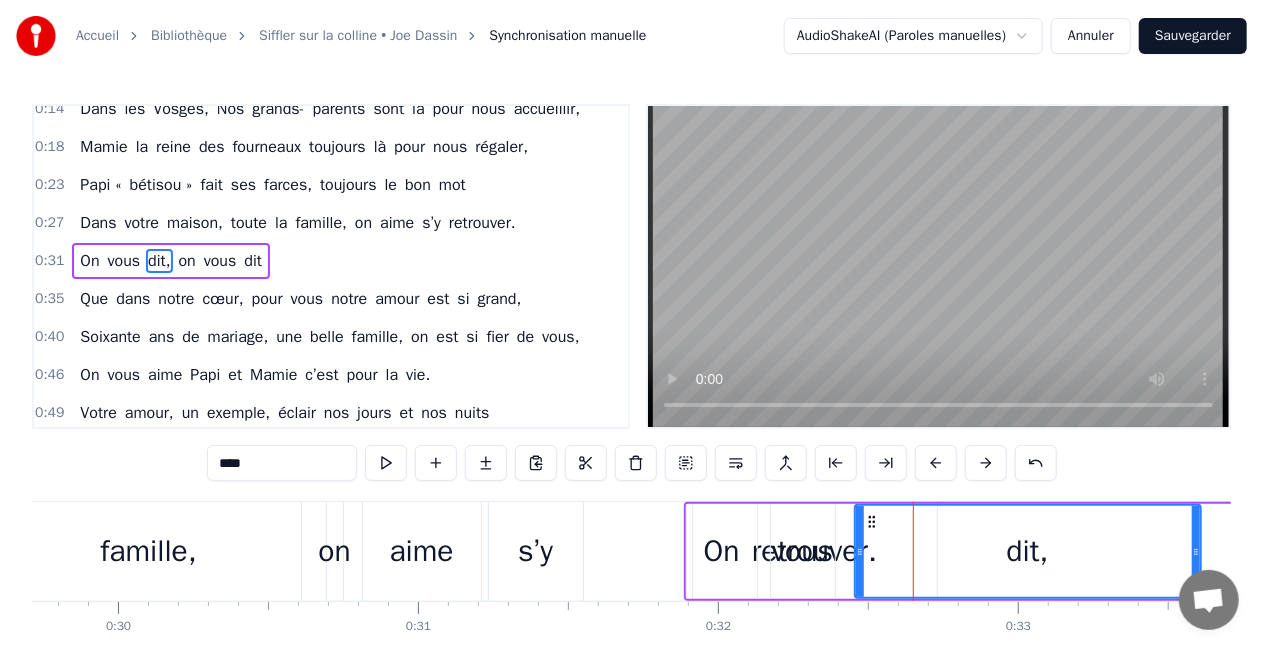 scroll, scrollTop: 0, scrollLeft: 8913, axis: horizontal 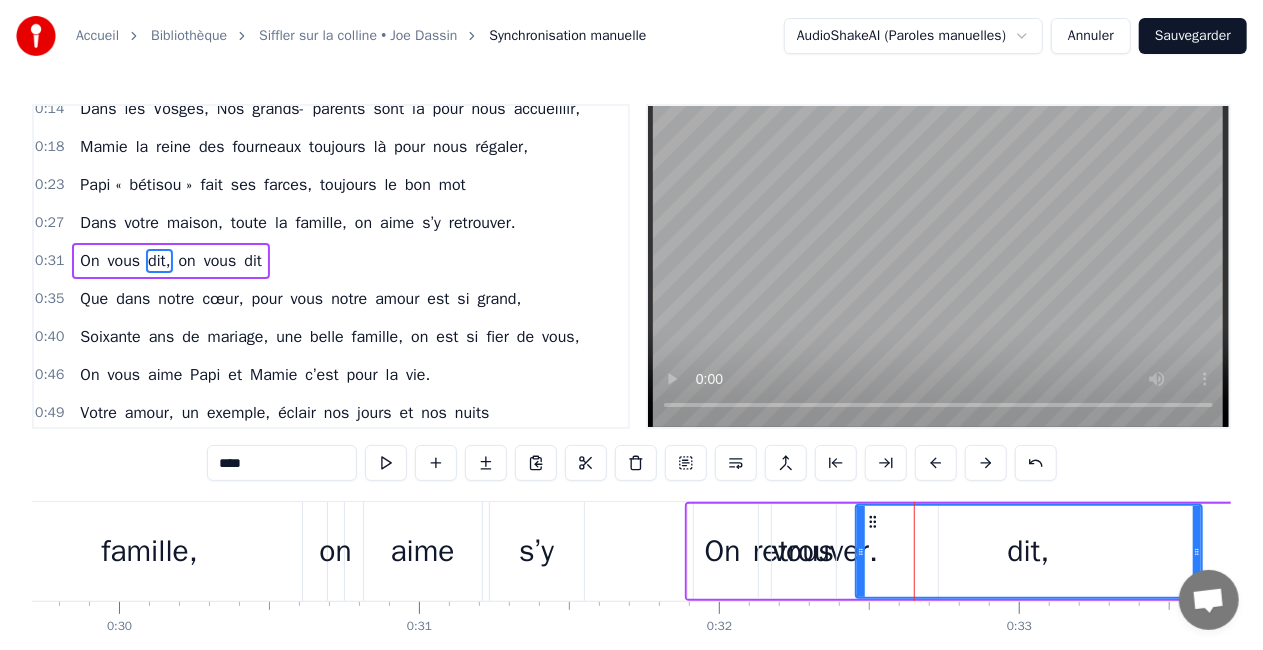 click on "Dans votre maison, toute la famille, on aime s’y retrouver." at bounding box center [143, 551] 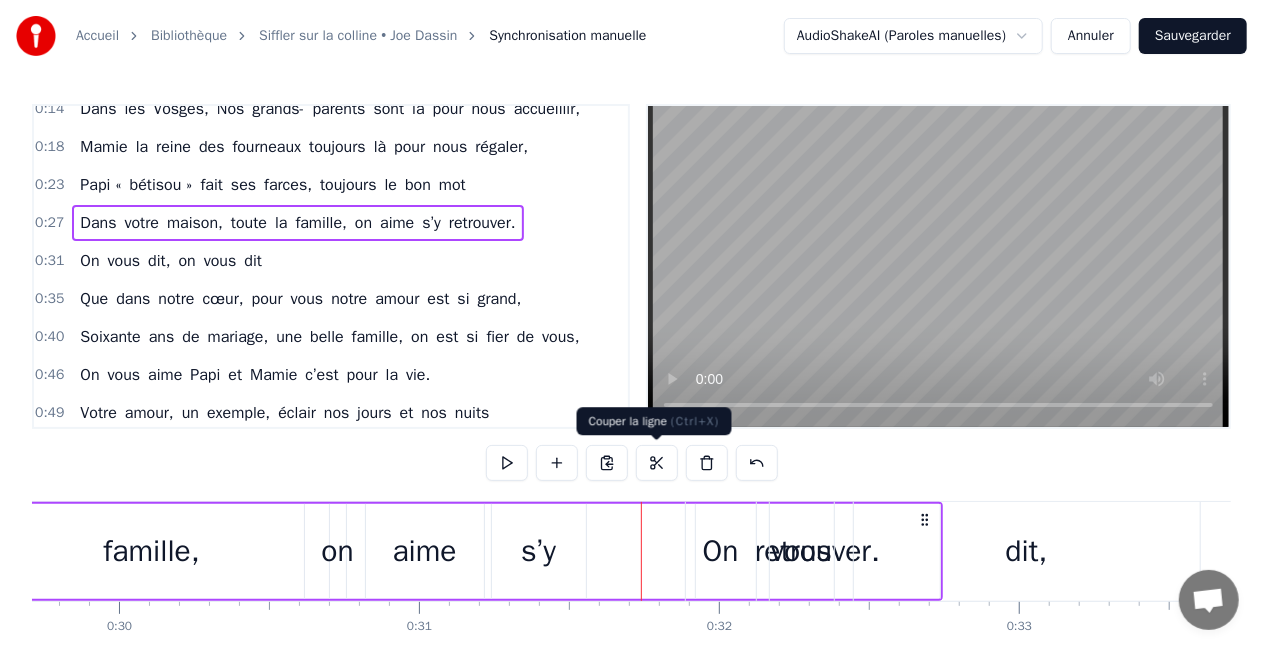 click at bounding box center [657, 463] 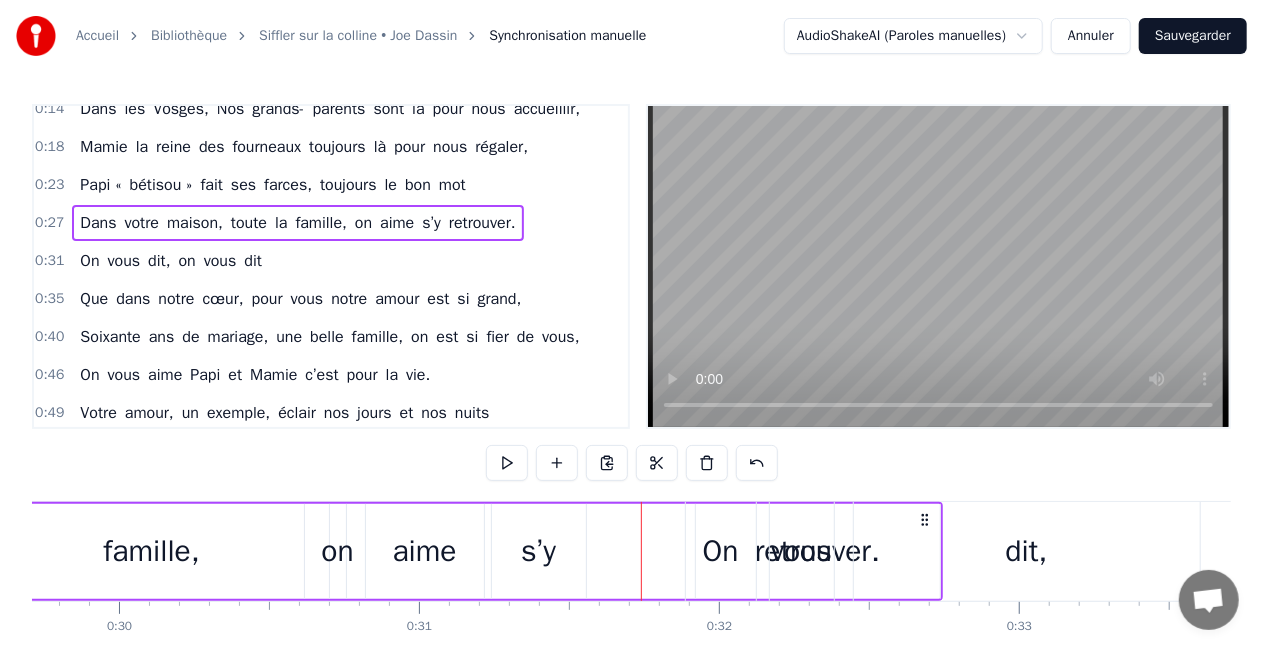 click on "s’y" at bounding box center [538, 551] 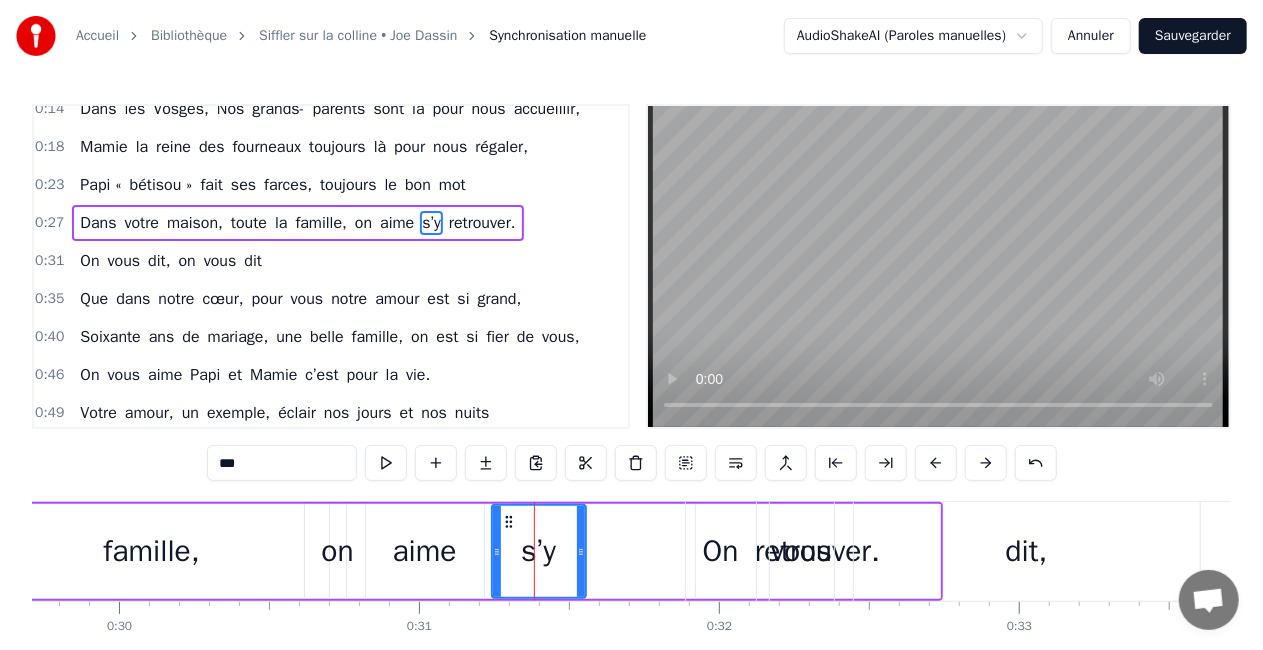 scroll, scrollTop: 0, scrollLeft: 16, axis: horizontal 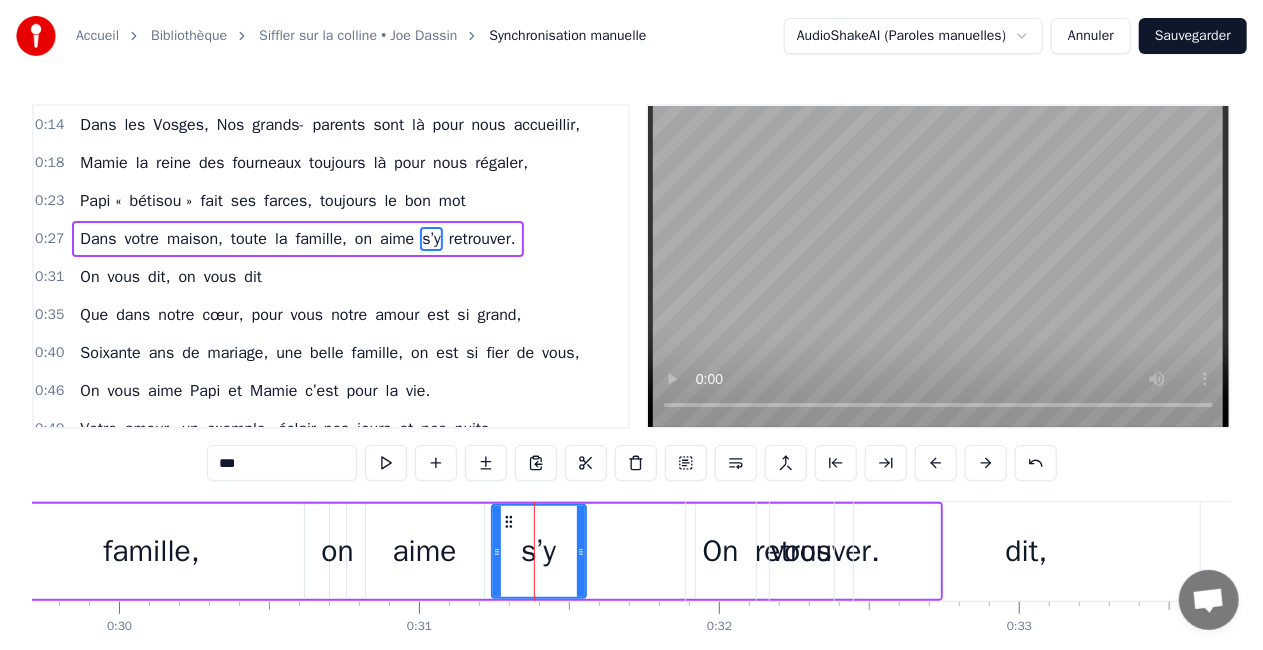 click on "Dans votre maison, toute la famille, on aime s’y retrouver." at bounding box center [143, 551] 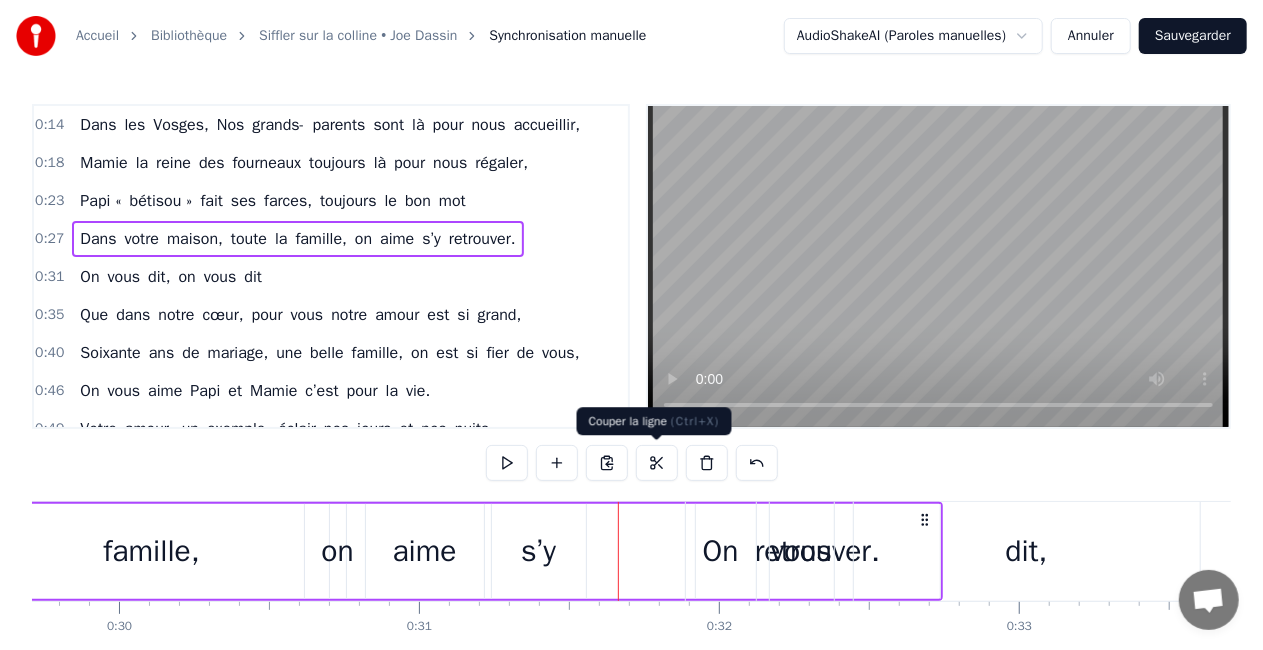 click at bounding box center [657, 463] 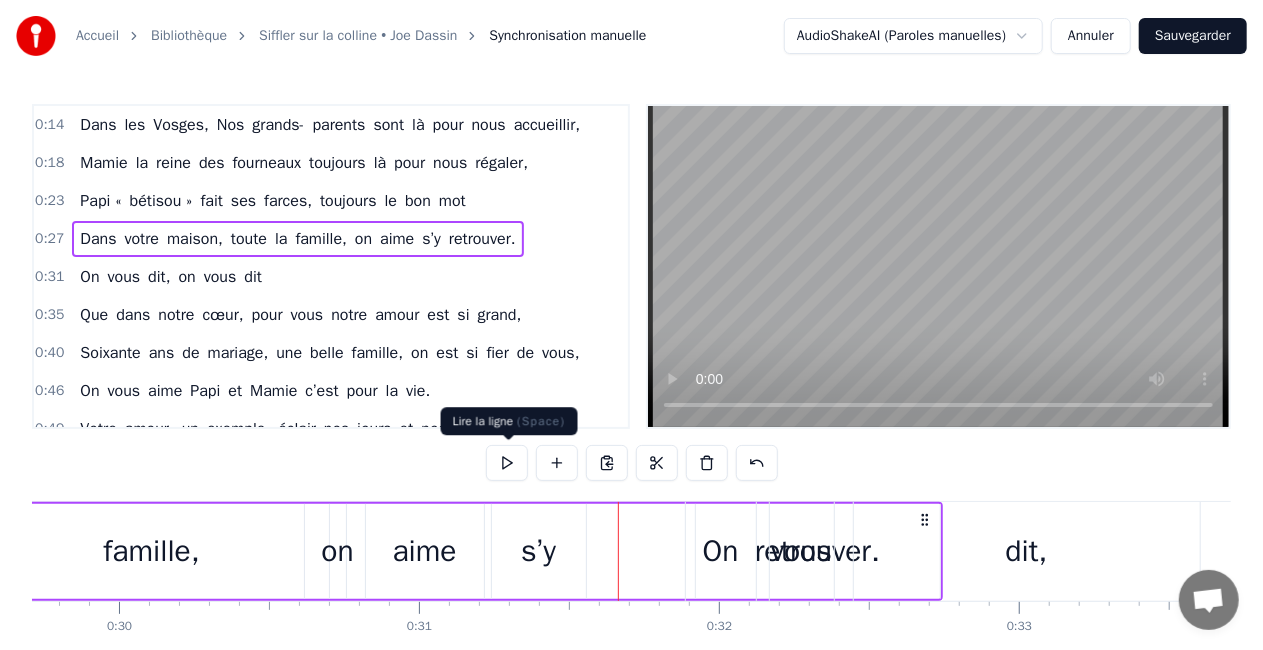 click at bounding box center (507, 463) 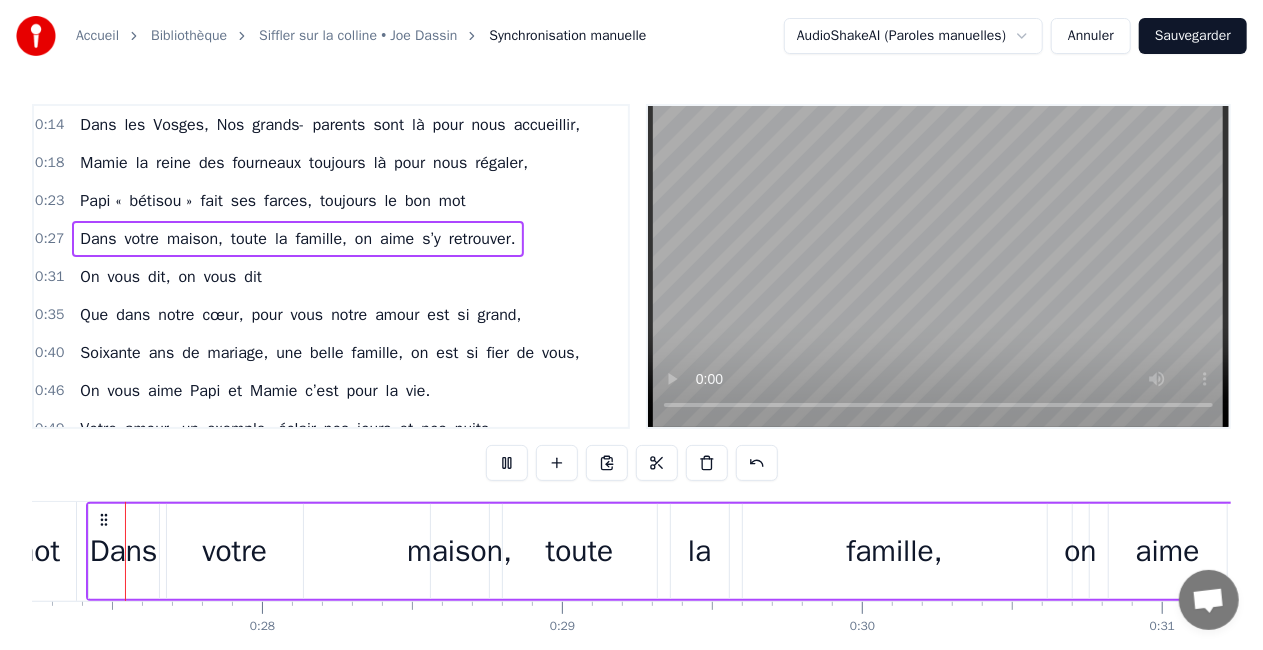 scroll, scrollTop: 0, scrollLeft: 8140, axis: horizontal 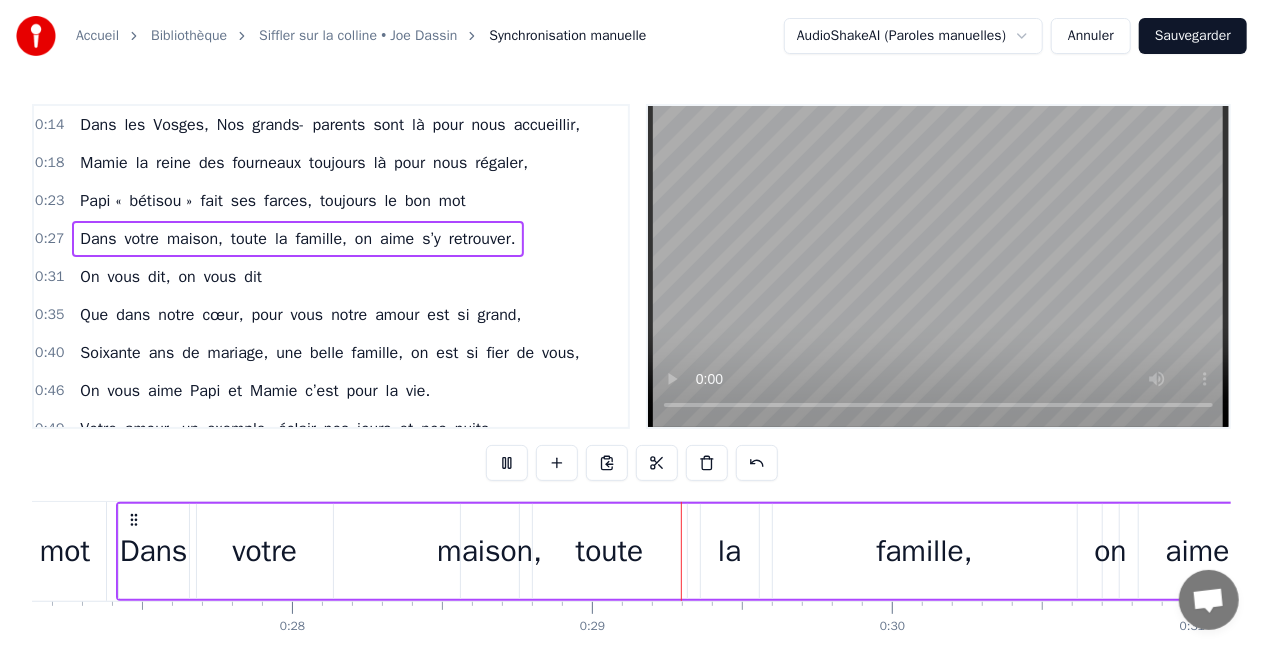 type 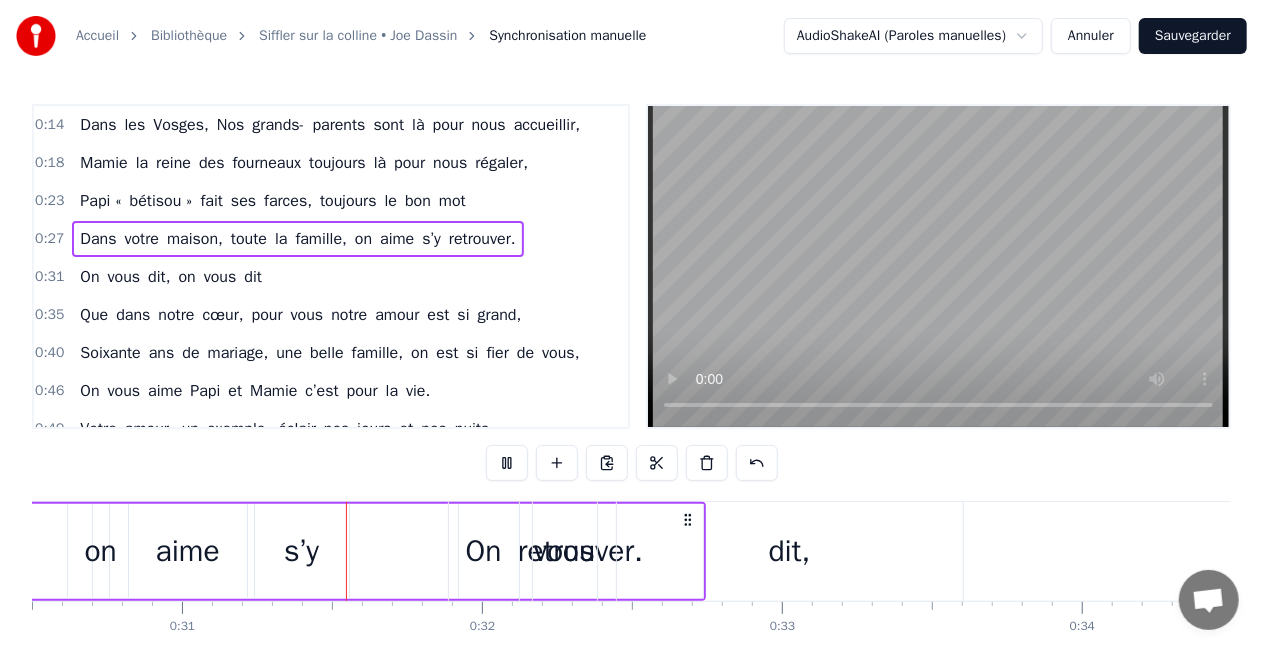 scroll, scrollTop: 0, scrollLeft: 9176, axis: horizontal 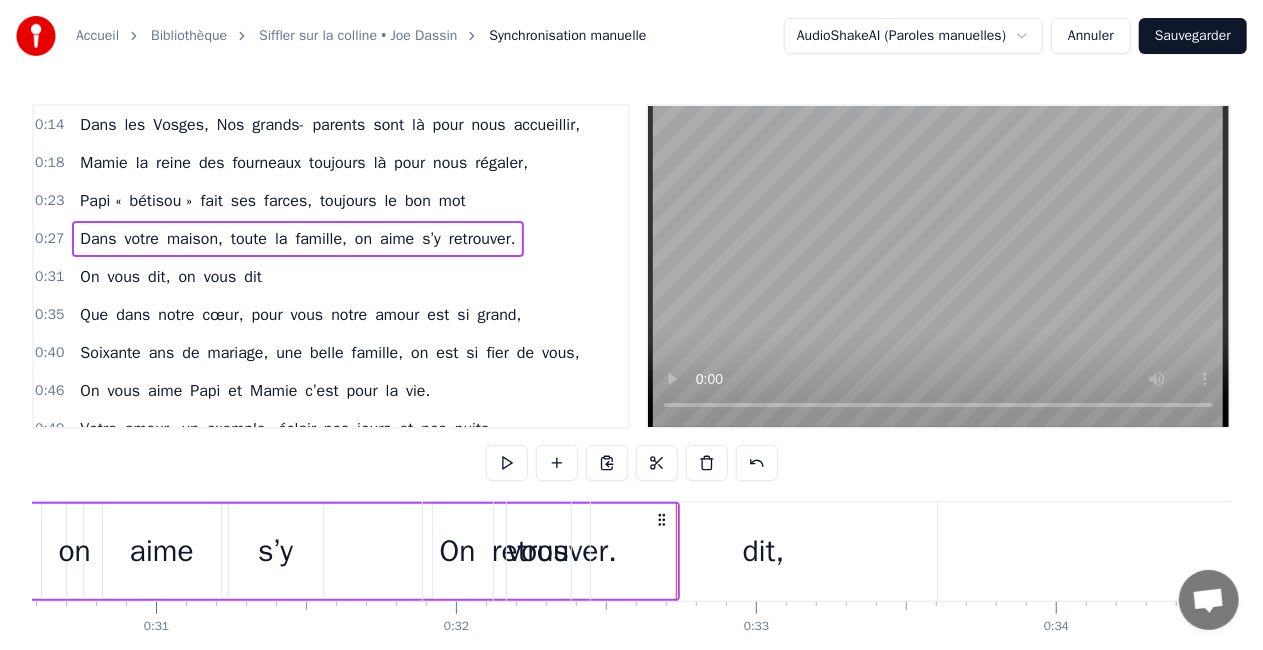 click on "0:14 Dans les Vosges, Nos grands- parents sont là pour nous accueillir, 0:18 Mamie la reine des fourneaux toujours là pour nous régaler, 0:23 Papi « bétisou » fait ses farces, toujours le bon mot 0:27 Dans votre maison, toute la famille, on aime s’y retrouver. 0:31 On vous dit, on vous dit 0:35 Que dans notre cœur, pour vous notre amour est si grand, 0:40 Soixante ans de mariage, une belle famille, on est si fier de vous, 0:46 On vous aime Papi et Mamie c’est pour la vie. 0:49 Votre amour, un exemple, éclair nos jours et nos nuits 0:51 Zaï- zaï- zaï- zaï 0:54 Zaï- zaï- zaï- zaï 0:56 Zaï- zaï- zaï- zaï 0:58 Zaï- zaï- zaï- zaï 1:00 Woh- oh, woh- oh 1:01 Woh- oh, woh- oh 1:02 Les vacances chez vous, C'est la fête, Le bonheur, 1:05 Même quand Papi nous fait Travailler à toute heure ! 1:07 Déplacer son bazar du jardin au grenier 1:10 Mais surtout ne pas jeter, oui c'est ça son grand secret ! 1:13 On vous dit, on vous dit 1:15 Que dans notre cœur, pour vous notre amour est si 1:17" at bounding box center [631, 403] 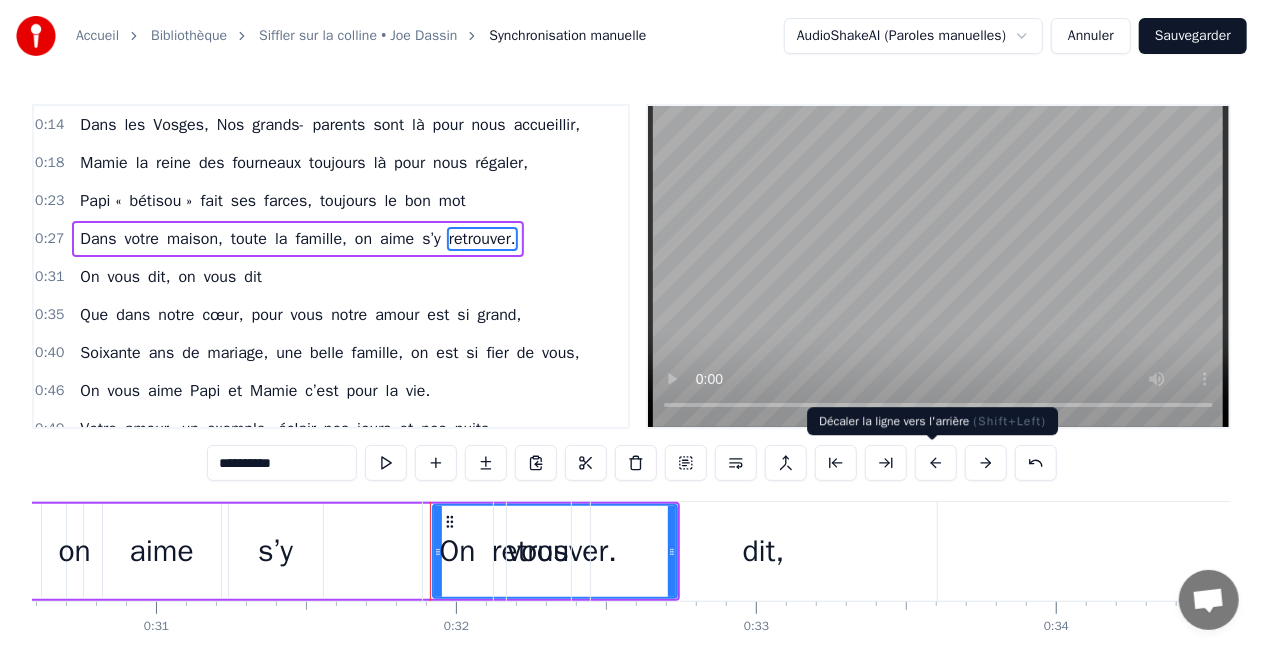 click at bounding box center (936, 463) 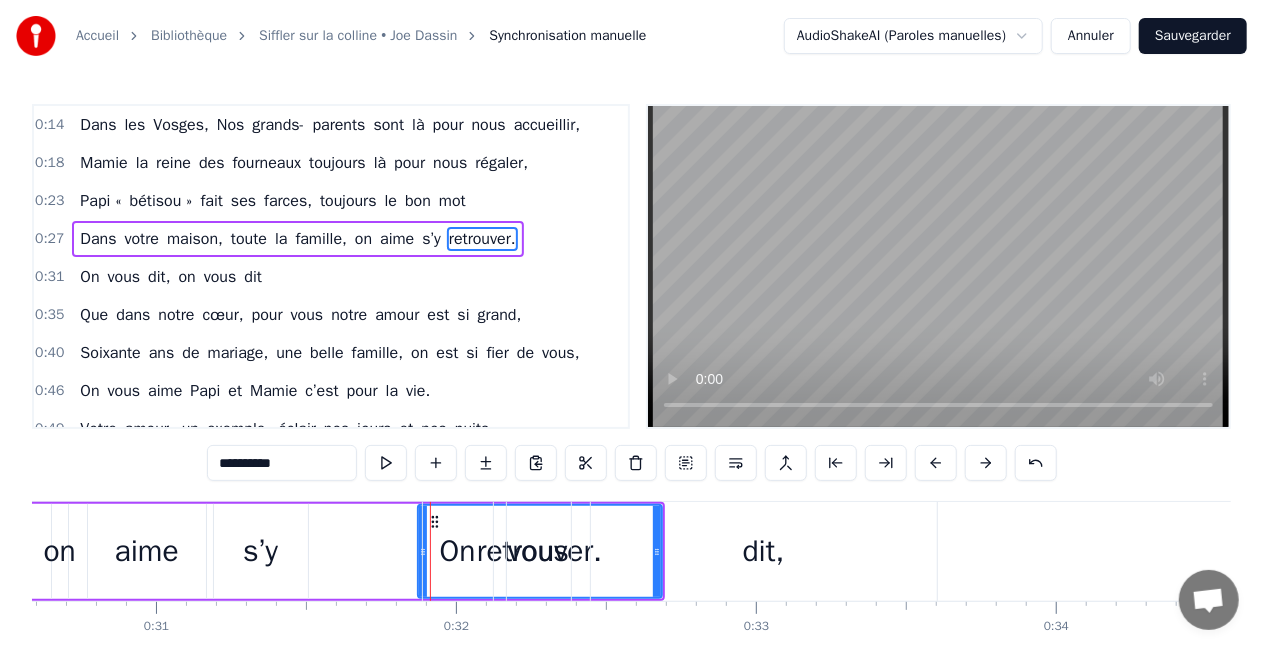 click at bounding box center (936, 463) 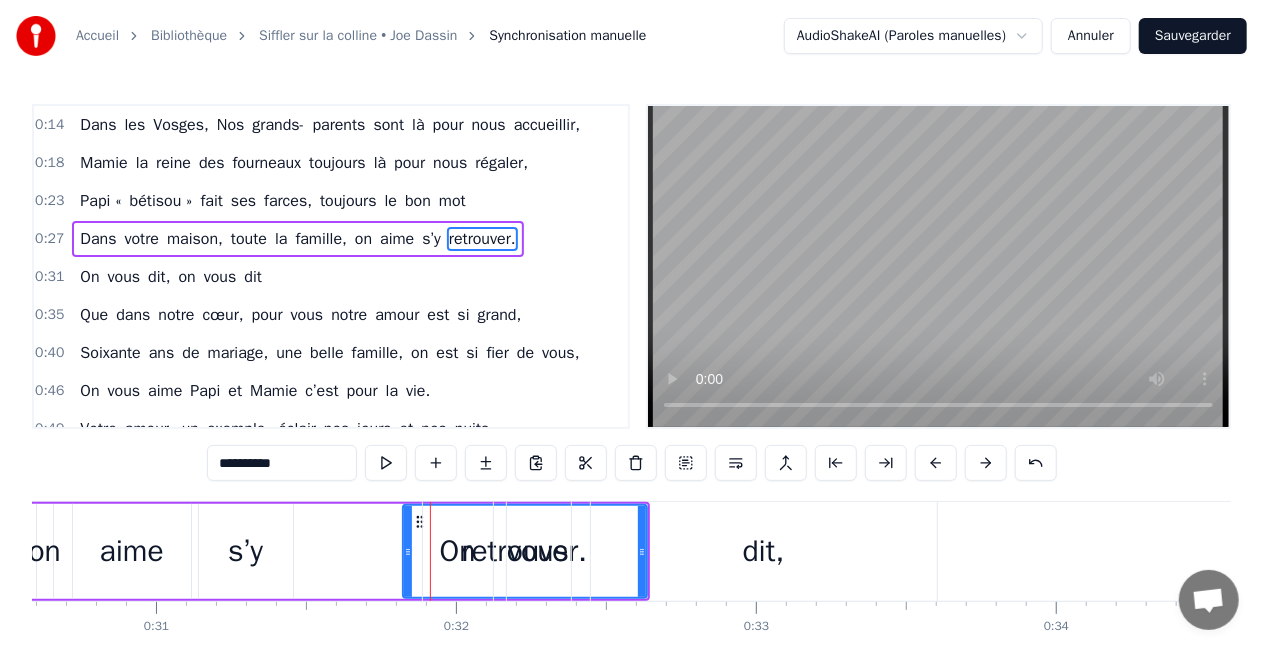 click at bounding box center [936, 463] 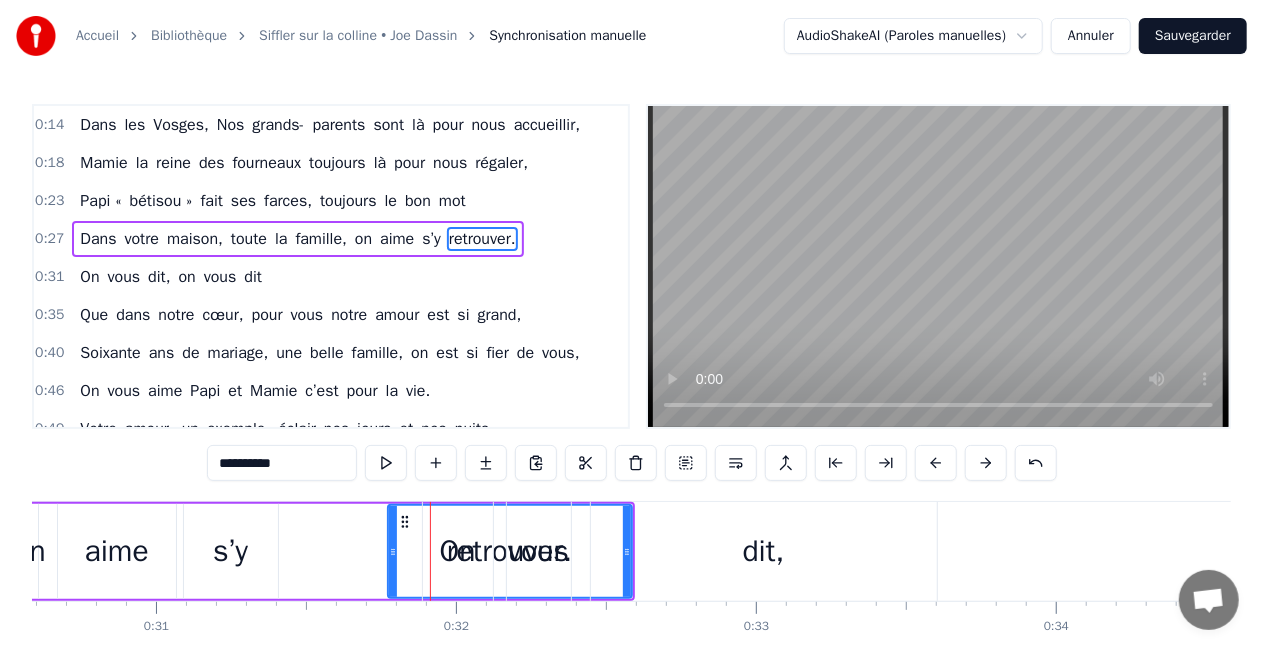 click at bounding box center (936, 463) 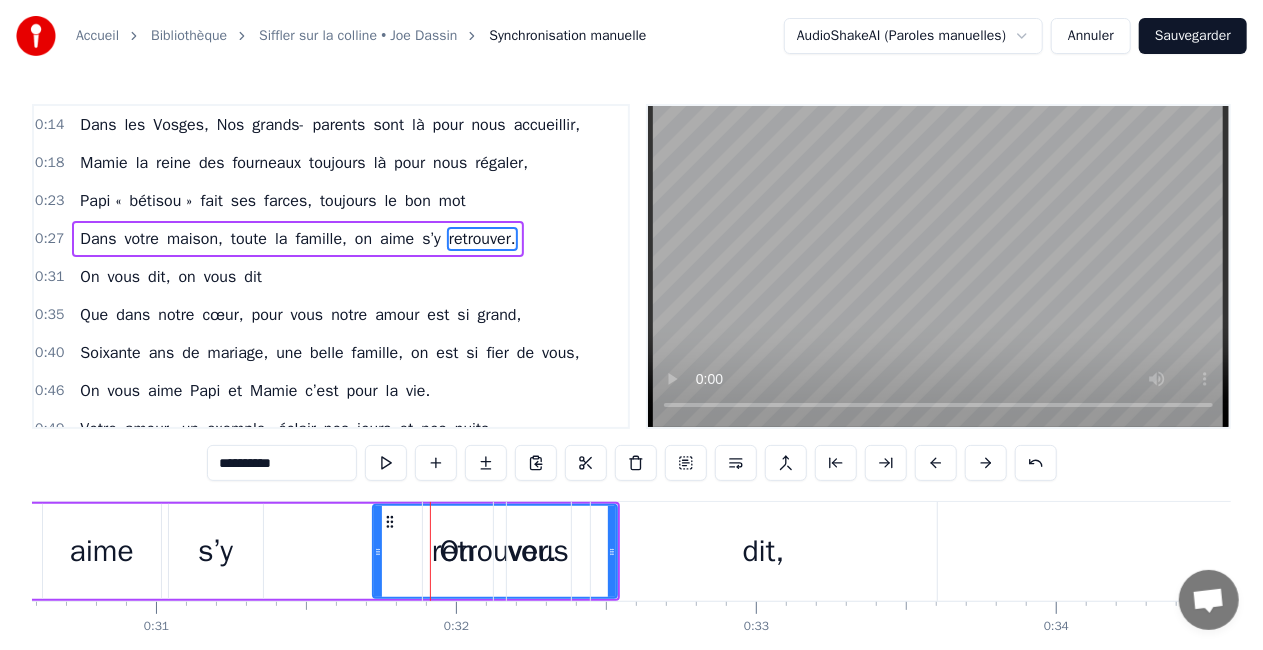 click at bounding box center (936, 463) 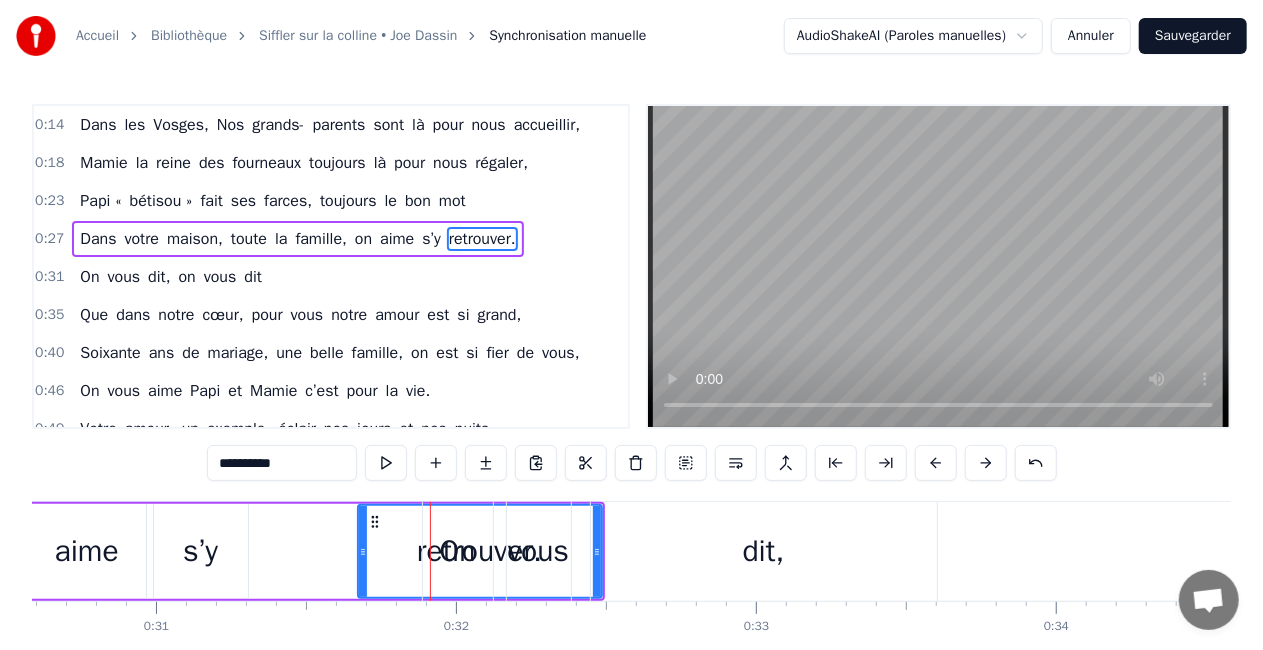 click at bounding box center (936, 463) 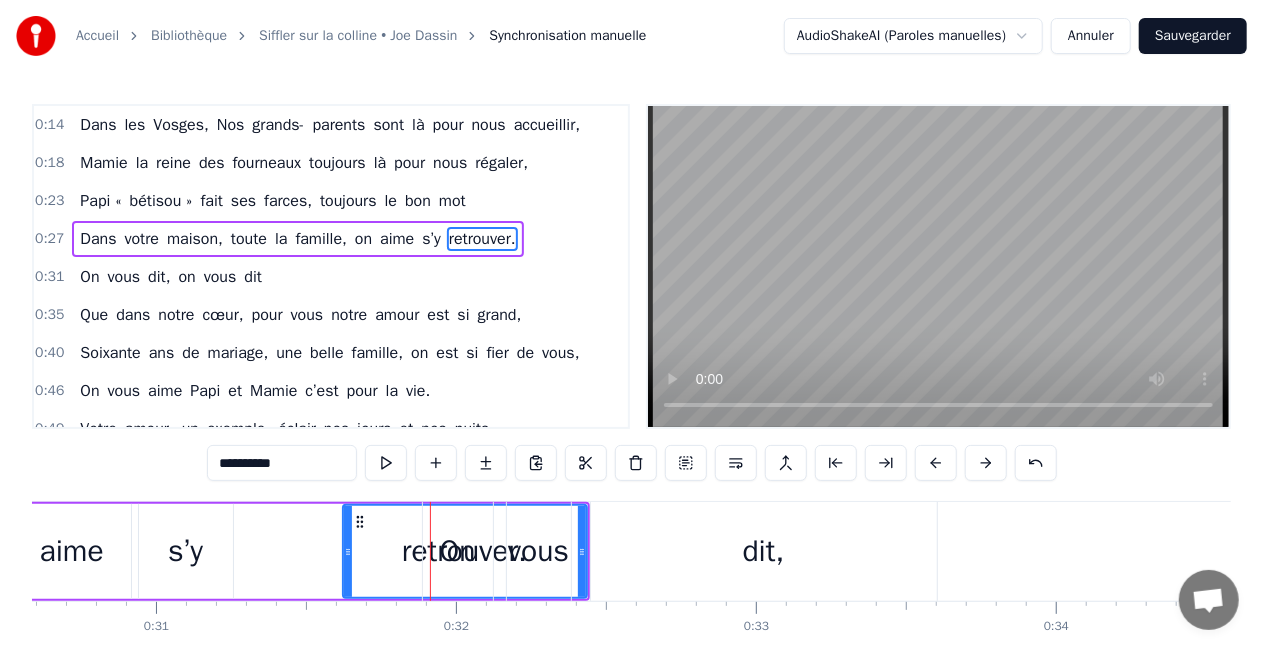 click at bounding box center (936, 463) 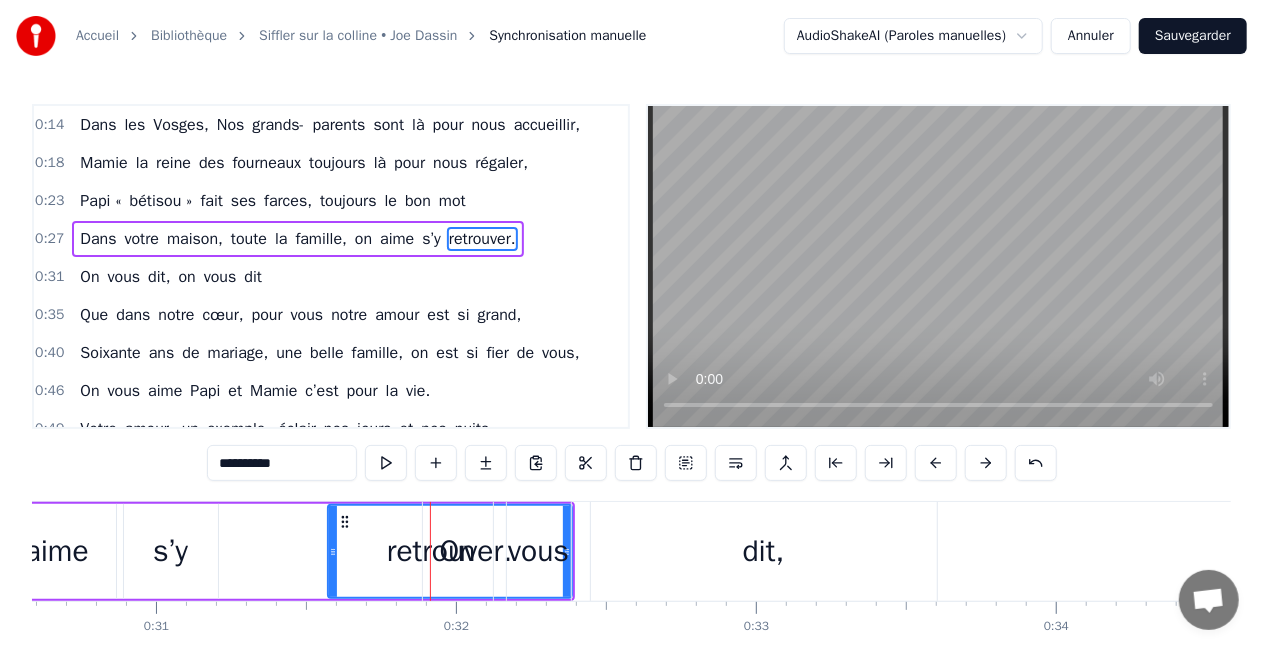 click at bounding box center (936, 463) 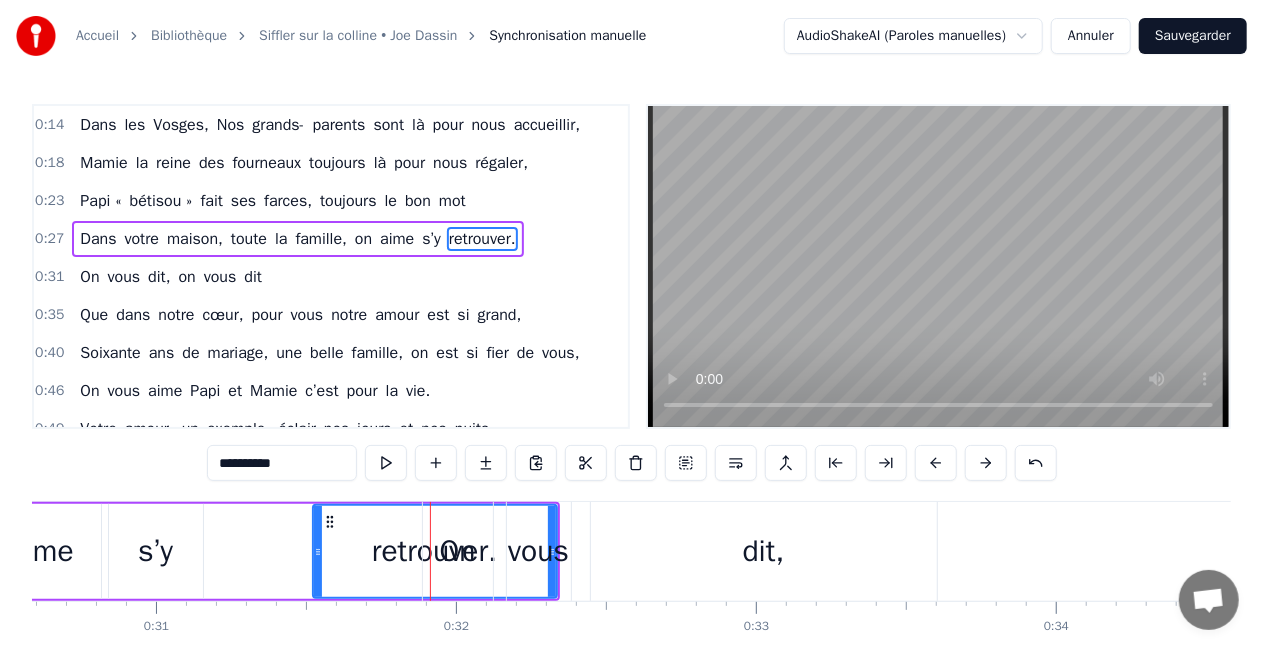 click at bounding box center [936, 463] 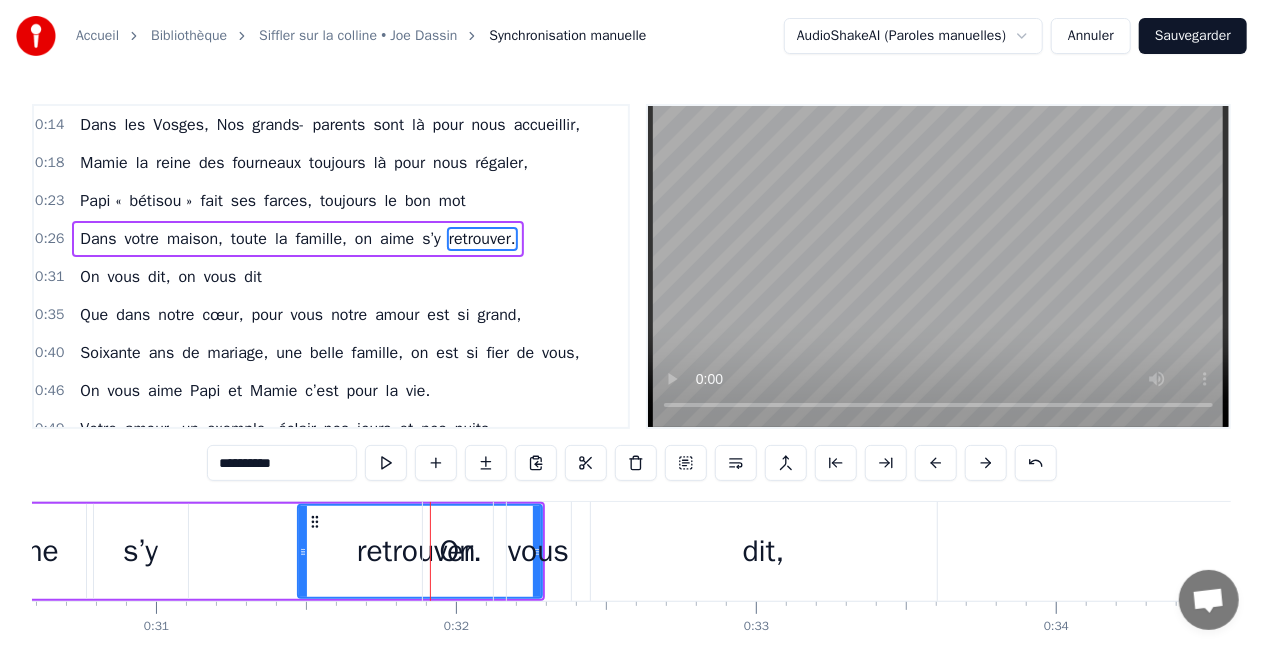 click at bounding box center (936, 463) 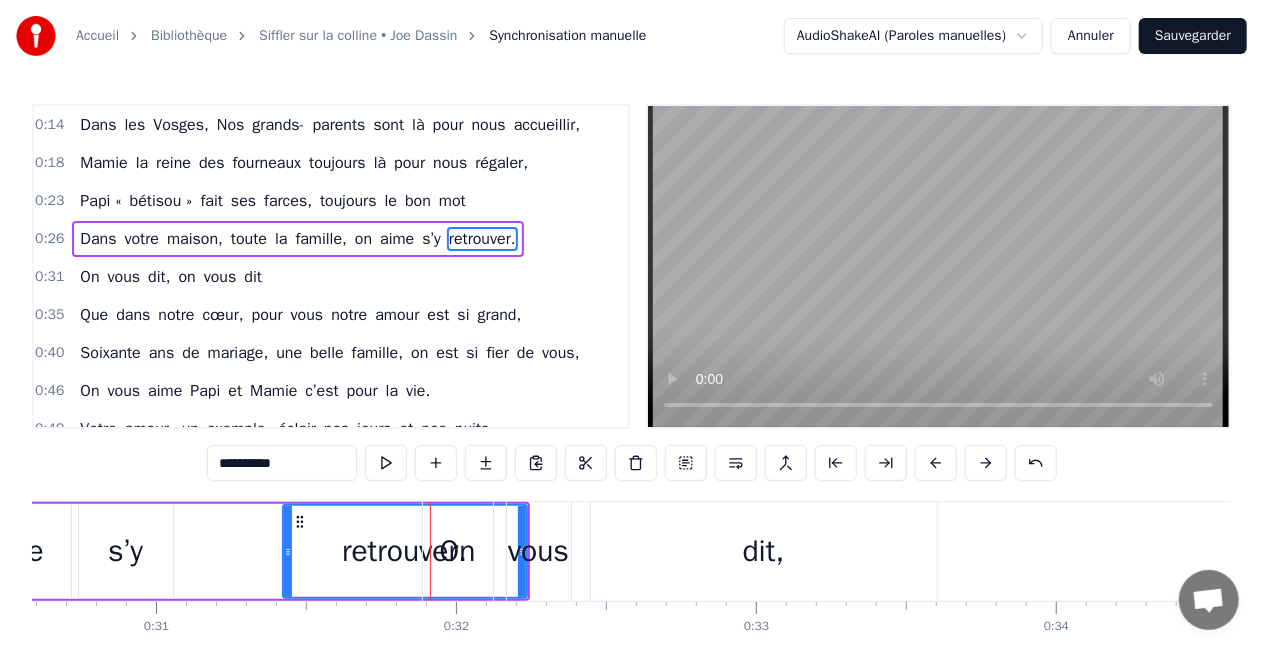 click at bounding box center [936, 463] 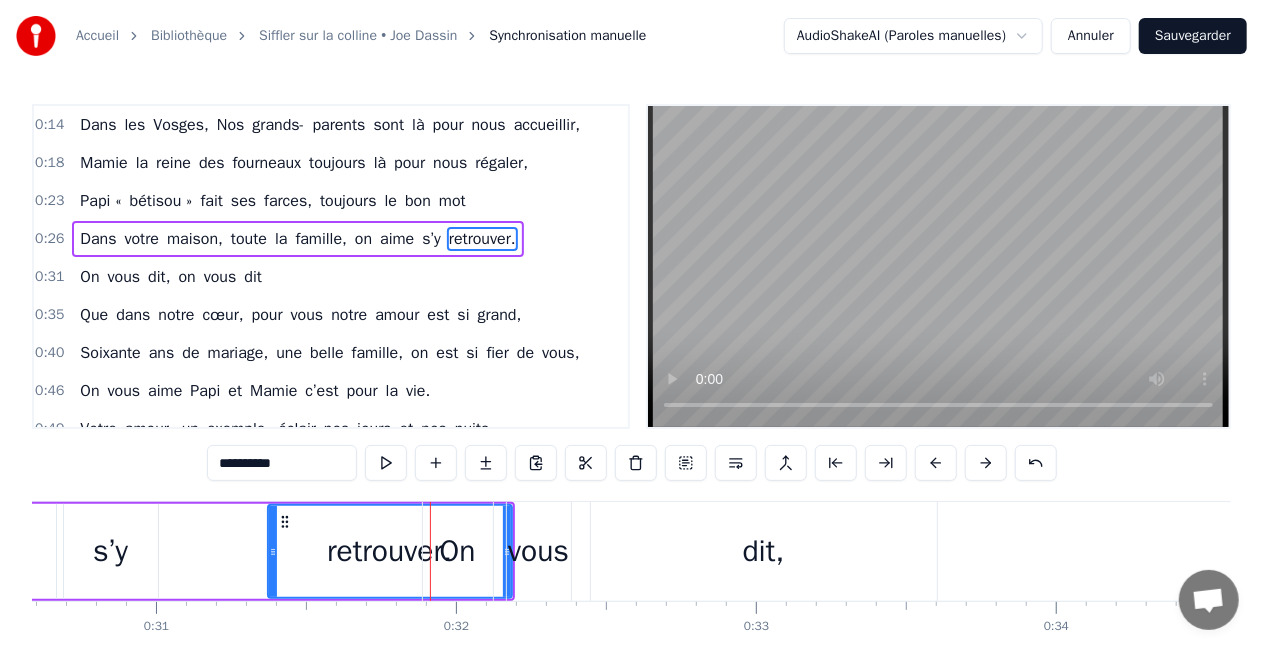 click at bounding box center [936, 463] 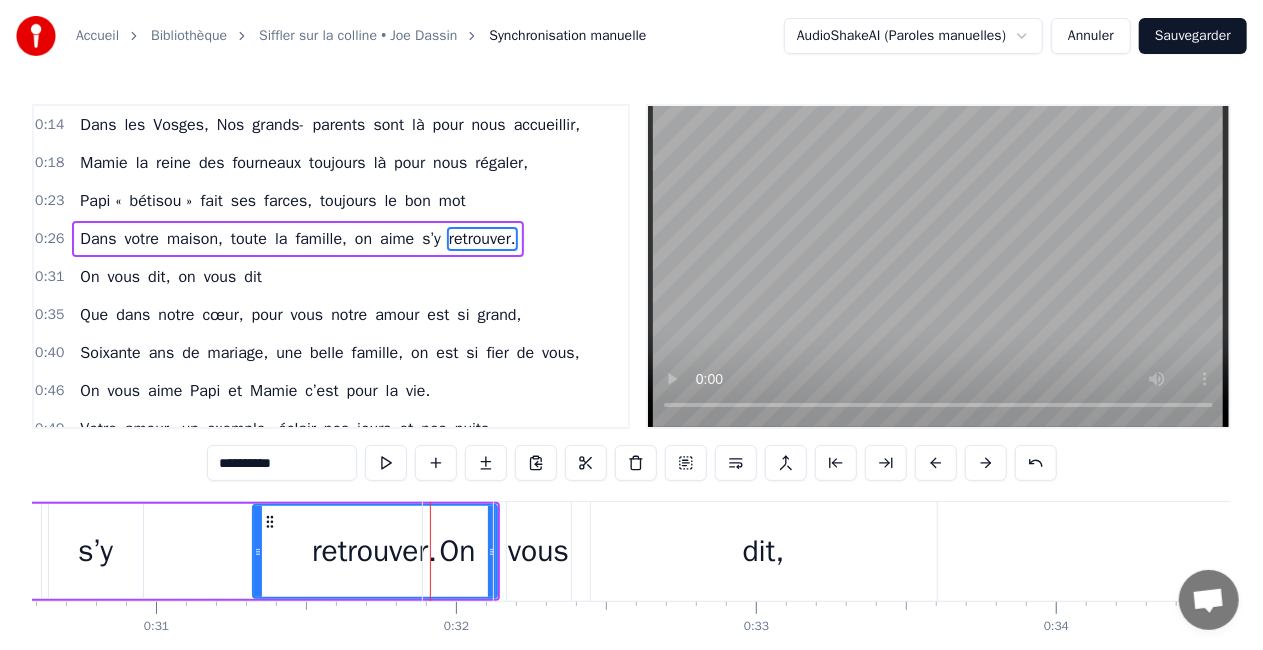 click at bounding box center (936, 463) 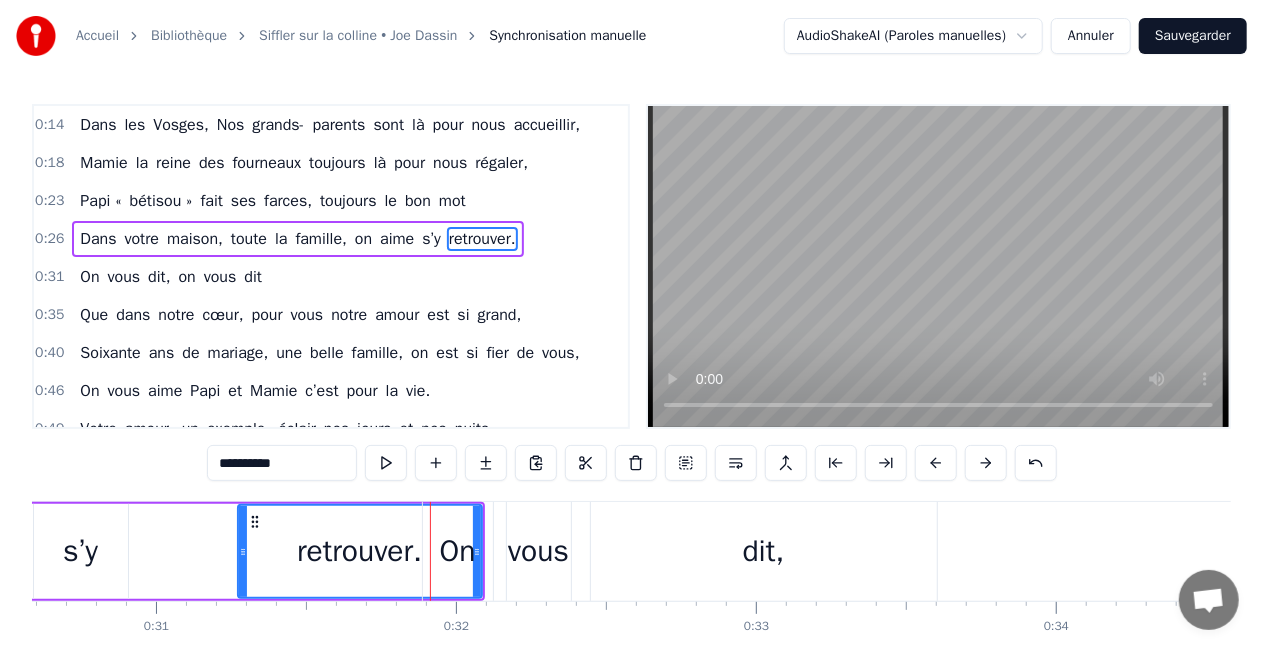 click at bounding box center [936, 463] 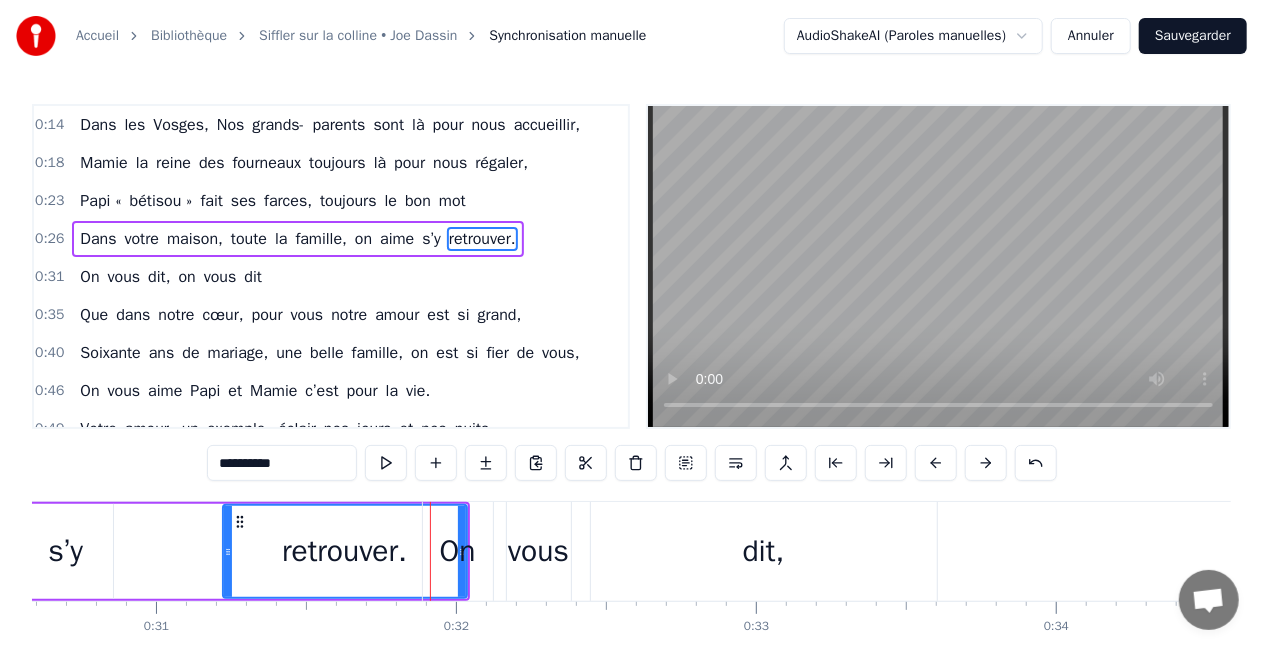 click at bounding box center [936, 463] 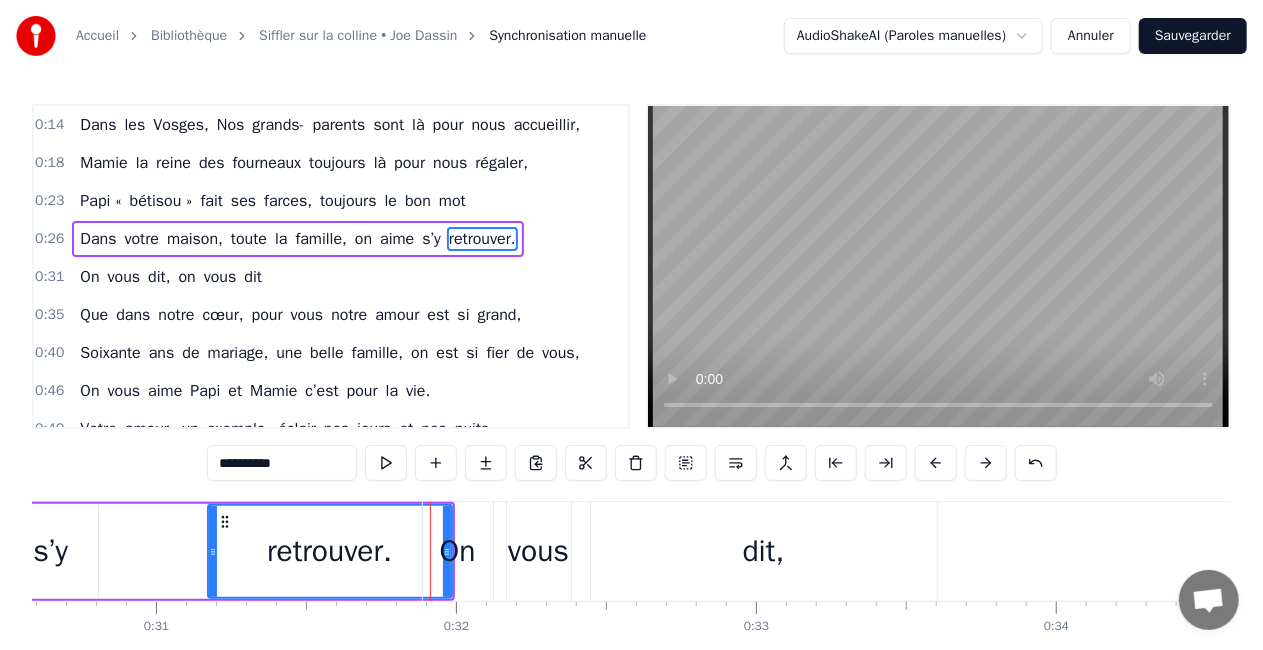 click at bounding box center [936, 463] 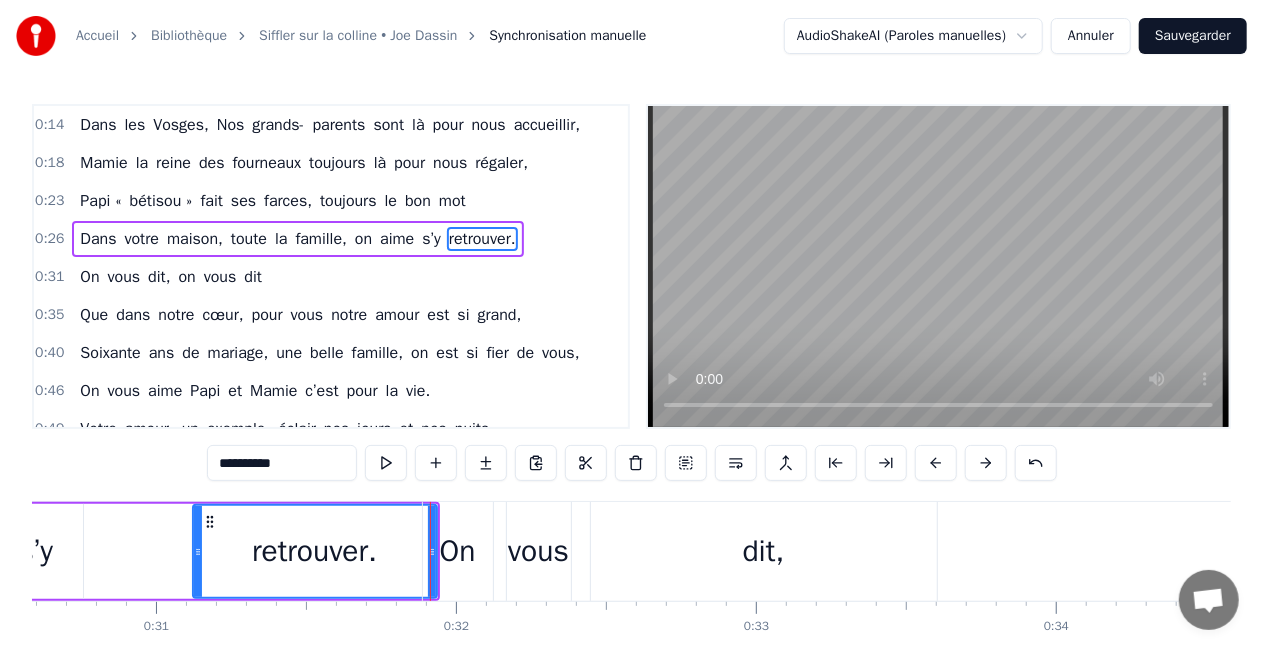 click at bounding box center (936, 463) 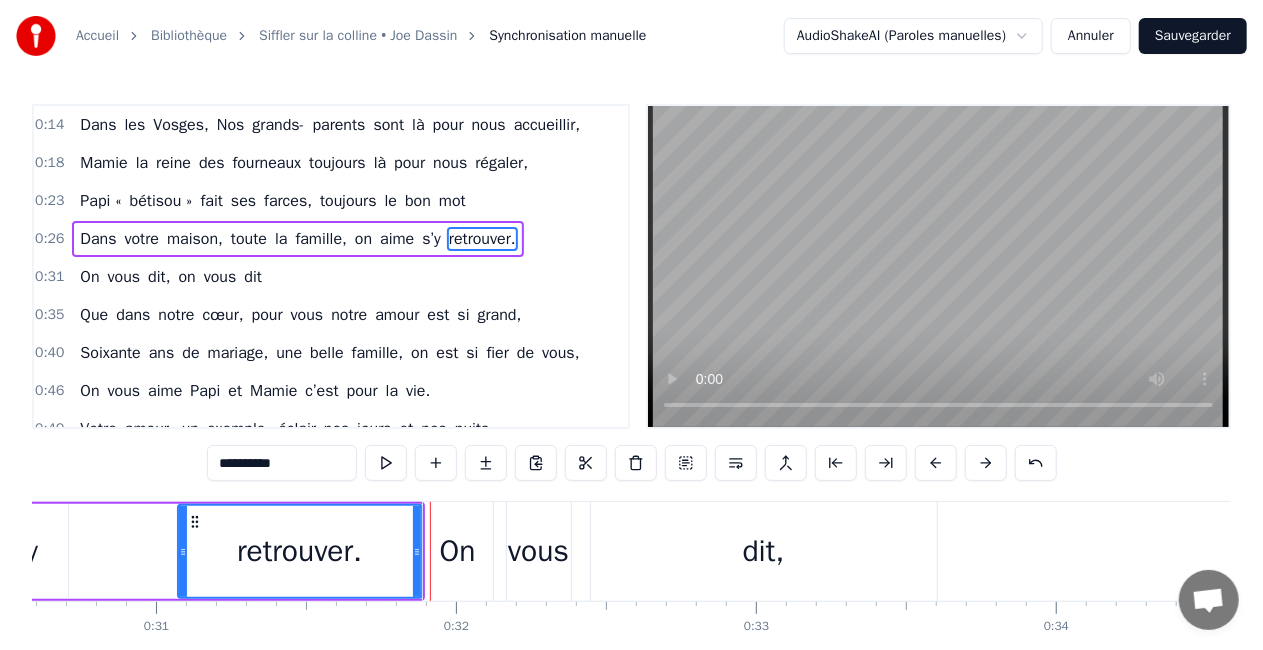 click at bounding box center [936, 463] 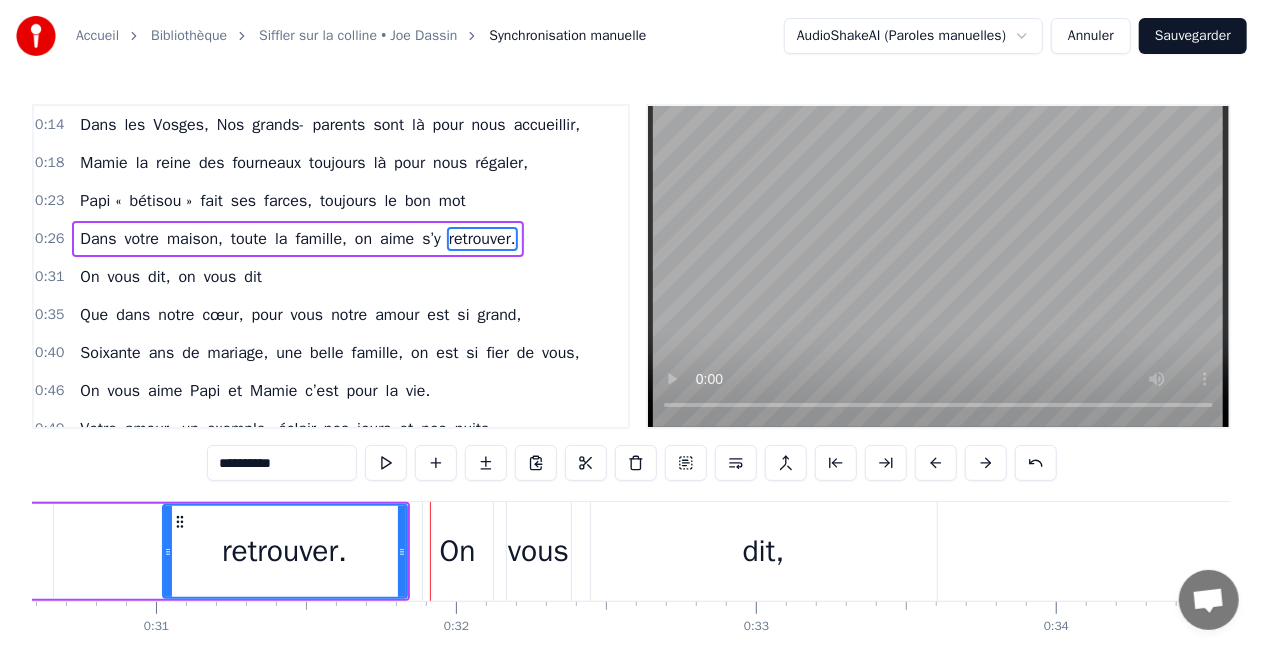 click on "On" at bounding box center (458, 551) 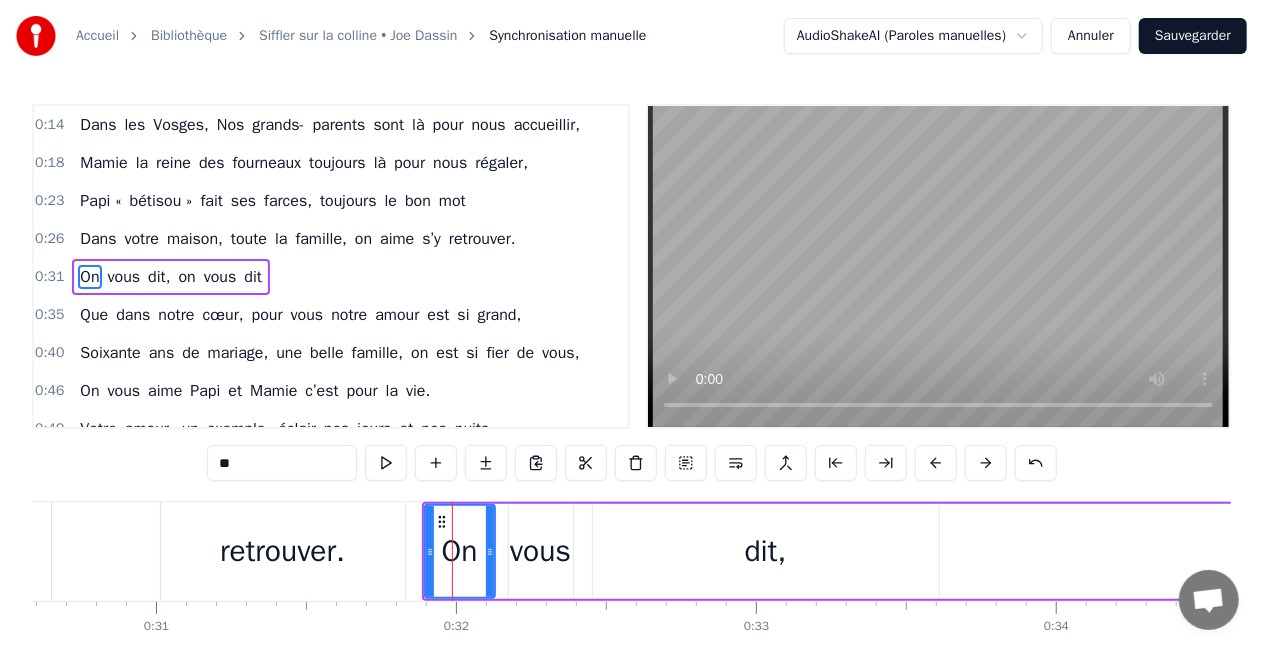 scroll, scrollTop: 16, scrollLeft: 16, axis: both 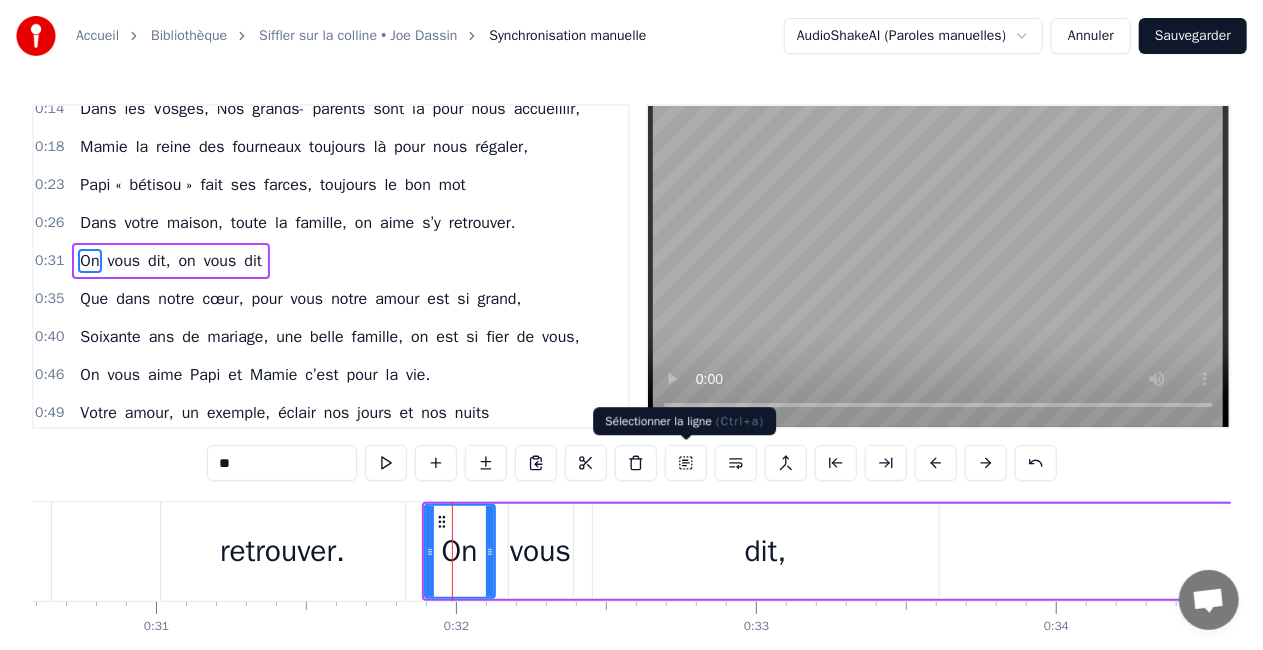 click at bounding box center [686, 463] 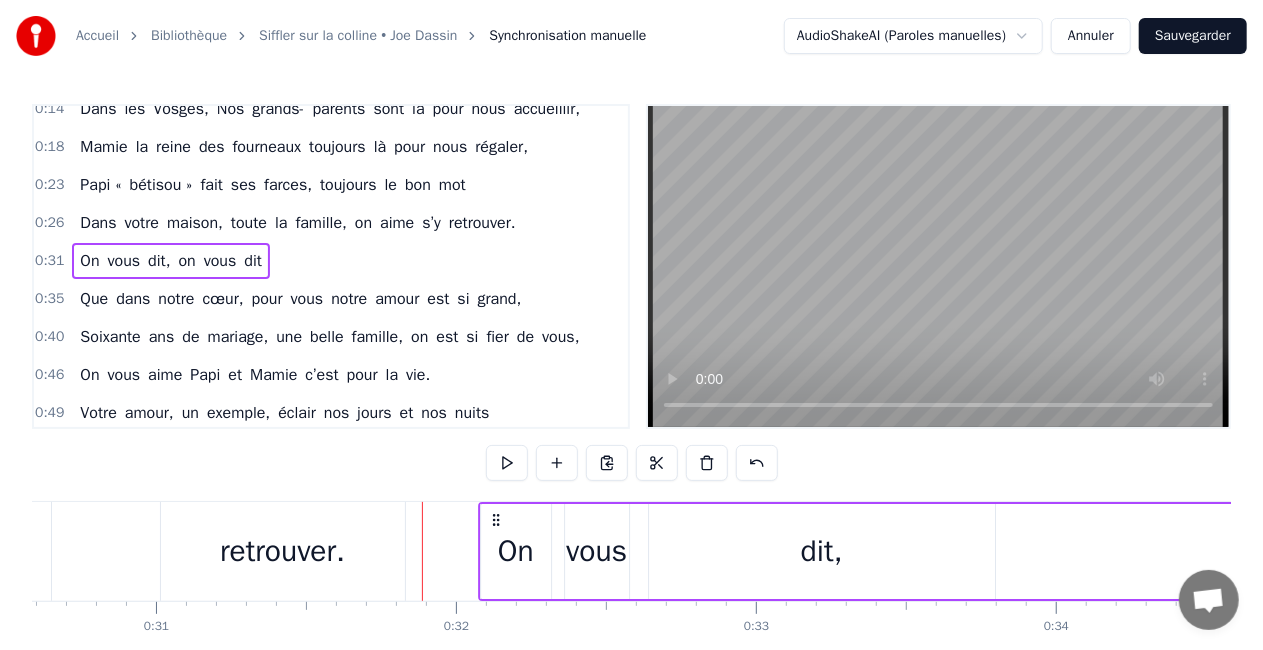 drag, startPoint x: 436, startPoint y: 513, endPoint x: 493, endPoint y: 522, distance: 57.706154 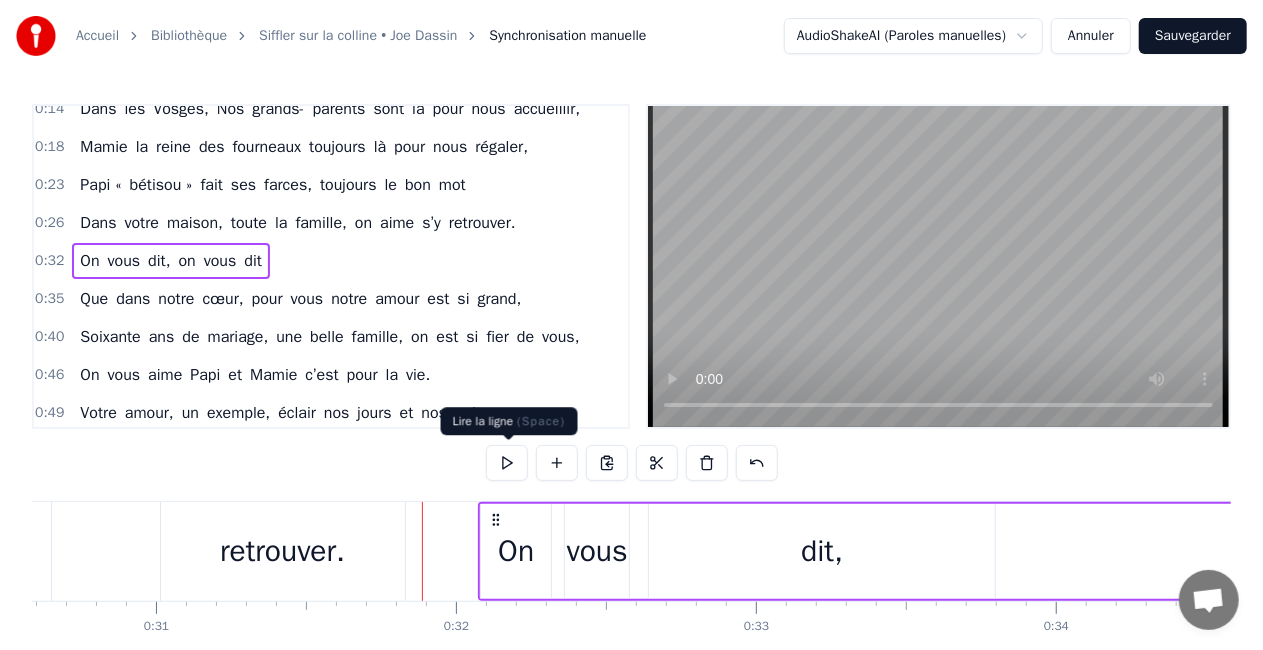 click at bounding box center (507, 463) 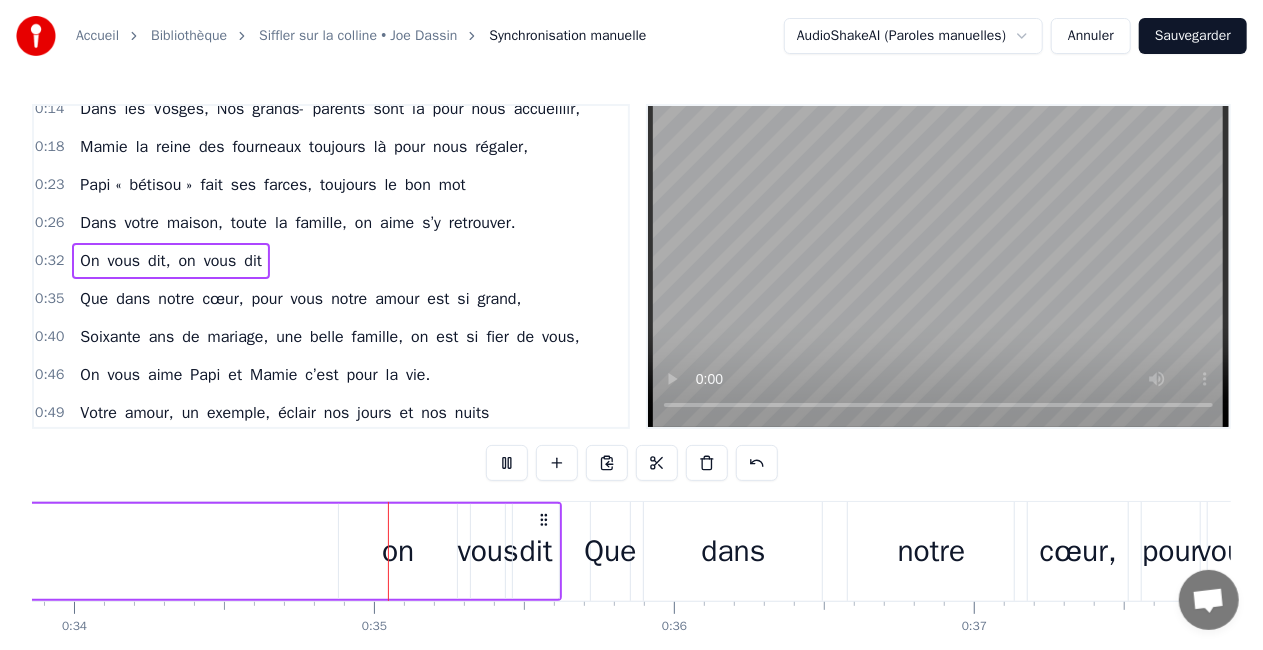 scroll, scrollTop: 0, scrollLeft: 10215, axis: horizontal 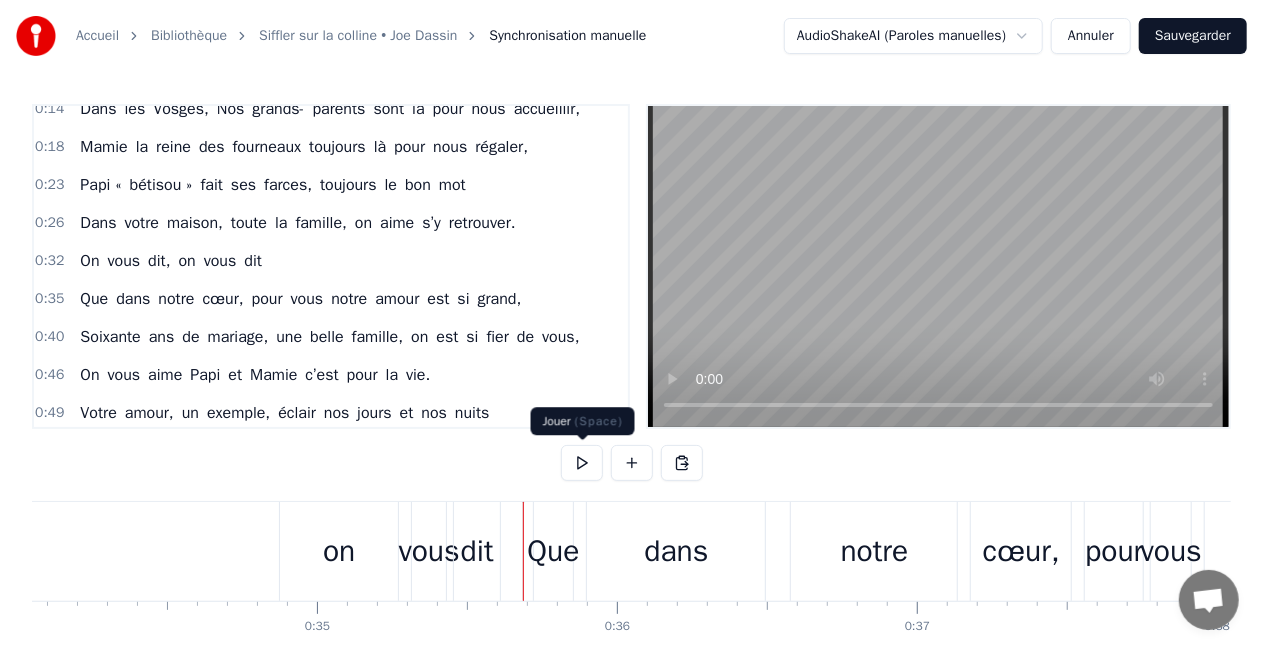 click at bounding box center (582, 463) 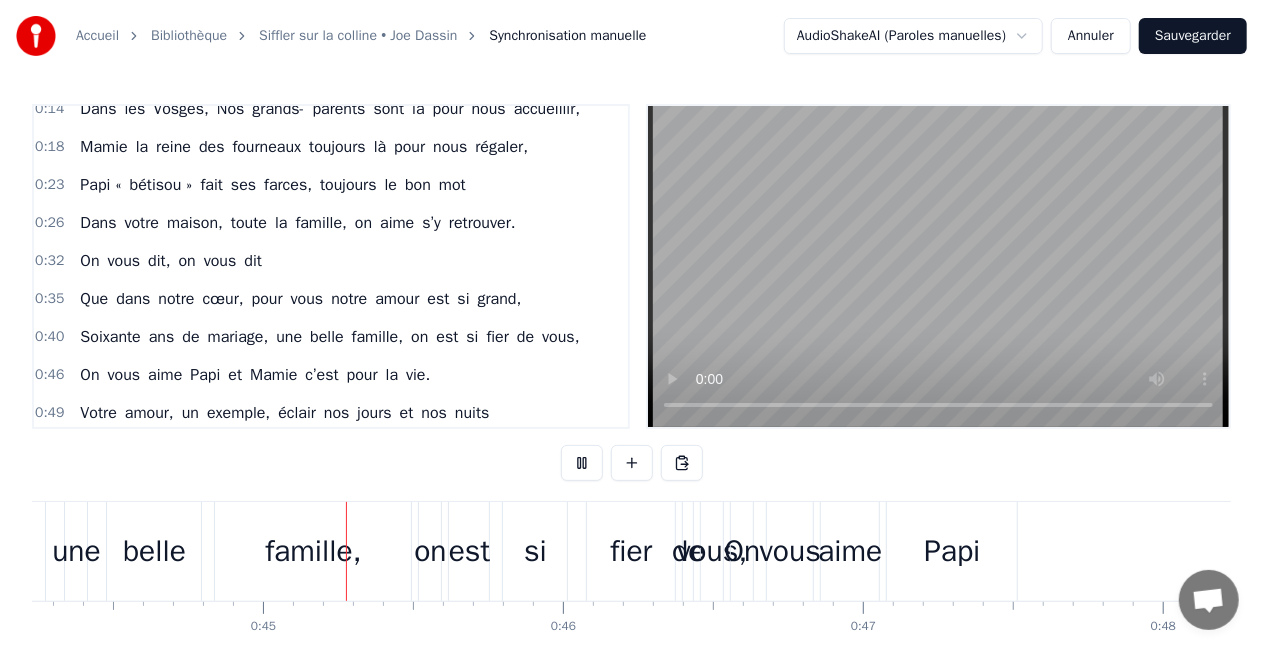 scroll, scrollTop: 0, scrollLeft: 13294, axis: horizontal 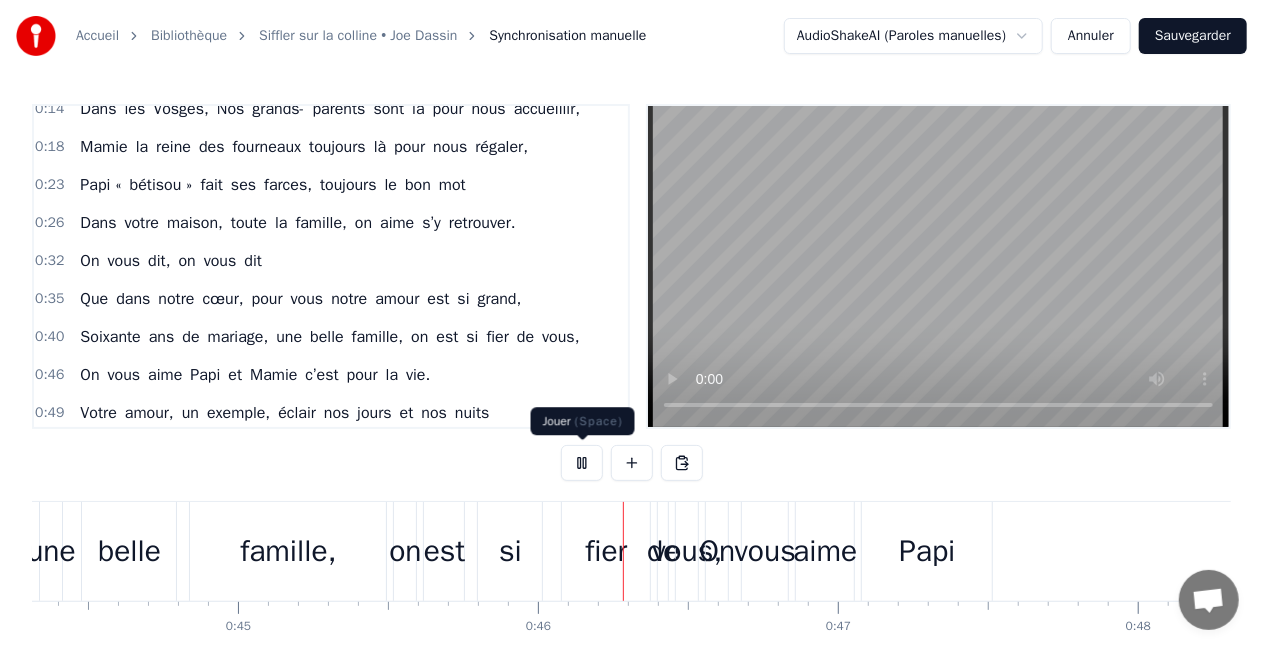 click at bounding box center (582, 463) 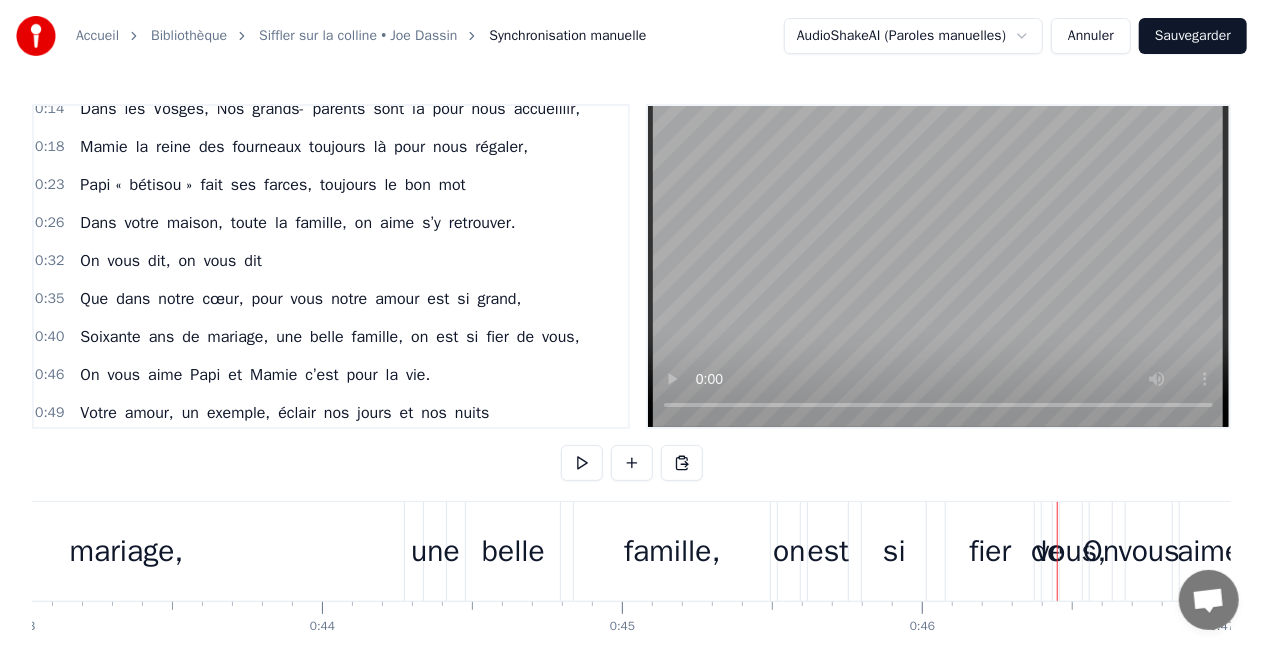 scroll, scrollTop: 0, scrollLeft: 12898, axis: horizontal 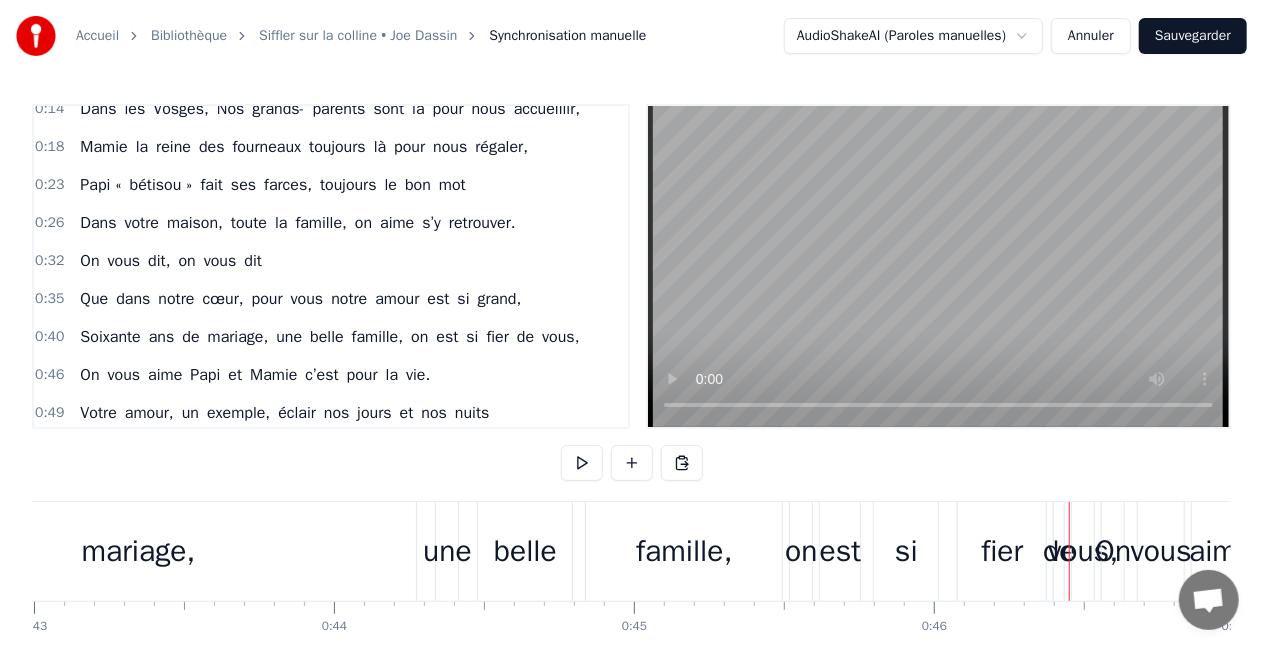 click on "une" at bounding box center [447, 551] 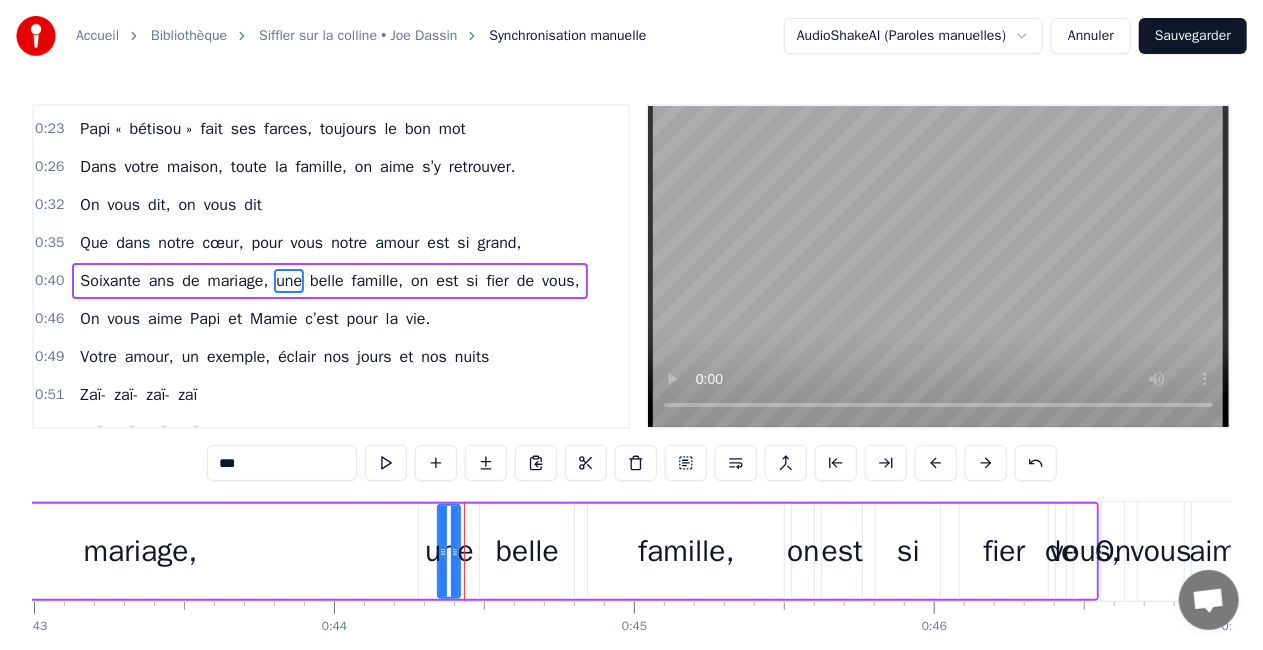 scroll, scrollTop: 90, scrollLeft: 16, axis: both 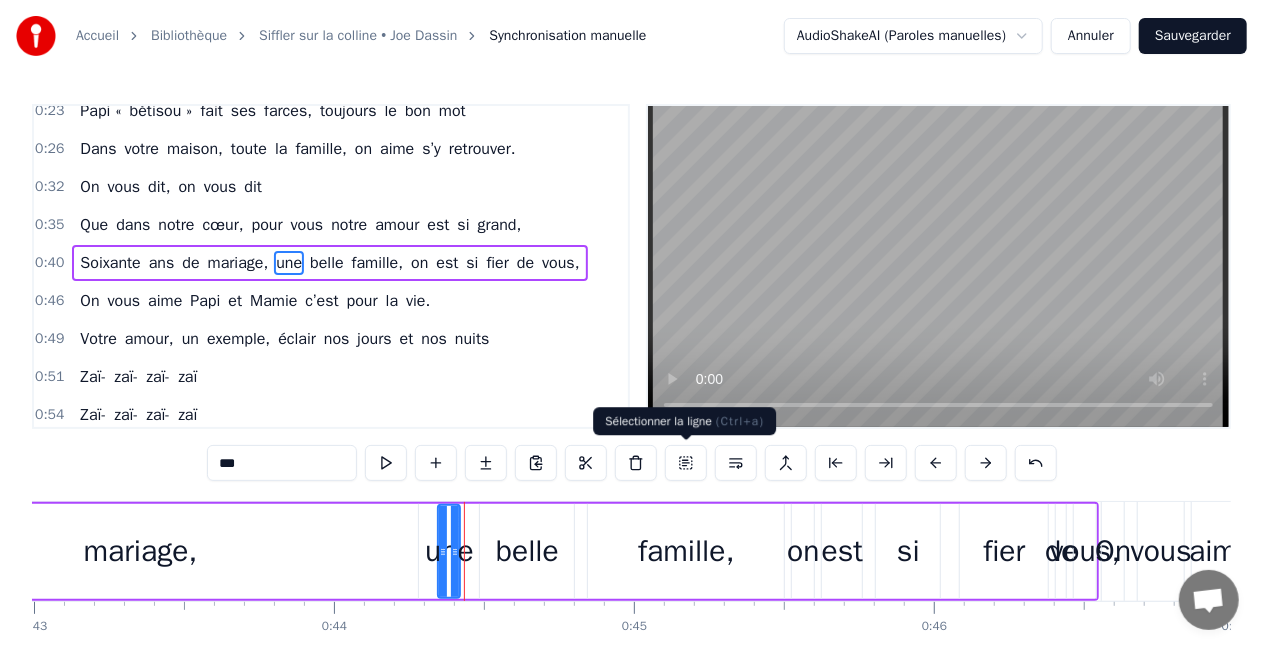 click at bounding box center [686, 463] 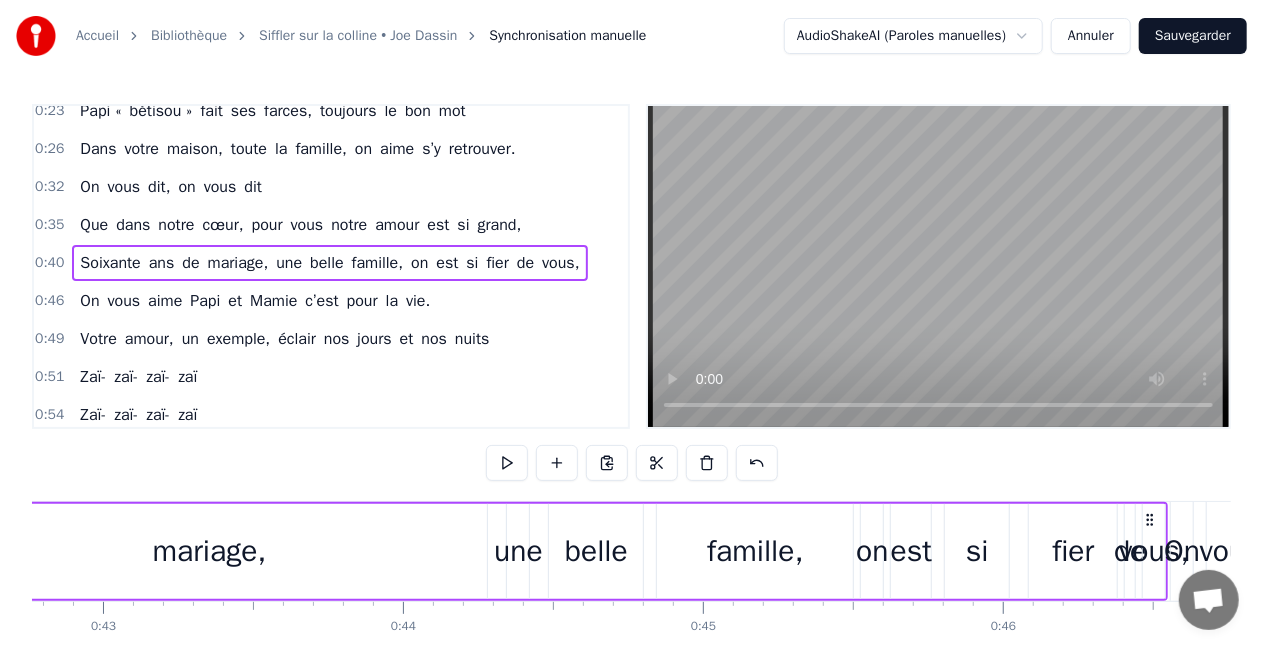scroll, scrollTop: 0, scrollLeft: 12828, axis: horizontal 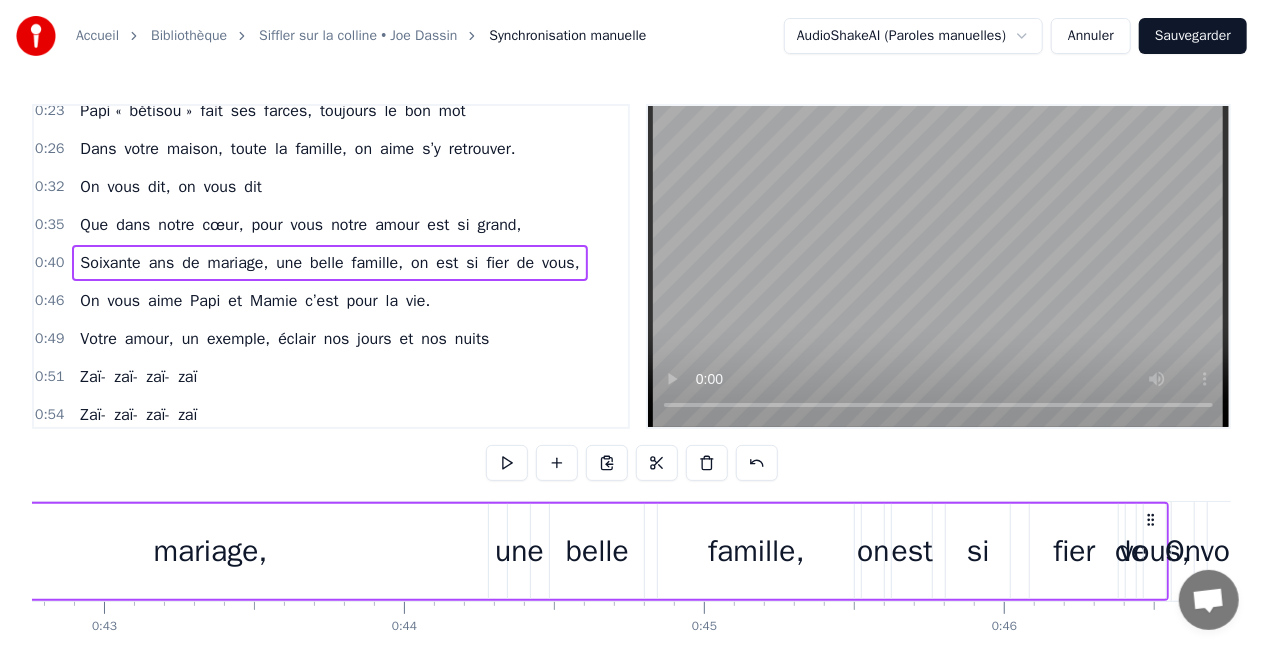 click on "mariage," at bounding box center (210, 551) 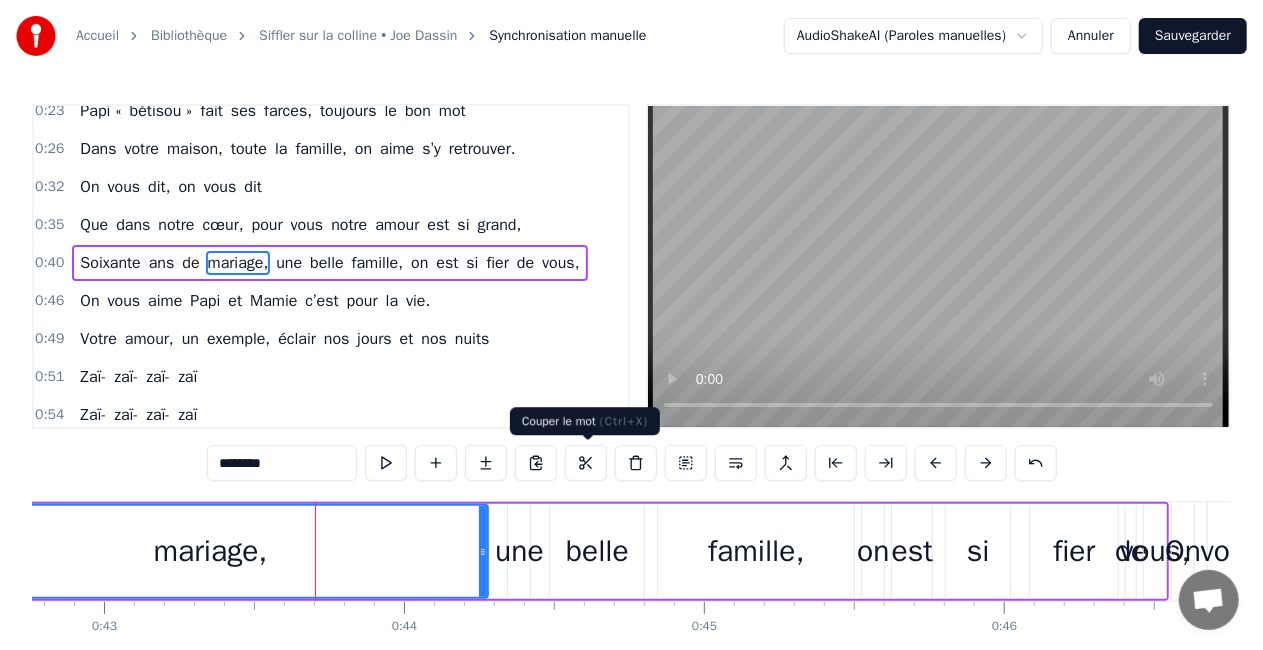 click at bounding box center [586, 463] 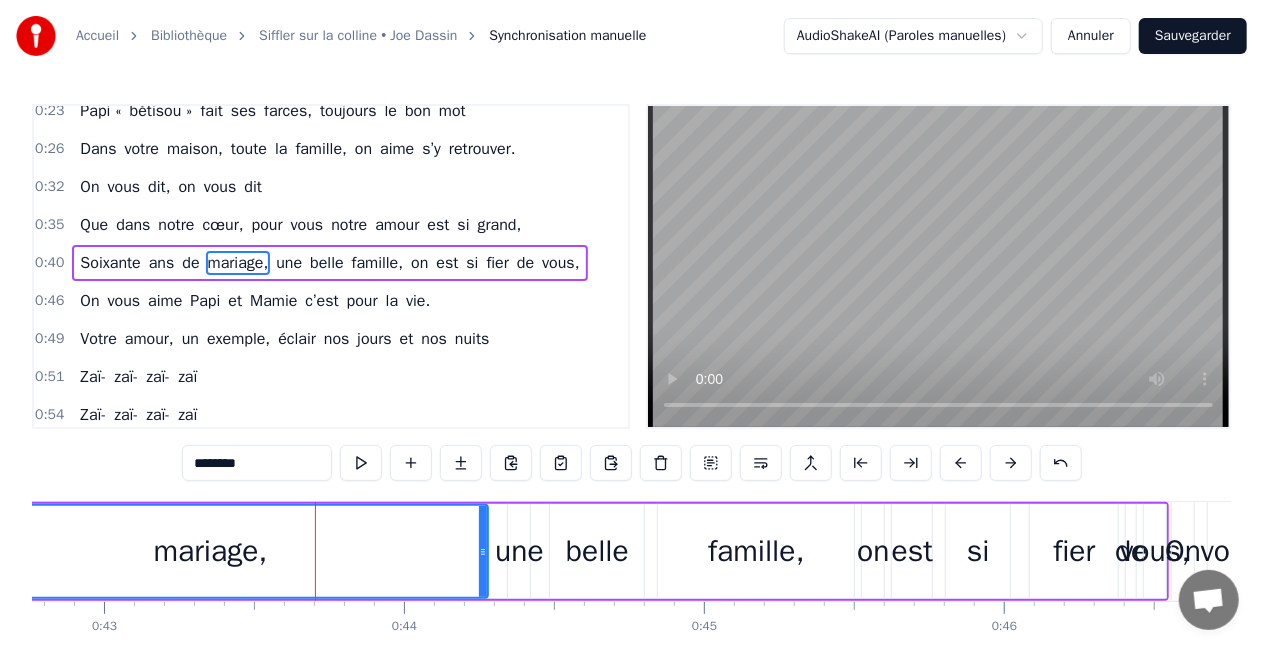 click on "belle" at bounding box center (597, 551) 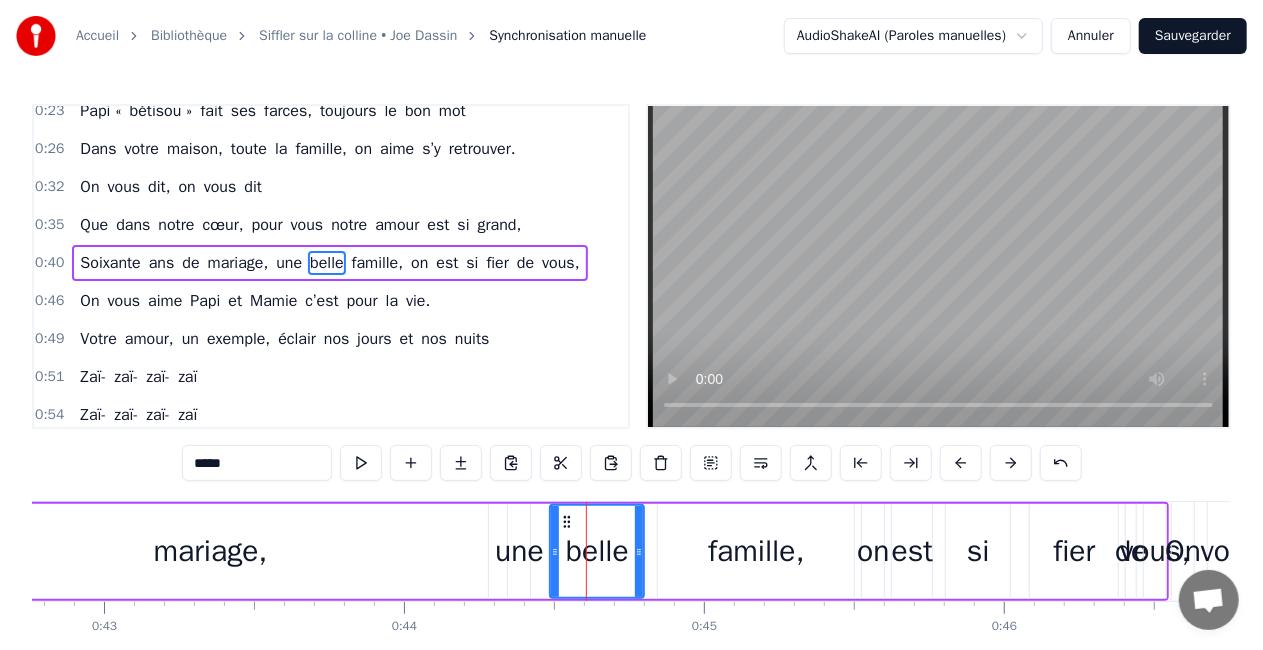 click on "une" at bounding box center [519, 551] 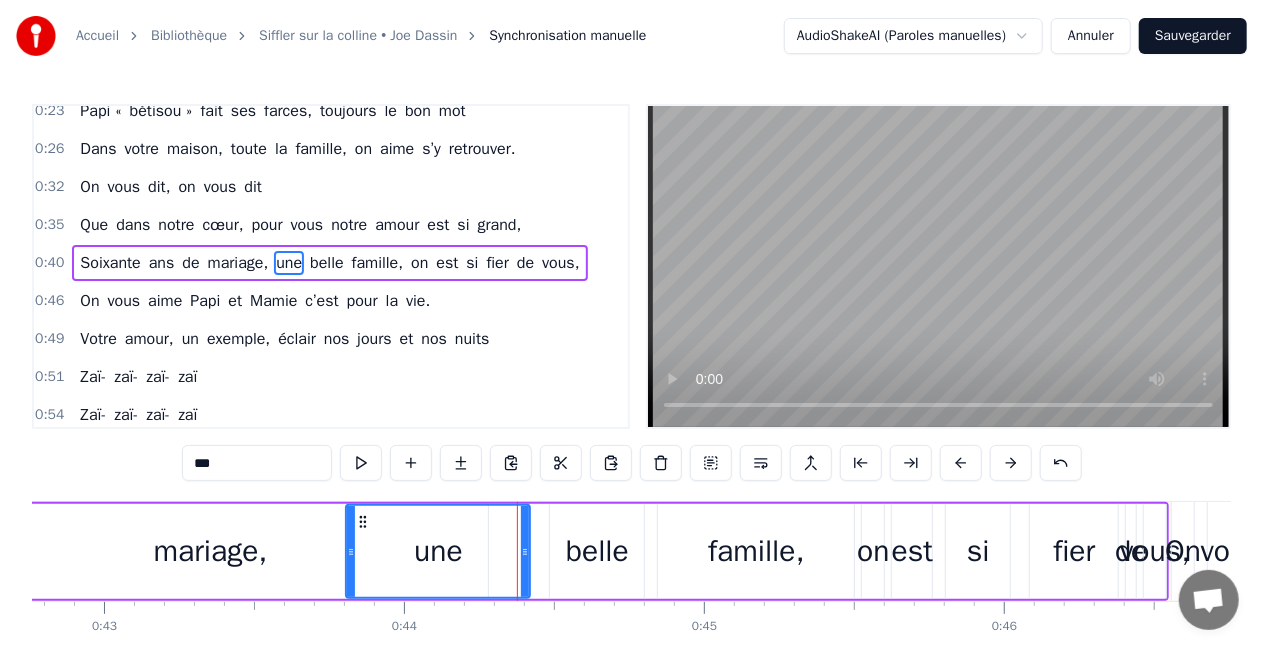 drag, startPoint x: 512, startPoint y: 550, endPoint x: 350, endPoint y: 545, distance: 162.07715 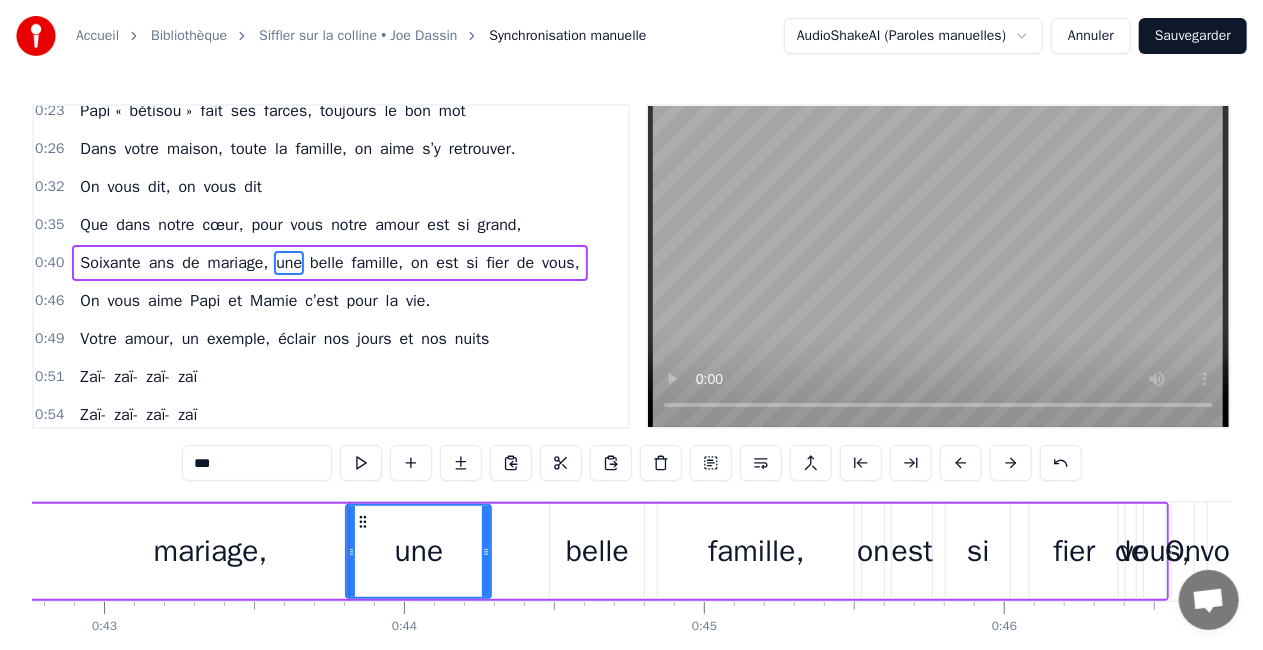 drag, startPoint x: 522, startPoint y: 554, endPoint x: 483, endPoint y: 554, distance: 39 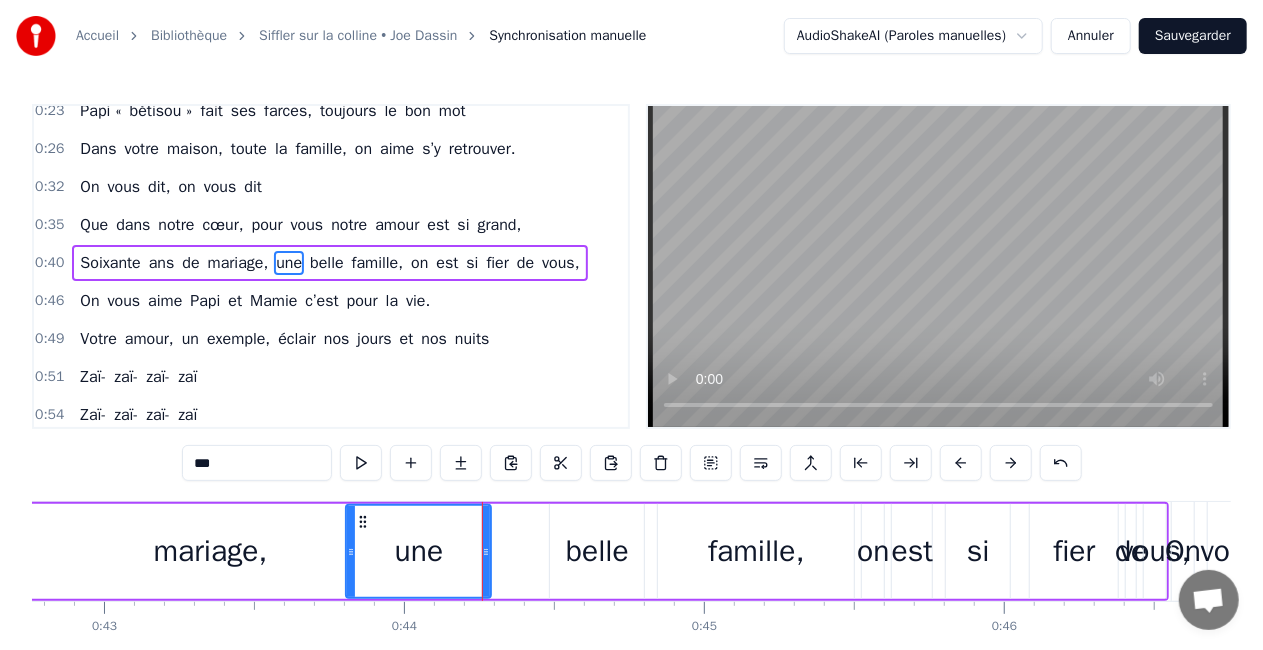 click on "vous" at bounding box center (1231, 551) 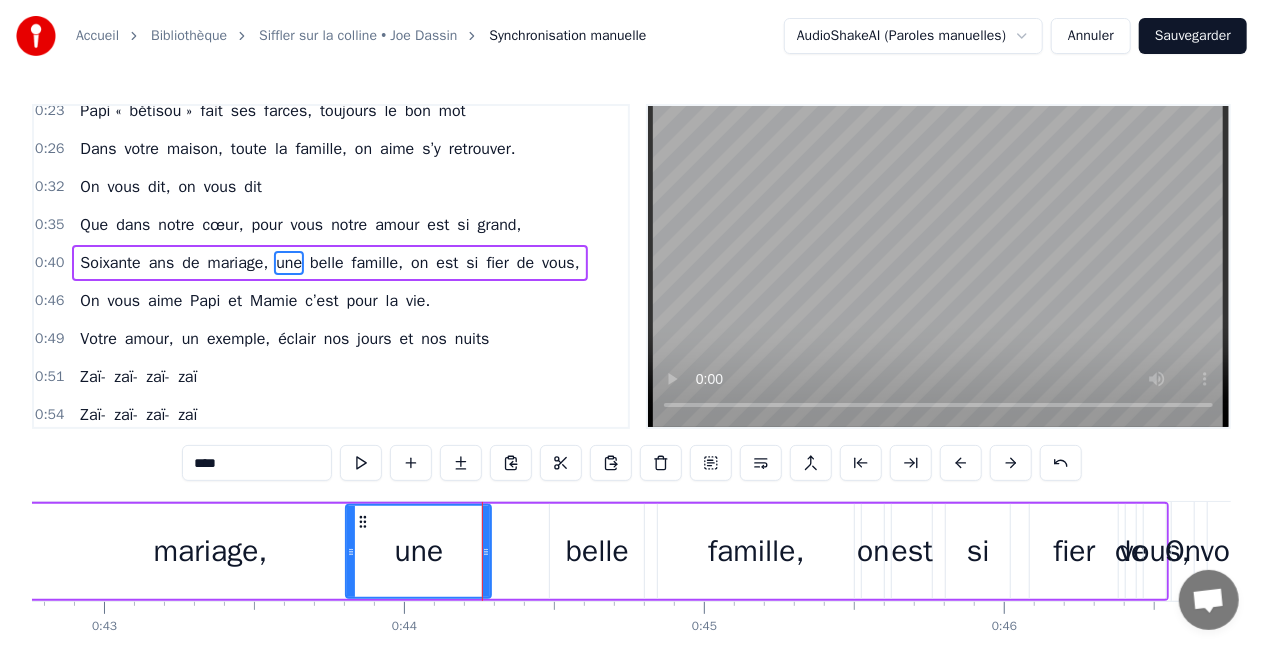scroll, scrollTop: 127, scrollLeft: 16, axis: both 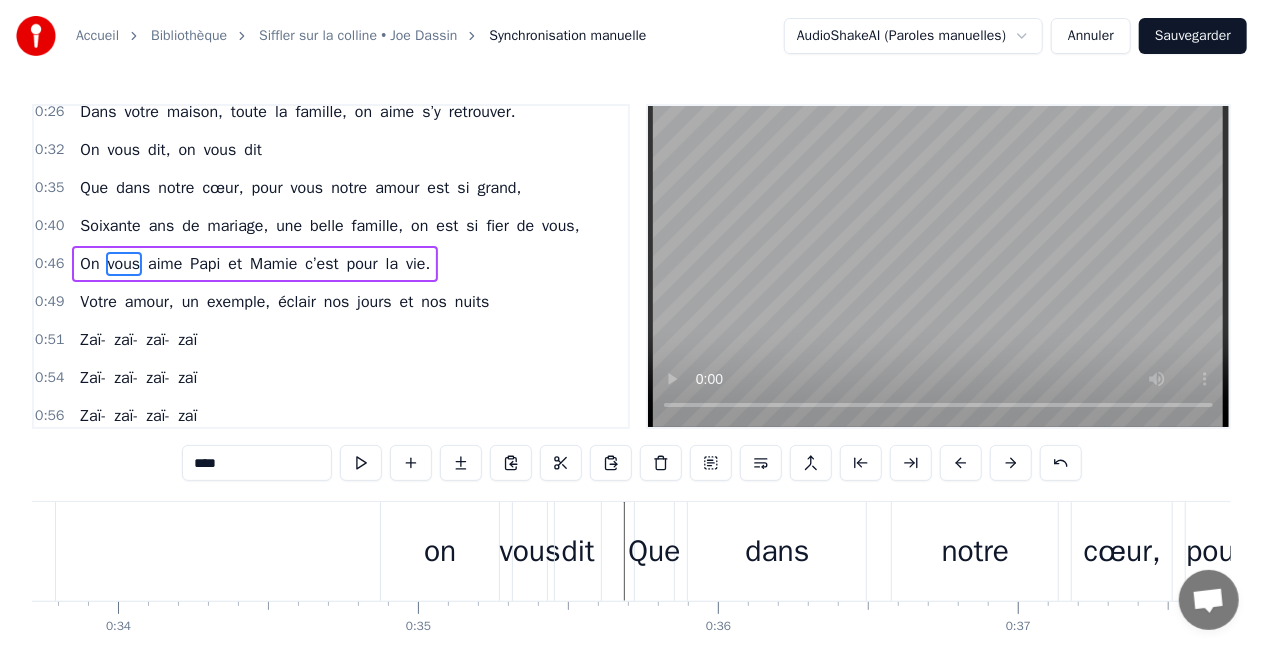 click on "On vous dit, on vous dit" at bounding box center (73, 551) 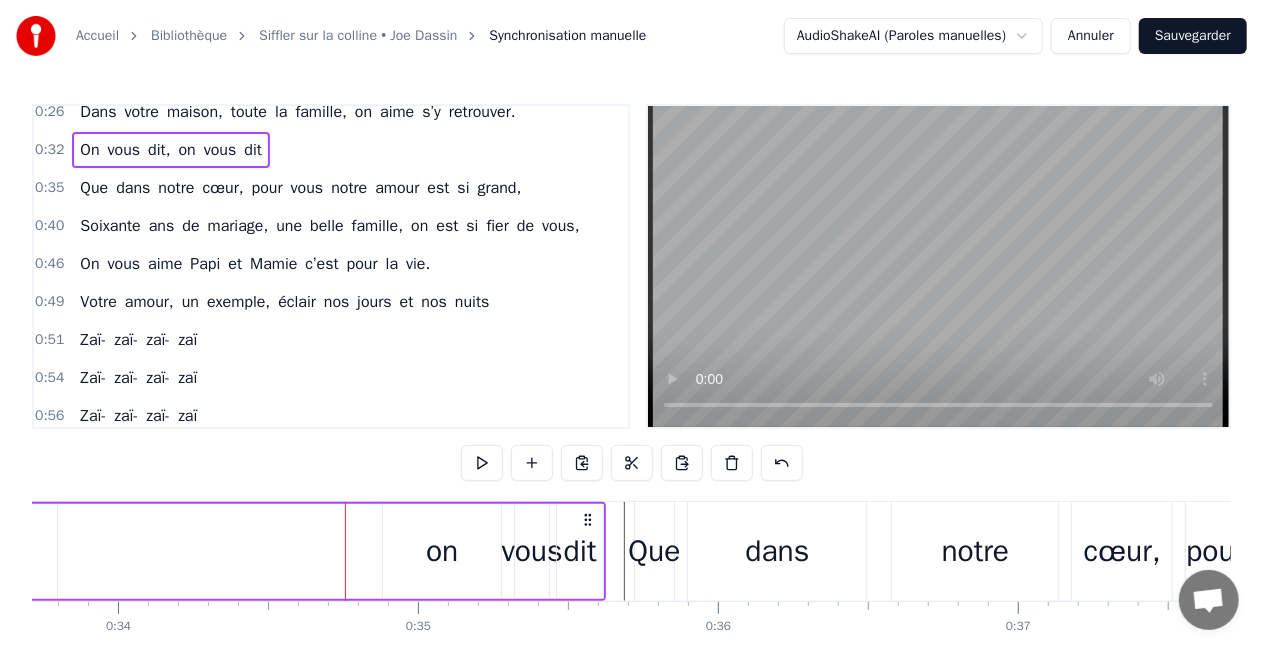 click at bounding box center [13800, 551] 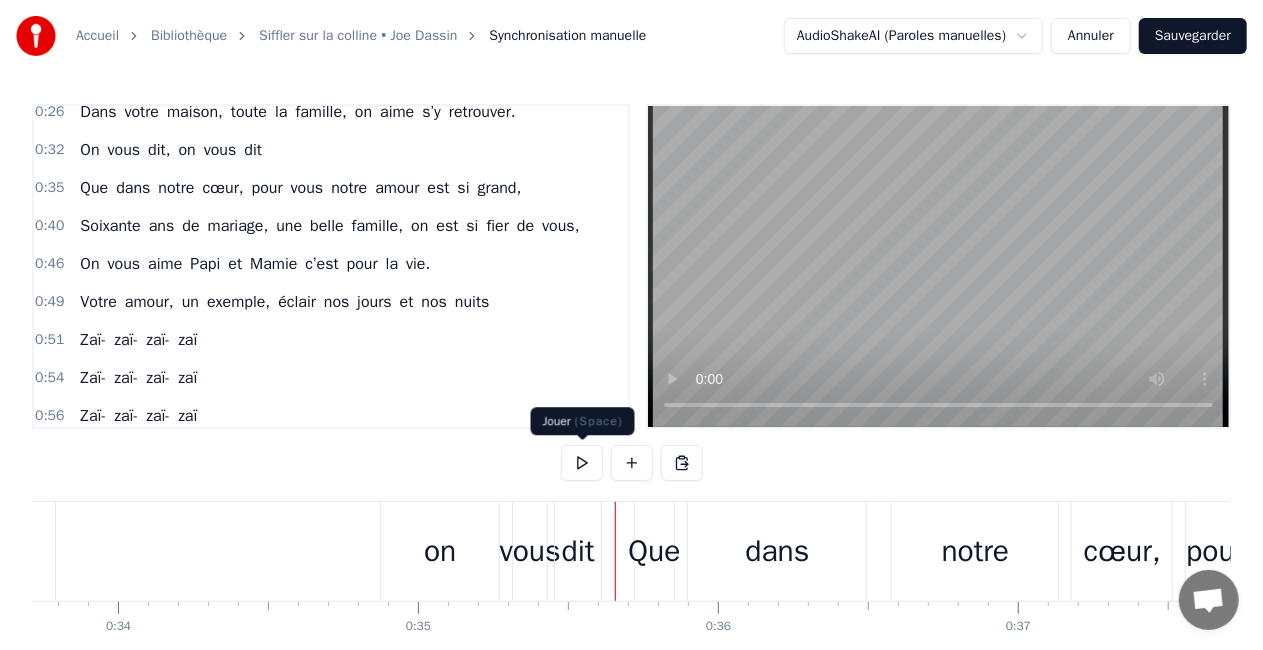 click at bounding box center [582, 463] 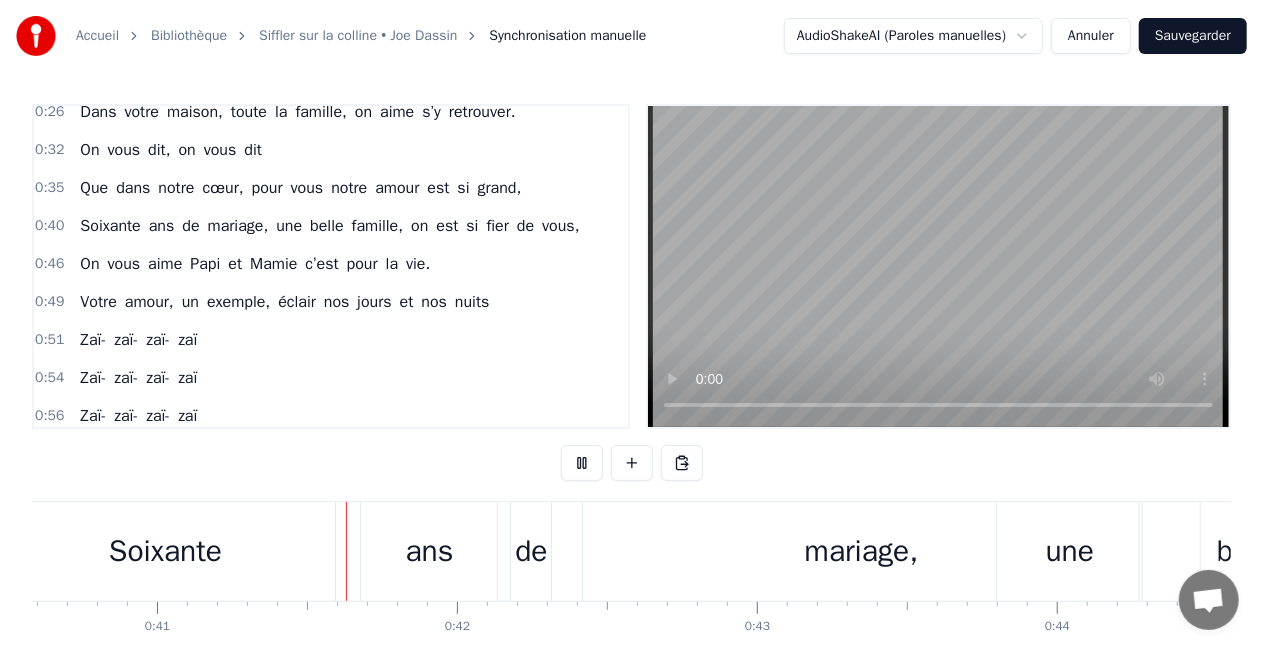 scroll, scrollTop: 0, scrollLeft: 12201, axis: horizontal 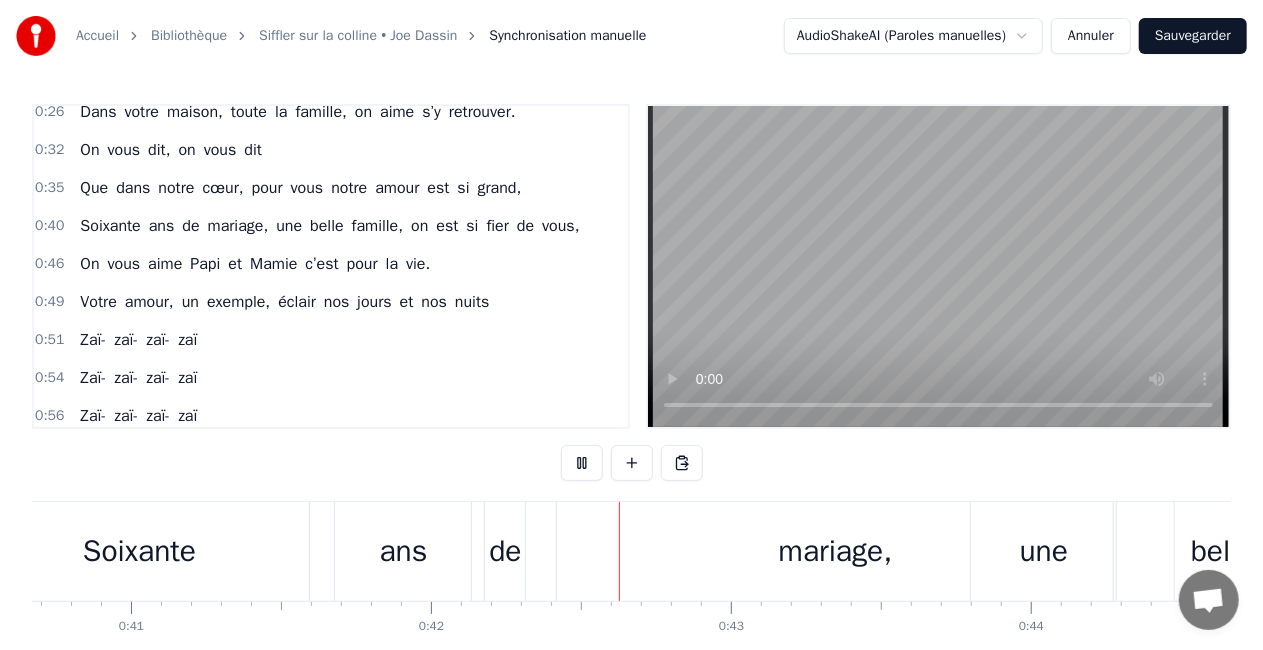 click at bounding box center [582, 463] 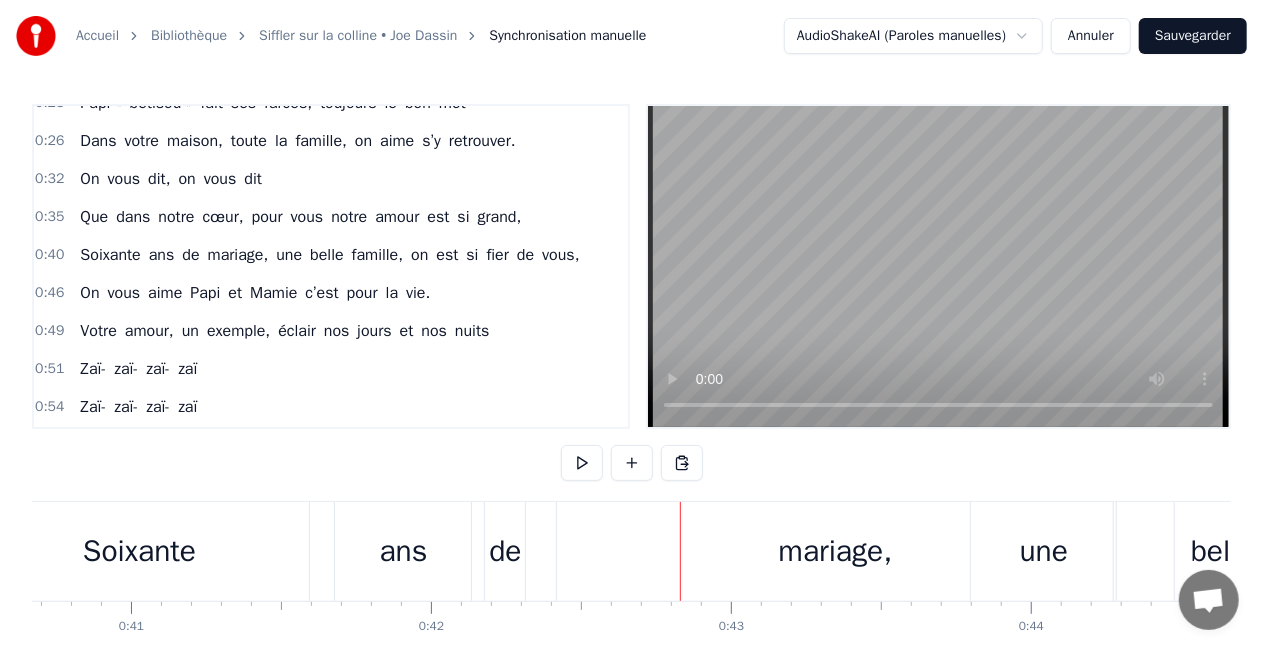 scroll, scrollTop: 95, scrollLeft: 16, axis: both 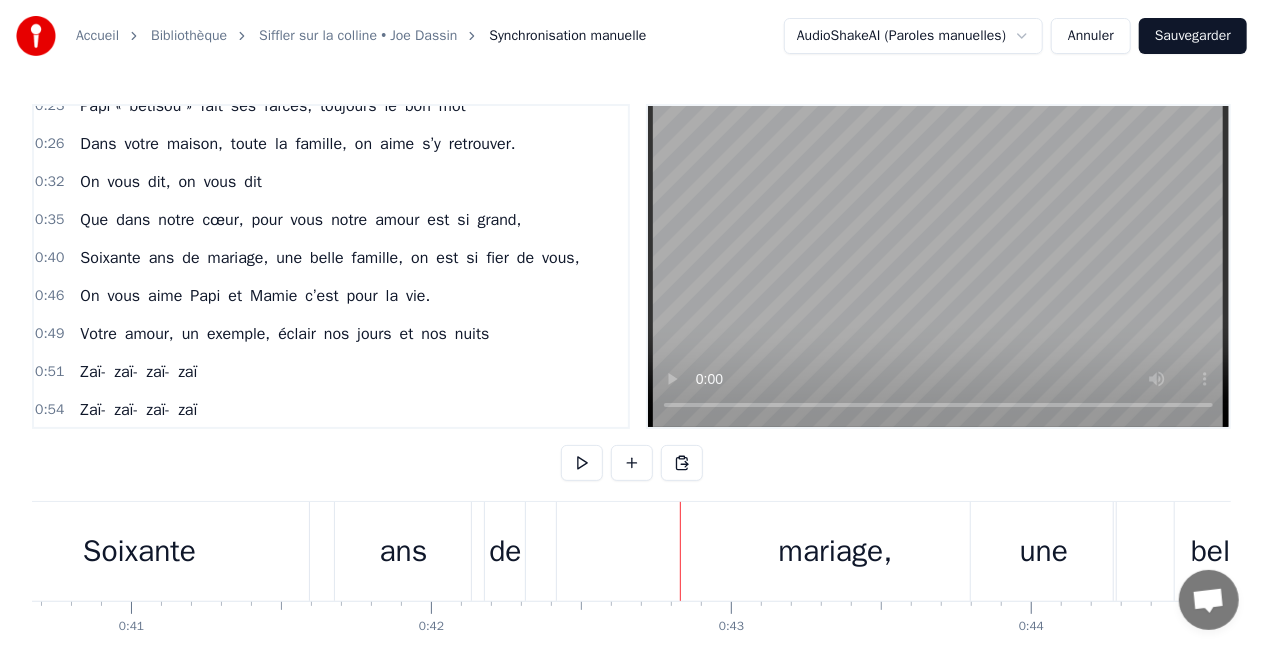 type 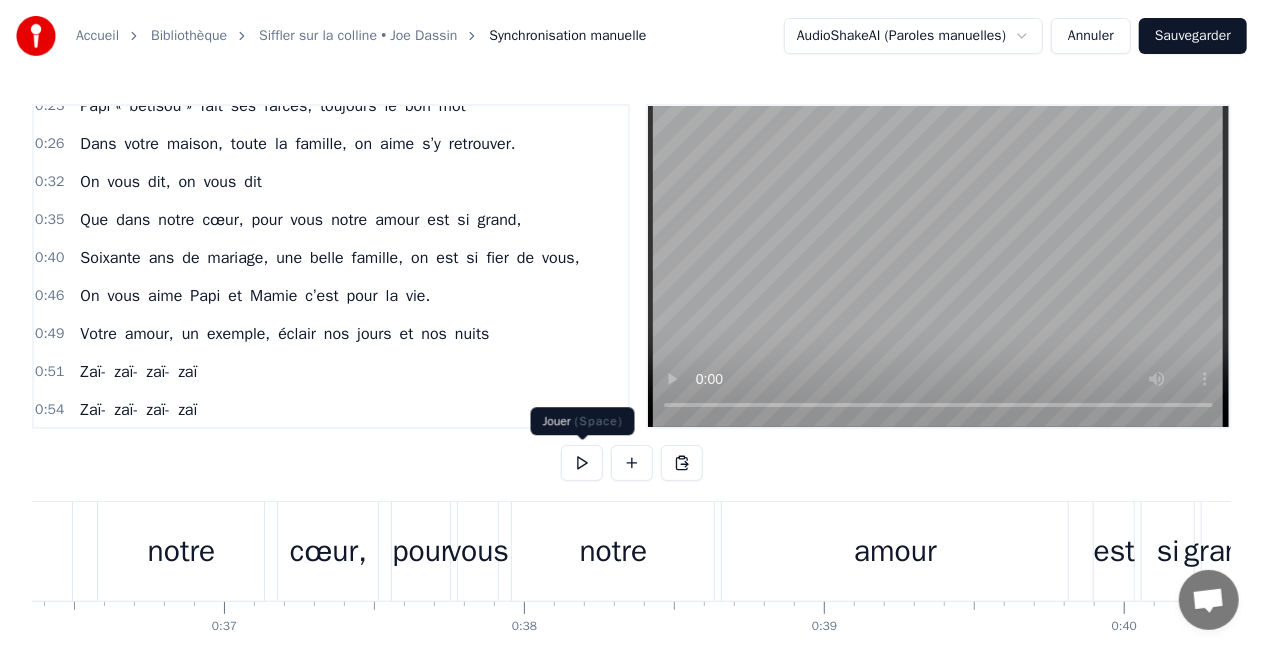 scroll, scrollTop: 0, scrollLeft: 10895, axis: horizontal 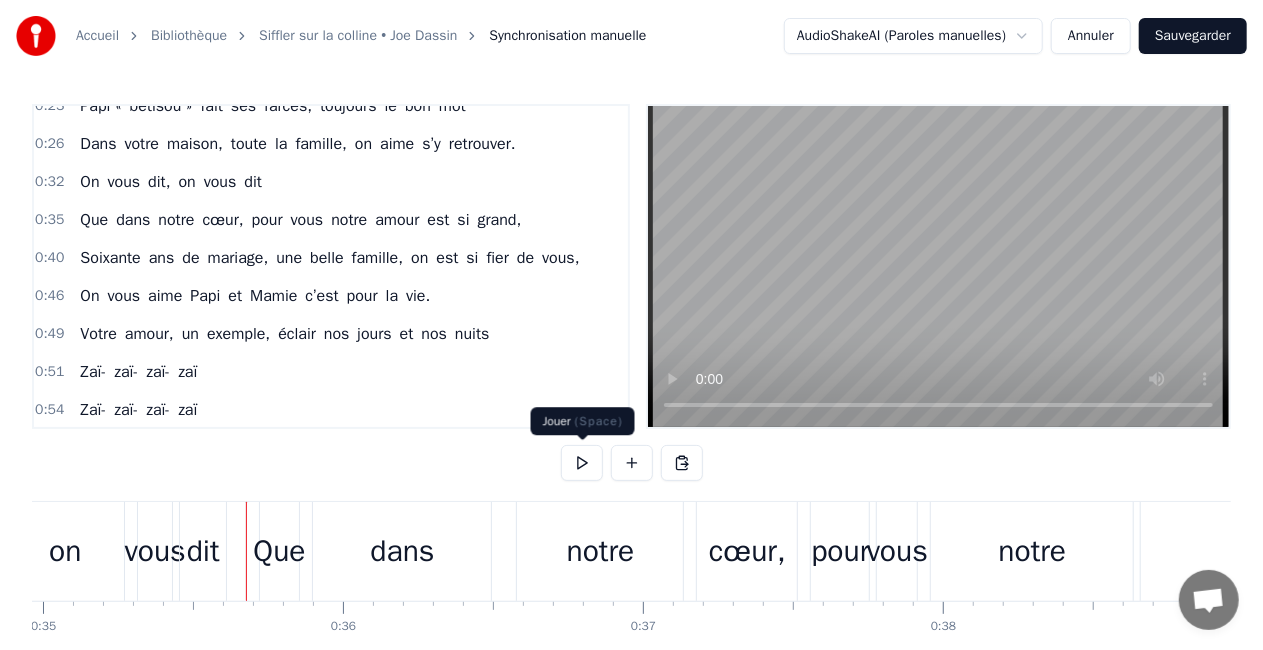 click at bounding box center (582, 463) 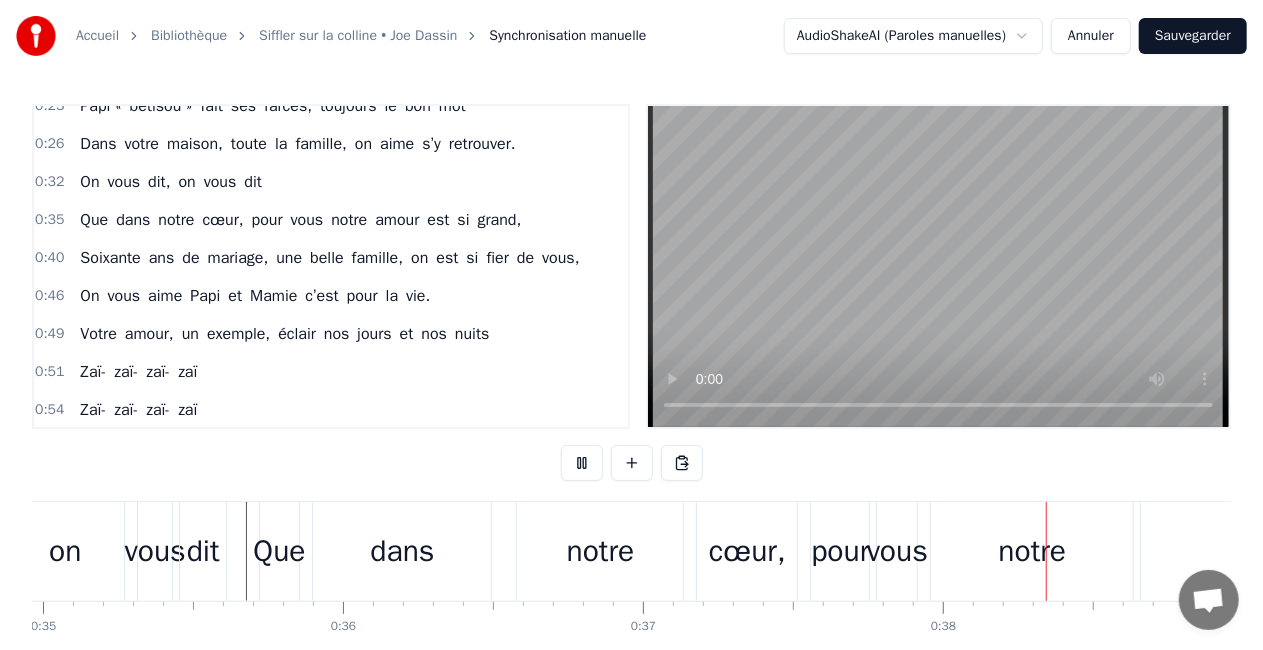 click at bounding box center (582, 463) 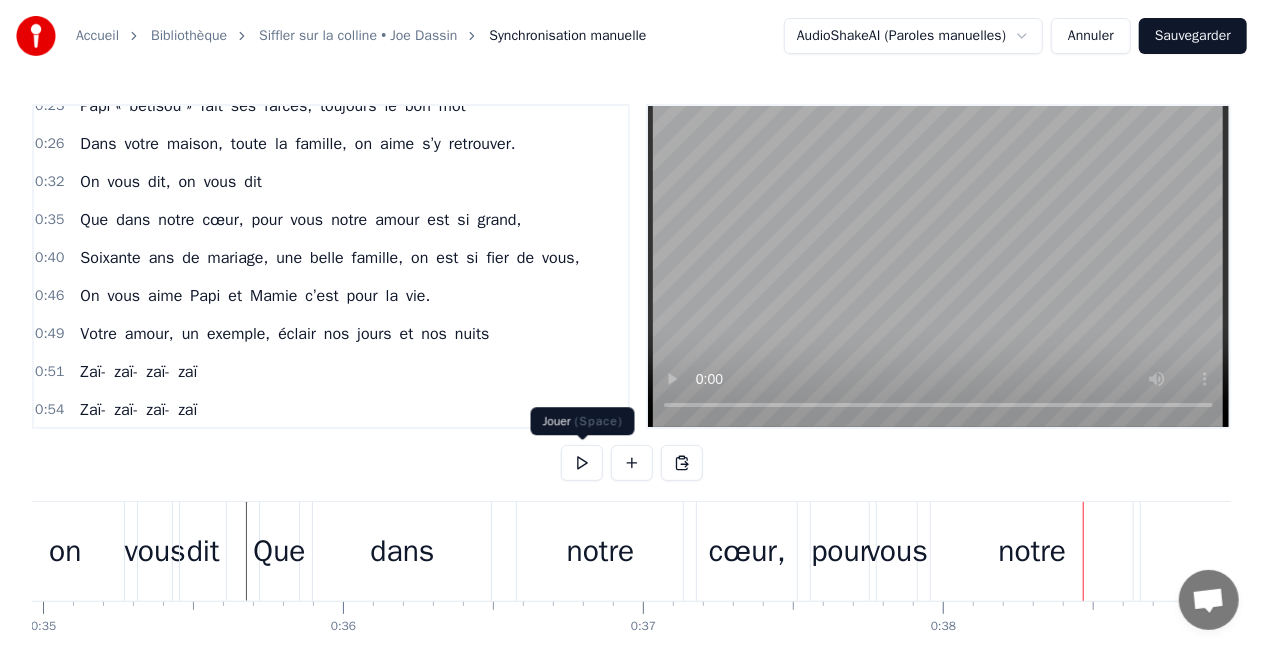 click on "on" at bounding box center (65, 551) 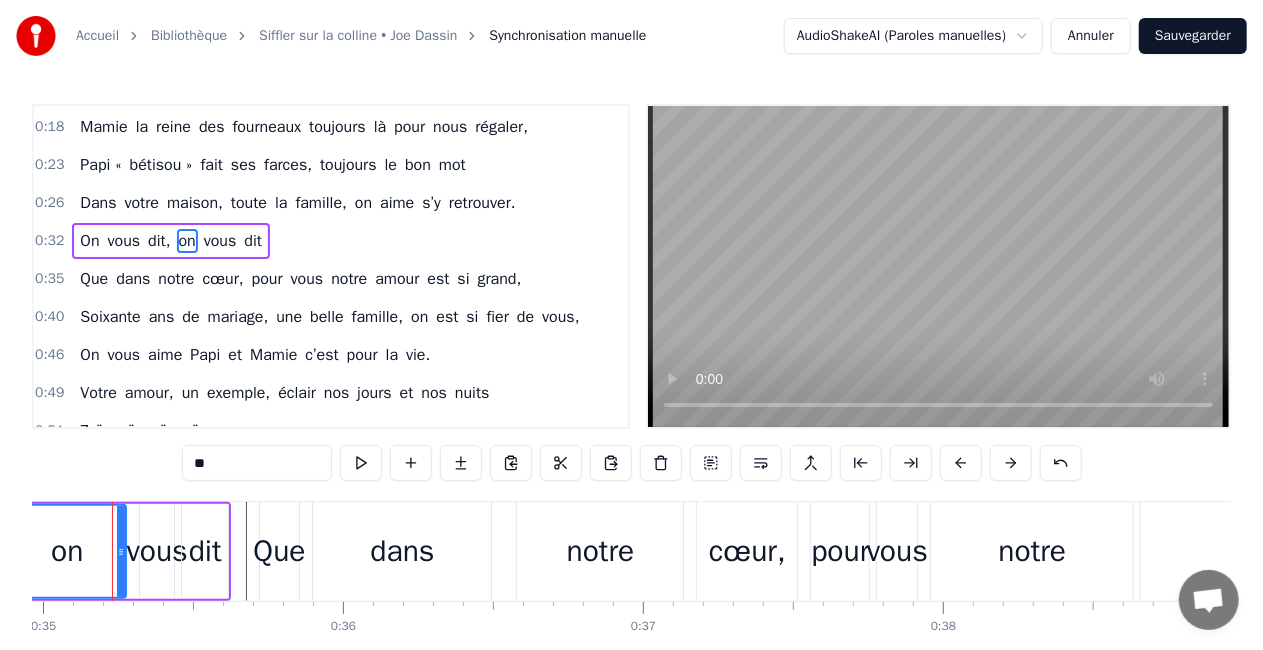 scroll, scrollTop: 16, scrollLeft: 16, axis: both 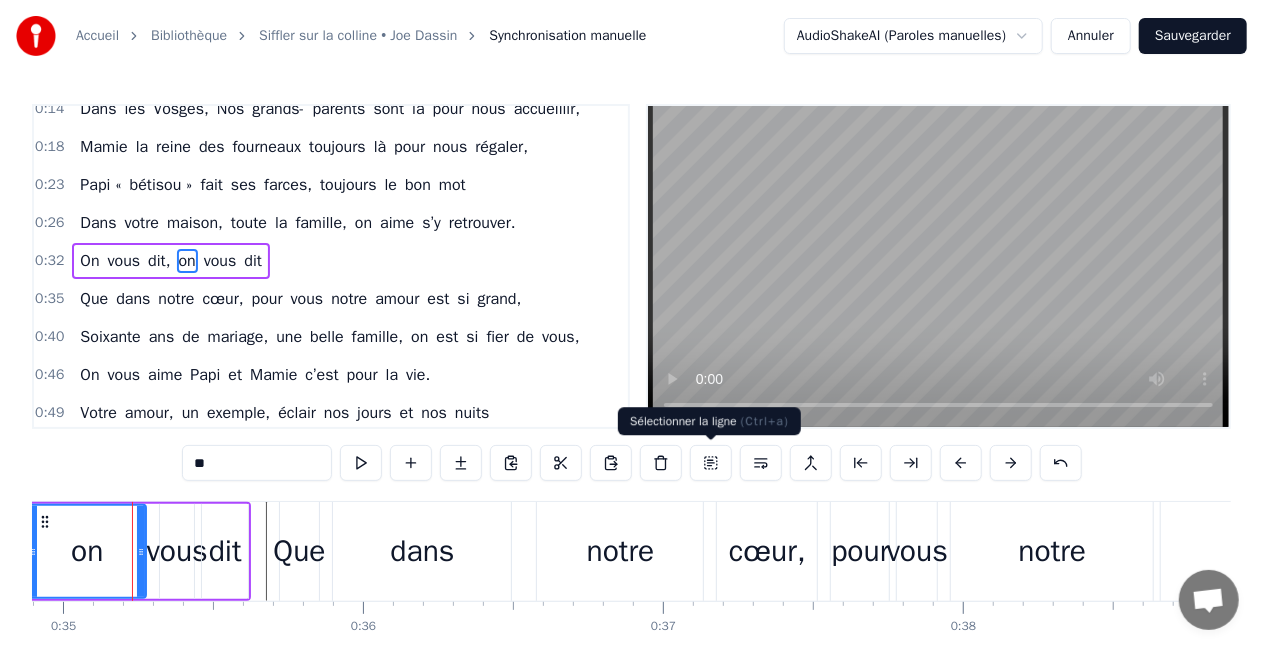 click at bounding box center (711, 463) 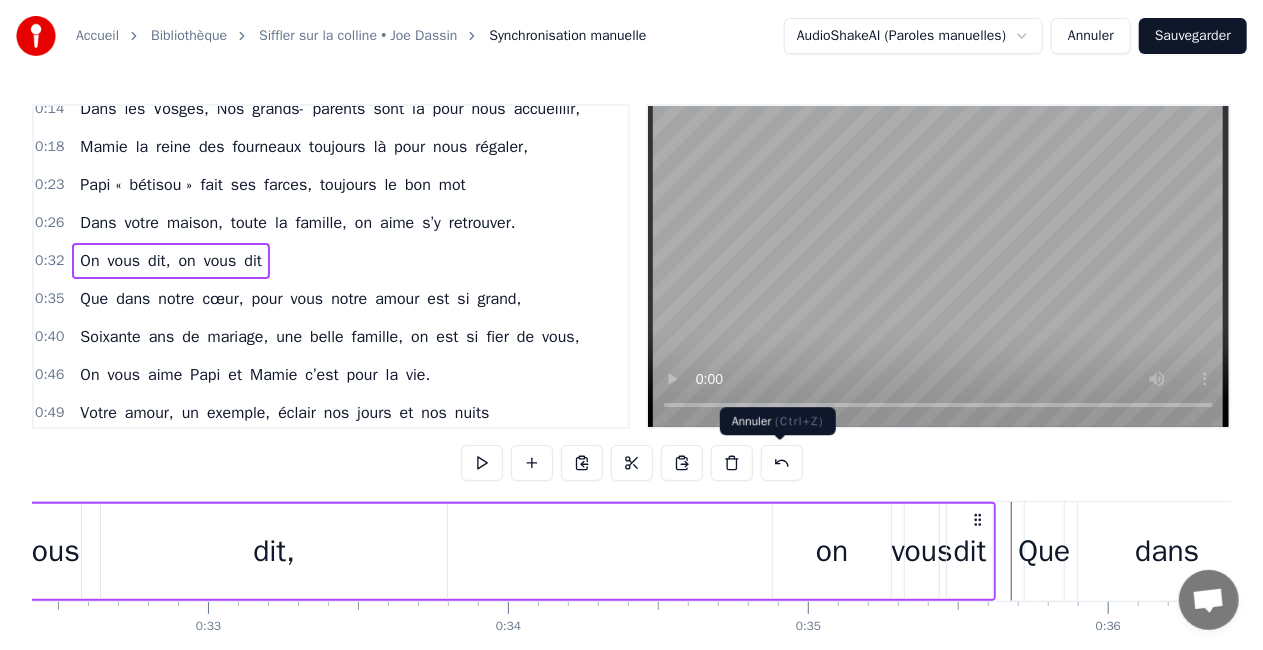 scroll, scrollTop: 0, scrollLeft: 9522, axis: horizontal 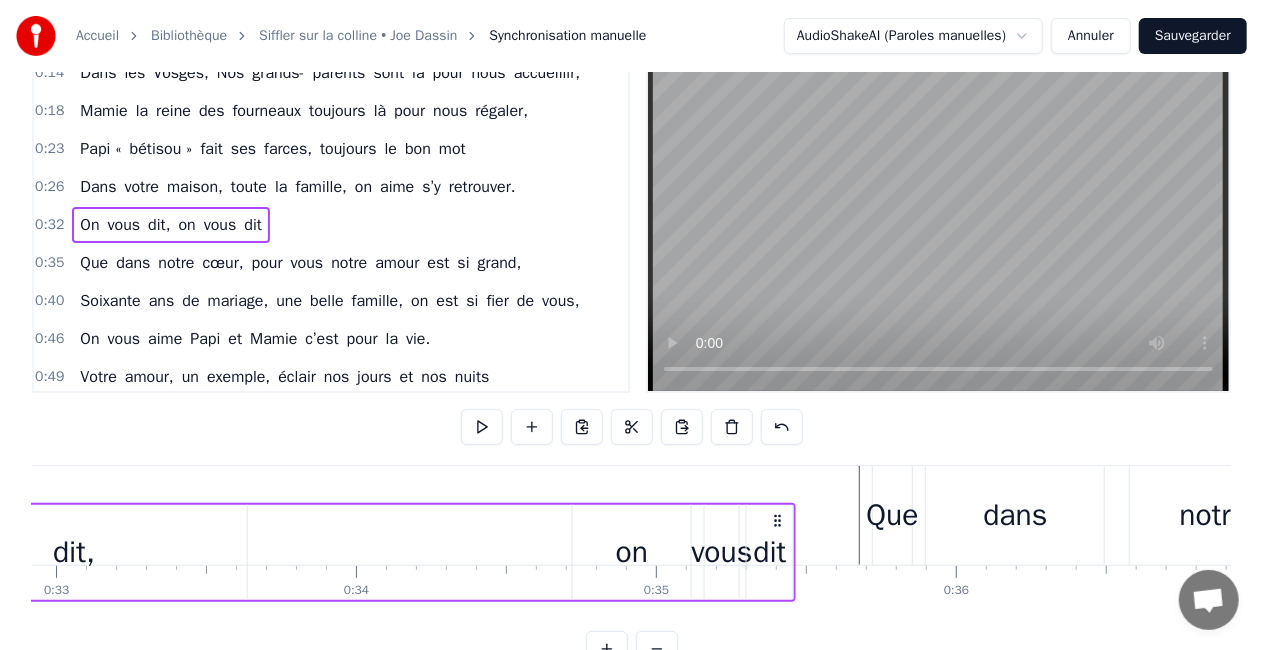 drag, startPoint x: 1175, startPoint y: 516, endPoint x: 765, endPoint y: 449, distance: 415.43832 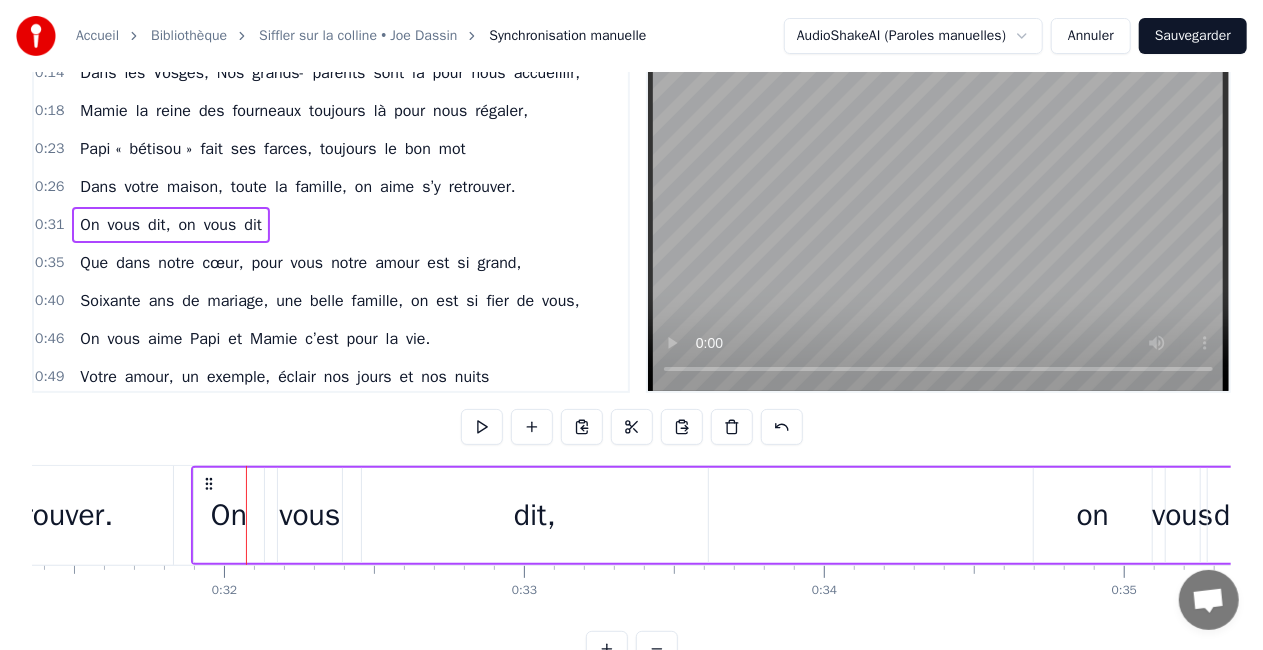 scroll, scrollTop: 0, scrollLeft: 9380, axis: horizontal 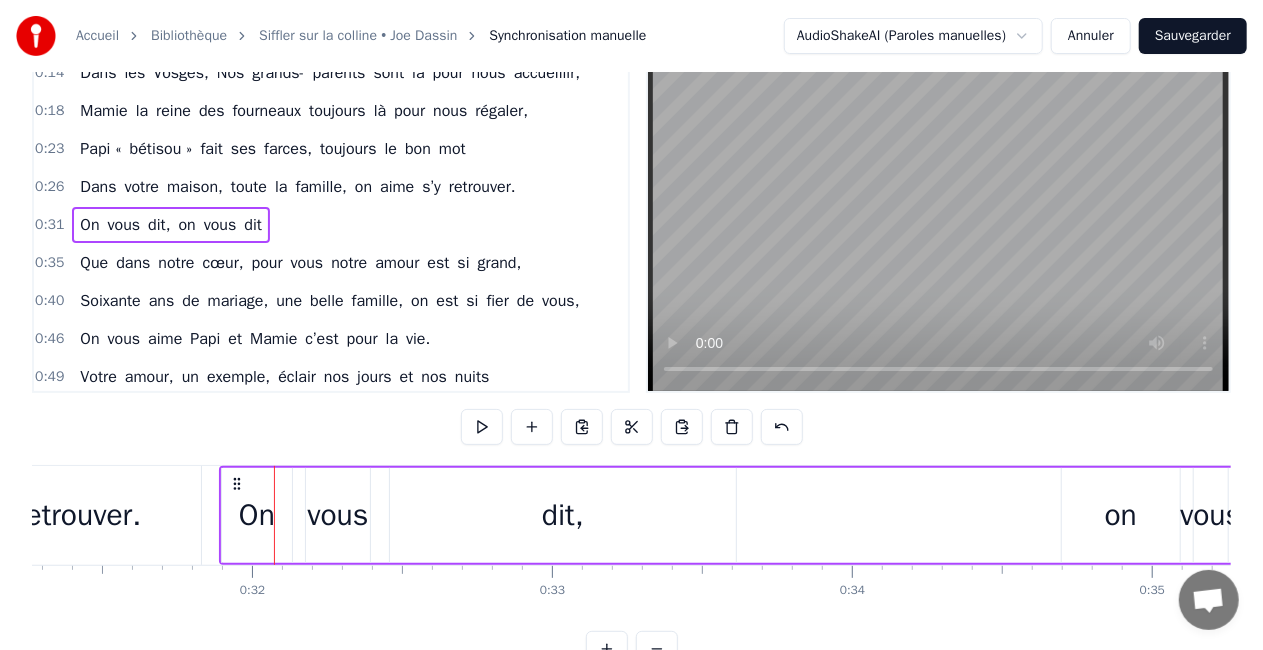 drag, startPoint x: 456, startPoint y: 495, endPoint x: 418, endPoint y: 482, distance: 40.16217 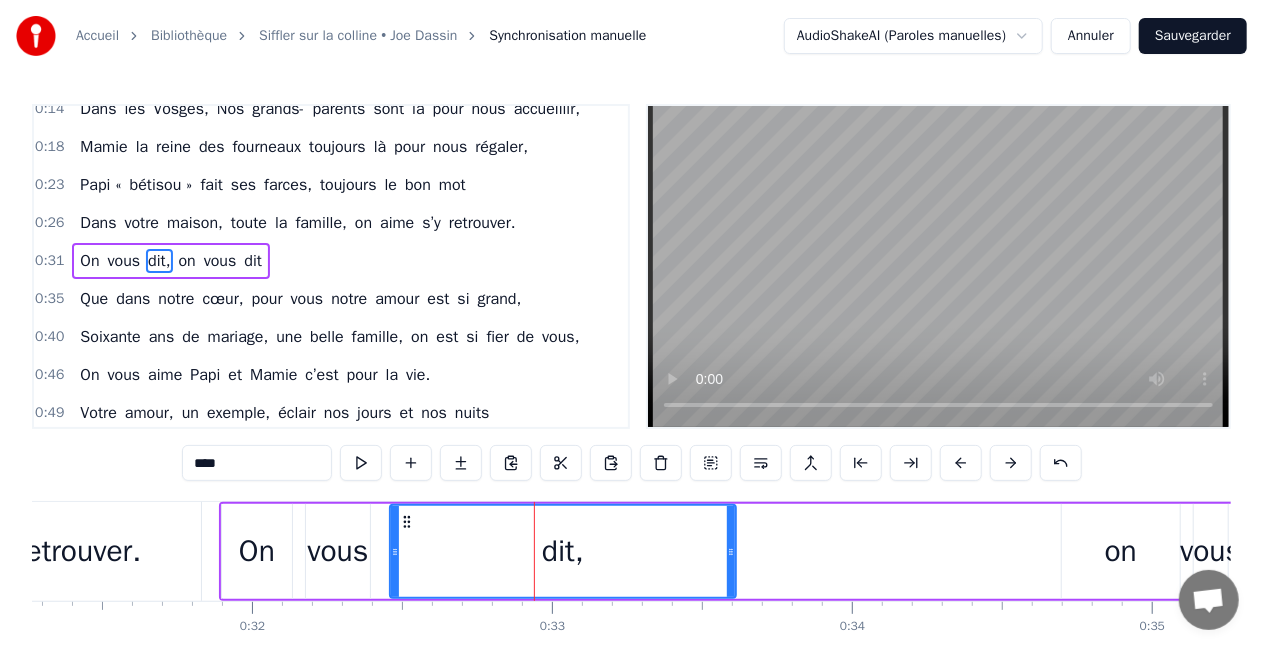 click on "On" at bounding box center (257, 551) 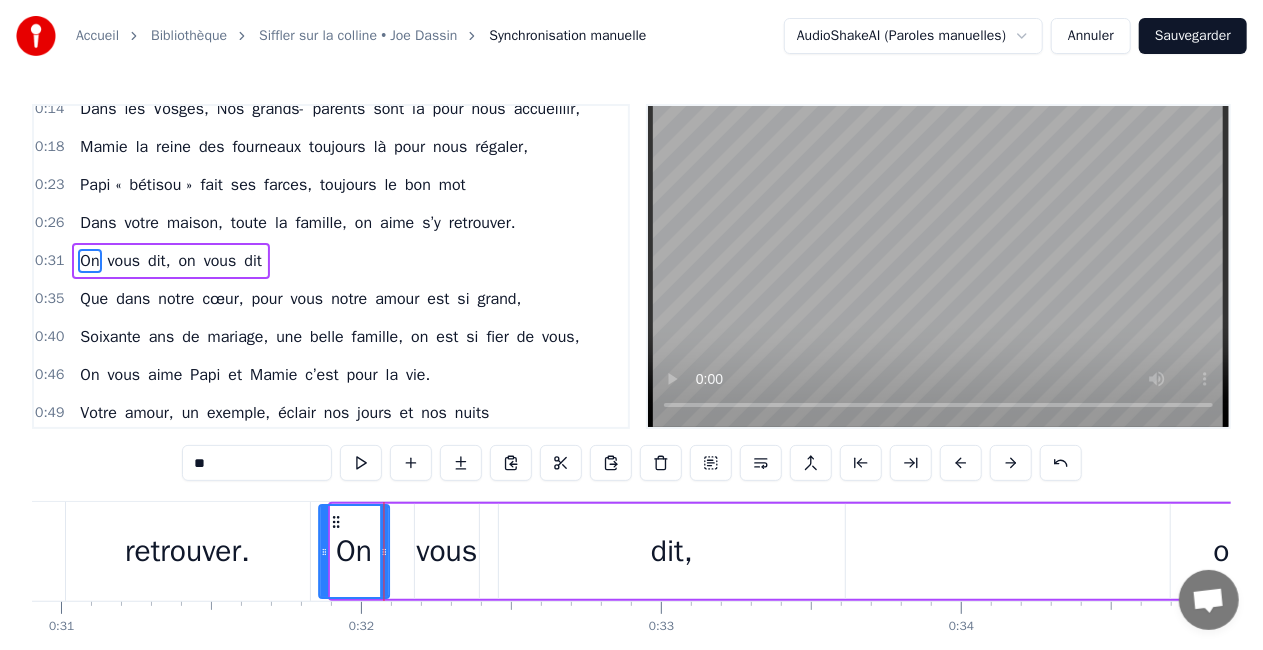 scroll, scrollTop: 0, scrollLeft: 9271, axis: horizontal 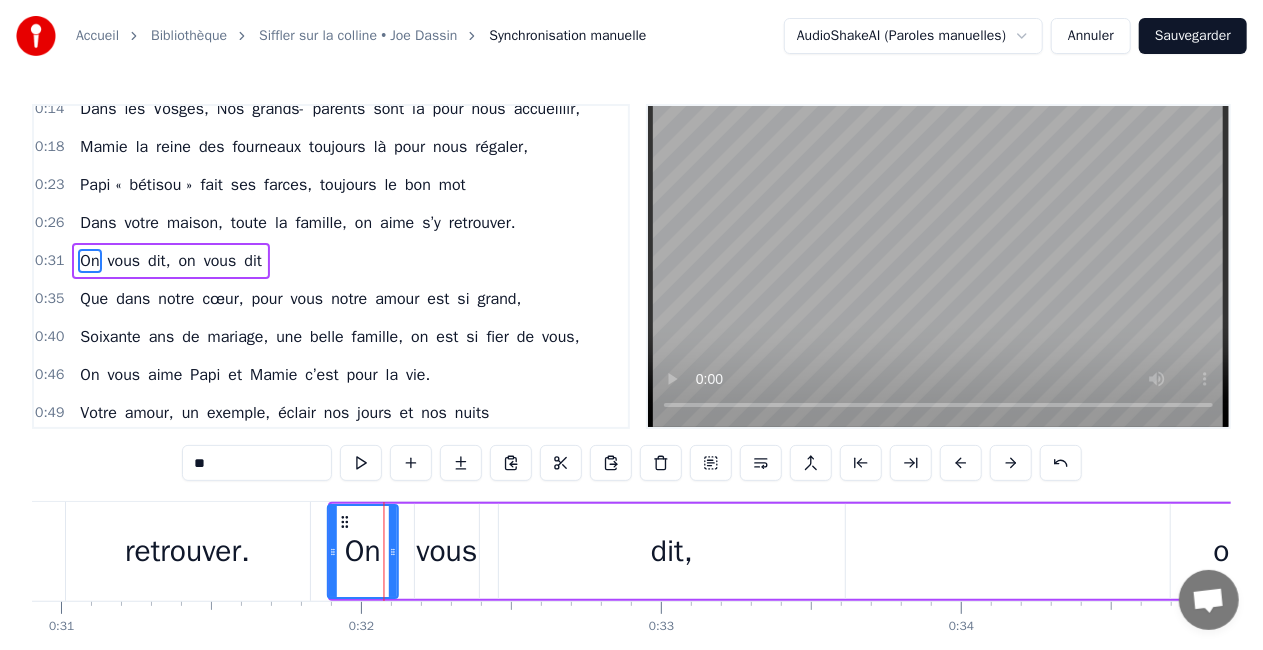 drag, startPoint x: 234, startPoint y: 516, endPoint x: 341, endPoint y: 514, distance: 107.01869 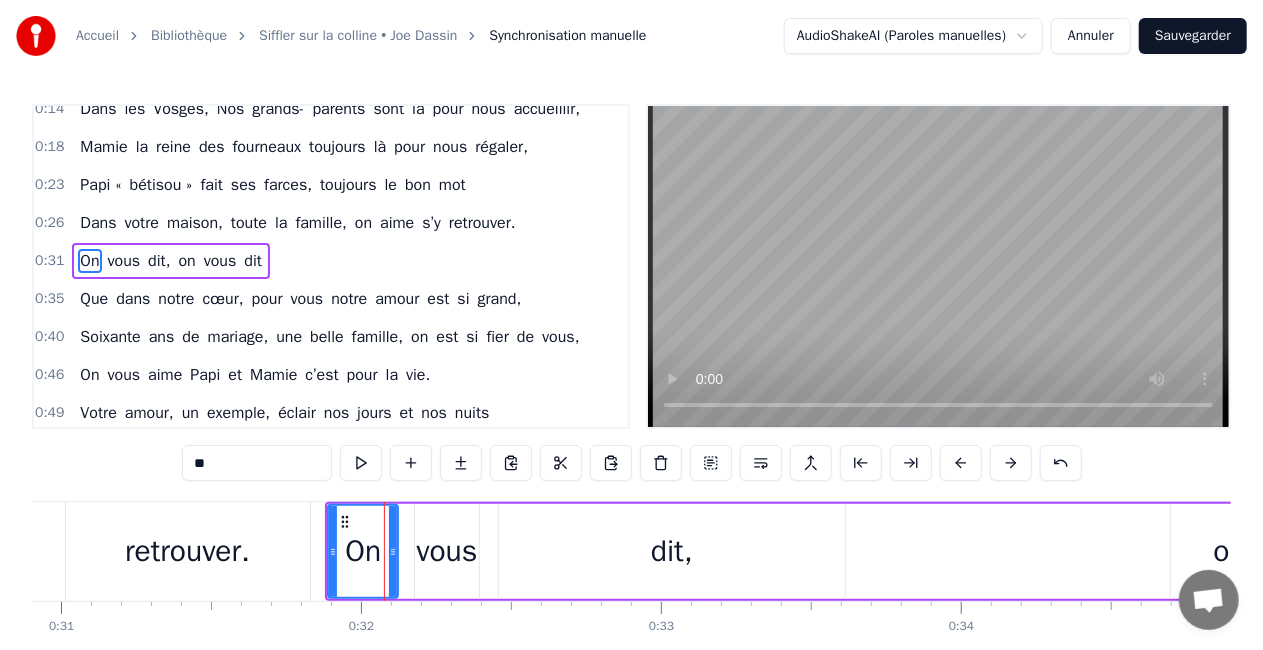 scroll, scrollTop: 0, scrollLeft: 9363, axis: horizontal 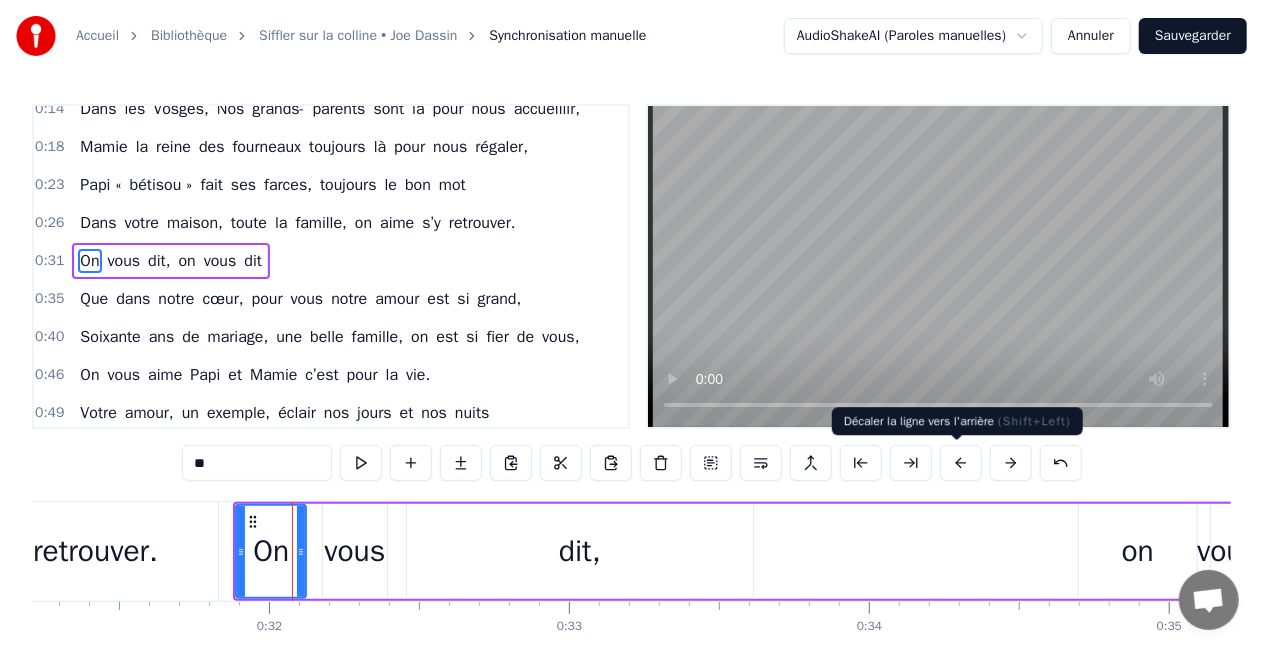 click at bounding box center [961, 463] 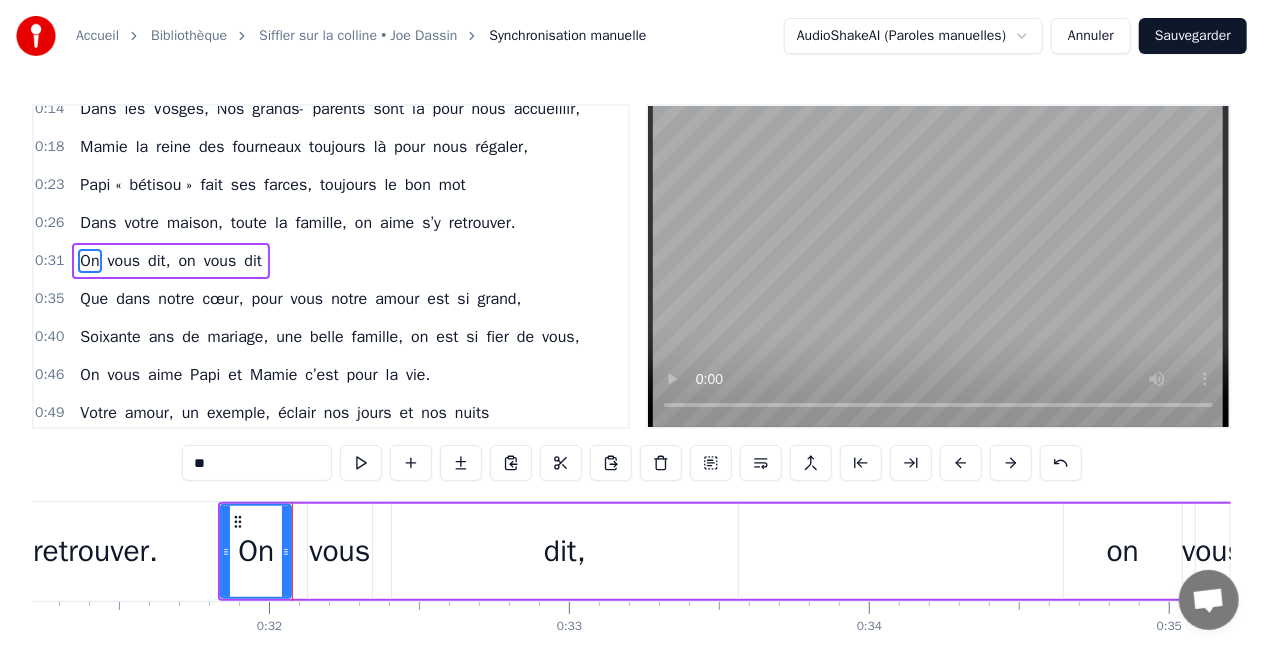 click at bounding box center [961, 463] 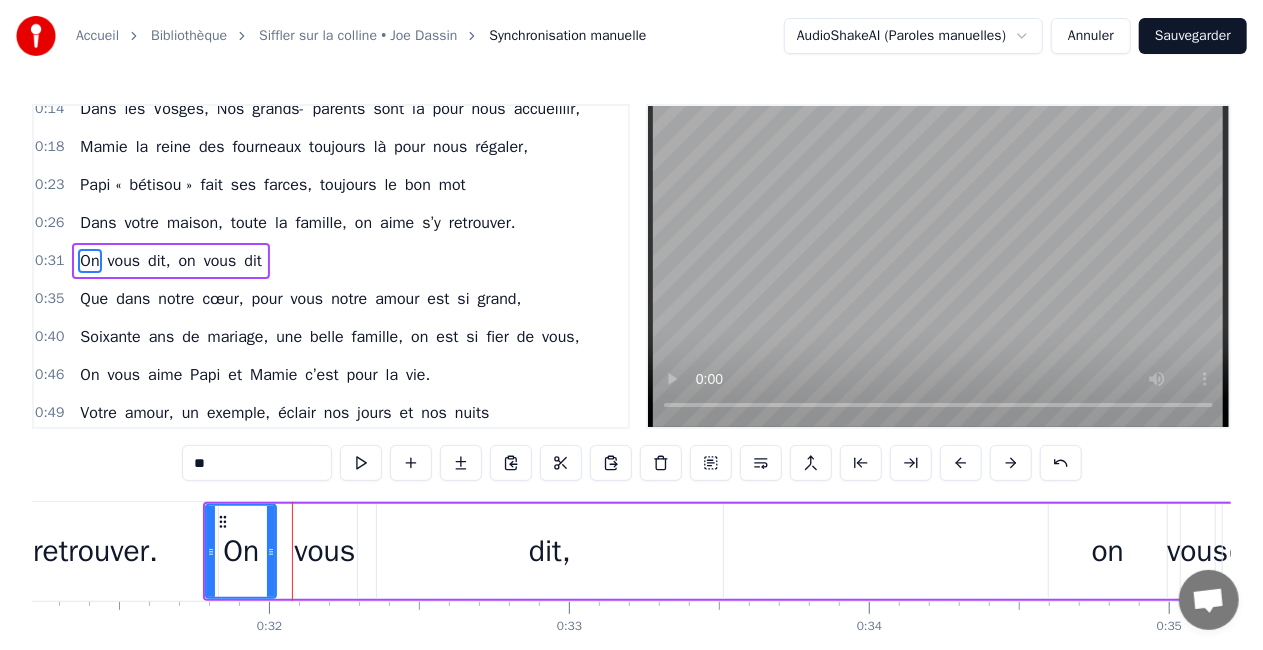 click at bounding box center [961, 463] 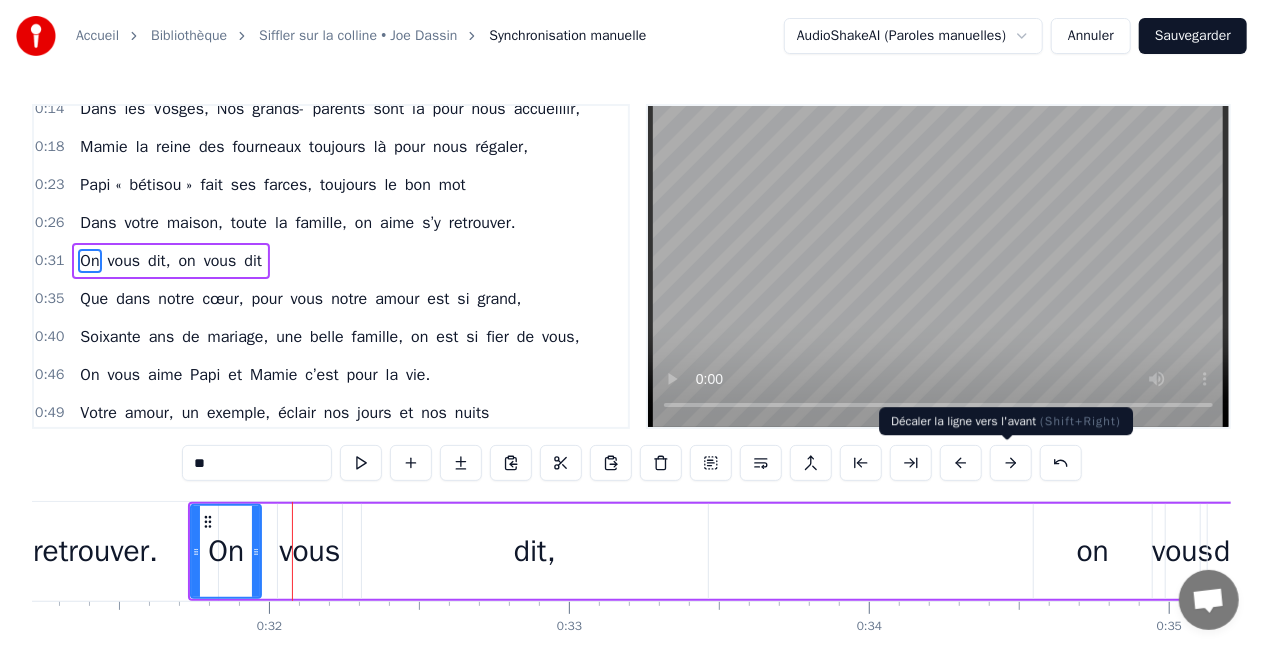 click at bounding box center [1011, 463] 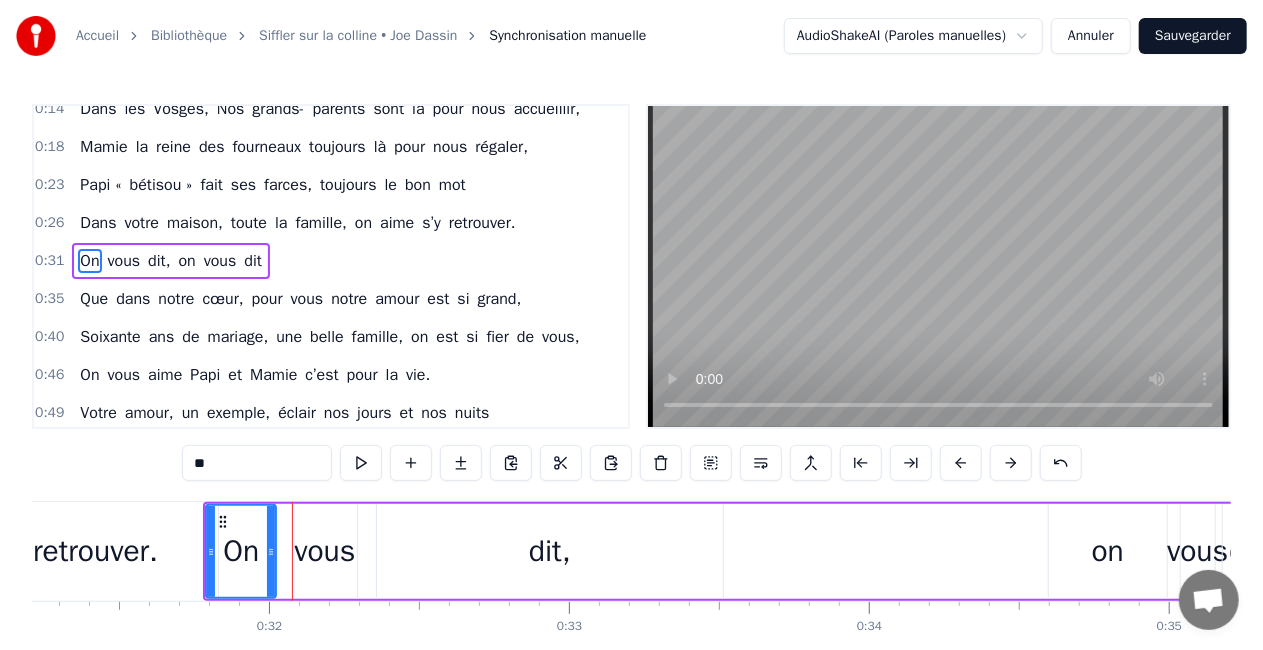 click at bounding box center [1011, 463] 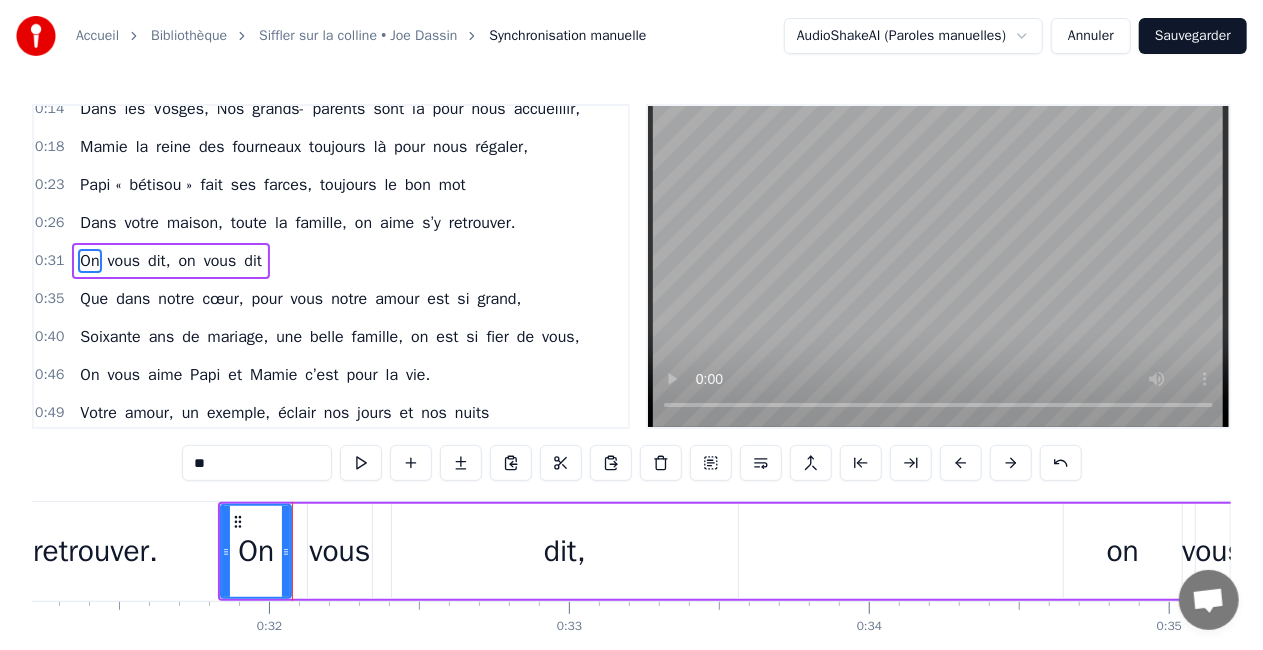 click at bounding box center (1011, 463) 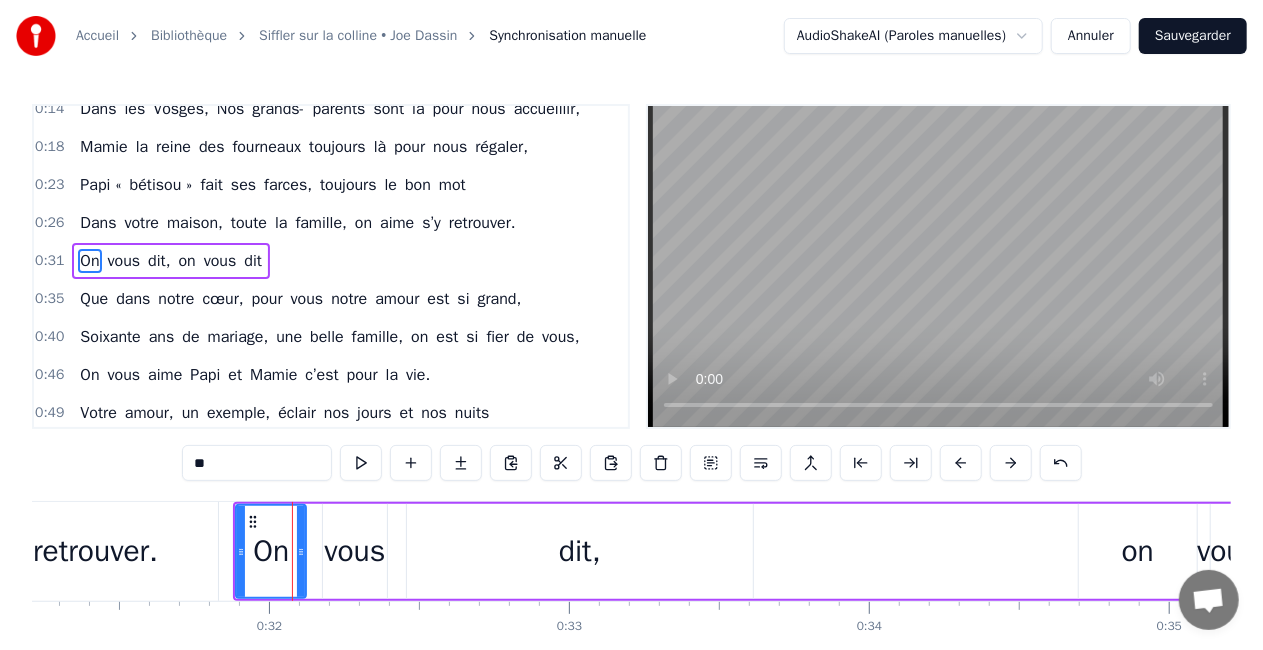click at bounding box center [1011, 463] 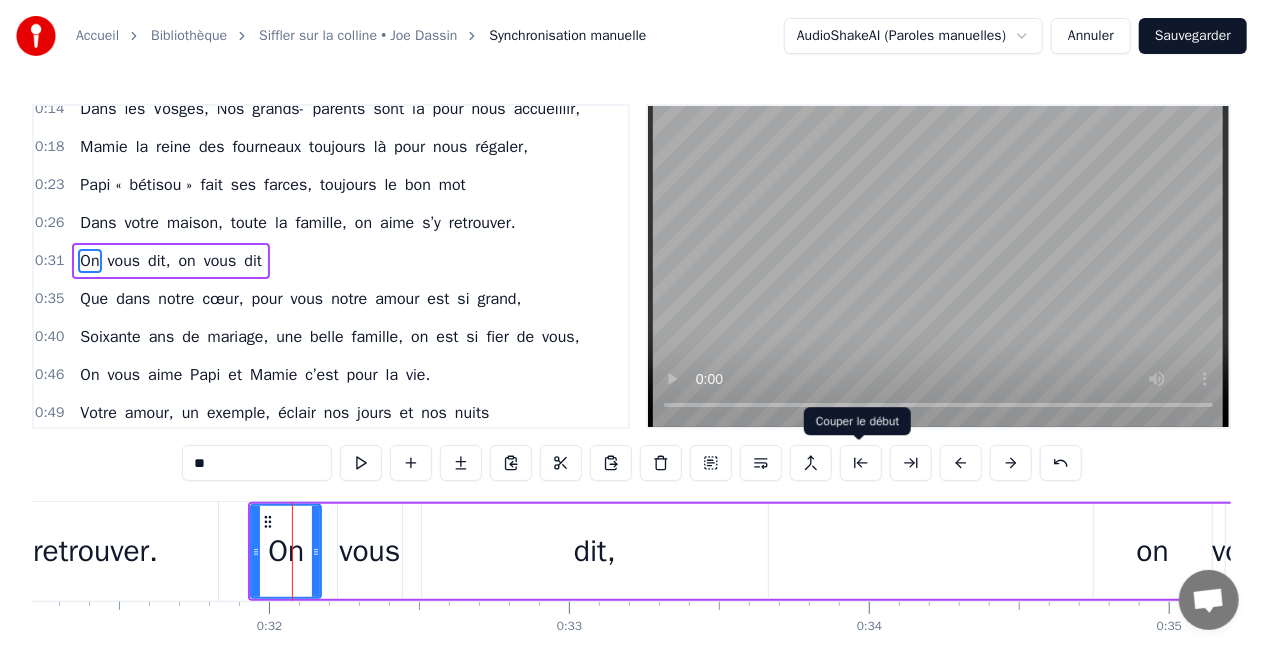 click at bounding box center (861, 463) 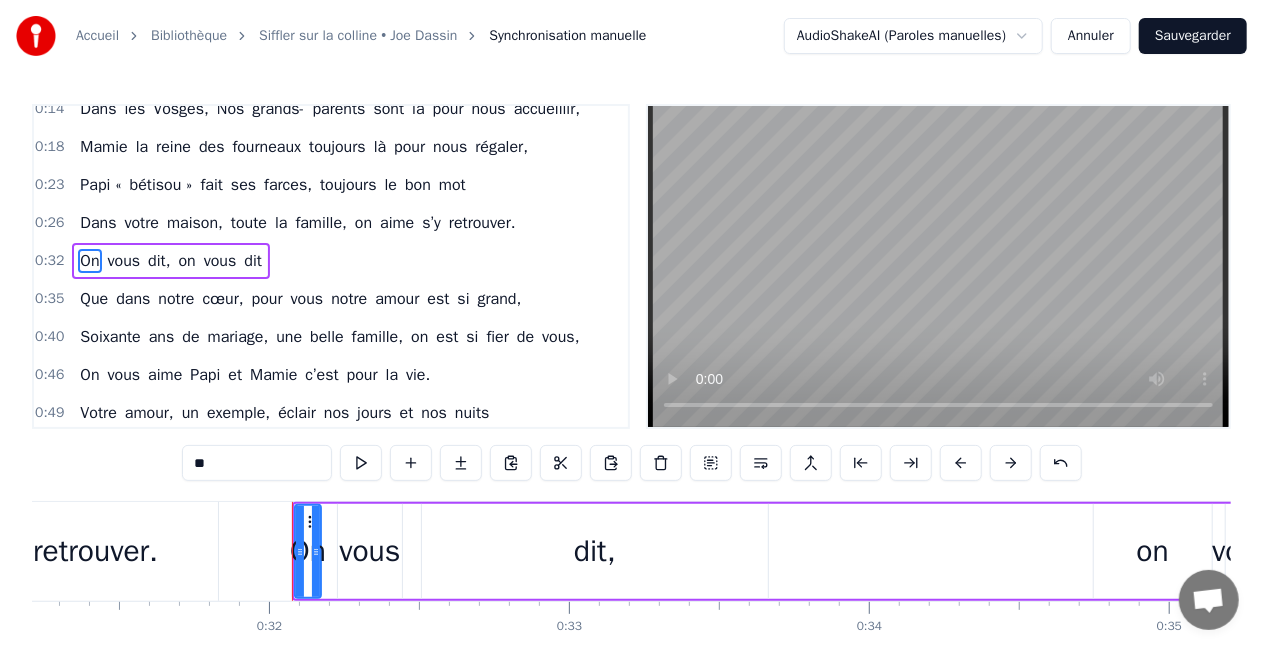 click at bounding box center [861, 463] 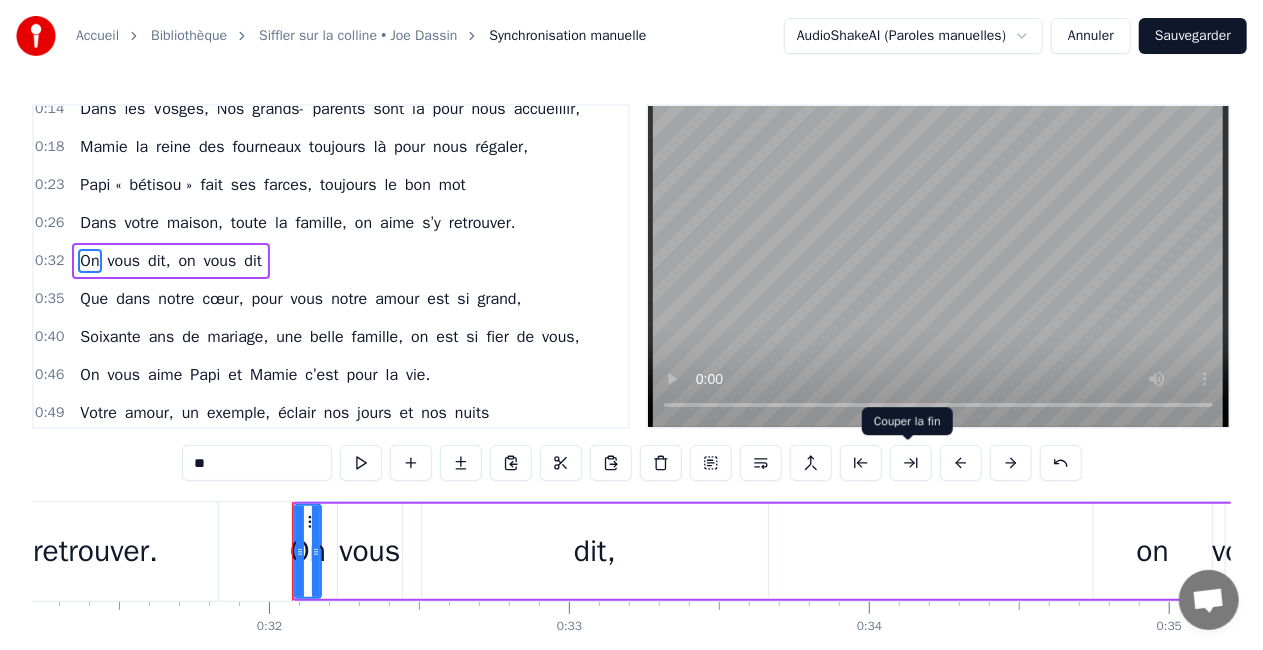 click at bounding box center [911, 463] 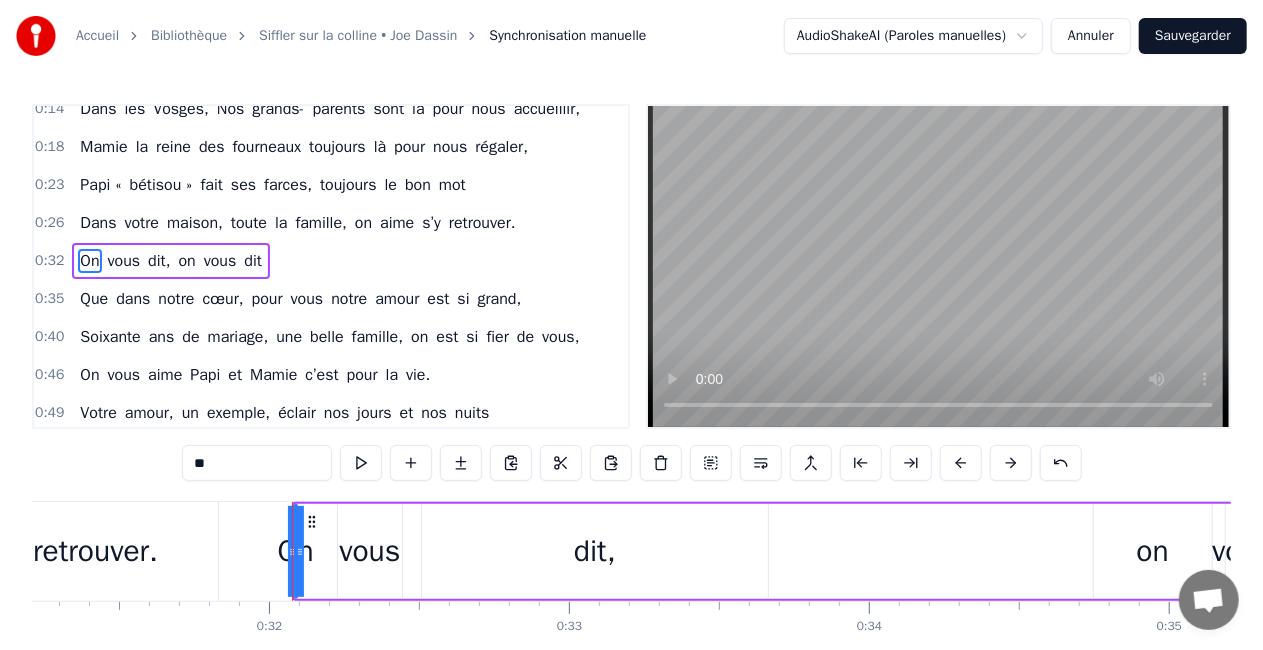 click at bounding box center (911, 463) 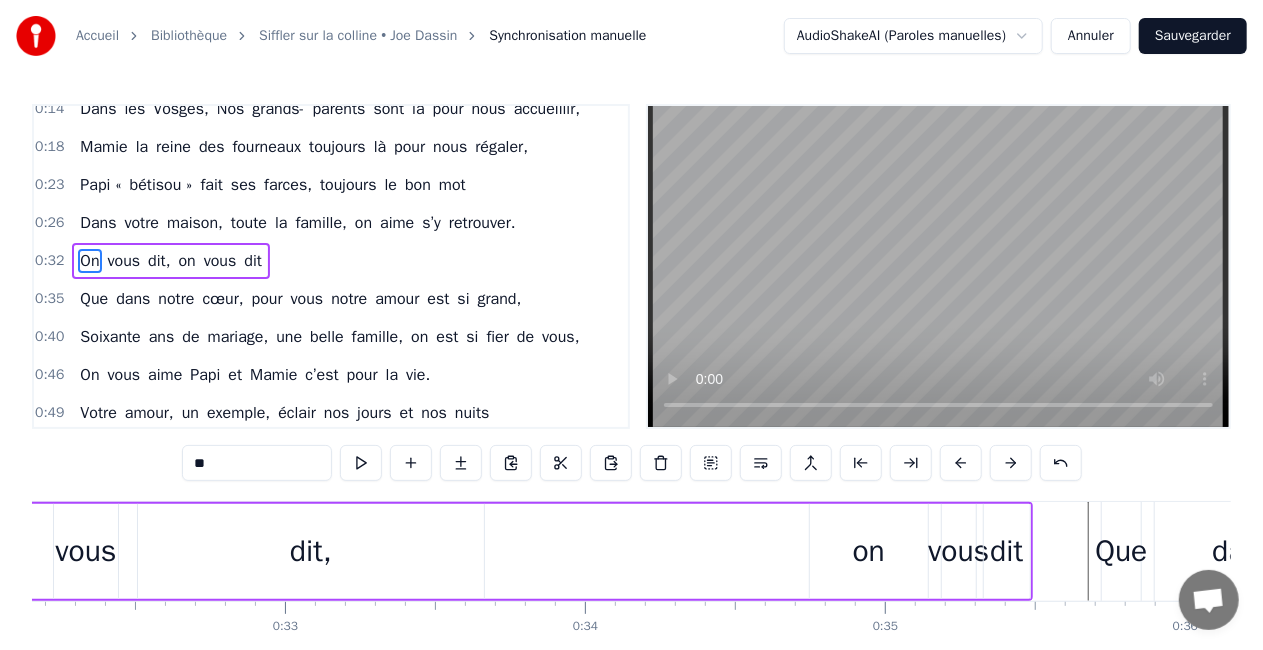 scroll, scrollTop: 0, scrollLeft: 9648, axis: horizontal 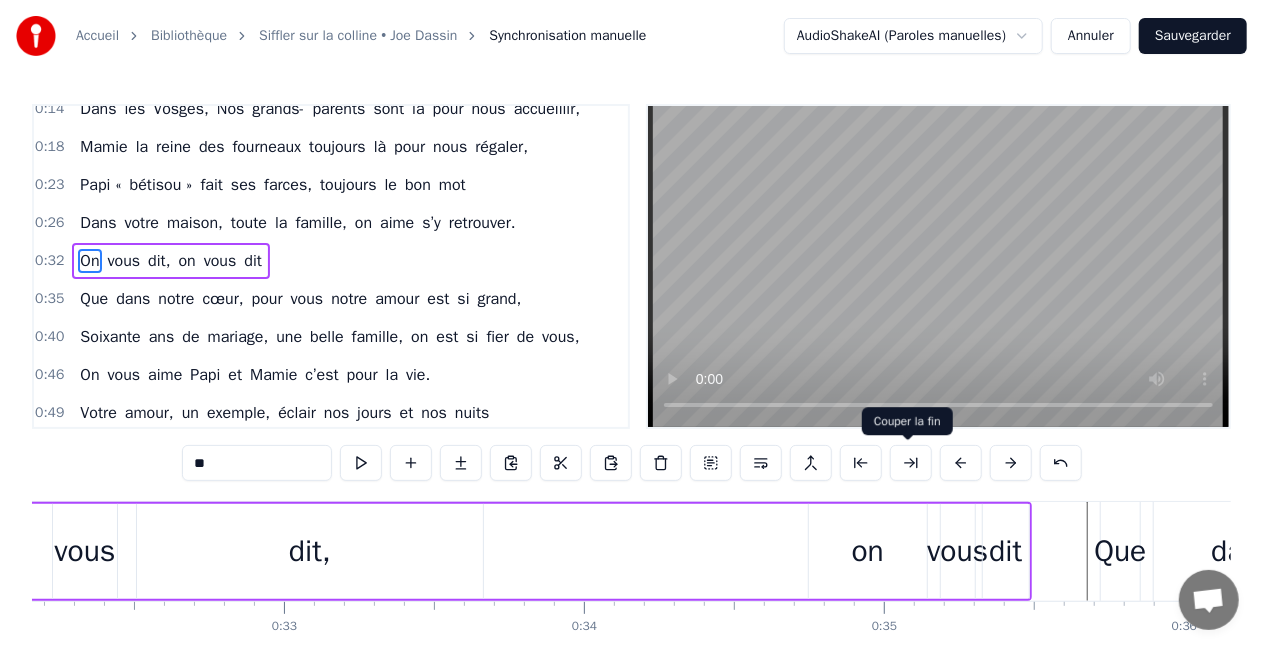 click at bounding box center (911, 463) 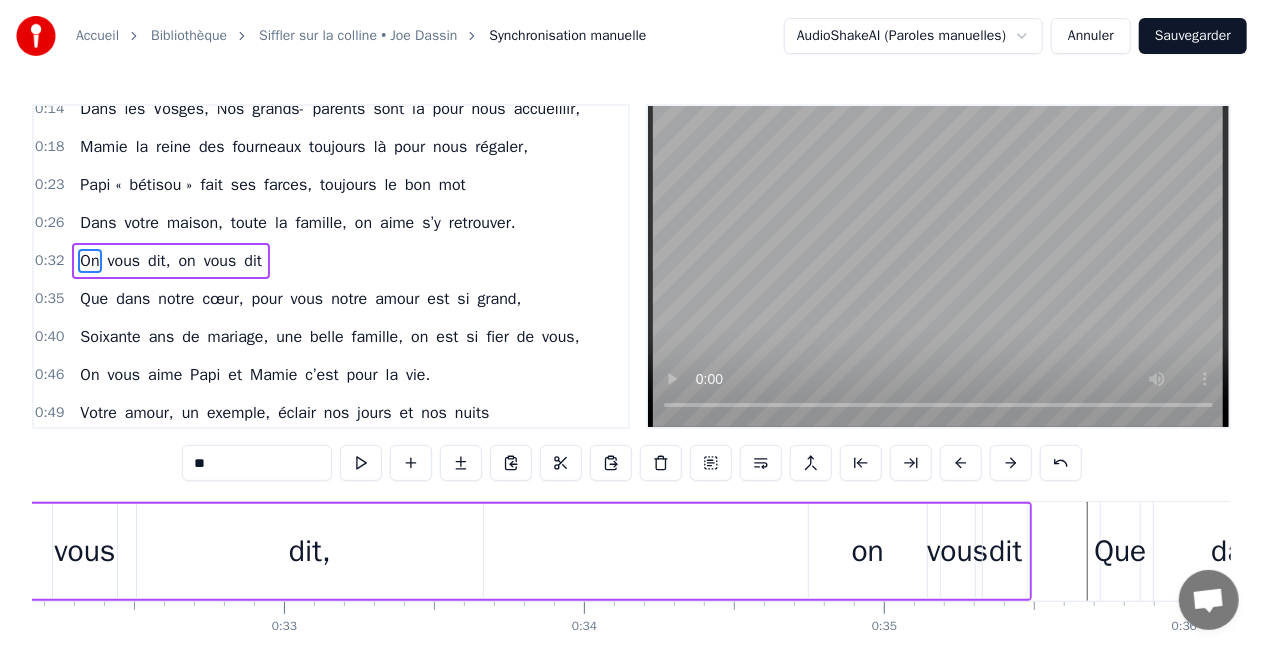 click at bounding box center [911, 463] 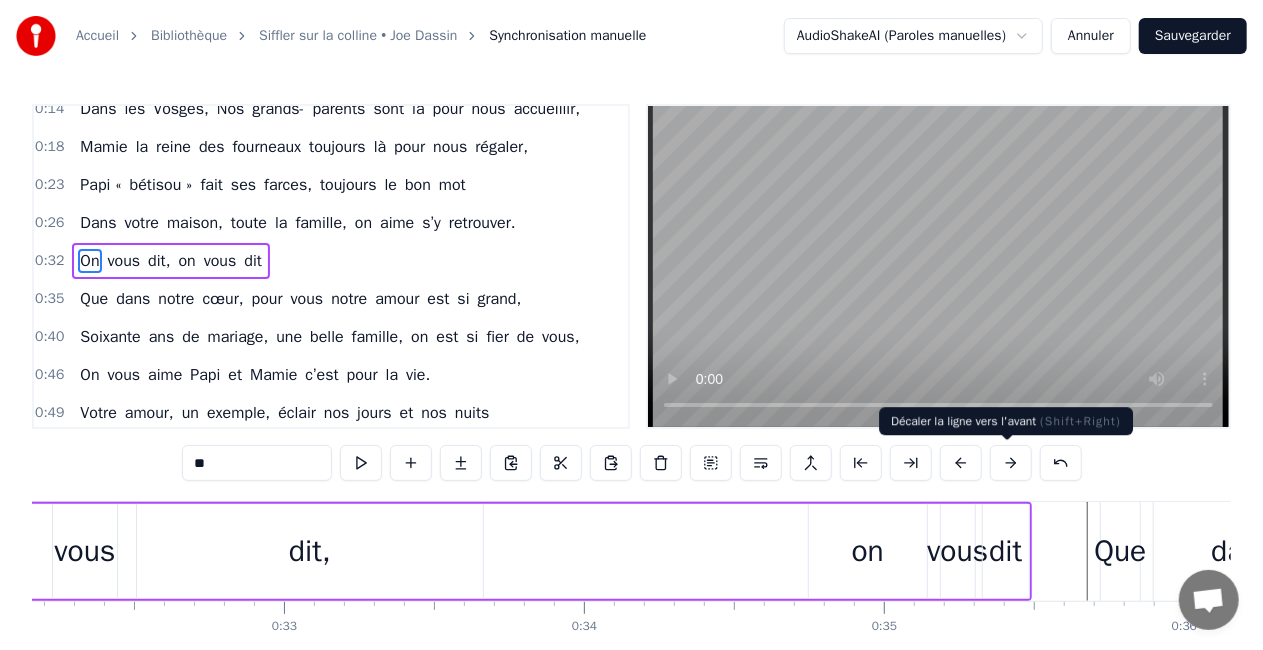 click at bounding box center [1011, 463] 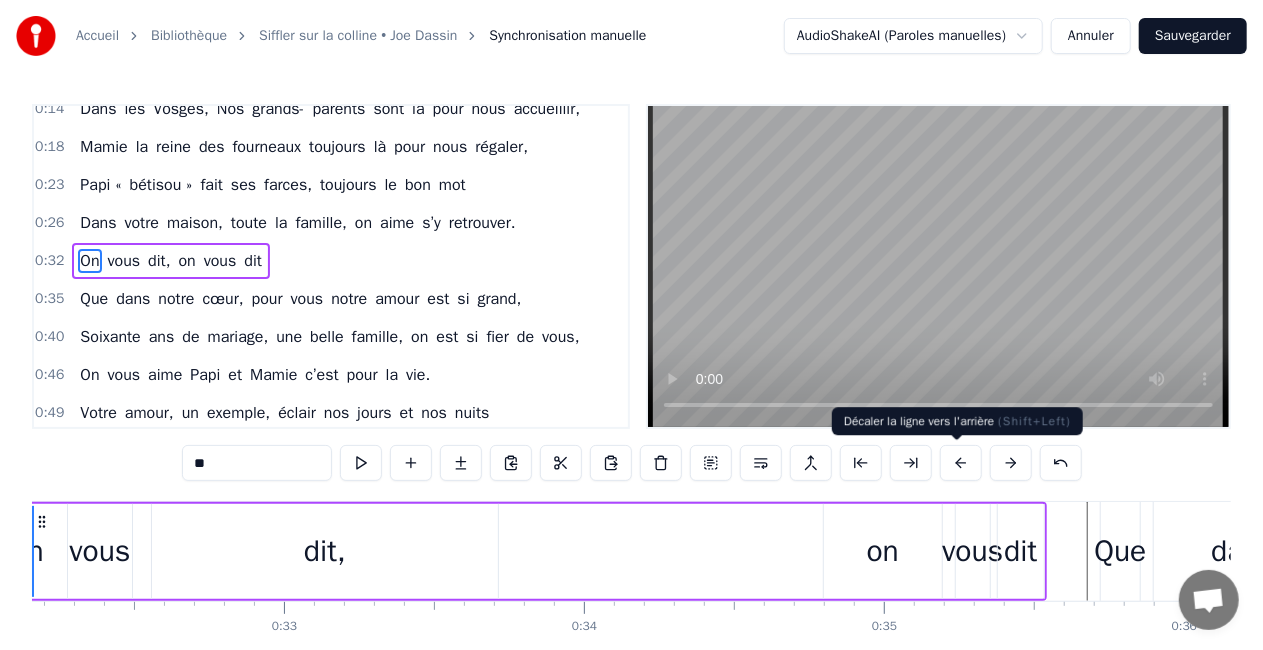 click at bounding box center [961, 463] 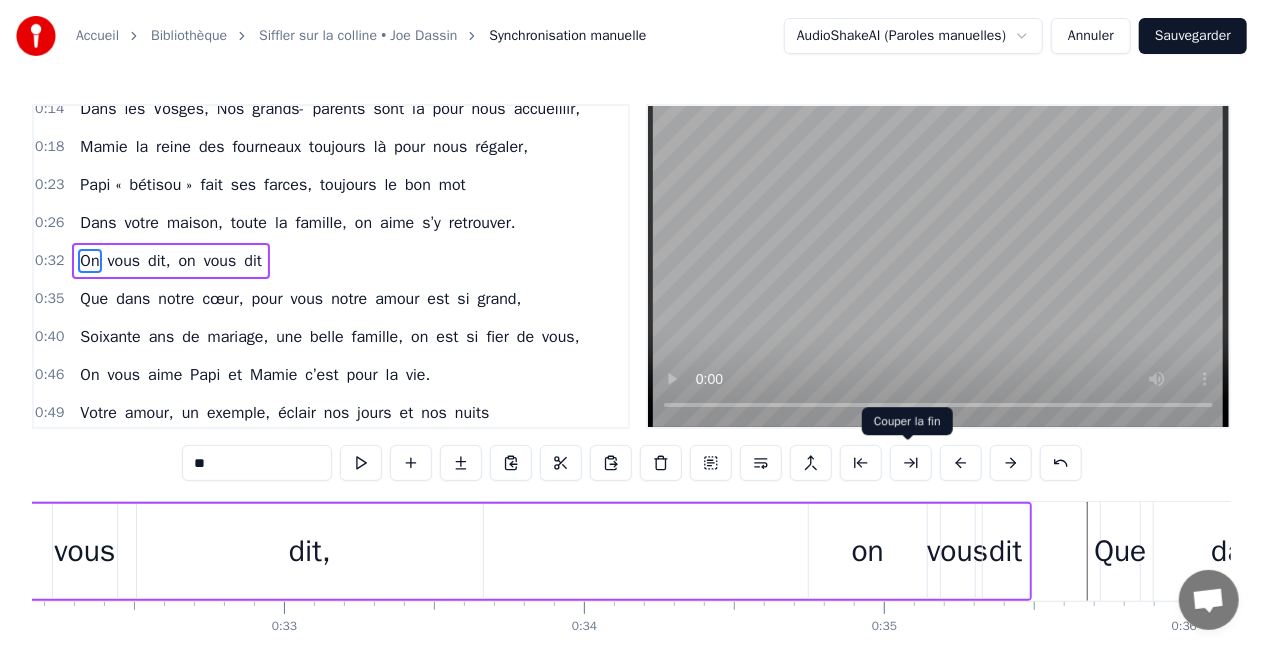 click at bounding box center (911, 463) 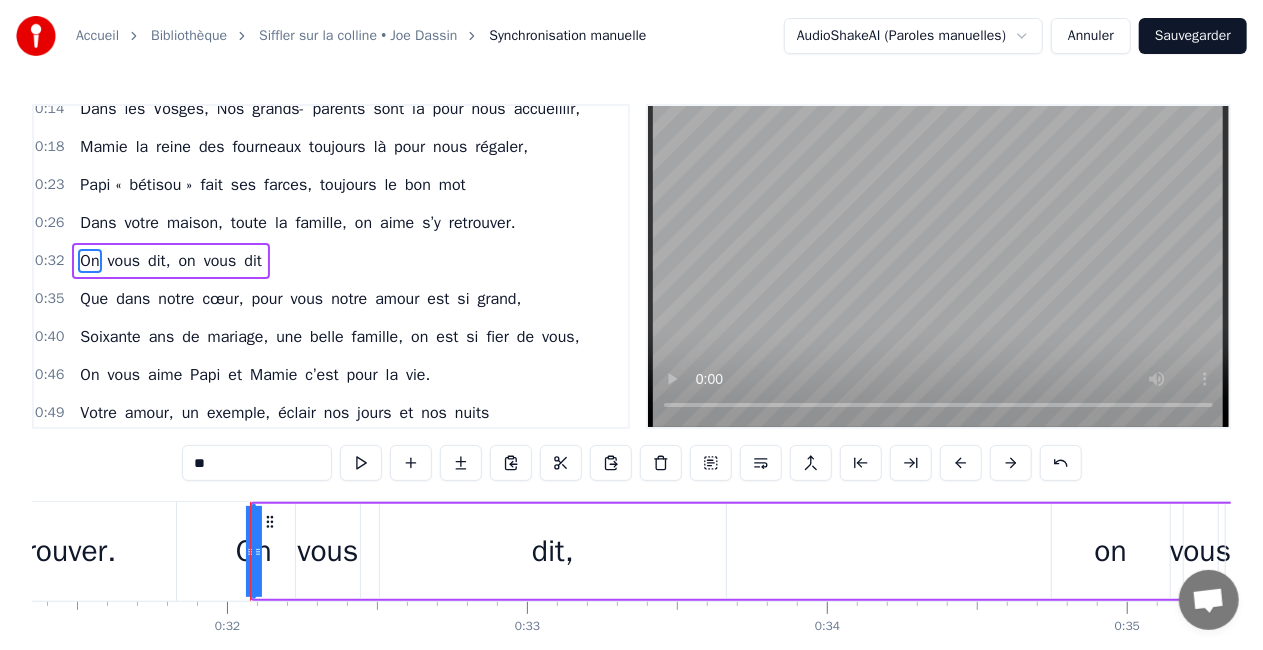 scroll, scrollTop: 0, scrollLeft: 9406, axis: horizontal 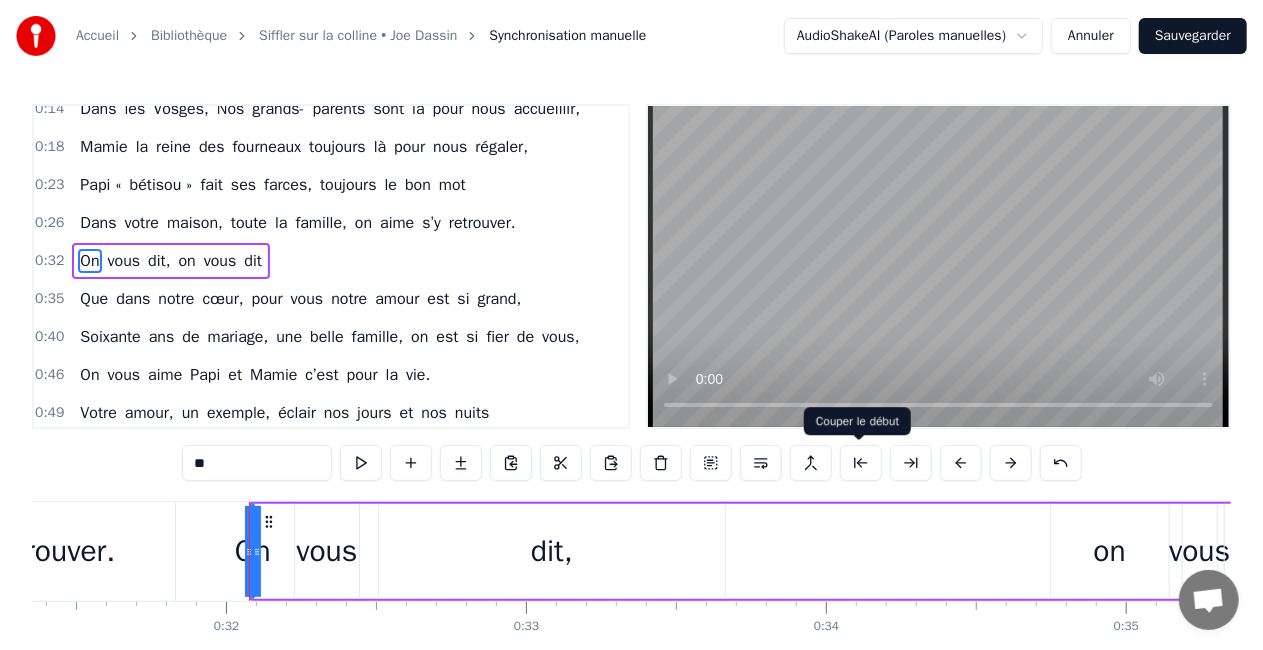 click at bounding box center [861, 463] 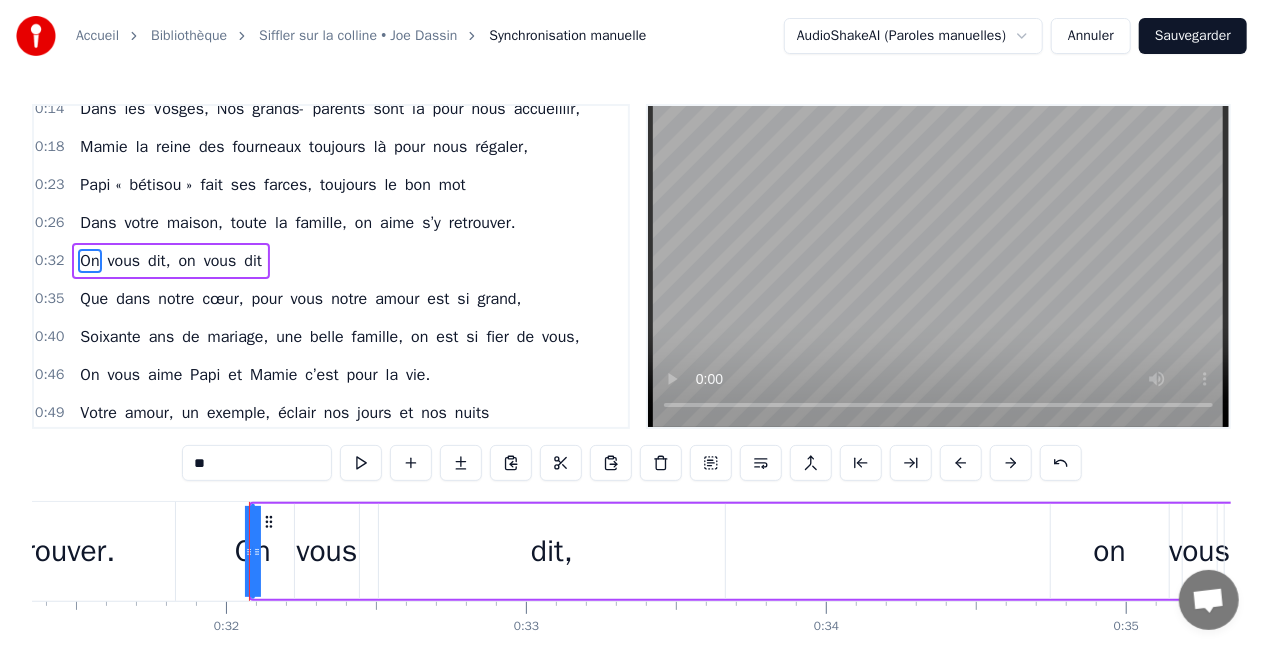 click at bounding box center (861, 463) 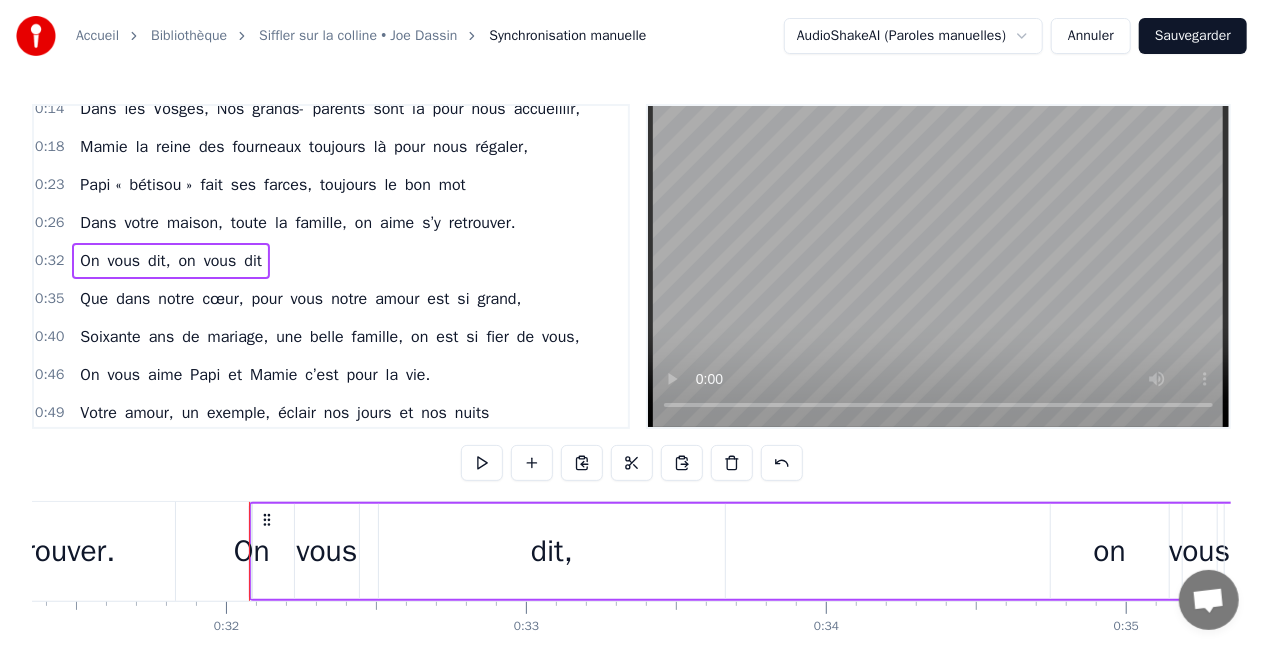 click on "dit," at bounding box center [552, 551] 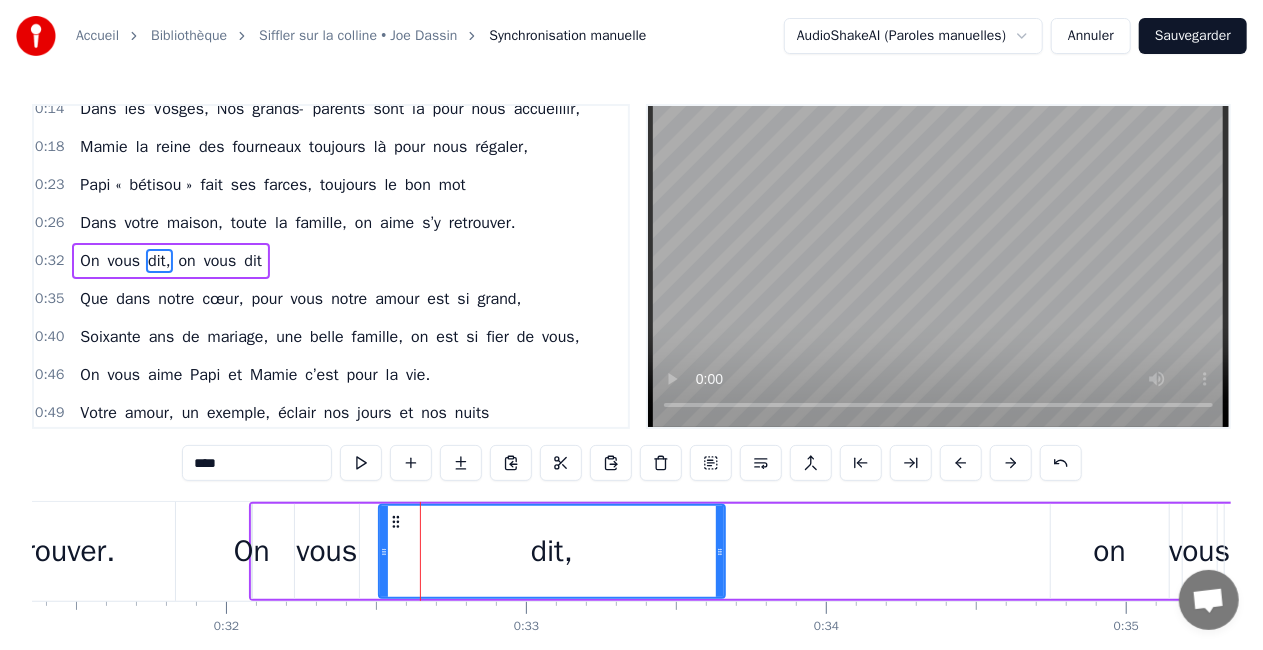 click on "On vous dit, on vous dit" at bounding box center (761, 551) 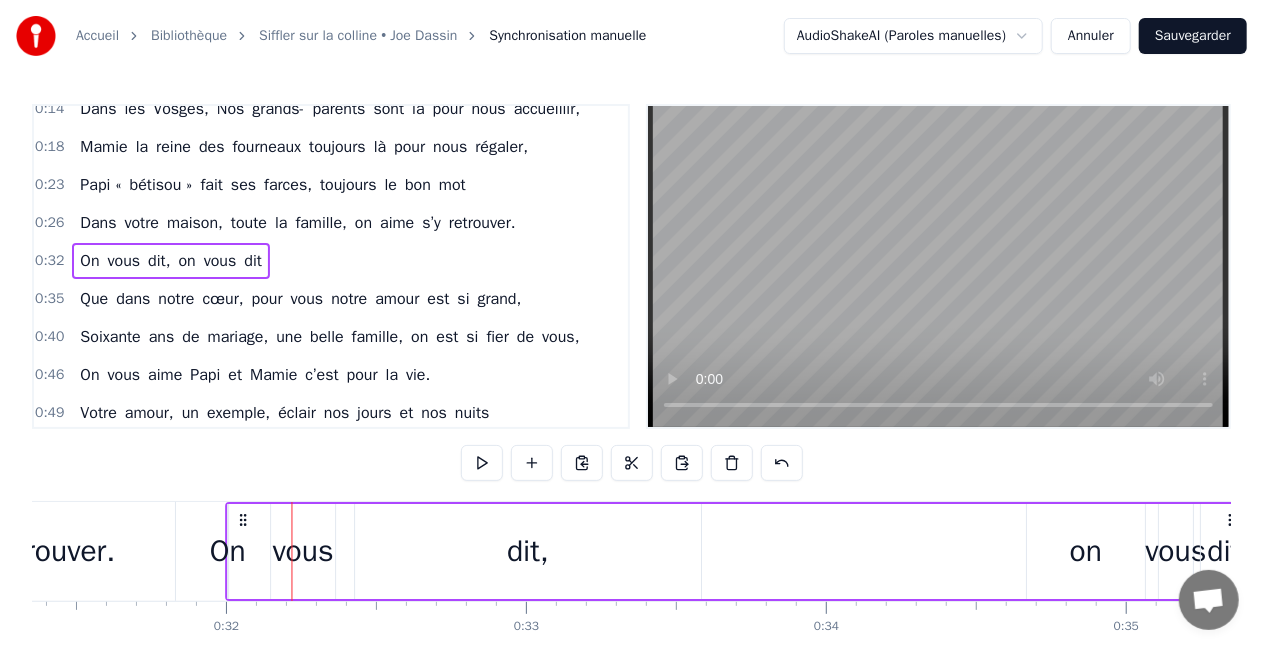 drag, startPoint x: 266, startPoint y: 519, endPoint x: 244, endPoint y: 526, distance: 23.086792 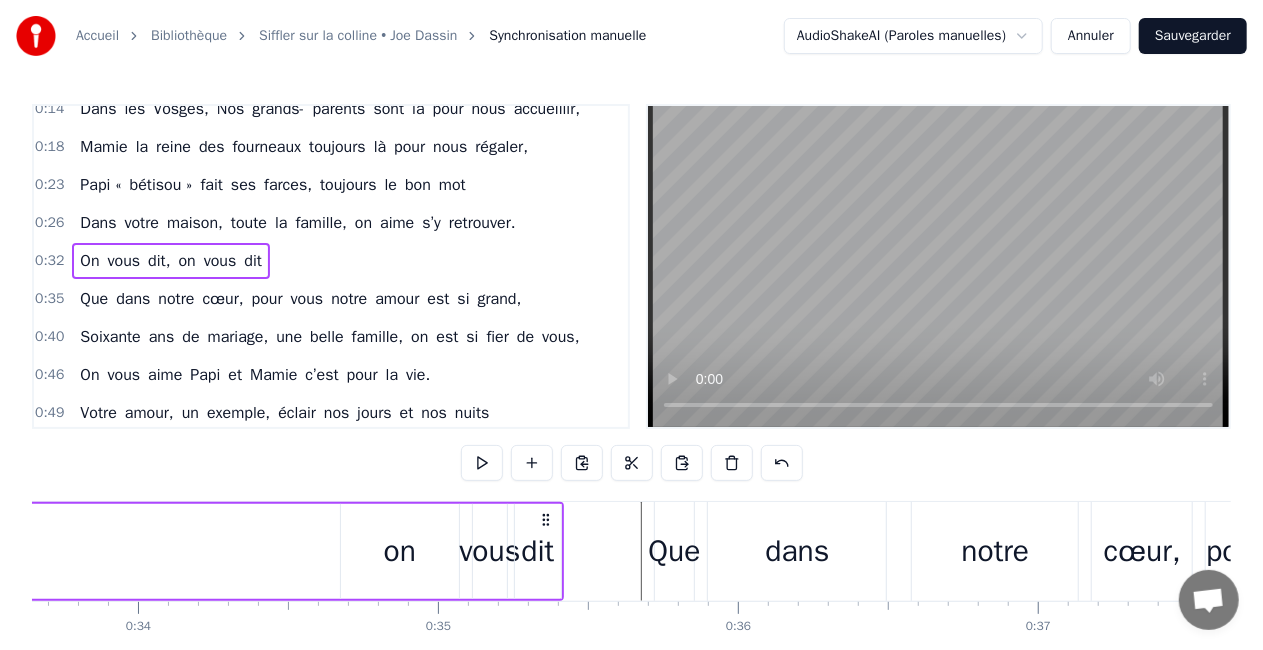 scroll, scrollTop: 0, scrollLeft: 10095, axis: horizontal 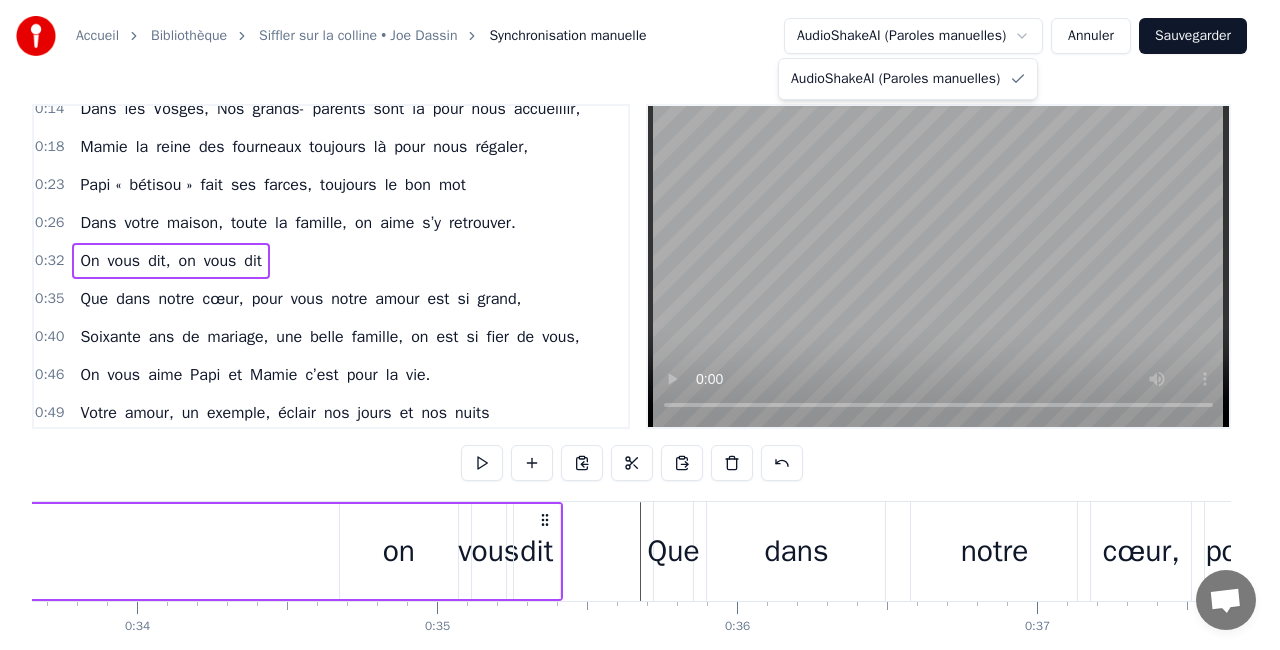 click on "Accueil Bibliothèque Siffler sur la colline • Joe Dassin Synchronisation manuelle AudioShakeAI (Paroles manuelles) Annuler Sauvegarder 0:14 Dans les Vosges, Nos grands- parents sont là pour nous accueillir, 0:18 Mamie la reine des fourneaux toujours là pour nous régaler, 0:23 Papi « bétisou » fait ses farces, toujours le bon mot 0:26 Dans votre maison, toute la famille, on aime s’y retrouver. 0:32 On vous dit, on vous dit 0:35 Que dans notre cœur, pour vous notre amour est si grand, 0:40 Soixante ans de mariage, une belle famille, on est si fier de vous, 0:46 On vous aime Papi et Mamie c’est pour la vie. 0:49 Votre amour, un exemple, éclair nos jours et nos nuits 0:51 Zaï- zaï- zaï- zaï 0:54 Zaï- zaï- zaï- zaï 0:56 Zaï- zaï- zaï- zaï 0:58 Zaï- zaï- zaï- zaï 1:00 Woh- oh, woh- oh 1:01 Woh- oh, woh- oh 1:02 Les vacances chez vous, C'est la fête, Le bonheur, 1:05 Même quand Papi nous fait Travailler à toute heure ! 1:07 Déplacer son bazar du jardin au grenier 1:10 Mais surtout" at bounding box center (640, 367) 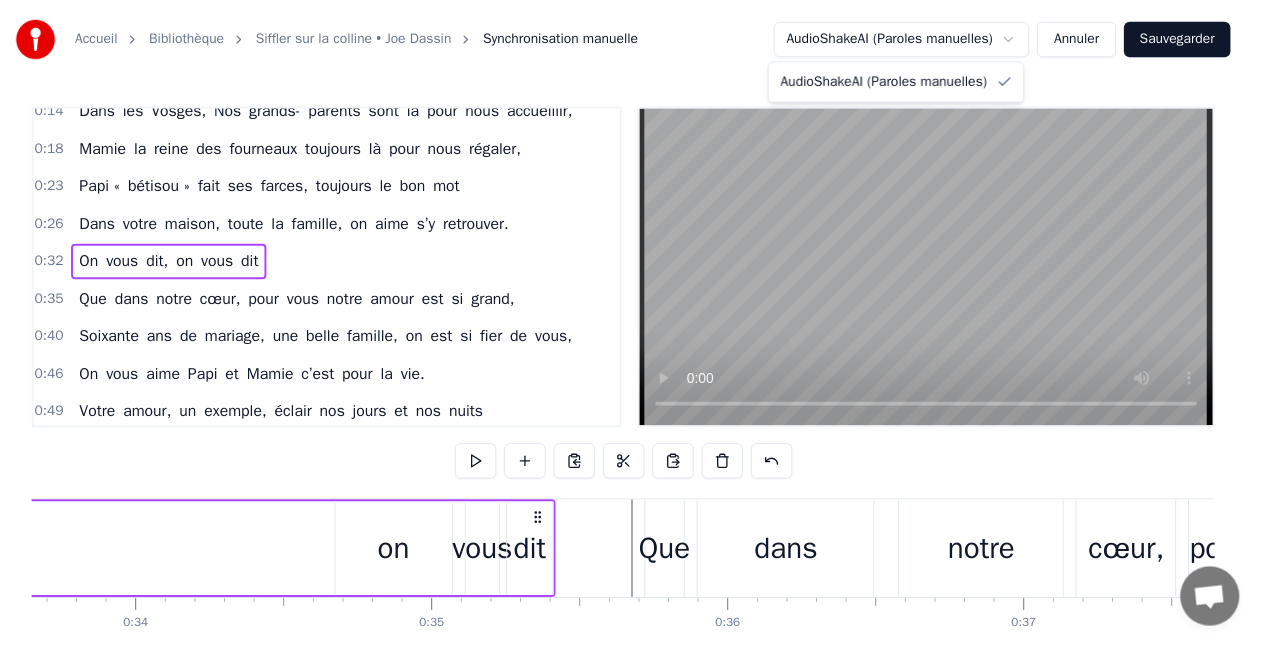 scroll, scrollTop: 16, scrollLeft: 8, axis: both 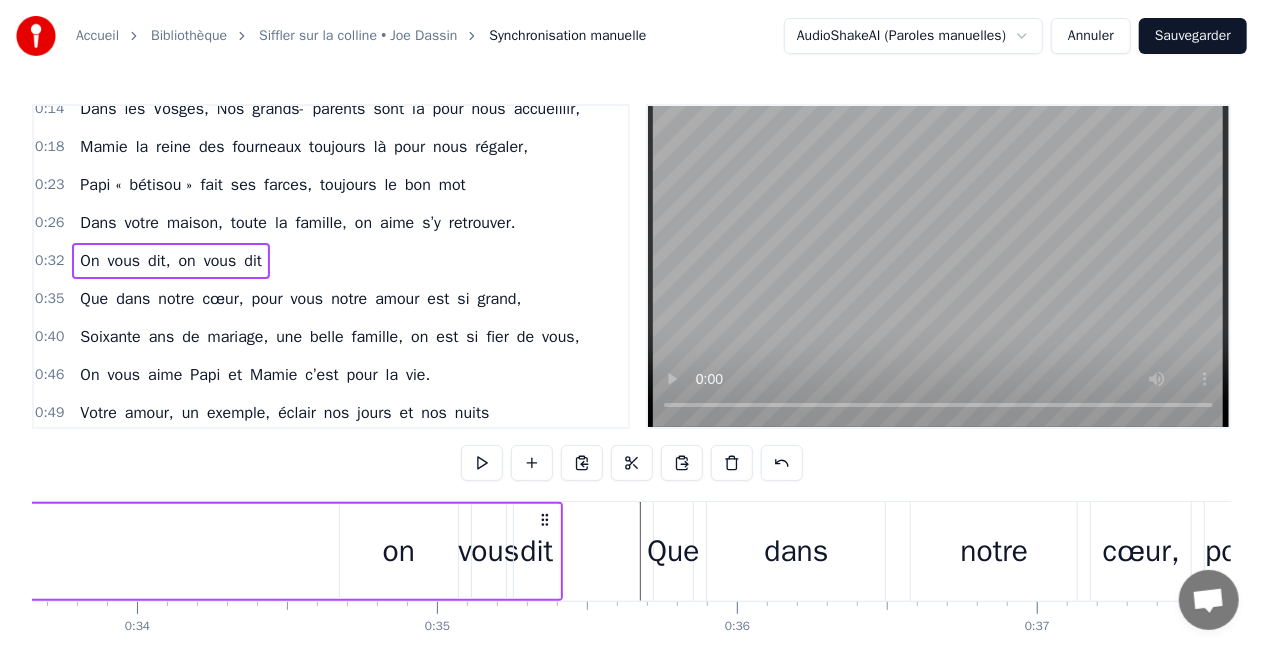 click on "Accueil Bibliothèque Siffler sur la colline • Joe Dassin Synchronisation manuelle AudioShakeAI (Paroles manuelles) Annuler Sauvegarder 0:14 Dans les Vosges, Nos grands- parents sont là pour nous accueillir, 0:18 Mamie la reine des fourneaux toujours là pour nous régaler, 0:23 Papi « bétisou » fait ses farces, toujours le bon mot 0:26 Dans votre maison, toute la famille, on aime s’y retrouver. 0:32 On vous dit, on vous dit 0:35 Que dans notre cœur, pour vous notre amour est si grand, 0:40 Soixante ans de mariage, une belle famille, on est si fier de vous, 0:46 On vous aime Papi et Mamie c’est pour la vie. 0:49 Votre amour, un exemple, éclair nos jours et nos nuits 0:51 Zaï- zaï- zaï- zaï 0:54 Zaï- zaï- zaï- zaï 0:56 Zaï- zaï- zaï- zaï 0:58 Zaï- zaï- zaï- zaï 1:00 Woh- oh, woh- oh 1:01 Woh- oh, woh- oh 1:02 Les vacances chez vous, C'est la fête, Le bonheur, 1:05 Même quand Papi nous fait Travailler à toute heure ! 1:07 Déplacer son bazar du jardin au grenier 1:10 Mais surtout" at bounding box center [631, 367] 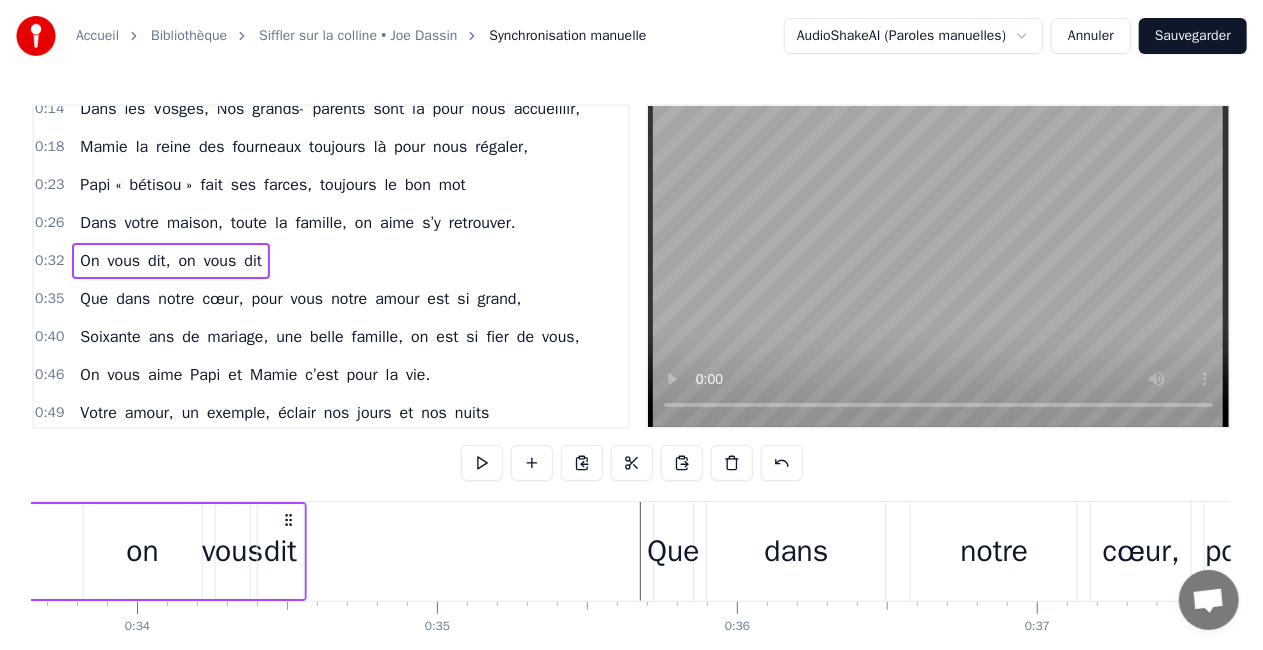 drag, startPoint x: 543, startPoint y: 522, endPoint x: 284, endPoint y: 515, distance: 259.09457 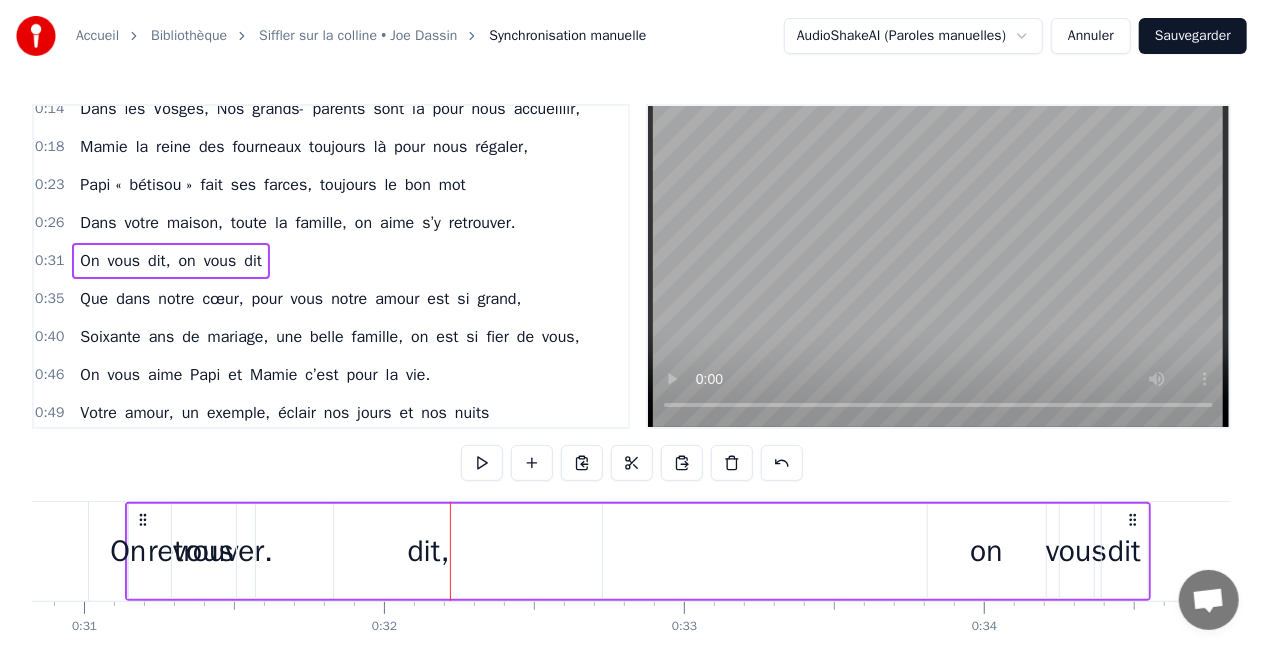 scroll, scrollTop: 0, scrollLeft: 9249, axis: horizontal 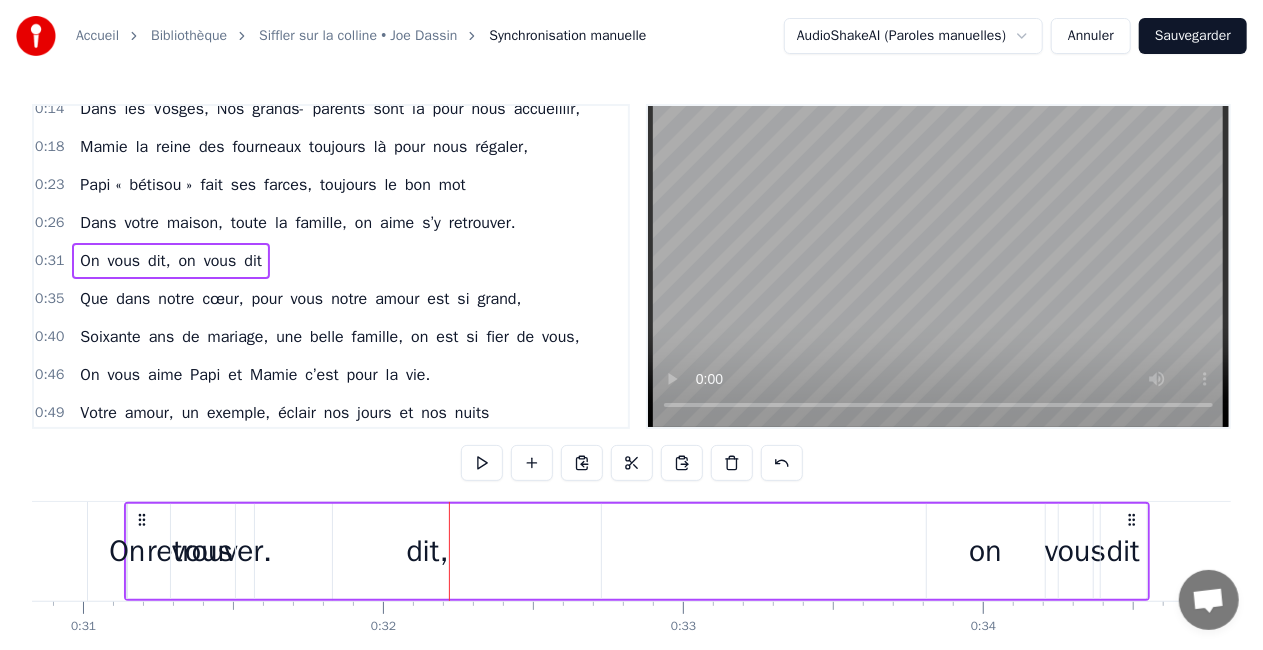 drag, startPoint x: 174, startPoint y: 256, endPoint x: 74, endPoint y: 289, distance: 105.30432 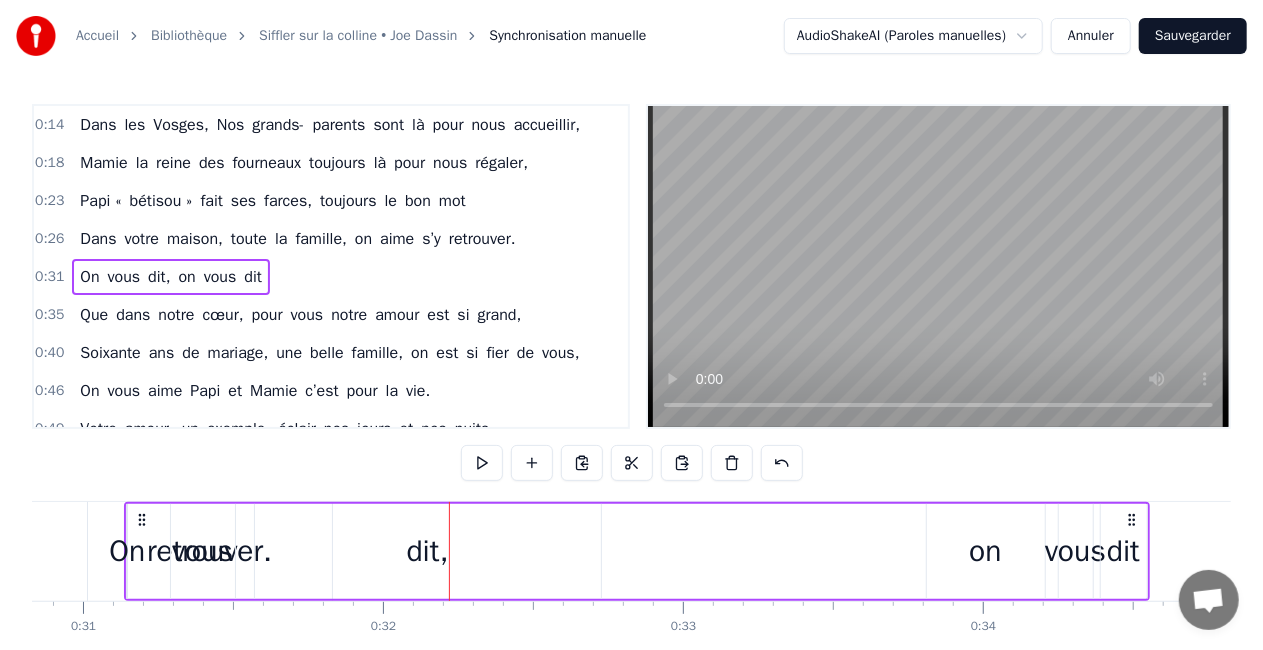 click on "Siffler sur la colline • Joe Dassin" at bounding box center (358, 36) 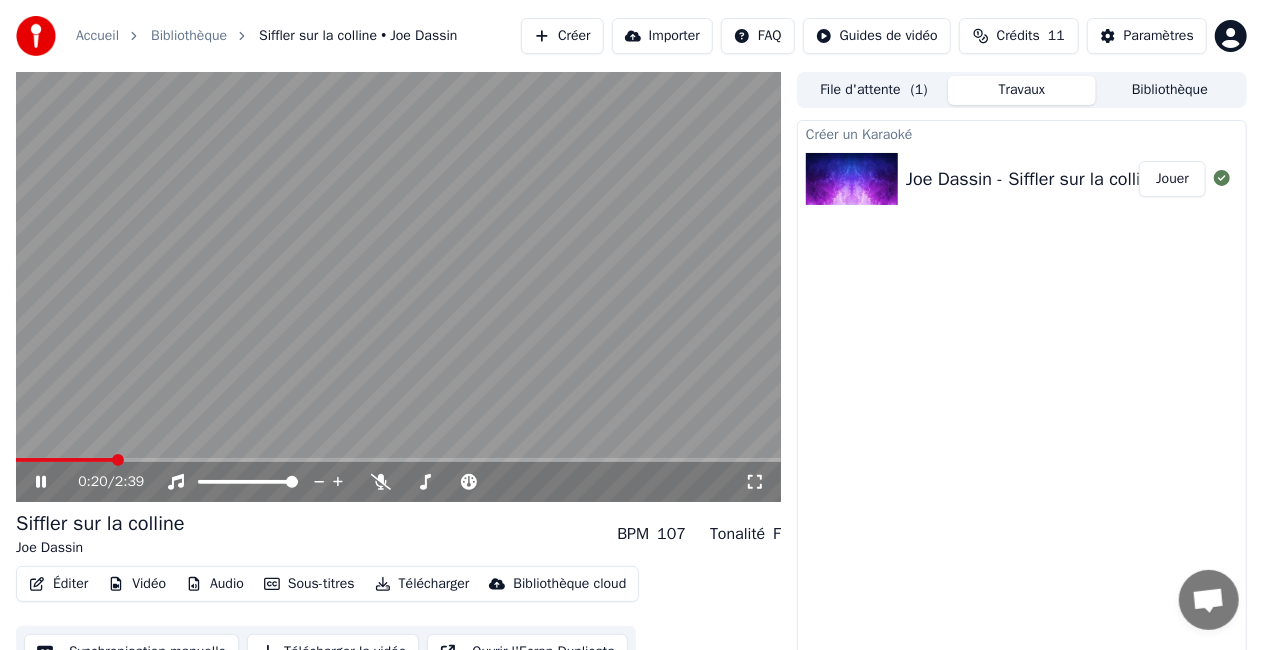 click 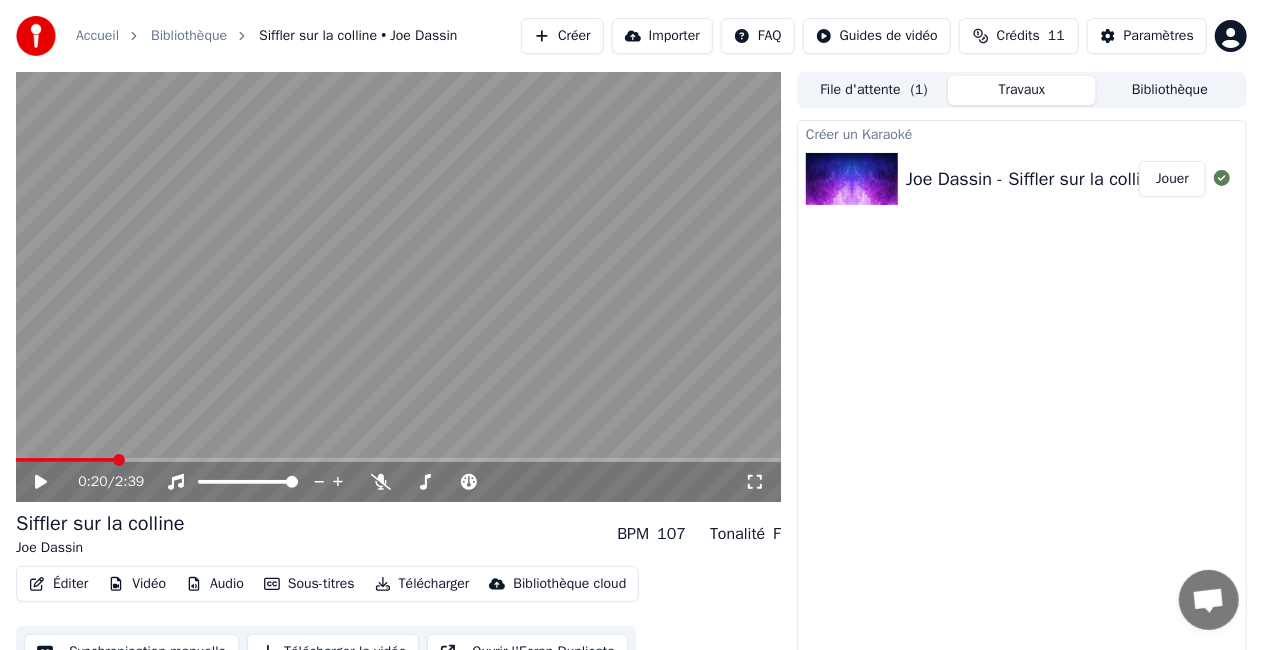 scroll, scrollTop: 28, scrollLeft: 0, axis: vertical 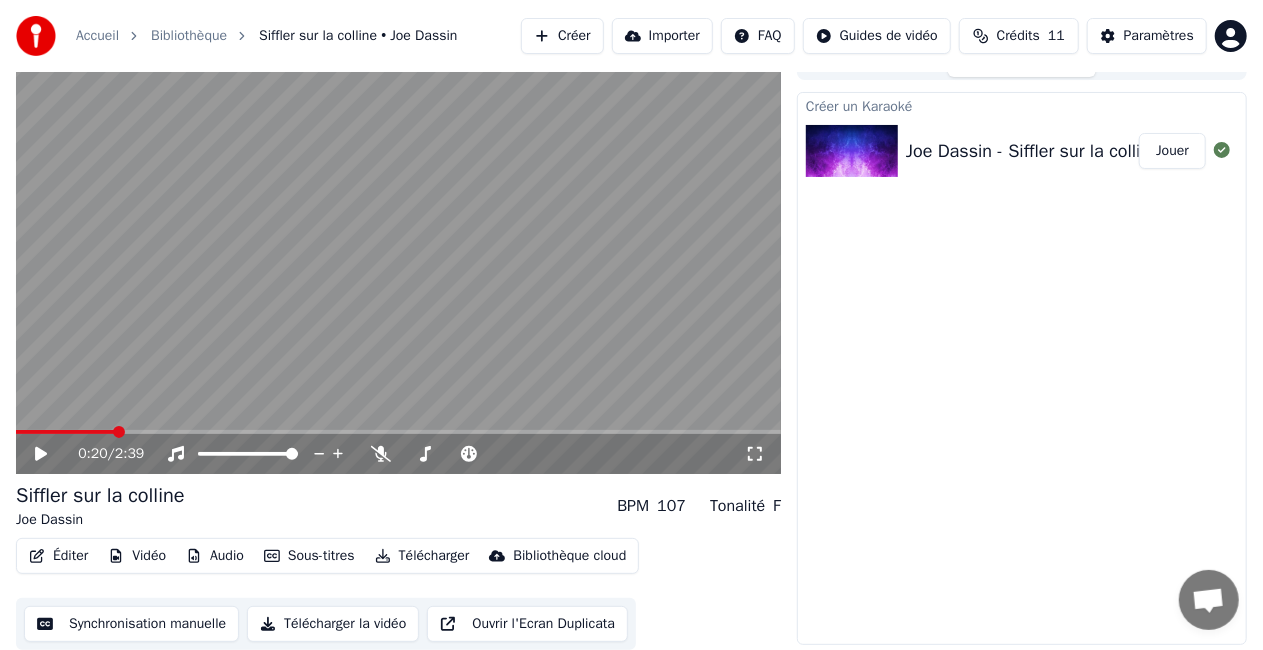 click on "Éditer" at bounding box center [58, 556] 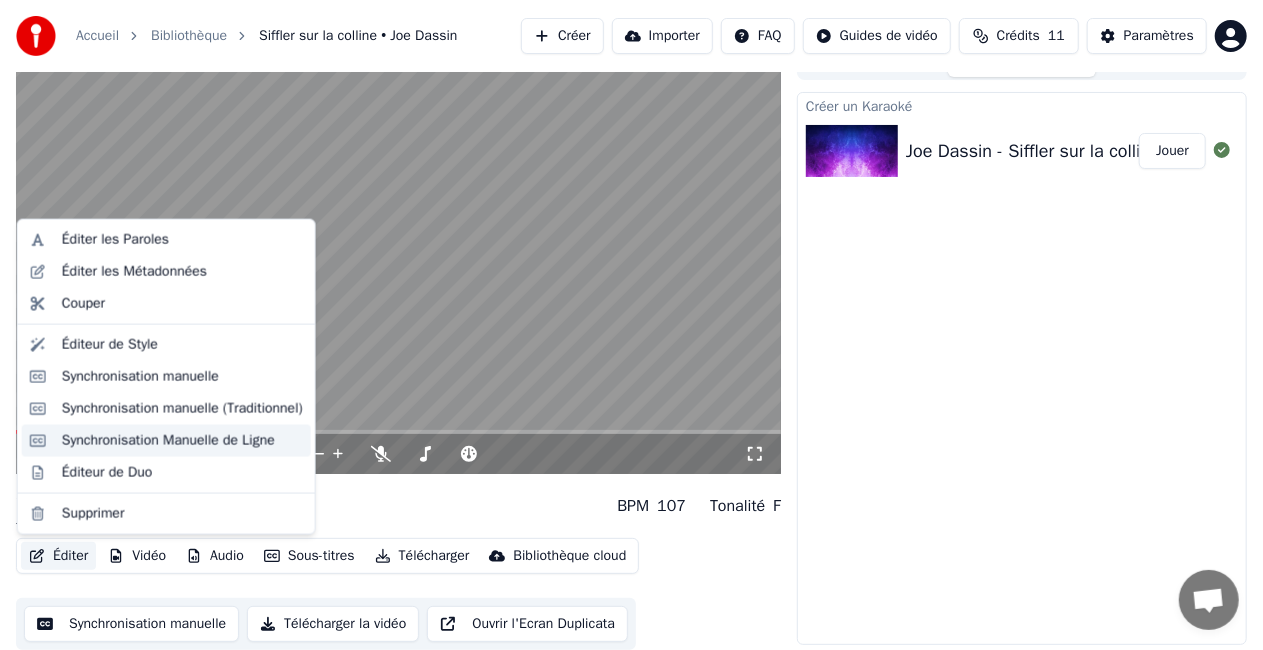click on "Synchronisation Manuelle de Ligne" at bounding box center [168, 441] 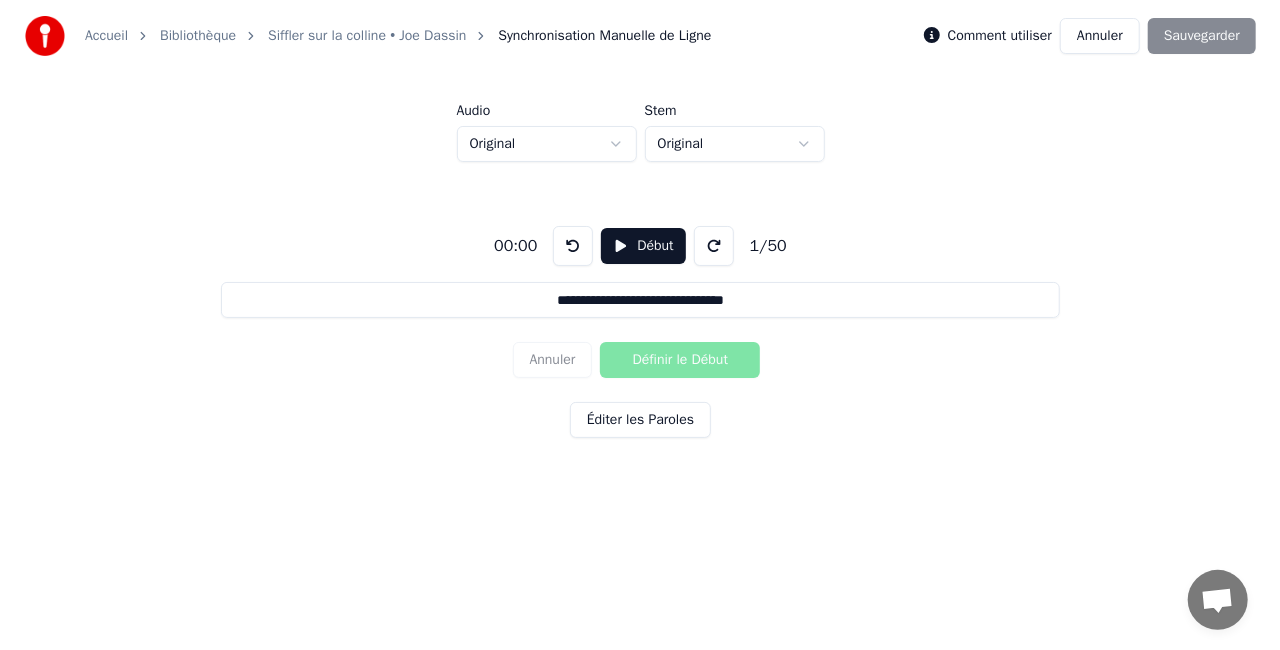 scroll, scrollTop: 0, scrollLeft: 0, axis: both 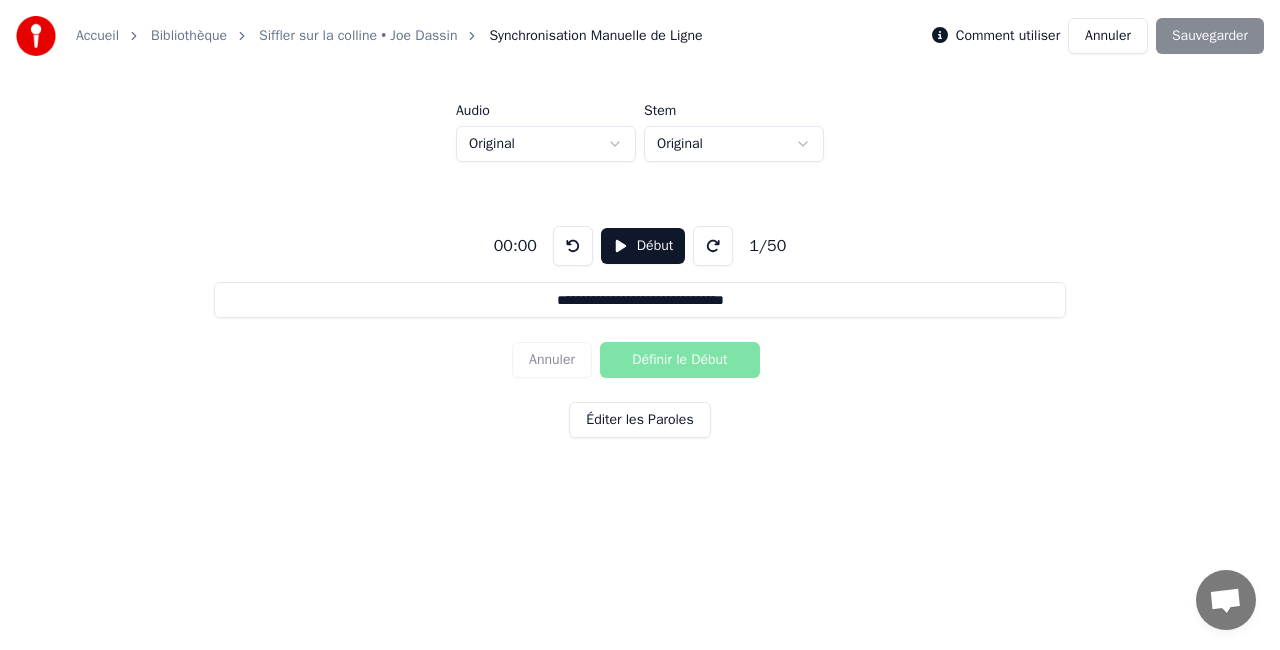 click on "Début" at bounding box center [643, 246] 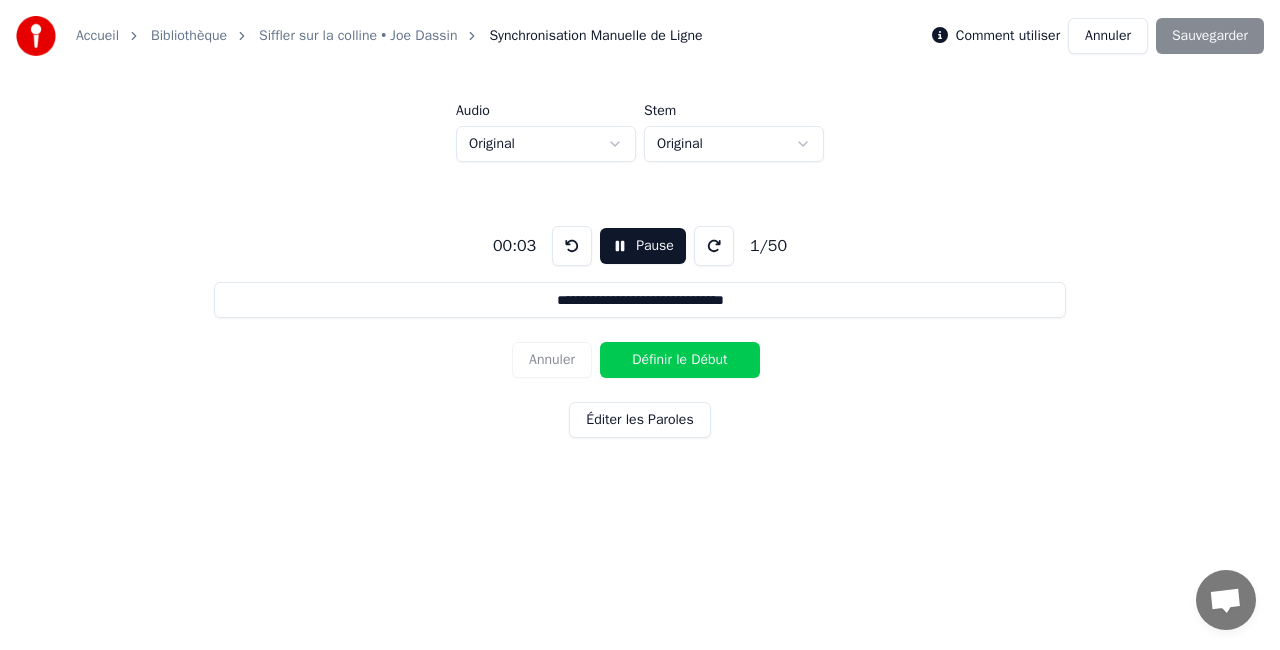 click on "Pause" at bounding box center (643, 246) 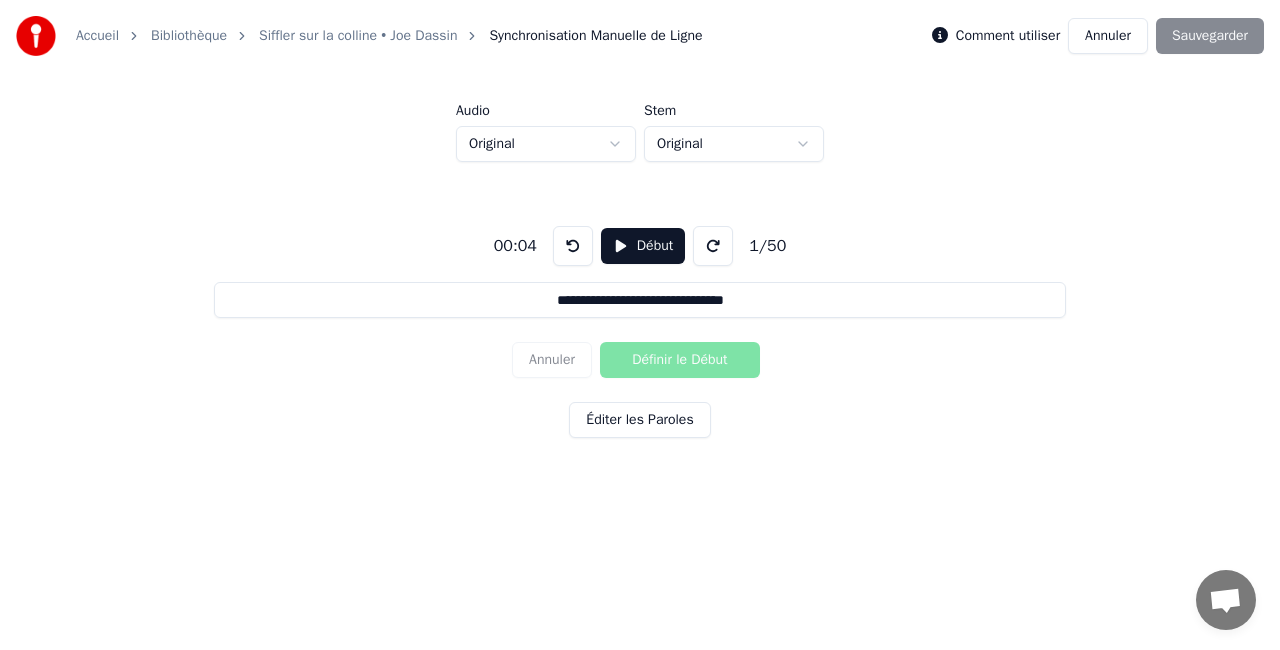 click on "Début" at bounding box center [643, 246] 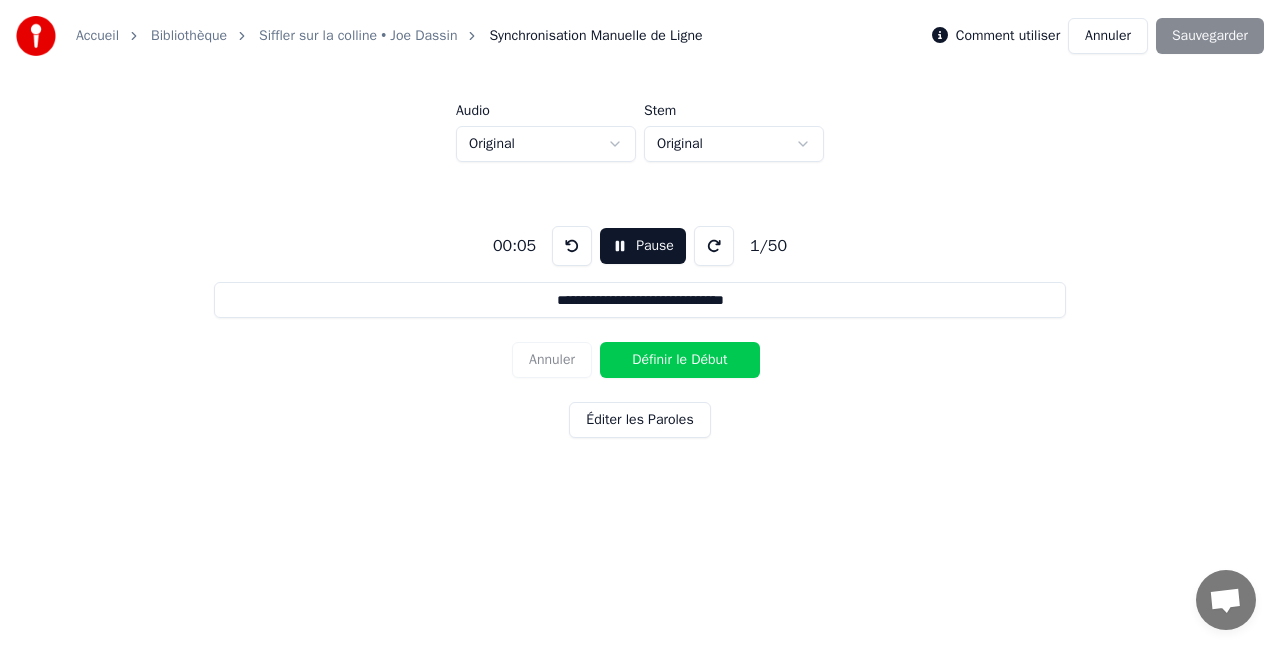 click on "Définir le Début" at bounding box center [680, 360] 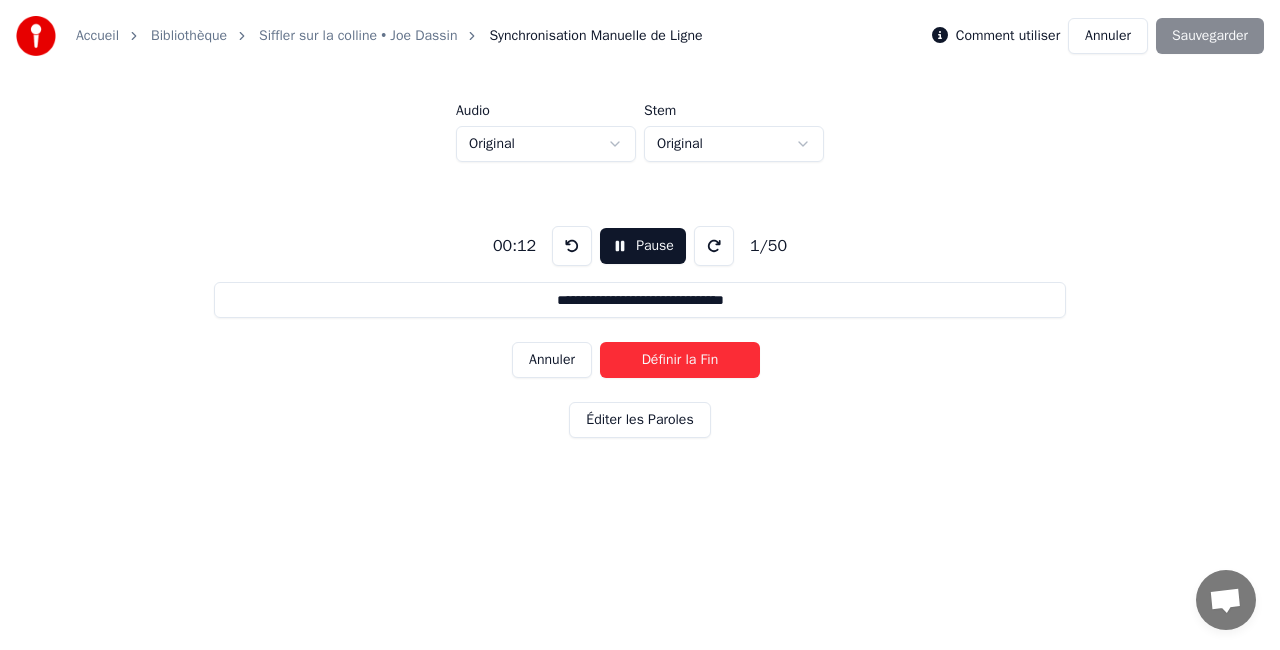 click on "Définir la Fin" at bounding box center (680, 360) 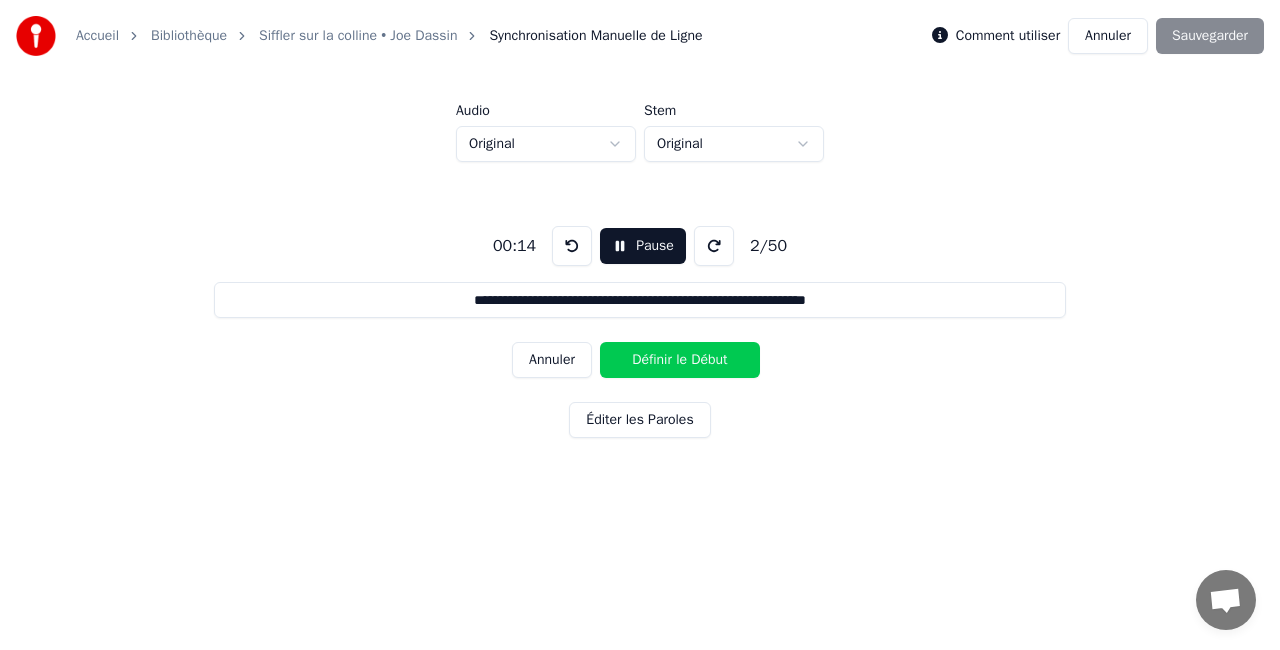 click on "Définir le Début" at bounding box center [680, 360] 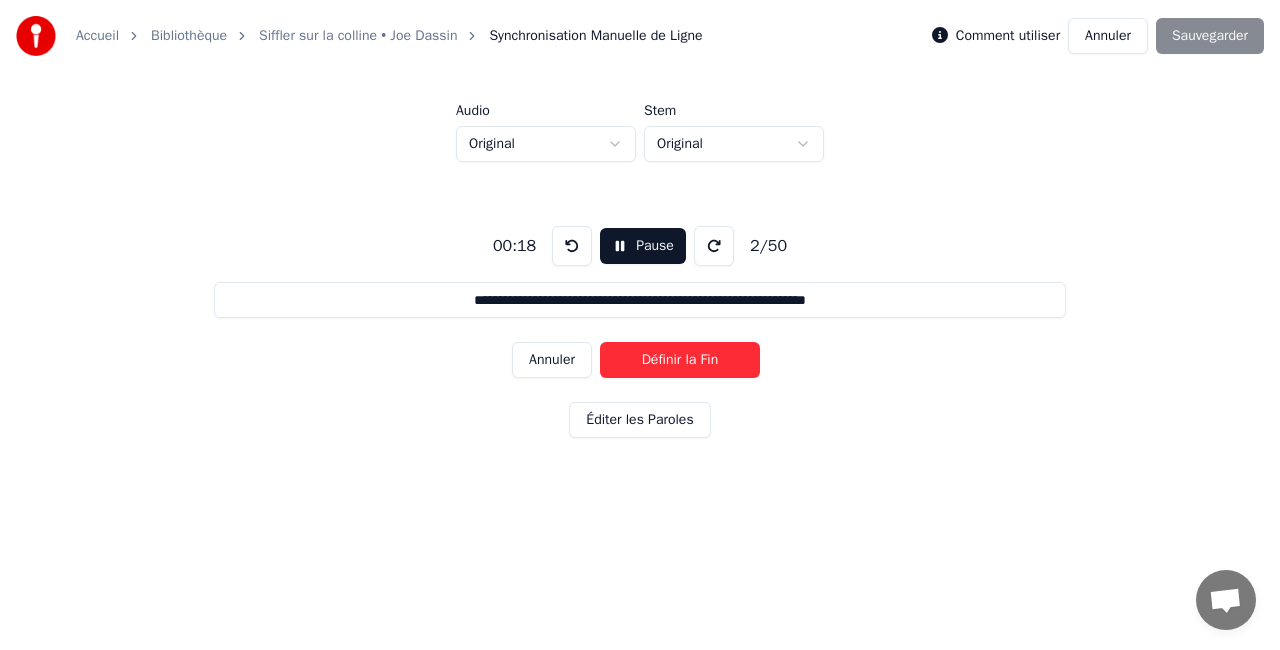 click on "Définir la Fin" at bounding box center (680, 360) 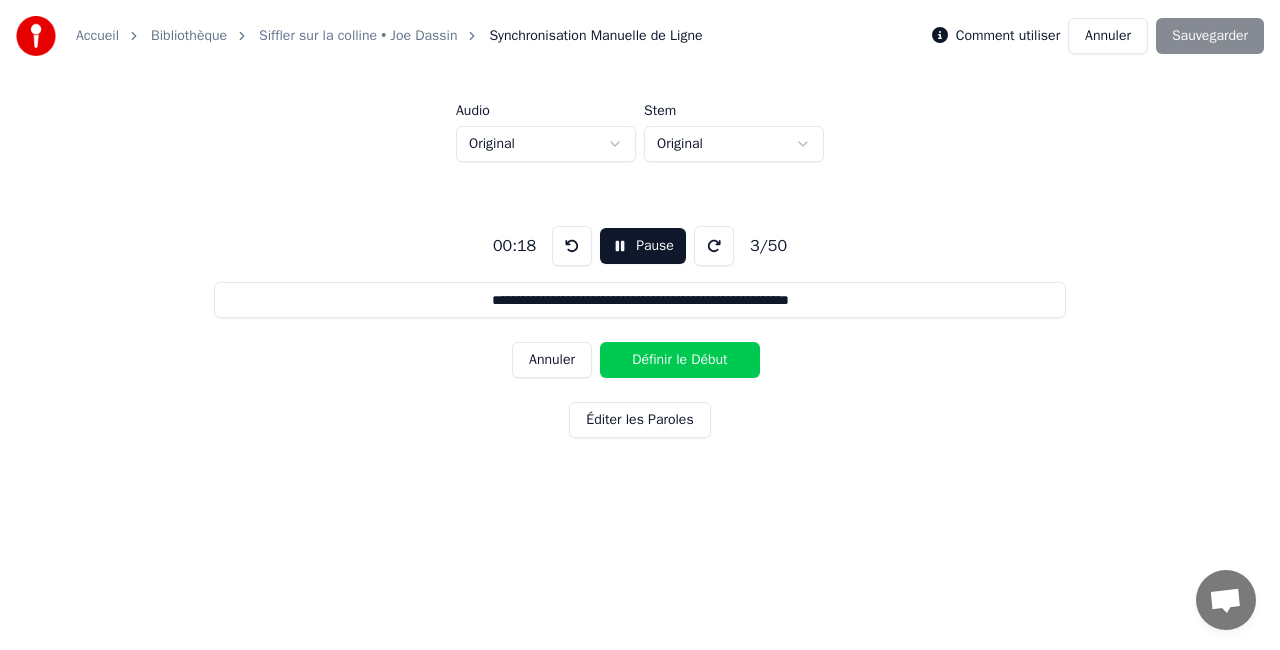 click on "Définir le Début" at bounding box center [680, 360] 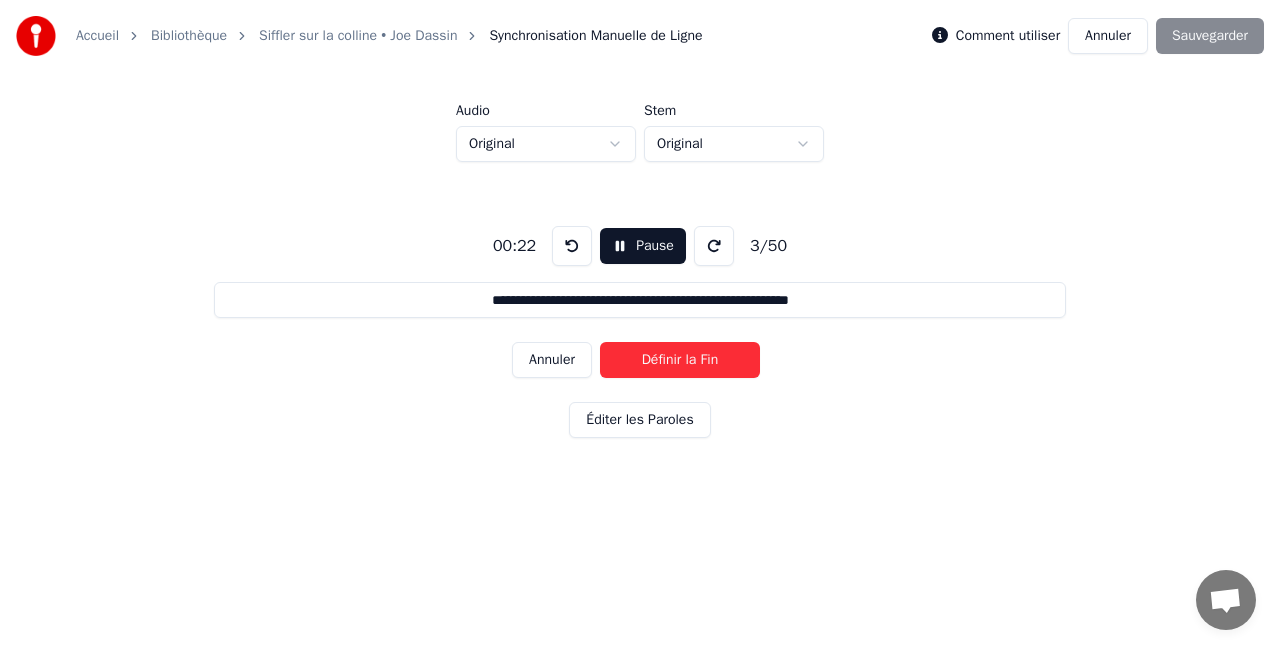click on "Définir la Fin" at bounding box center (680, 360) 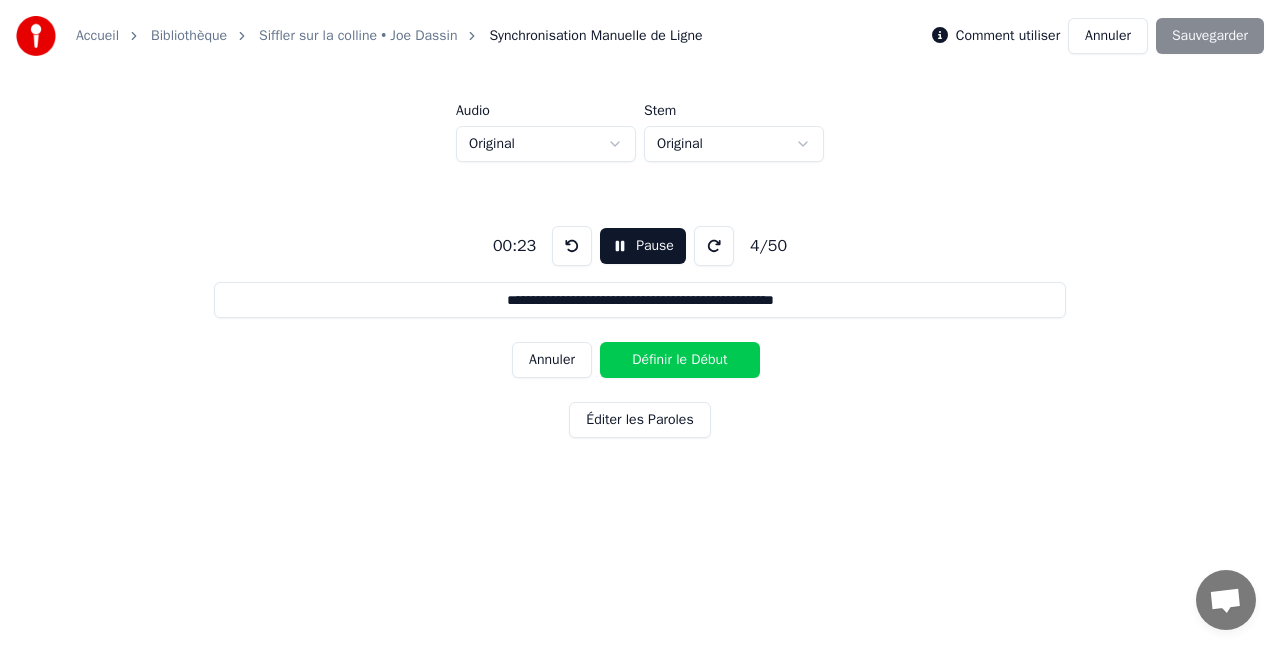 click on "Définir le Début" at bounding box center [680, 360] 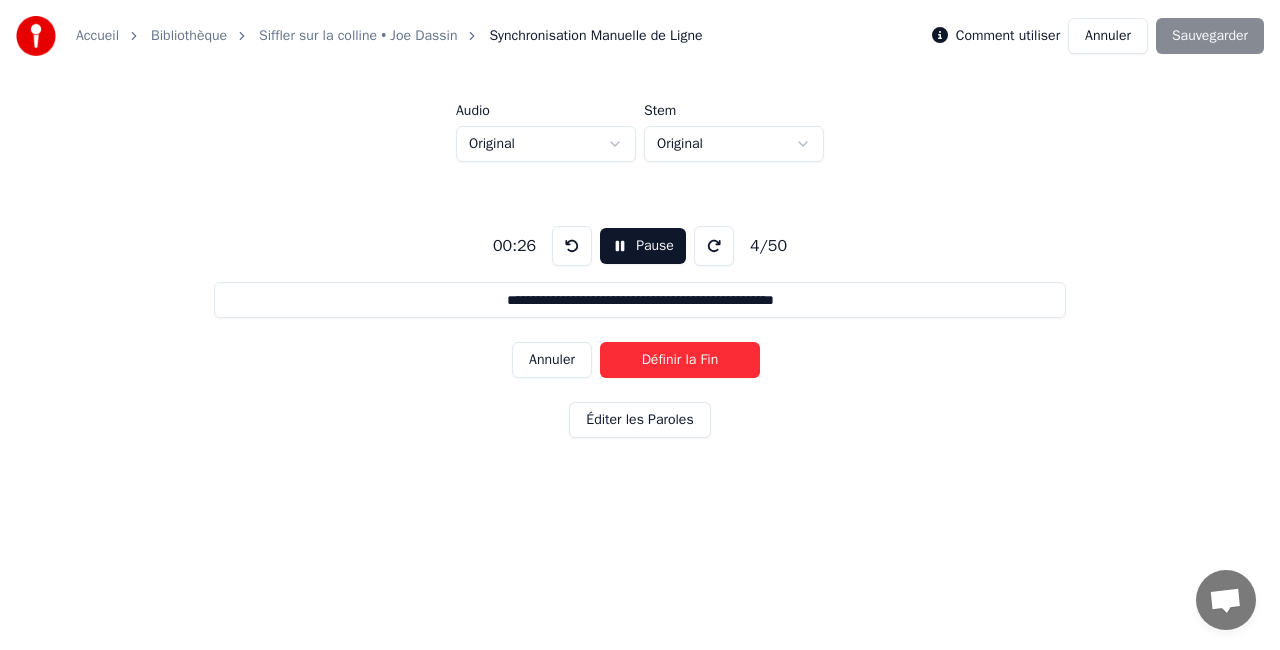 click on "Définir la Fin" at bounding box center [680, 360] 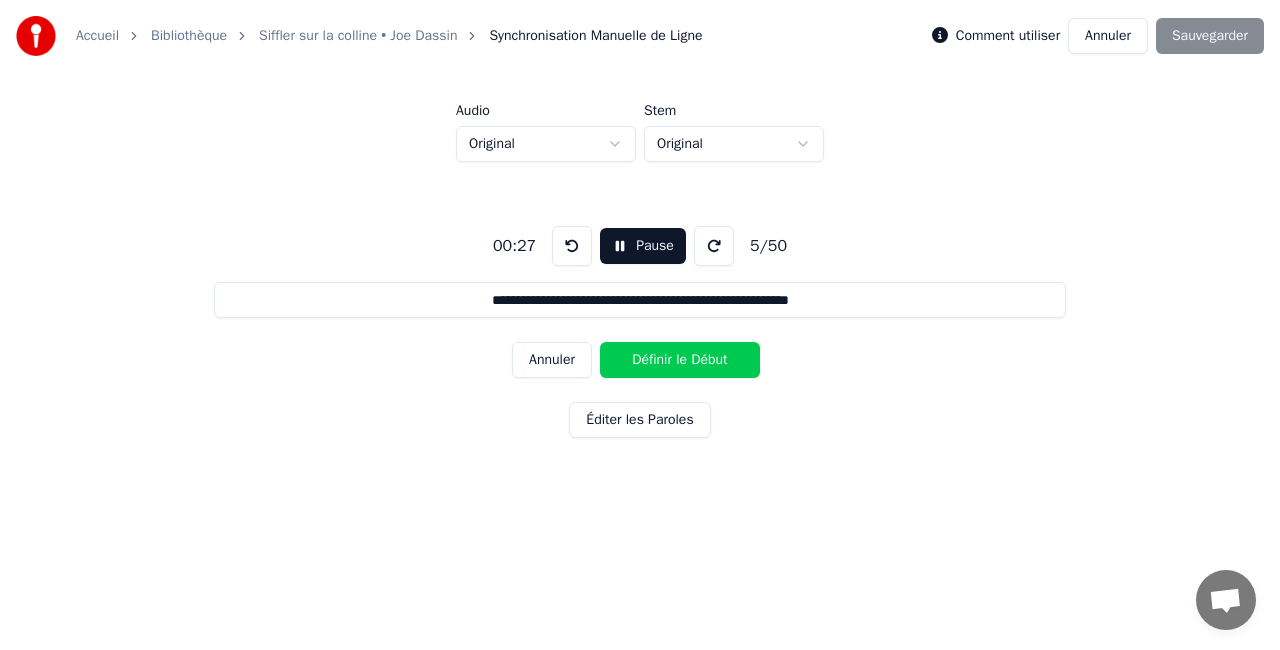click on "Définir le Début" at bounding box center [680, 360] 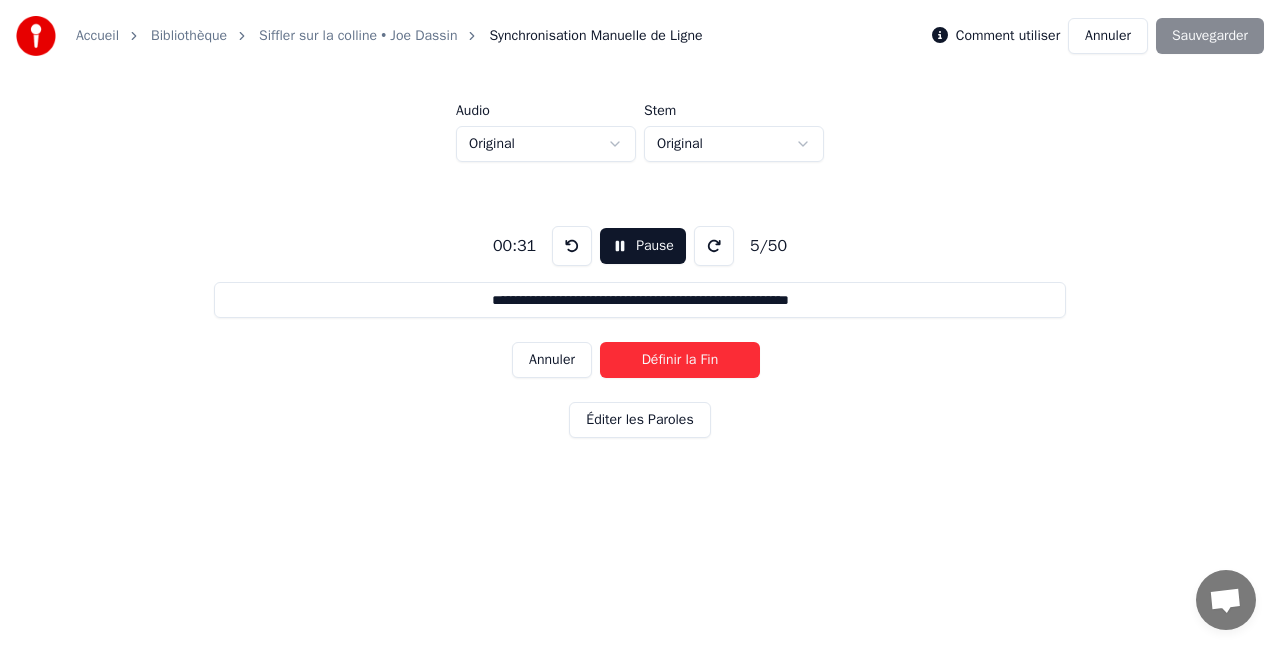 click on "Définir la Fin" at bounding box center [680, 360] 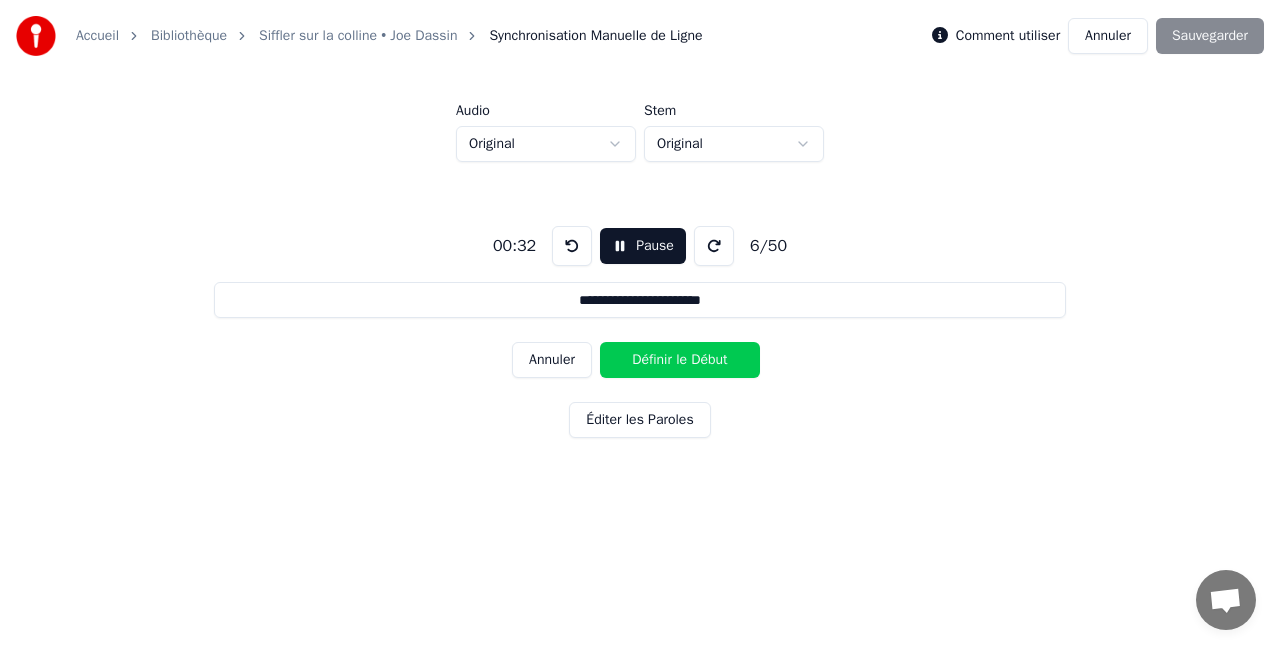 click on "Définir le Début" at bounding box center (680, 360) 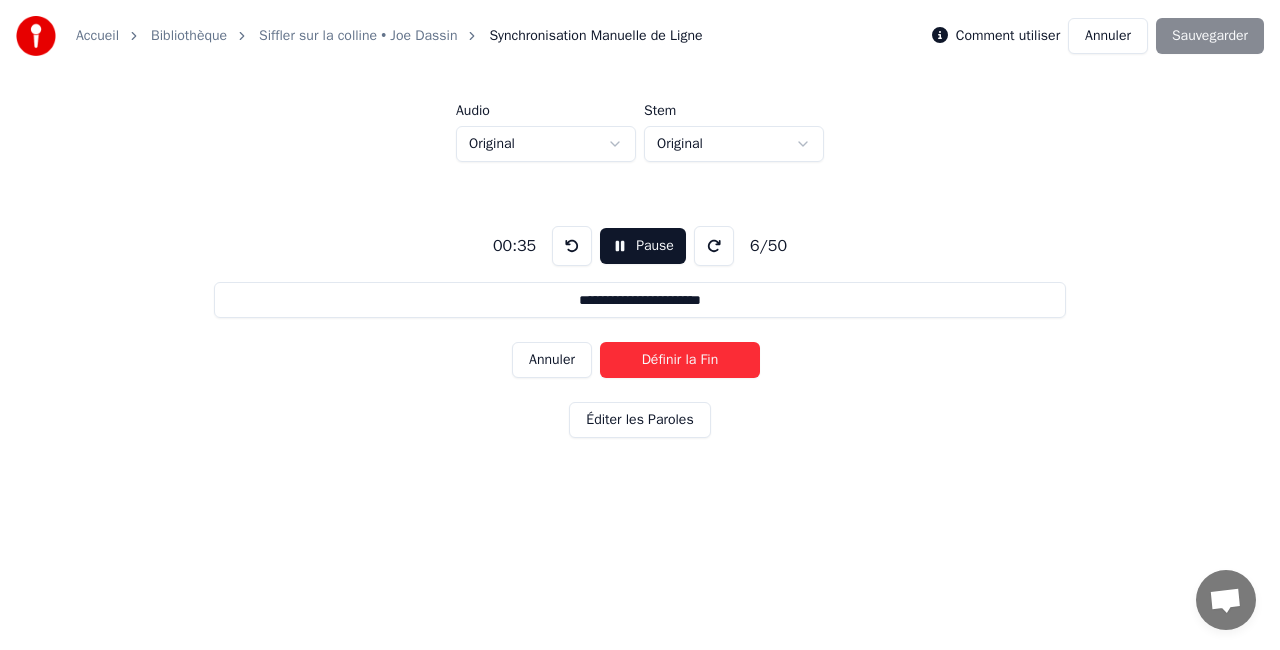 click on "Définir la Fin" at bounding box center [680, 360] 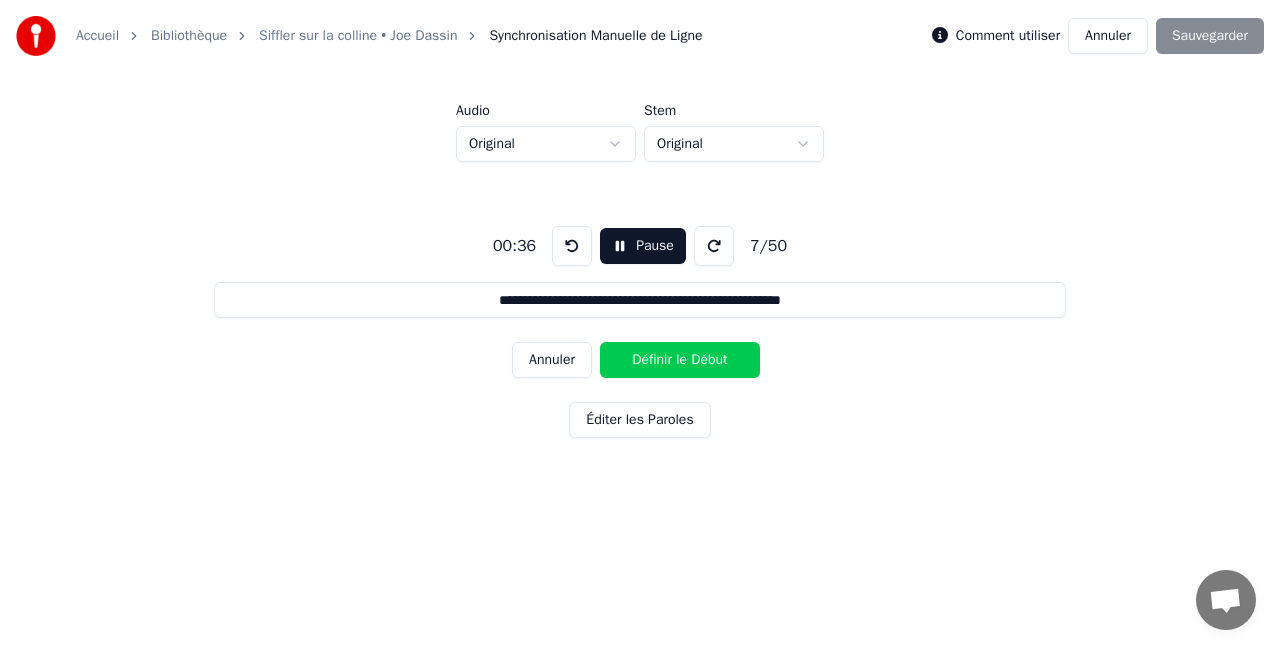 click on "Définir le Début" at bounding box center [680, 360] 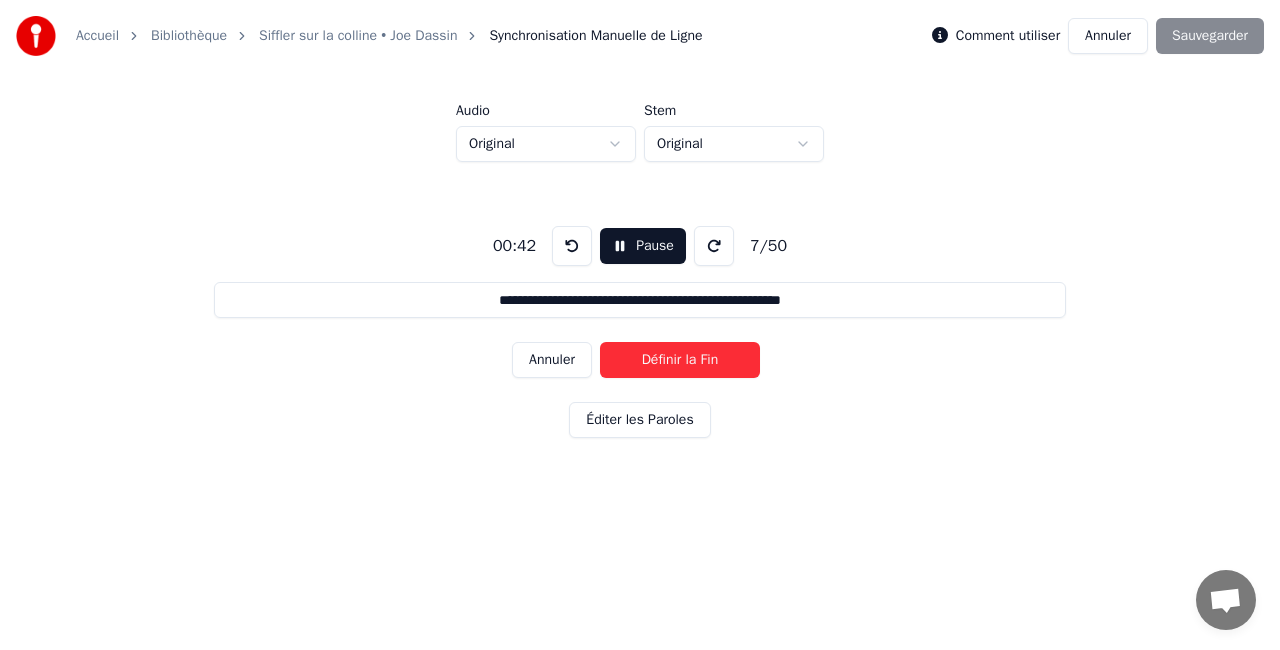 click on "Définir la Fin" at bounding box center (680, 360) 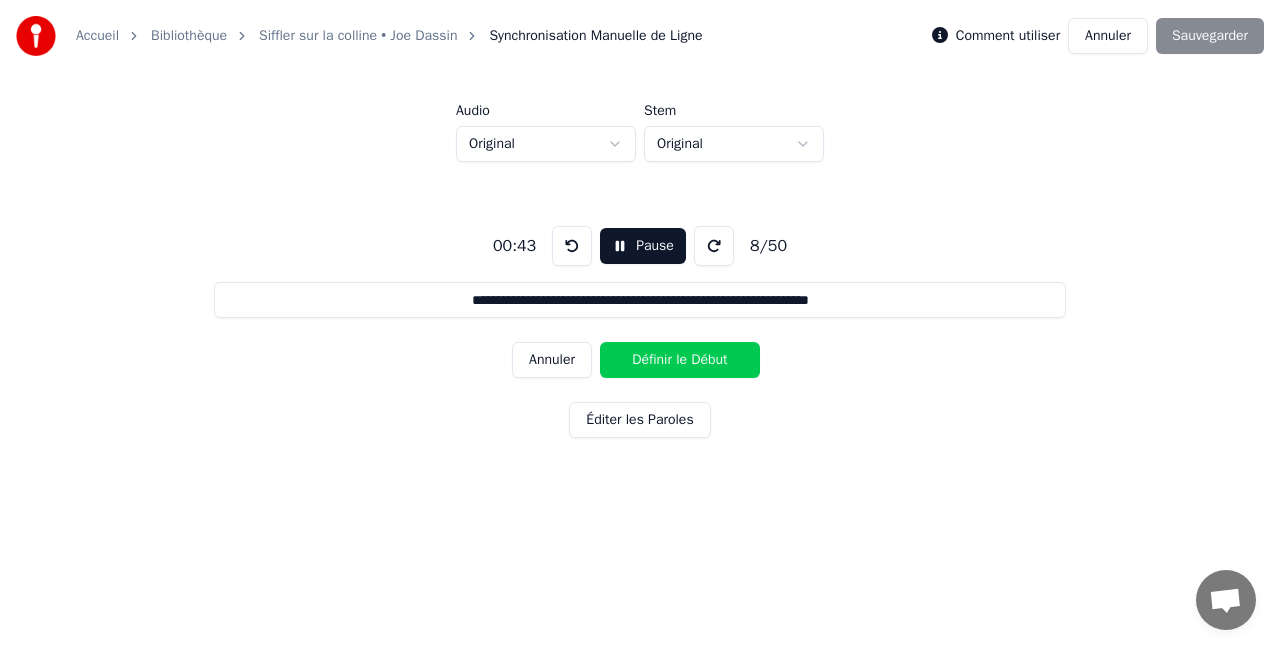 click on "Définir le Début" at bounding box center (680, 360) 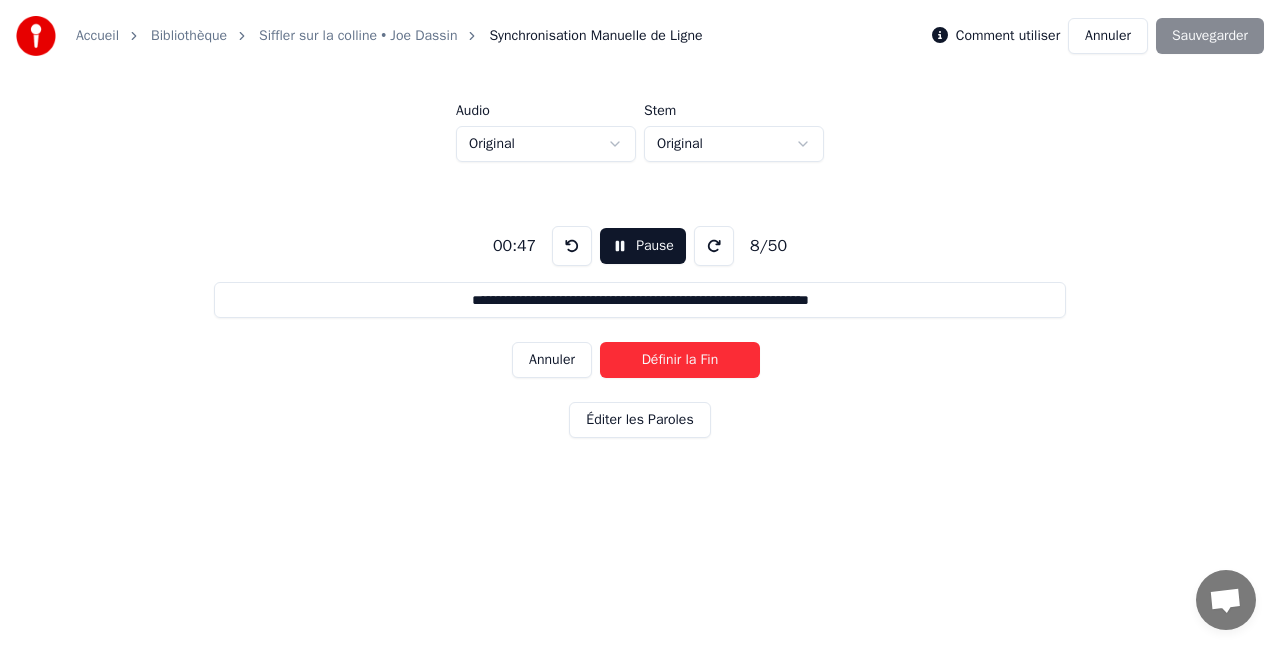 click on "Définir la Fin" at bounding box center (680, 360) 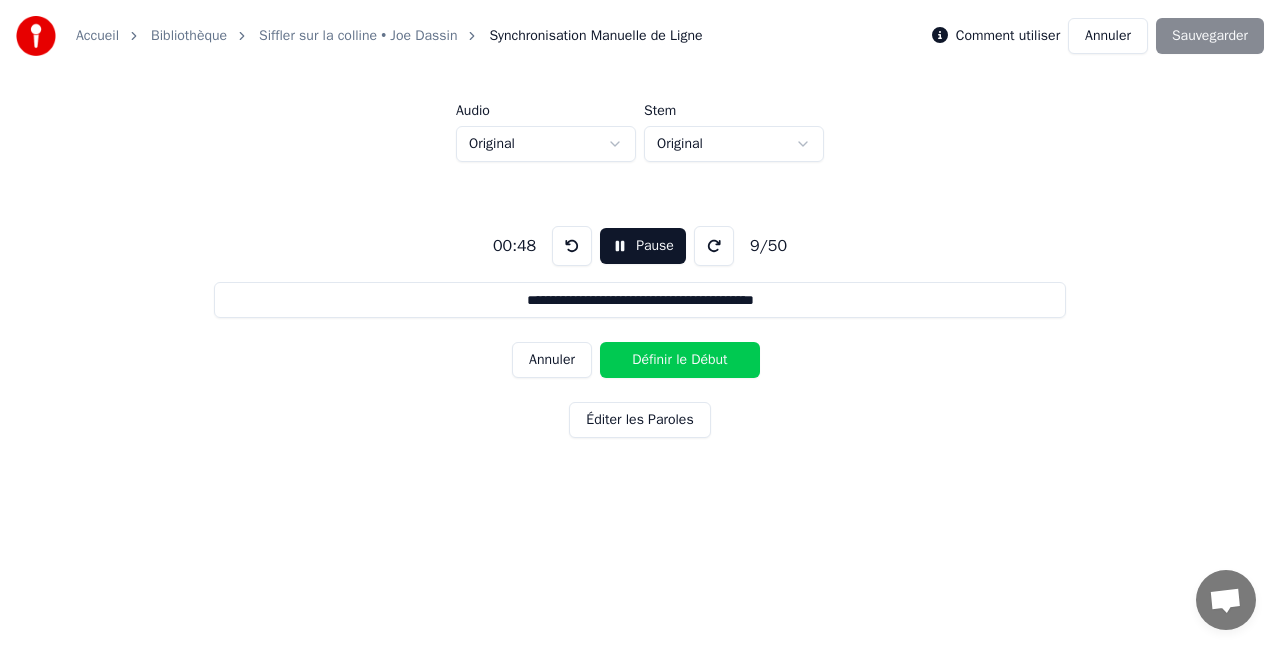 click on "Définir le Début" at bounding box center [680, 360] 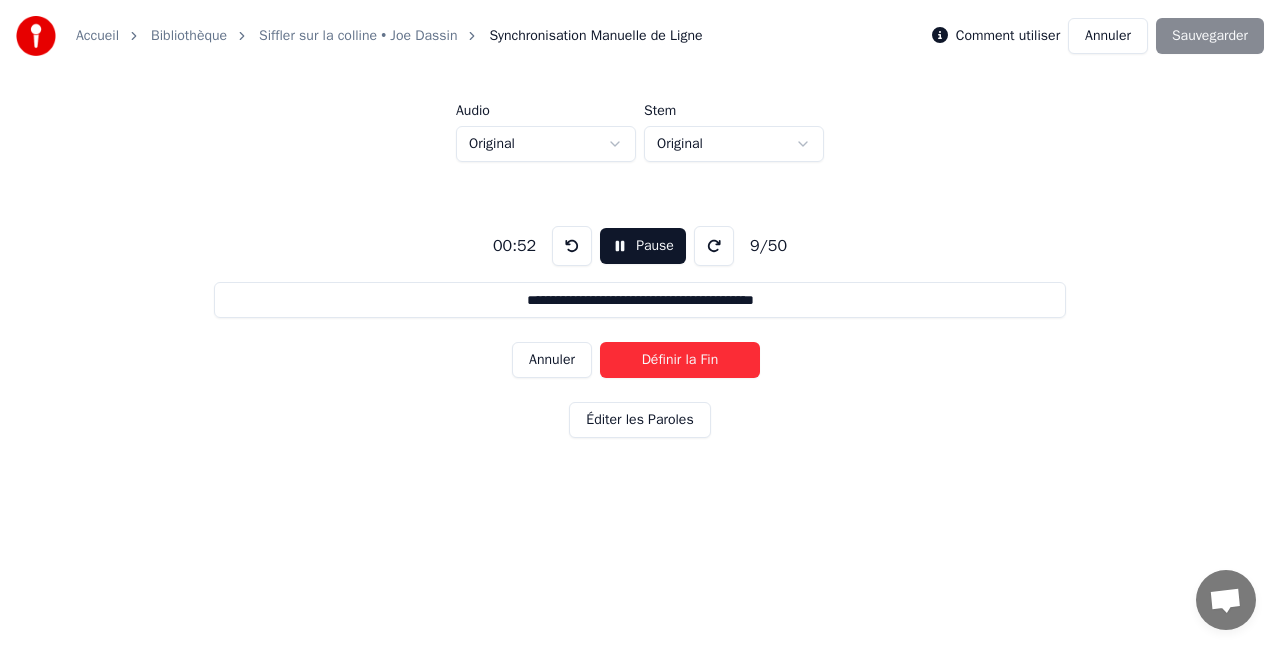 click on "Définir la Fin" at bounding box center [680, 360] 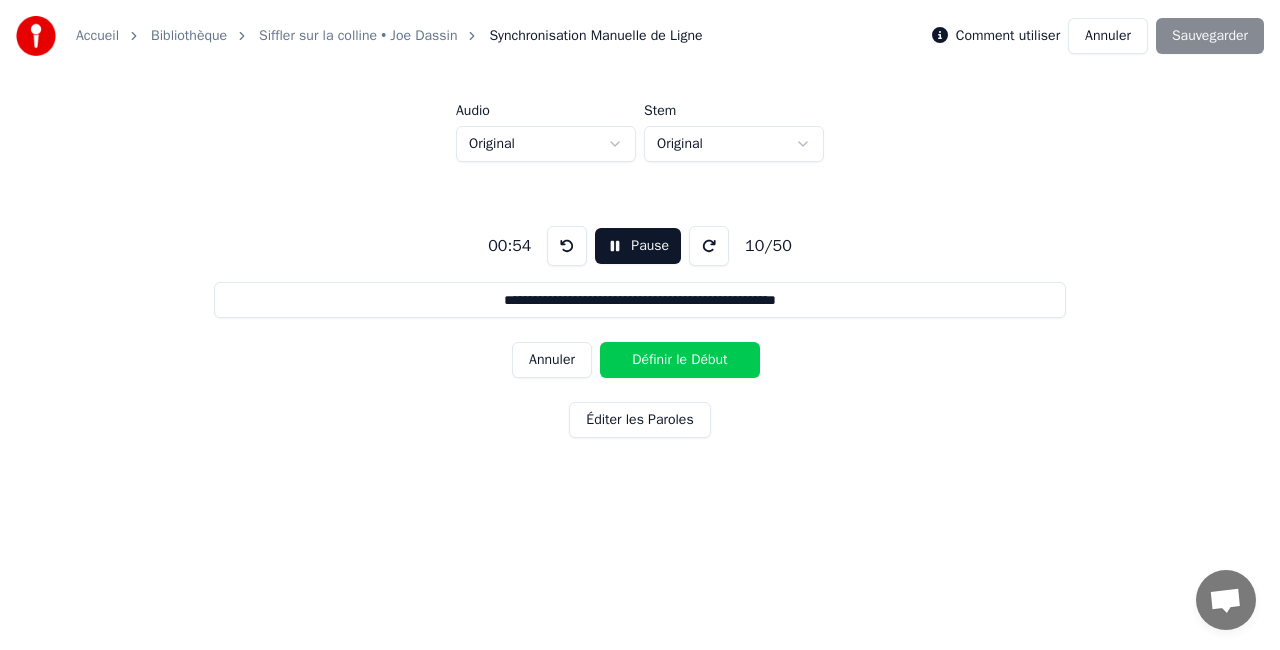 click on "Définir le Début" at bounding box center [680, 360] 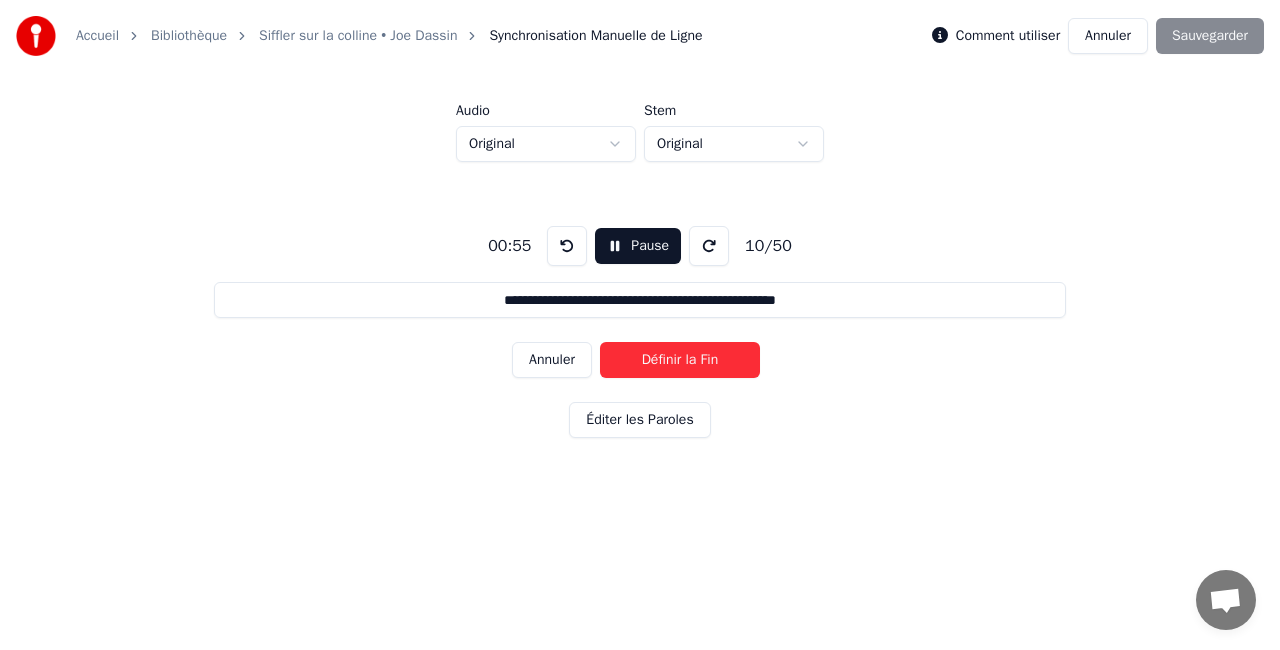 click on "Définir la Fin" at bounding box center [680, 360] 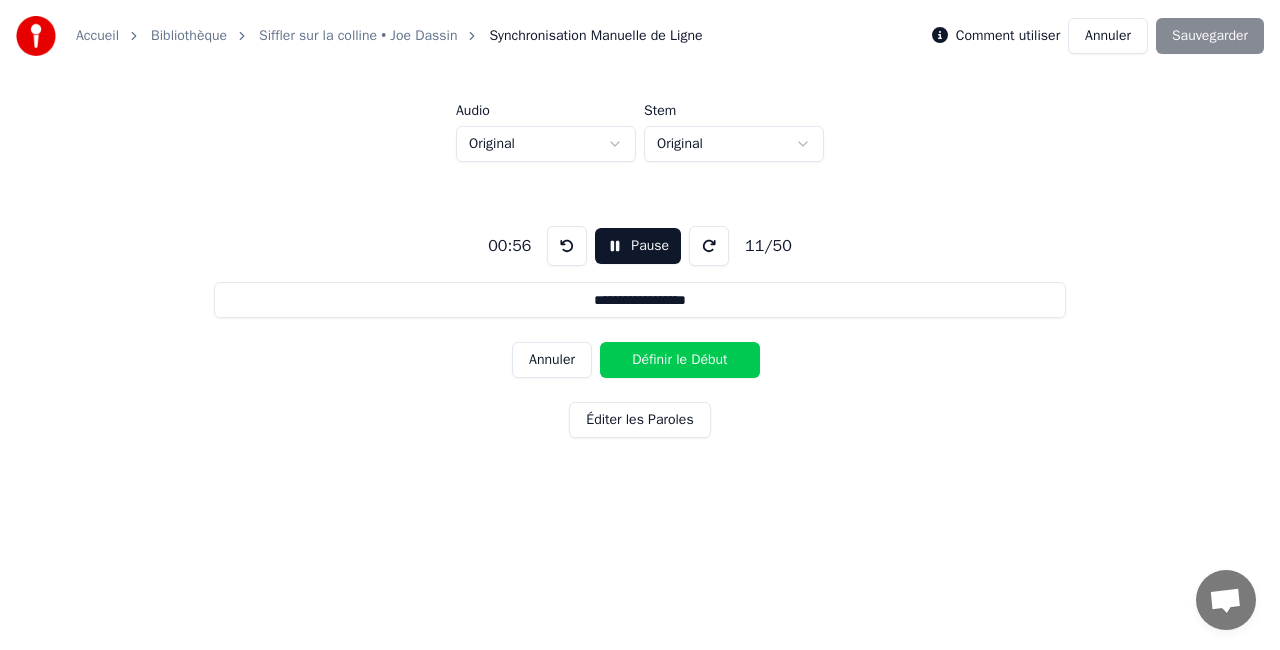 click on "Annuler" at bounding box center (552, 360) 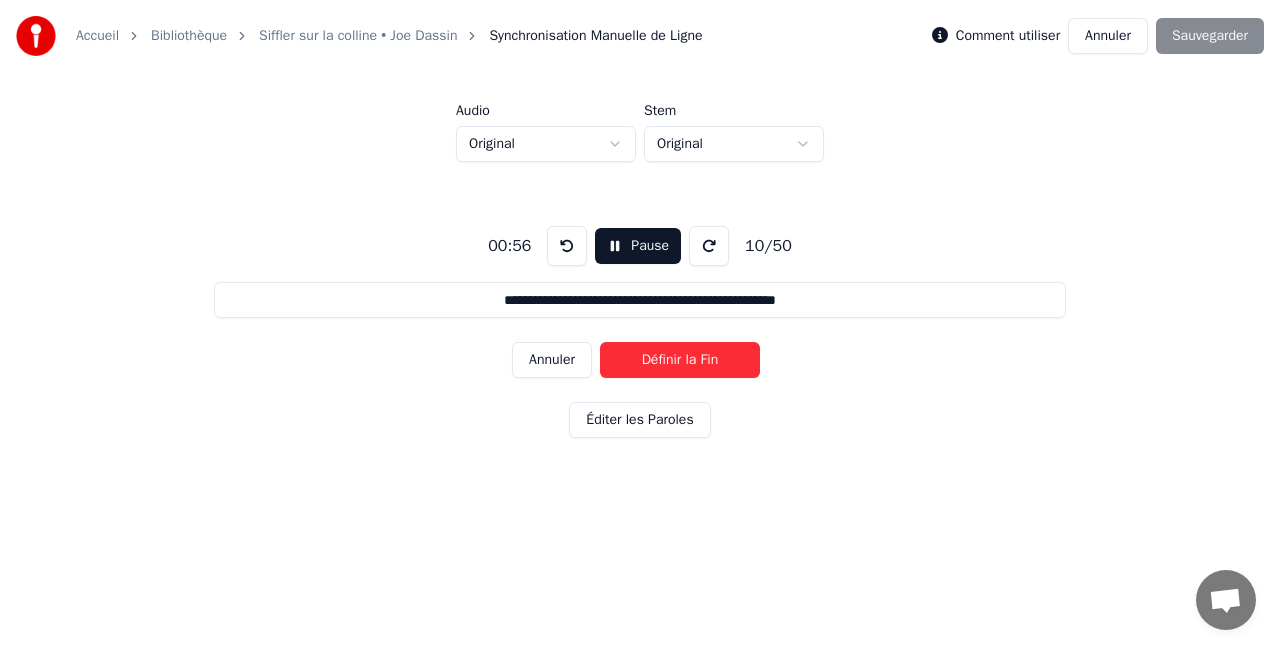 click on "Pause" at bounding box center [638, 246] 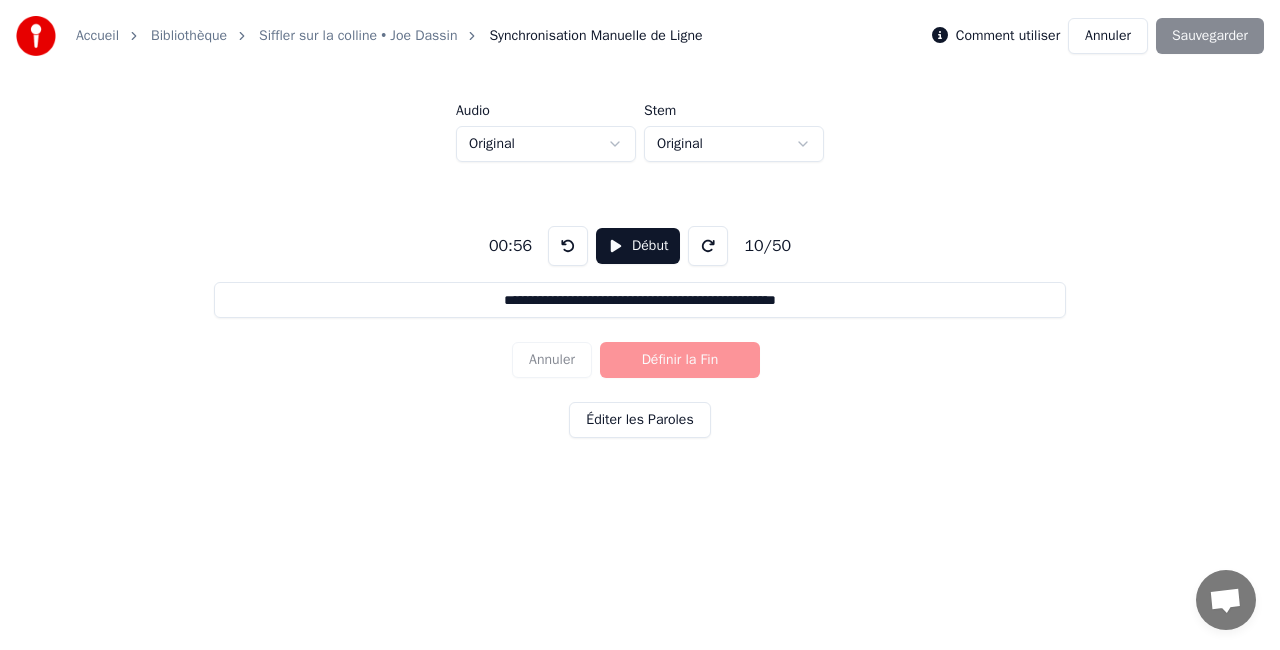 click at bounding box center [568, 246] 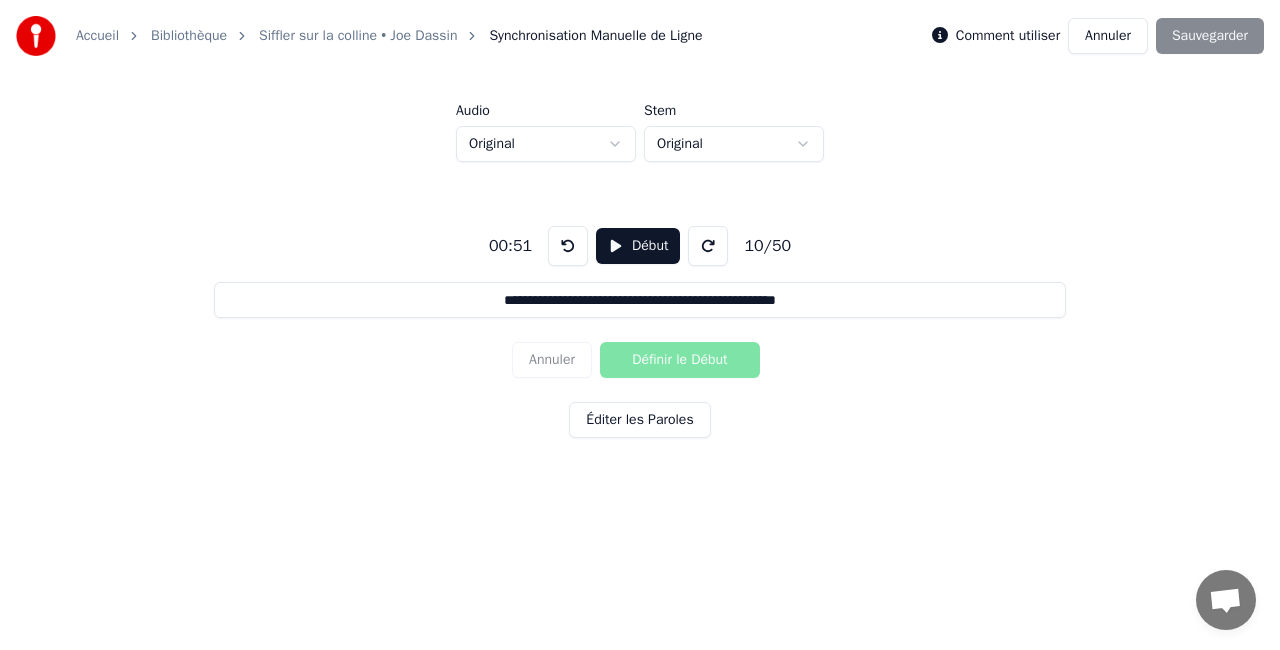click at bounding box center (568, 246) 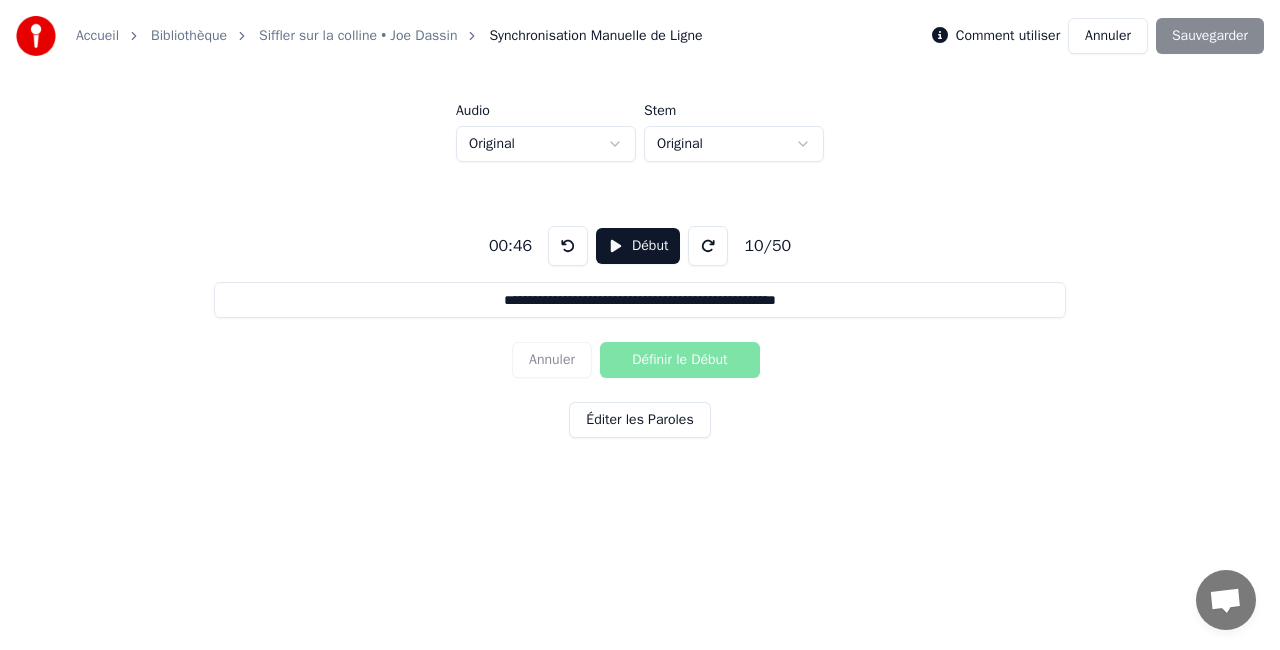 click at bounding box center [568, 246] 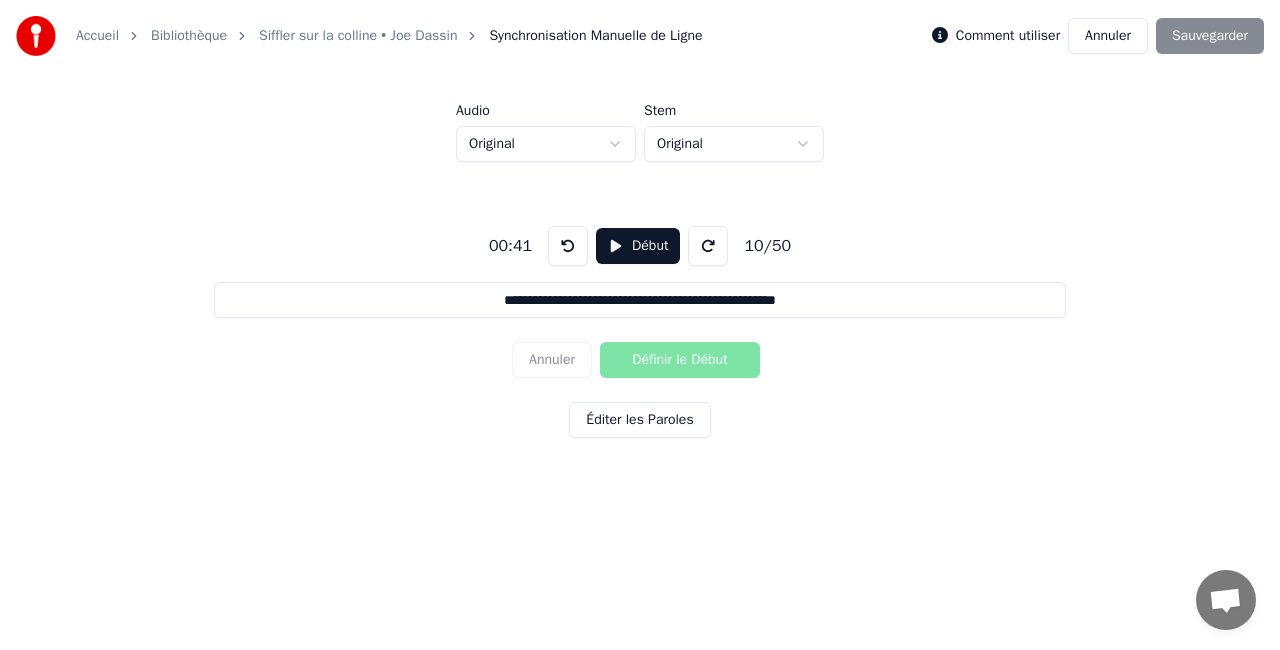 type 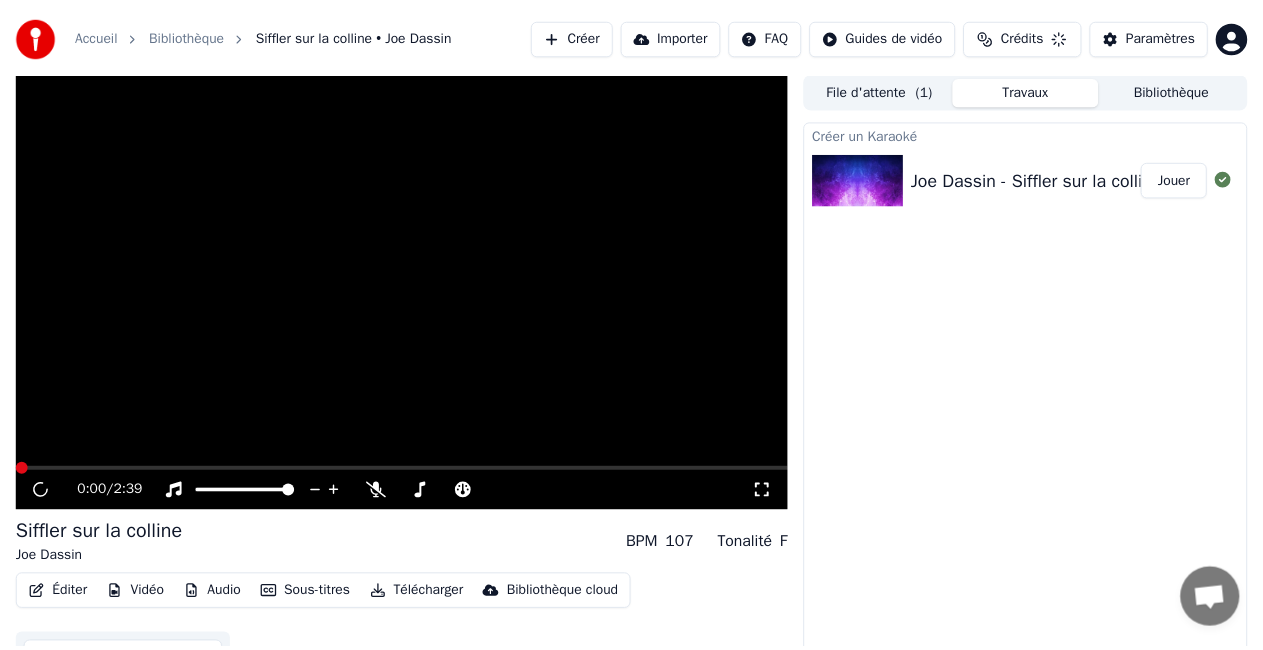 scroll, scrollTop: 28, scrollLeft: 0, axis: vertical 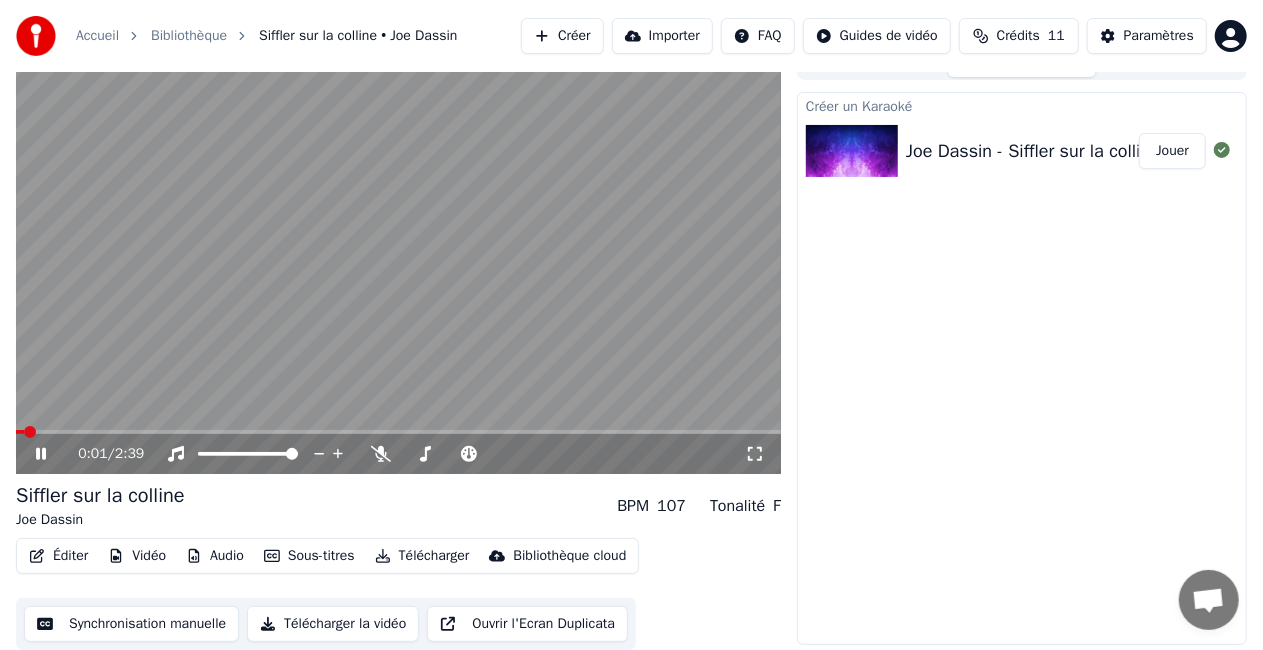 click on "Éditer" at bounding box center (58, 556) 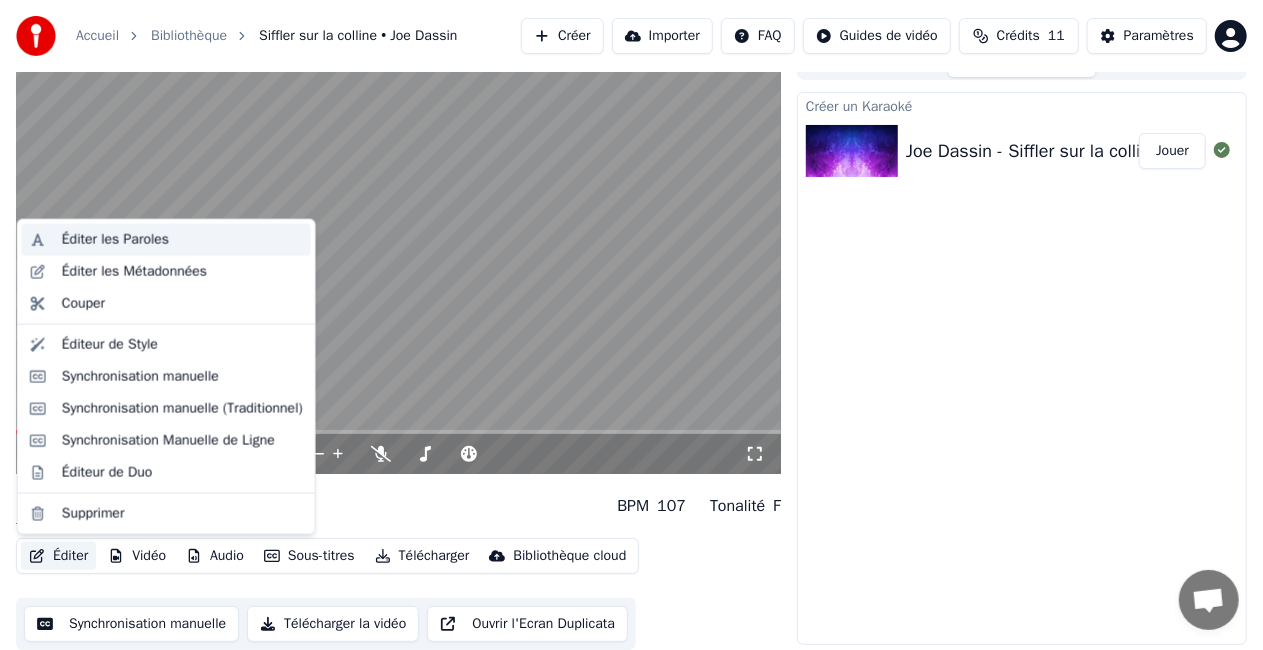 click on "Éditer les Paroles" at bounding box center (115, 240) 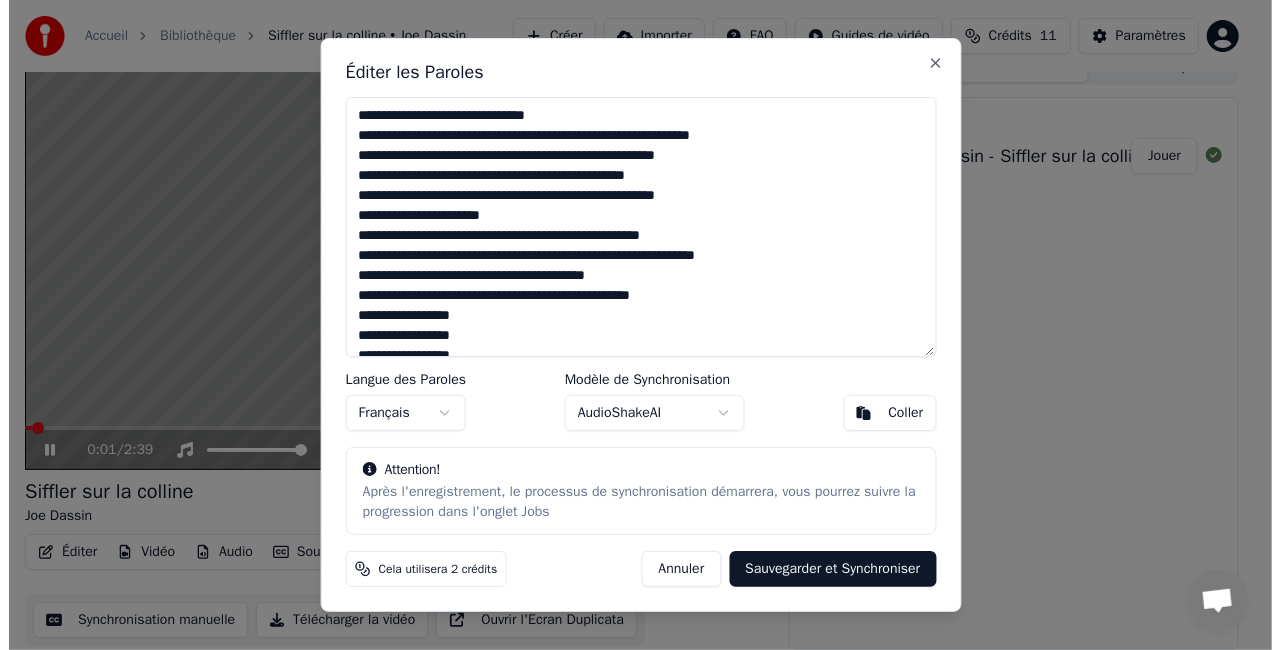 scroll, scrollTop: 28, scrollLeft: 0, axis: vertical 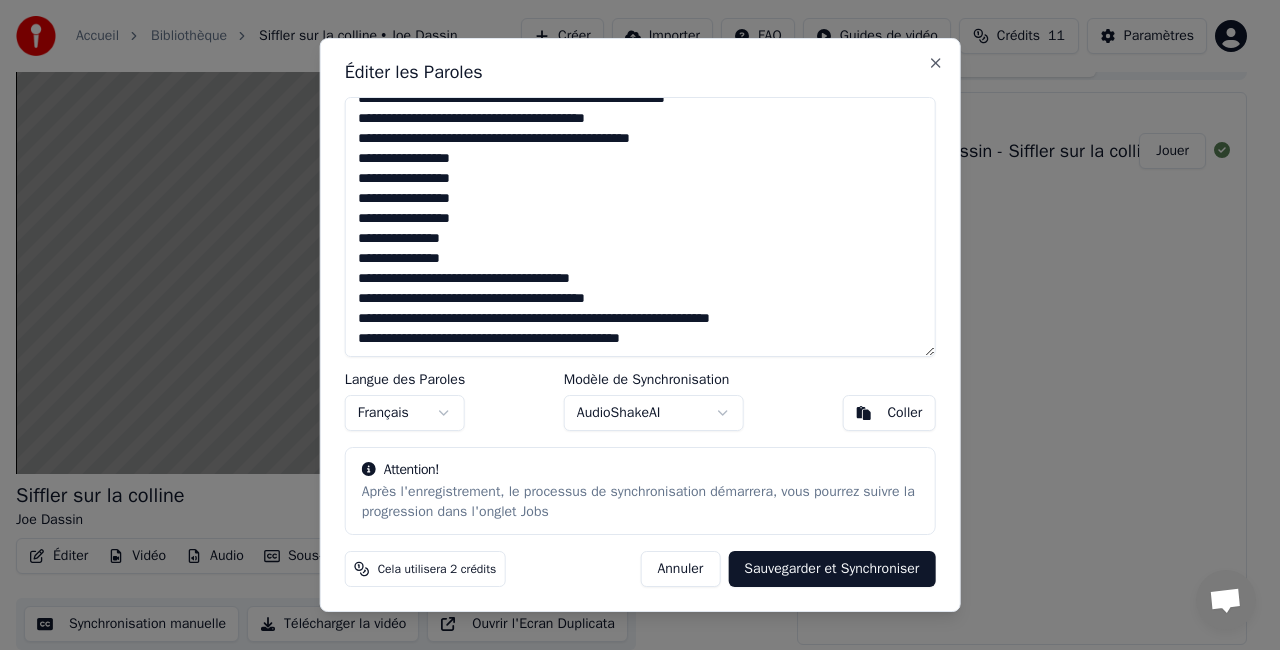 drag, startPoint x: 356, startPoint y: 112, endPoint x: 835, endPoint y: 406, distance: 562.02936 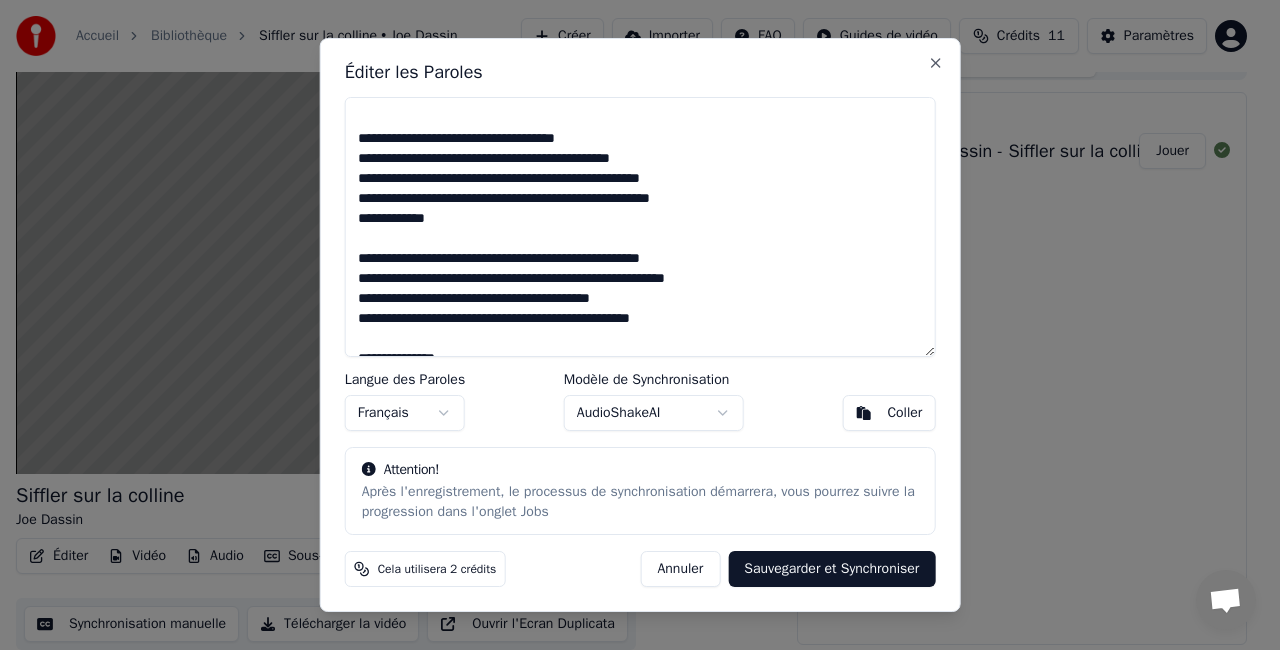 scroll, scrollTop: 988, scrollLeft: 0, axis: vertical 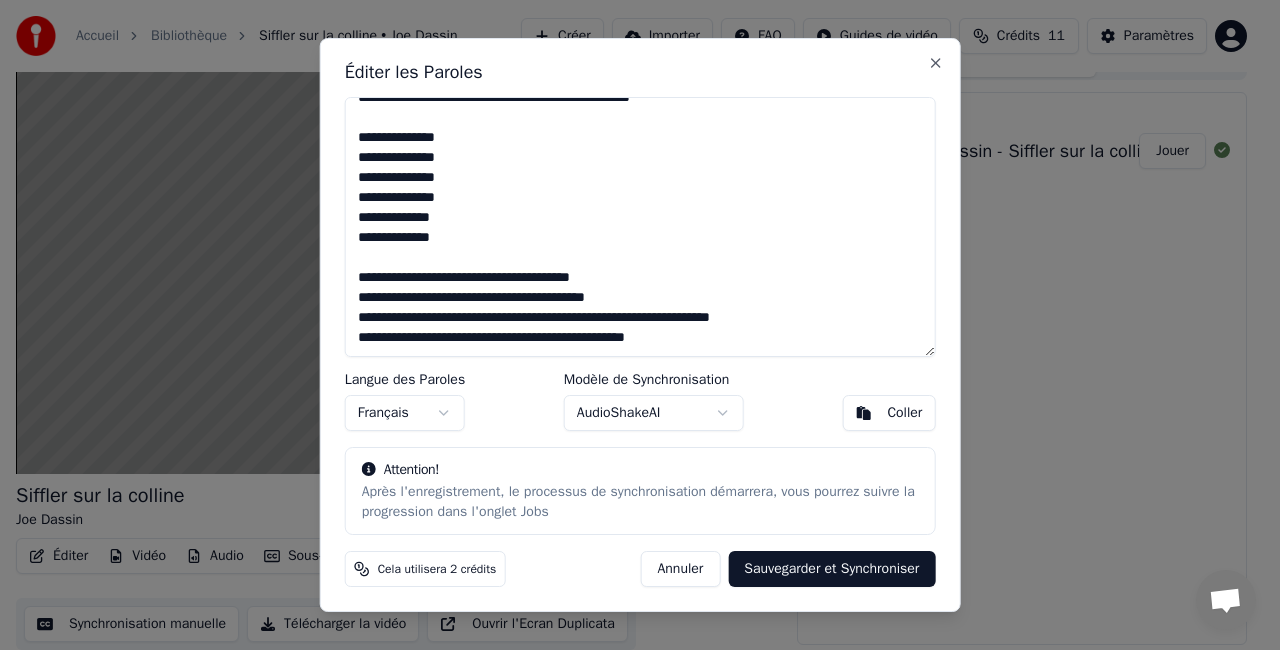 click on "Sauvegarder et Synchroniser" at bounding box center (831, 569) 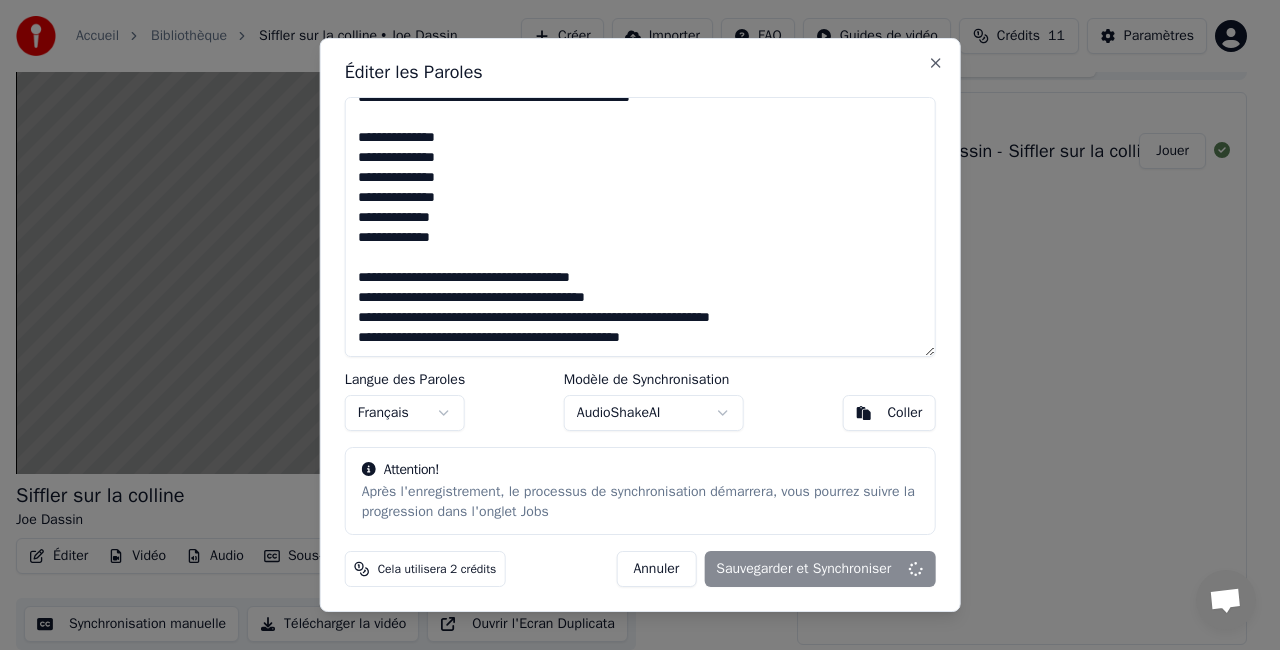 type on "**********" 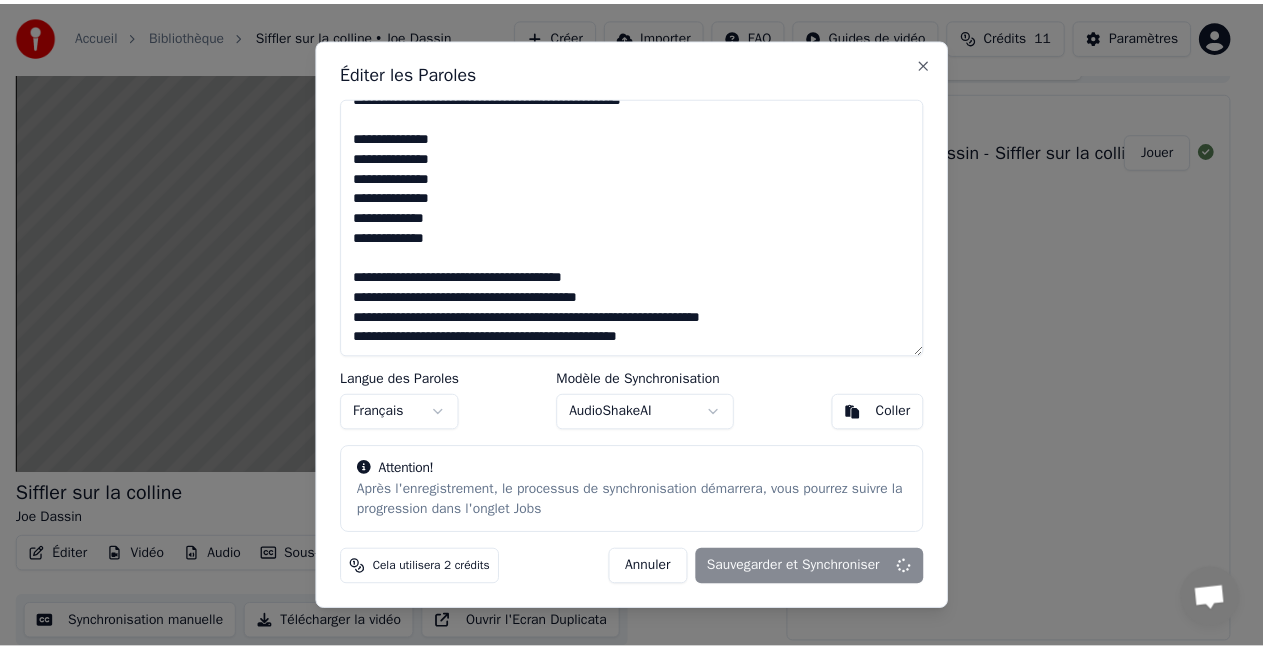 scroll, scrollTop: 988, scrollLeft: 0, axis: vertical 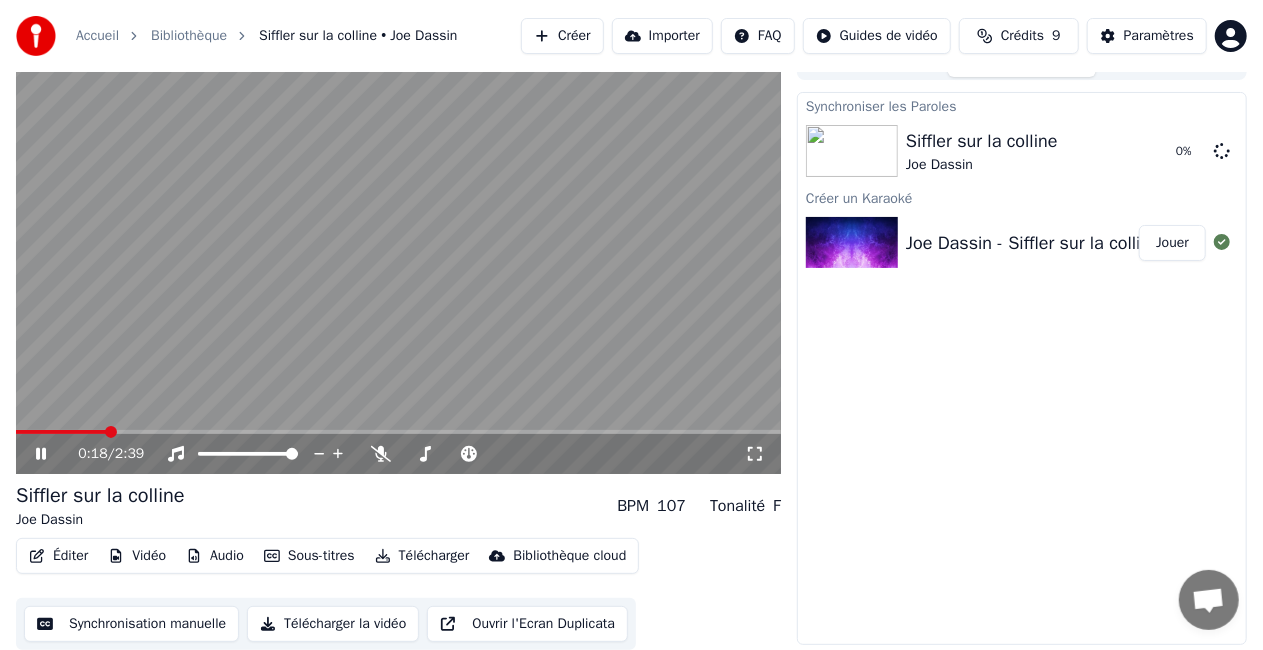 click 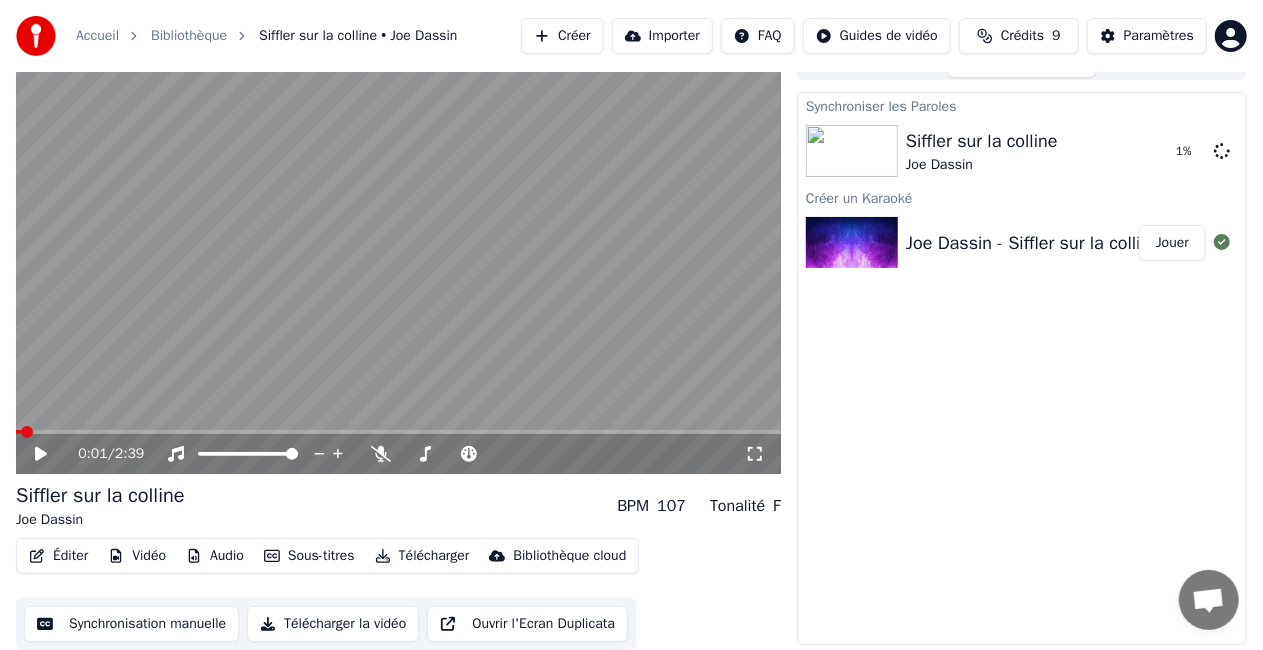 click at bounding box center (18, 432) 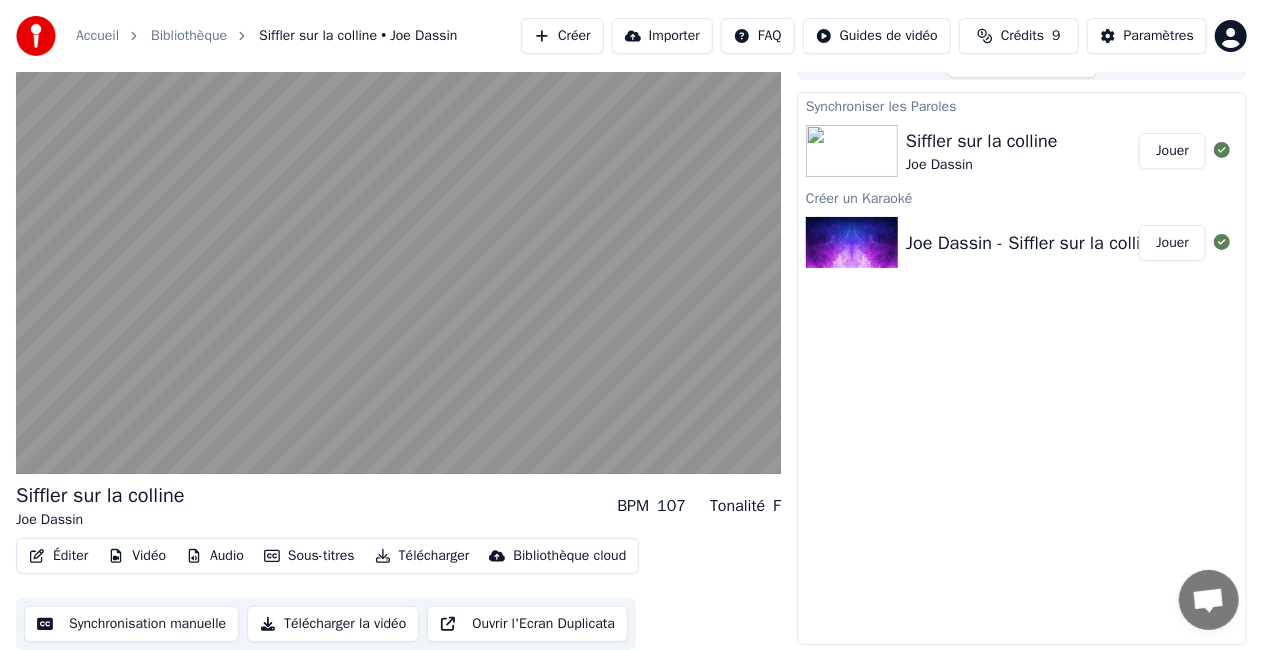 click on "Éditer" at bounding box center (58, 556) 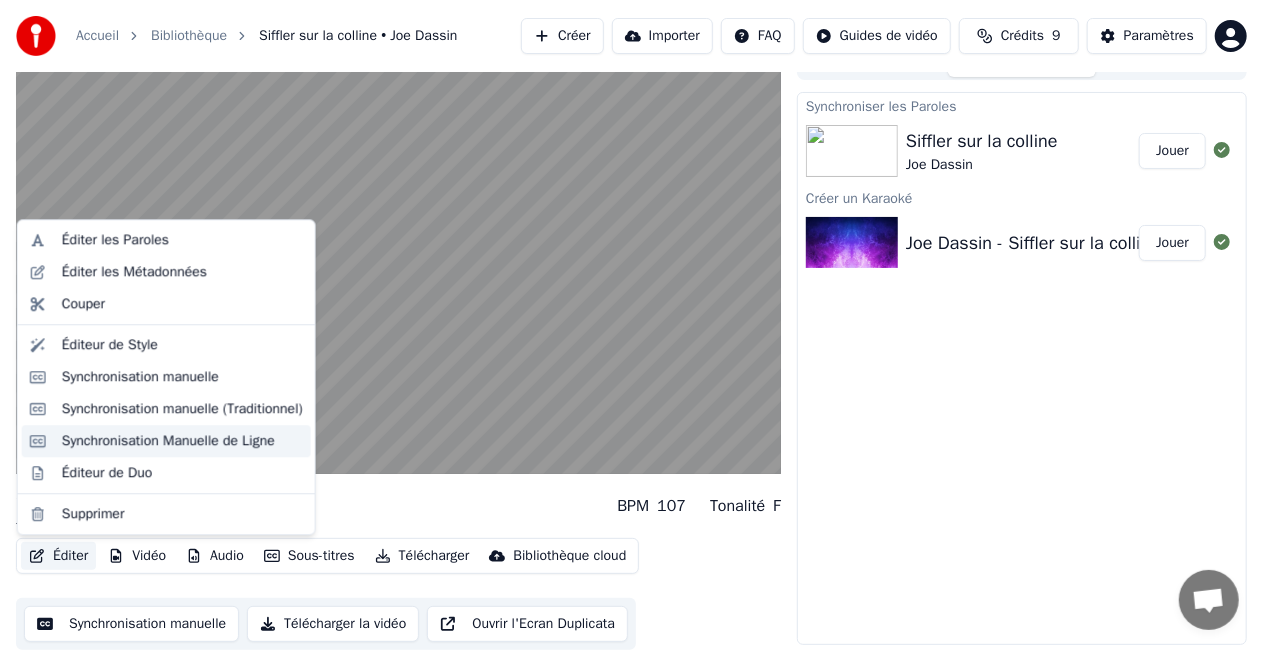 click on "Synchronisation Manuelle de Ligne" at bounding box center (168, 441) 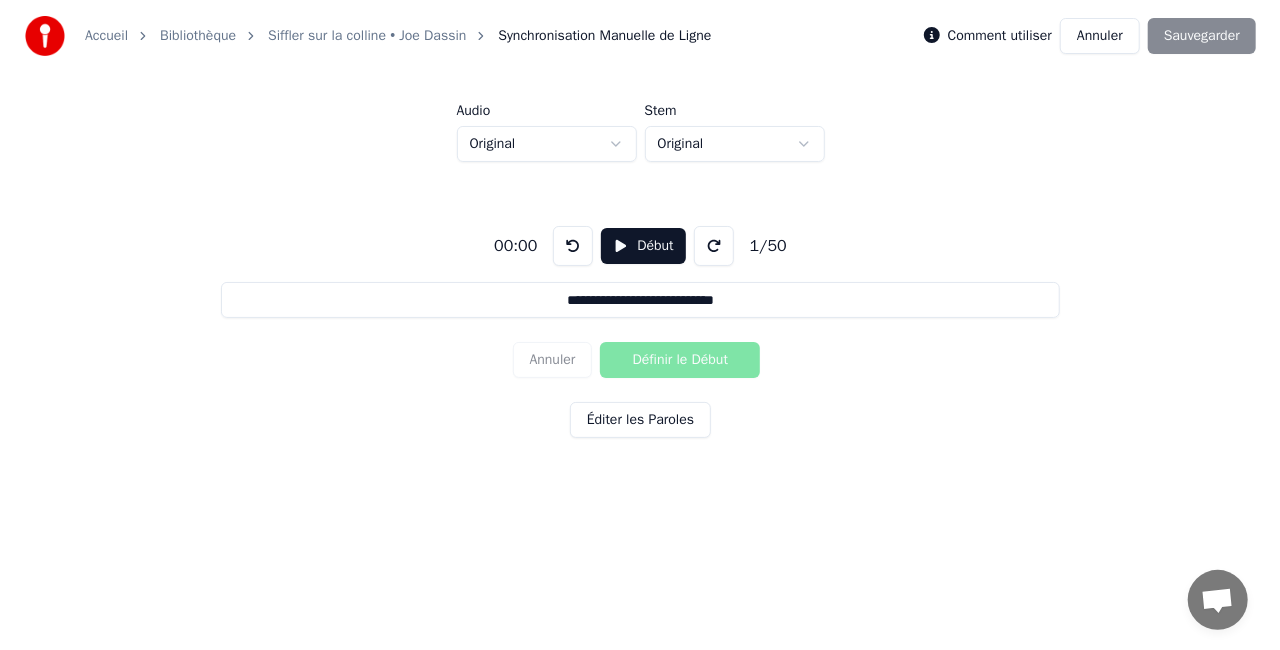 scroll, scrollTop: 0, scrollLeft: 0, axis: both 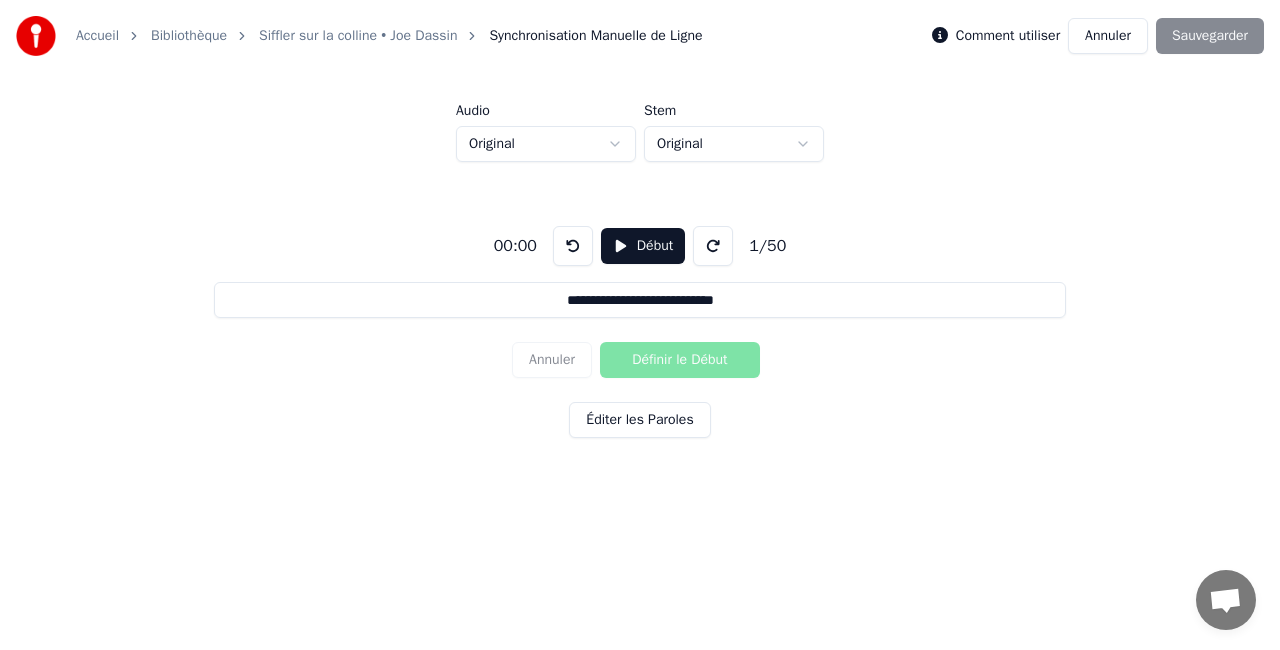 click on "Début" at bounding box center [643, 246] 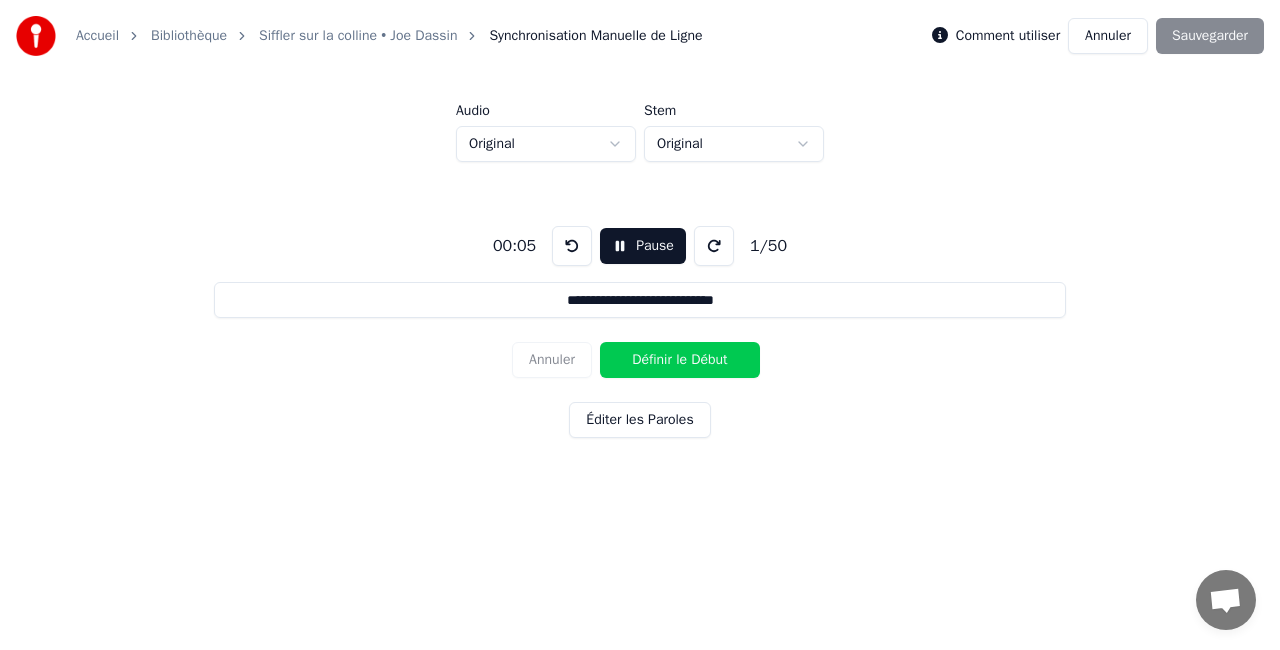 click on "Définir le Début" at bounding box center (680, 360) 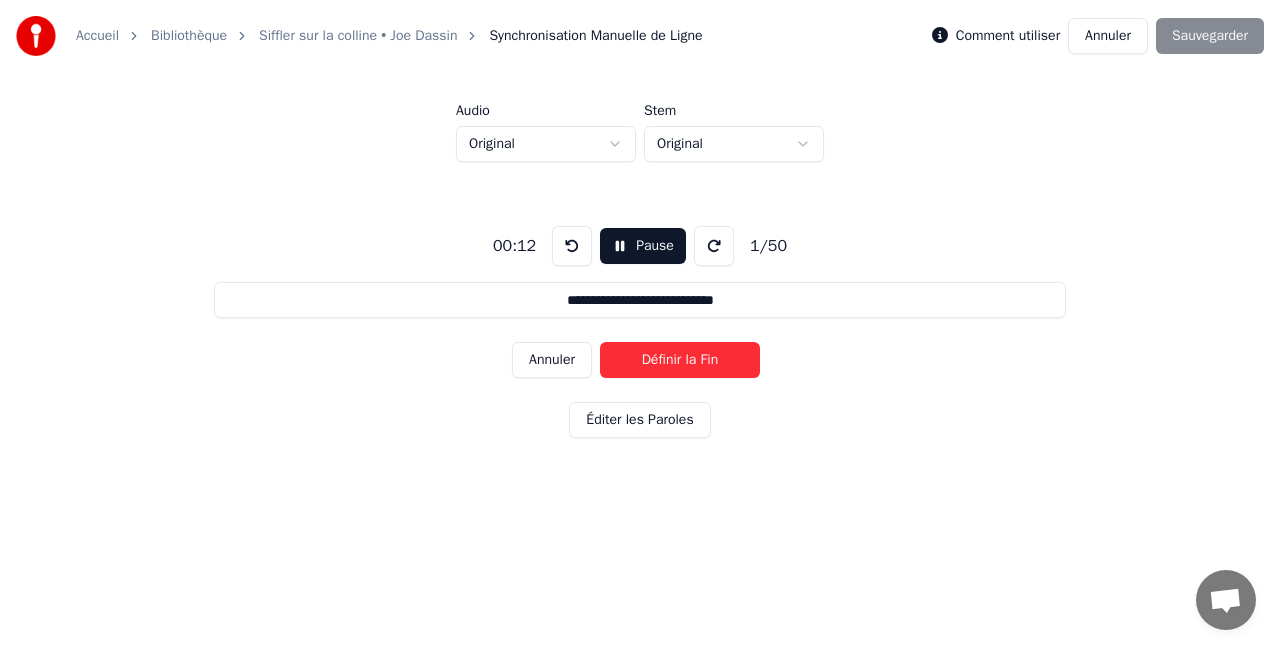 click on "Définir la Fin" at bounding box center [680, 360] 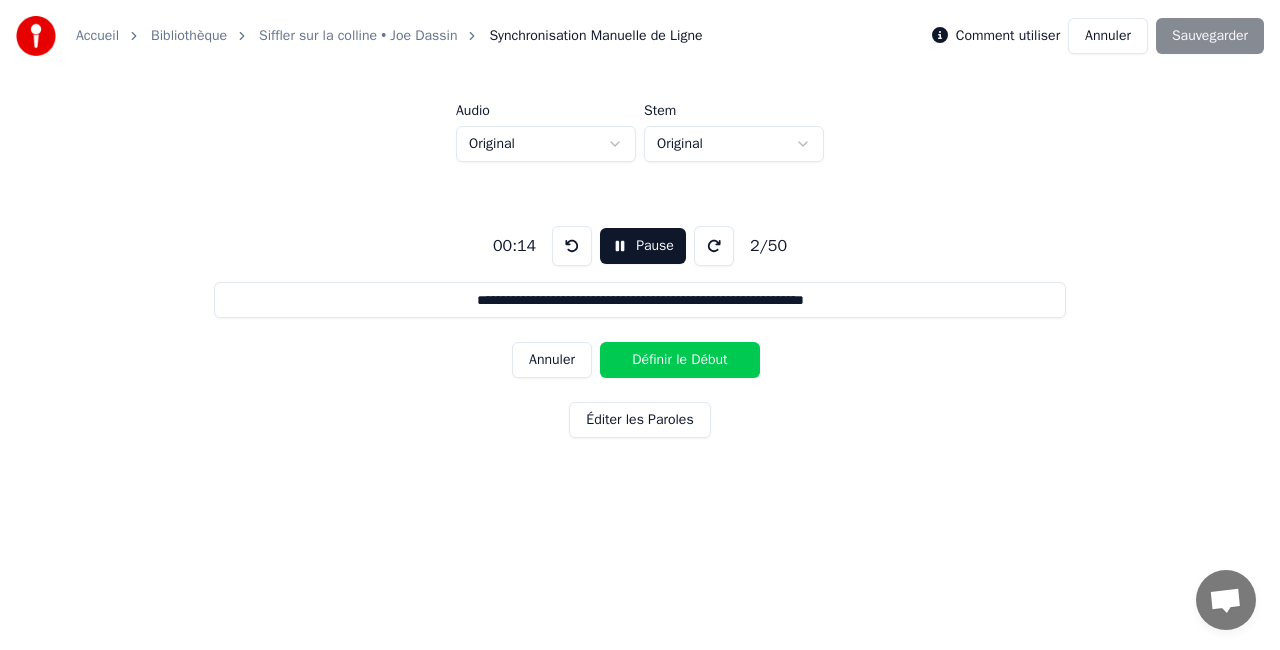 click on "Définir le Début" at bounding box center (680, 360) 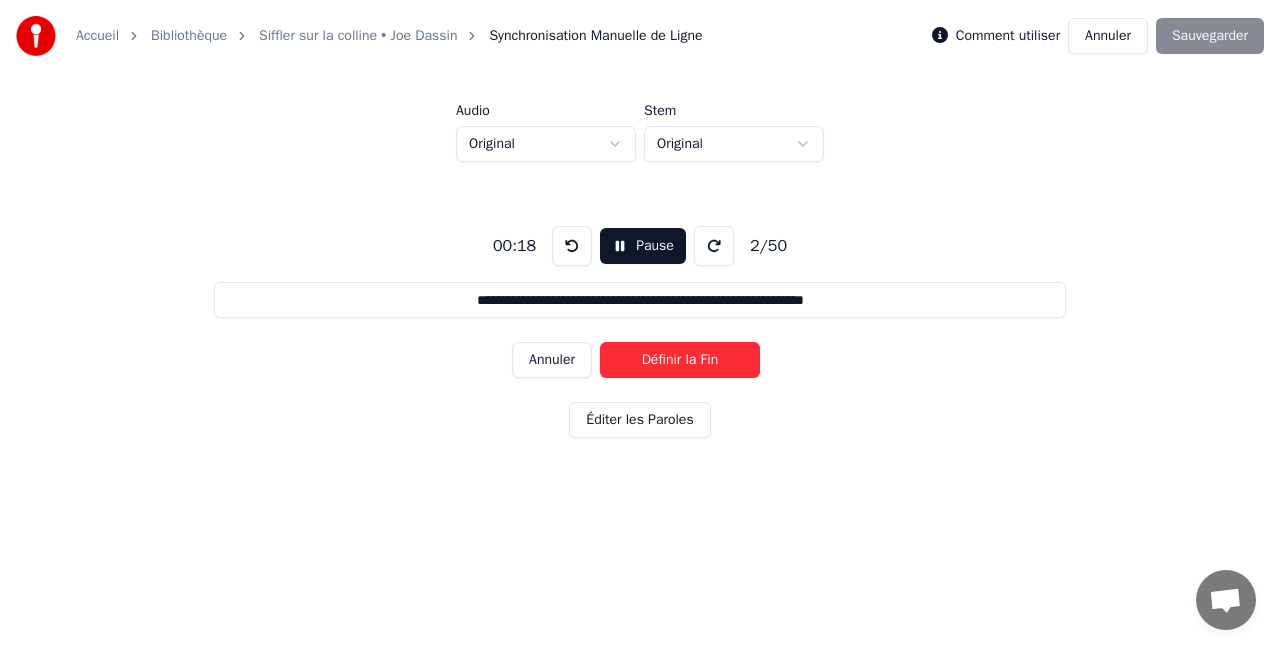 click on "Définir la Fin" at bounding box center [680, 360] 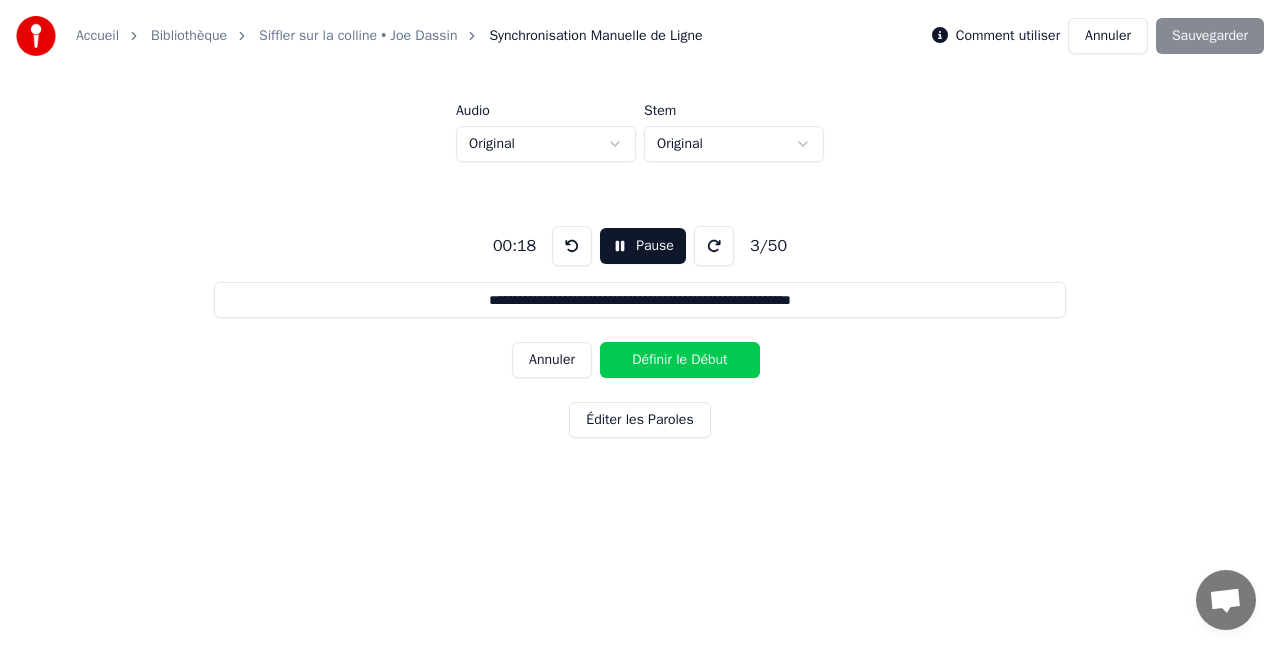 click on "Définir le Début" at bounding box center [680, 360] 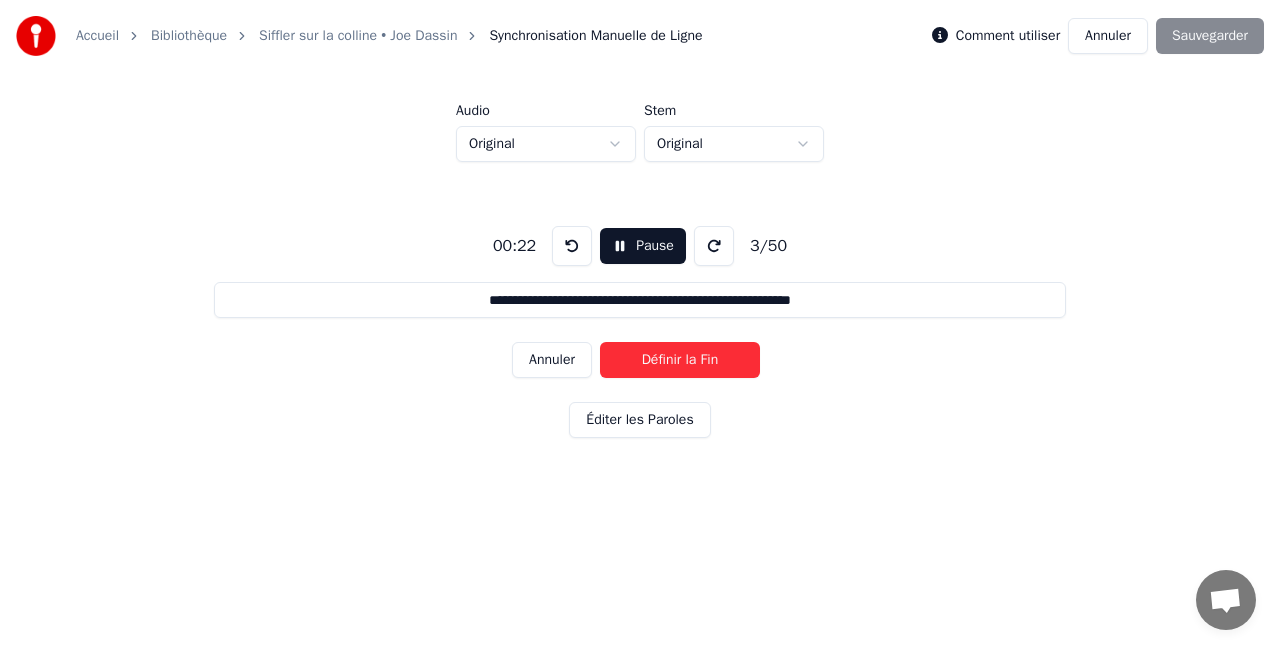 click on "Définir la Fin" at bounding box center (680, 360) 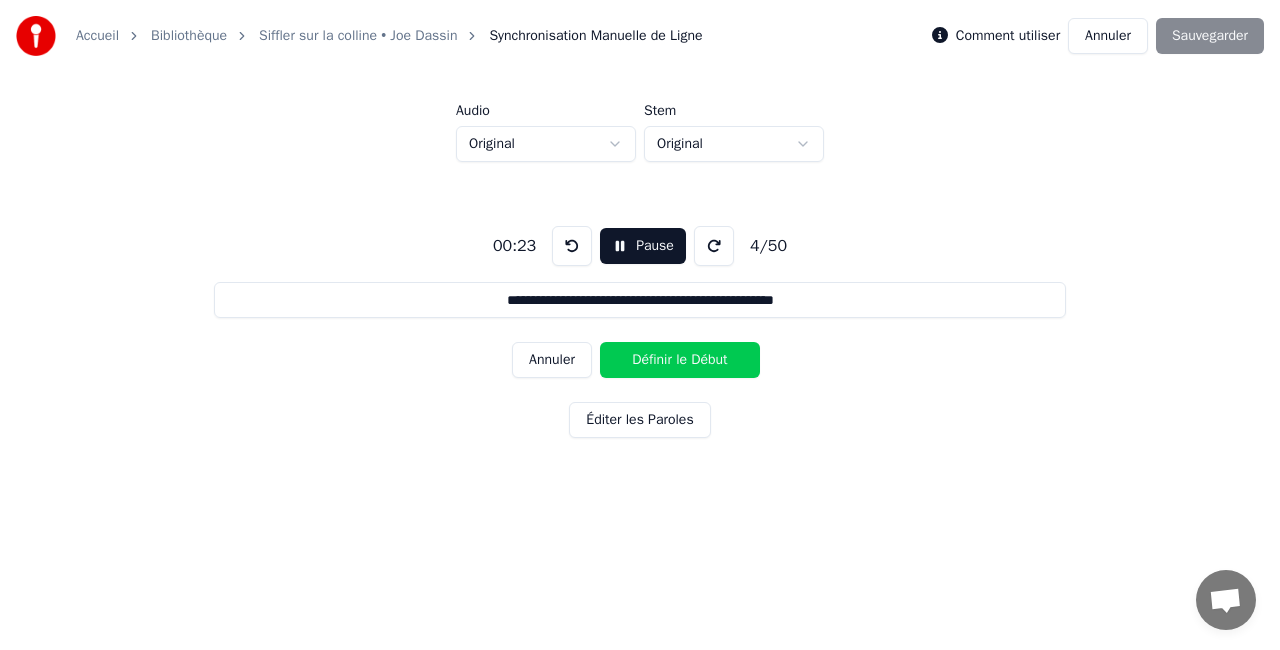 click on "Définir le Début" at bounding box center [680, 360] 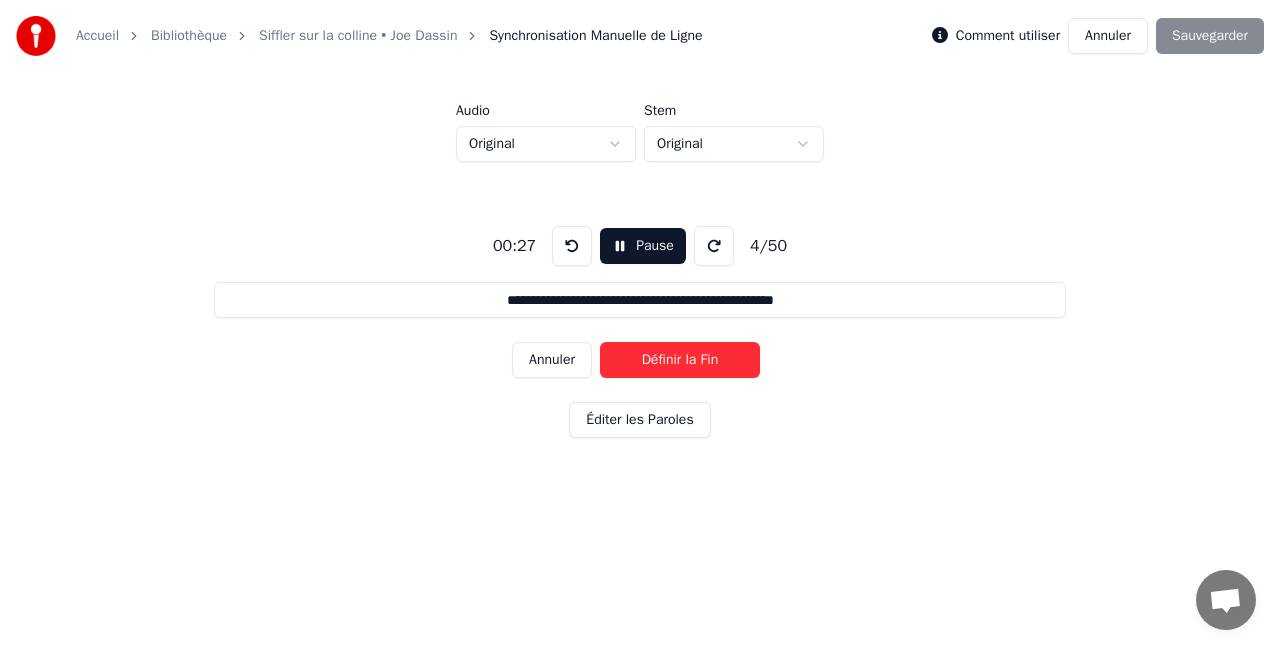click on "Définir la Fin" at bounding box center (680, 360) 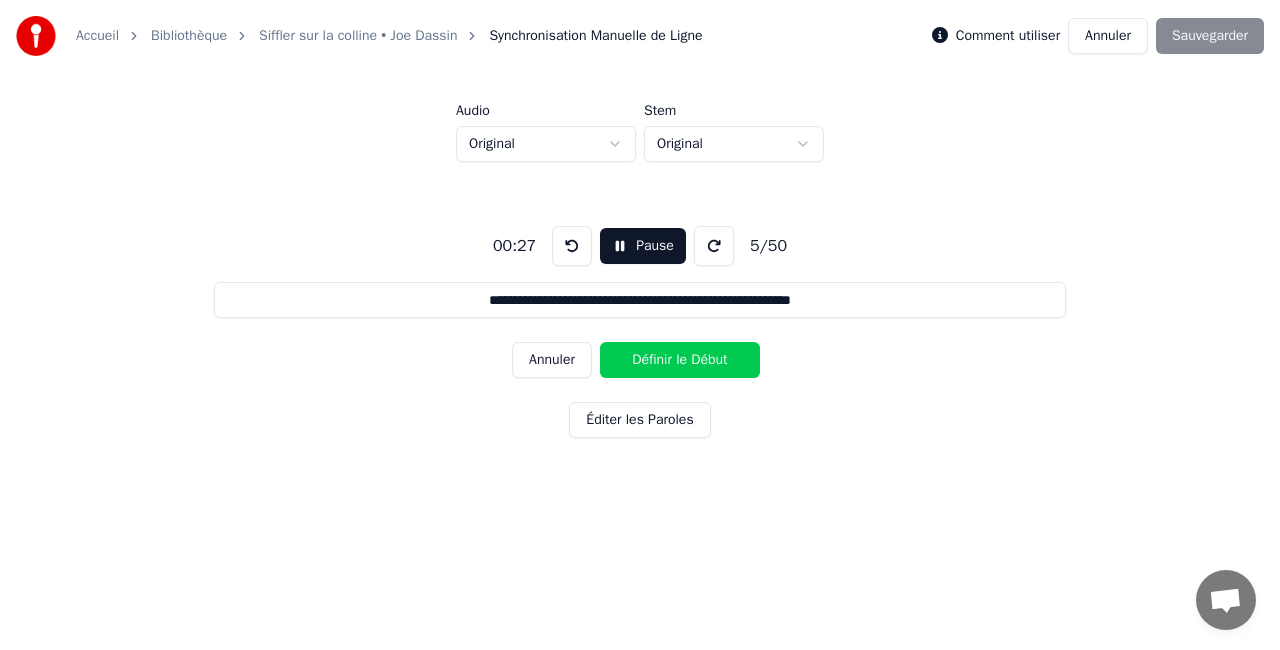 click on "Définir le Début" at bounding box center (680, 360) 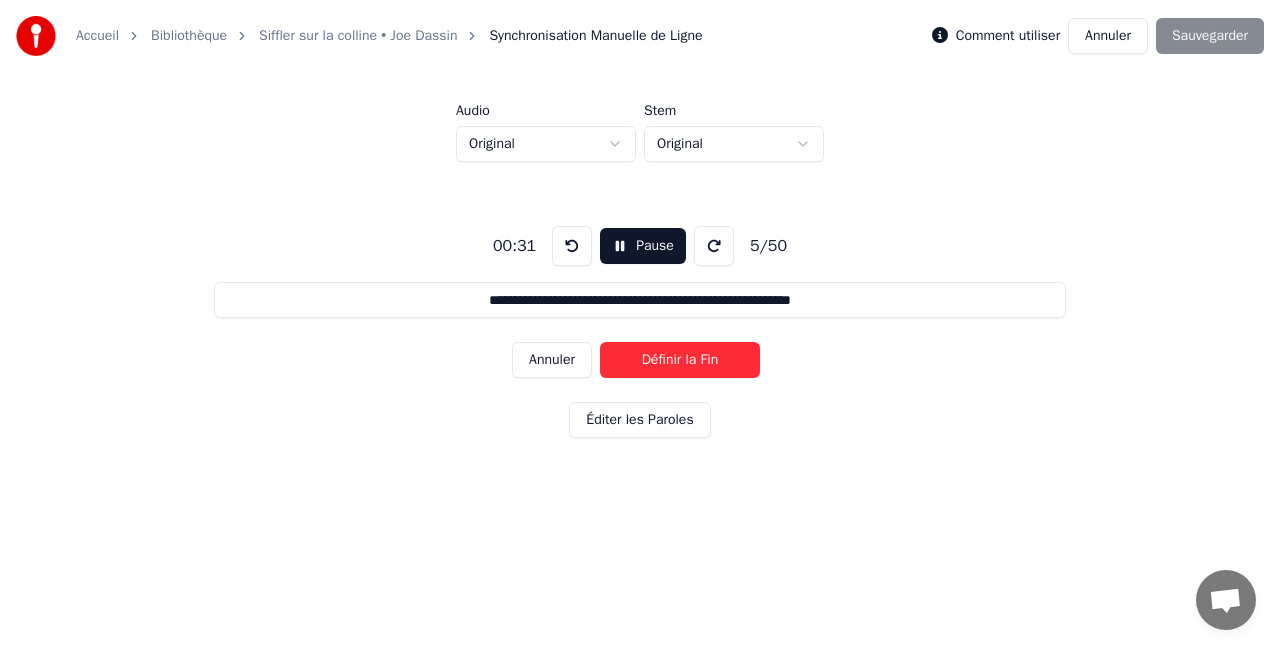 click on "Définir la Fin" at bounding box center (680, 360) 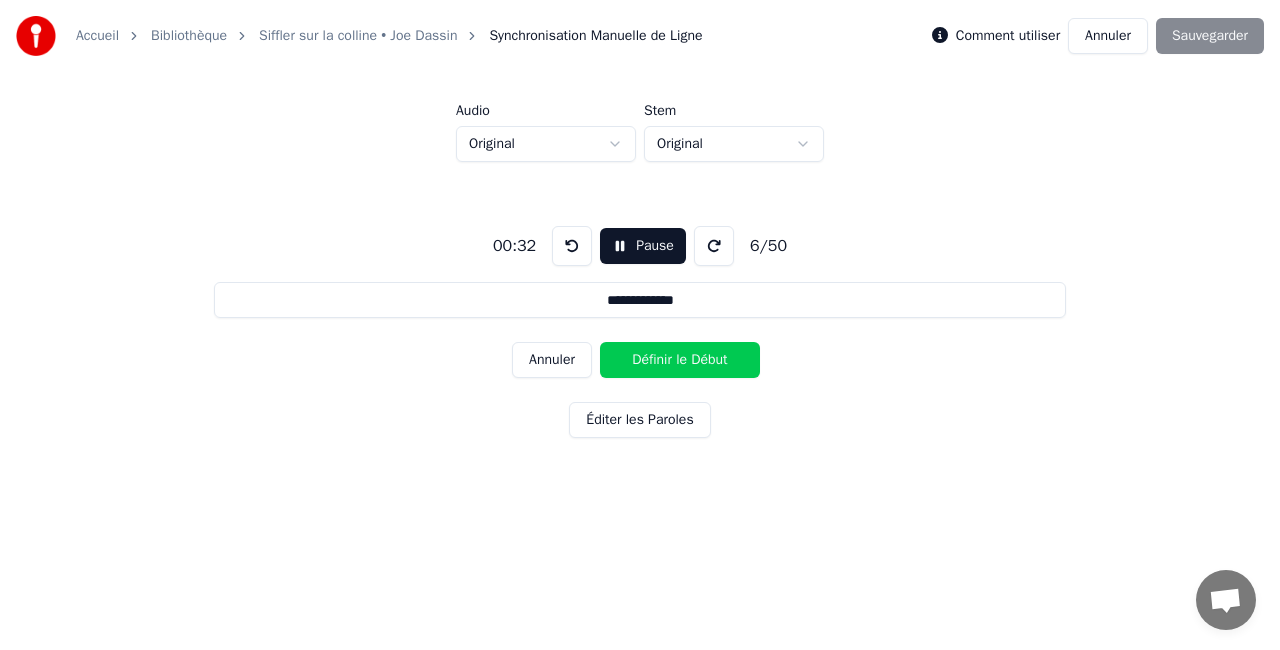 click on "Définir le Début" at bounding box center [680, 360] 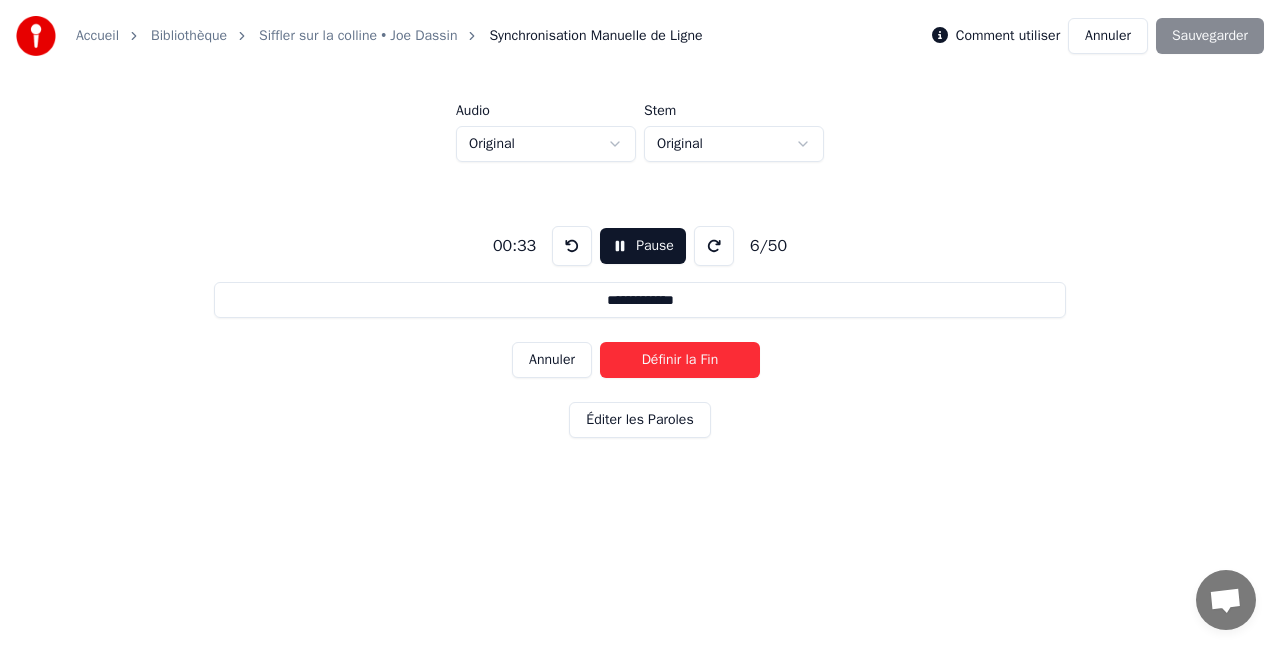 click on "Définir la Fin" at bounding box center [680, 360] 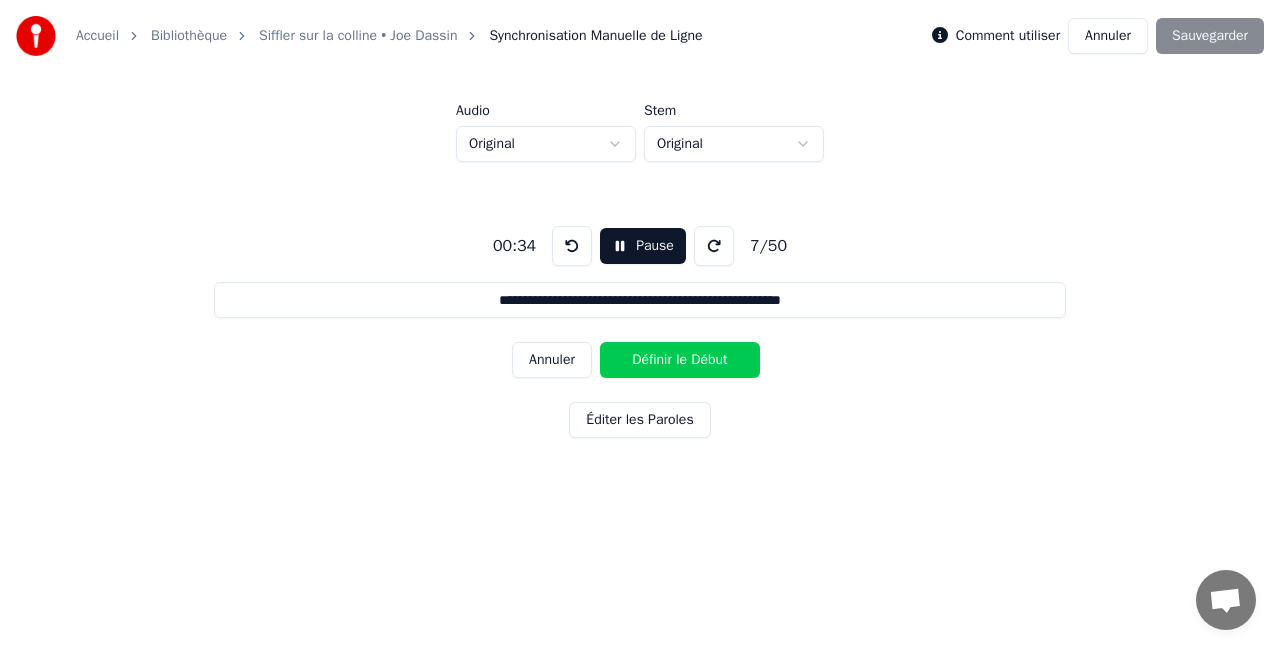 click on "Définir le Début" at bounding box center [680, 360] 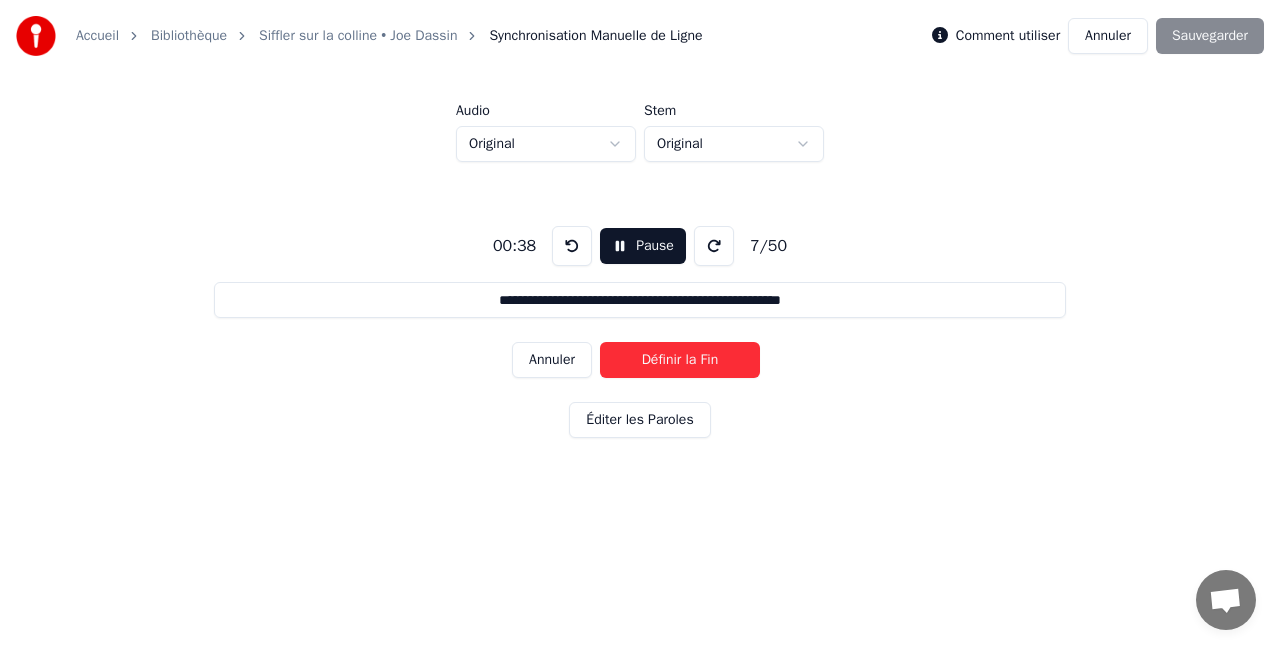 click on "Définir la Fin" at bounding box center [680, 360] 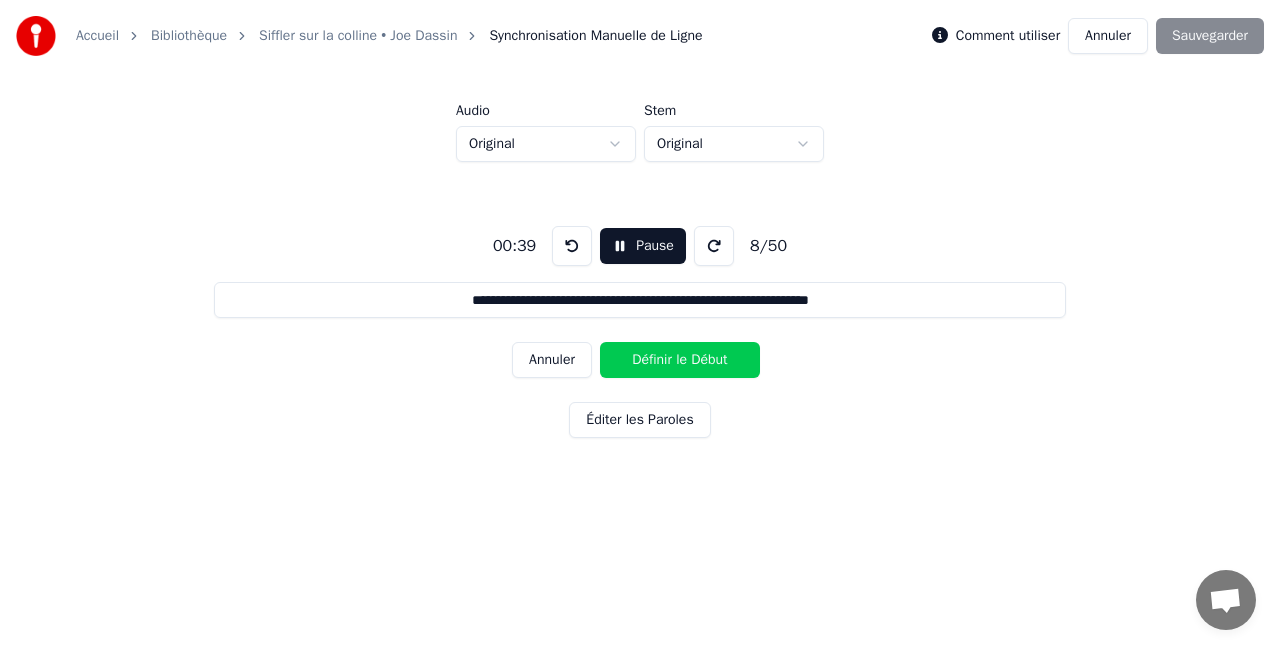 click on "Définir le Début" at bounding box center [680, 360] 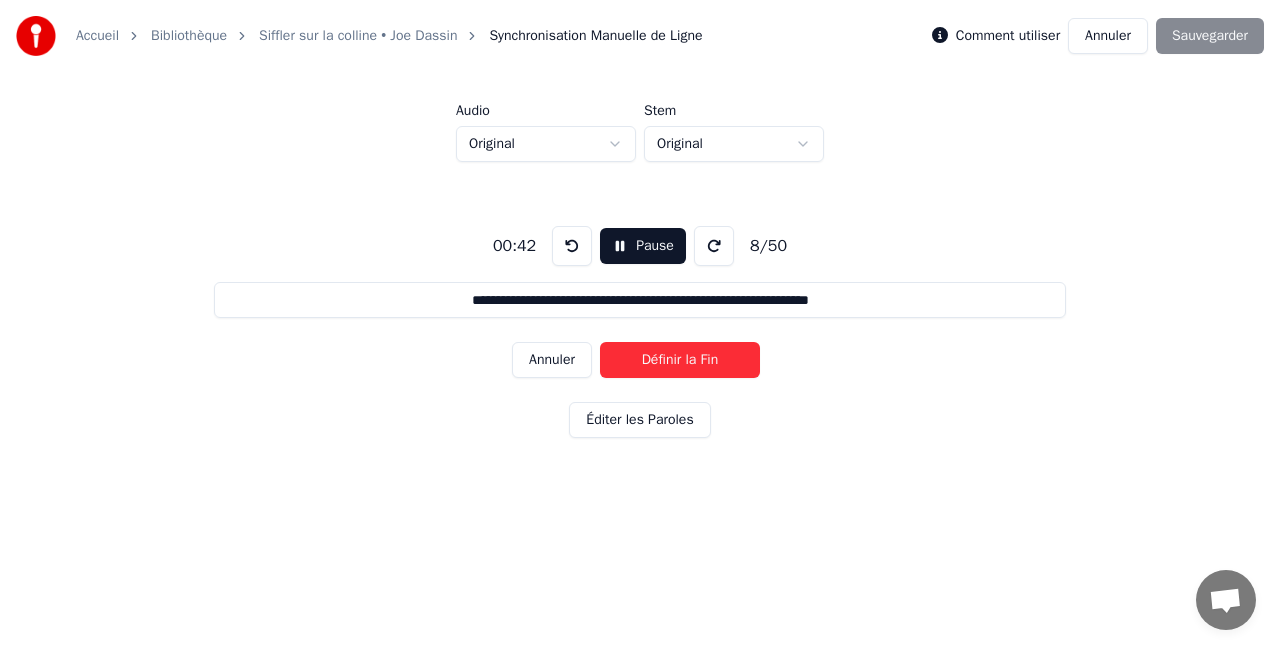 click on "Définir la Fin" at bounding box center (680, 360) 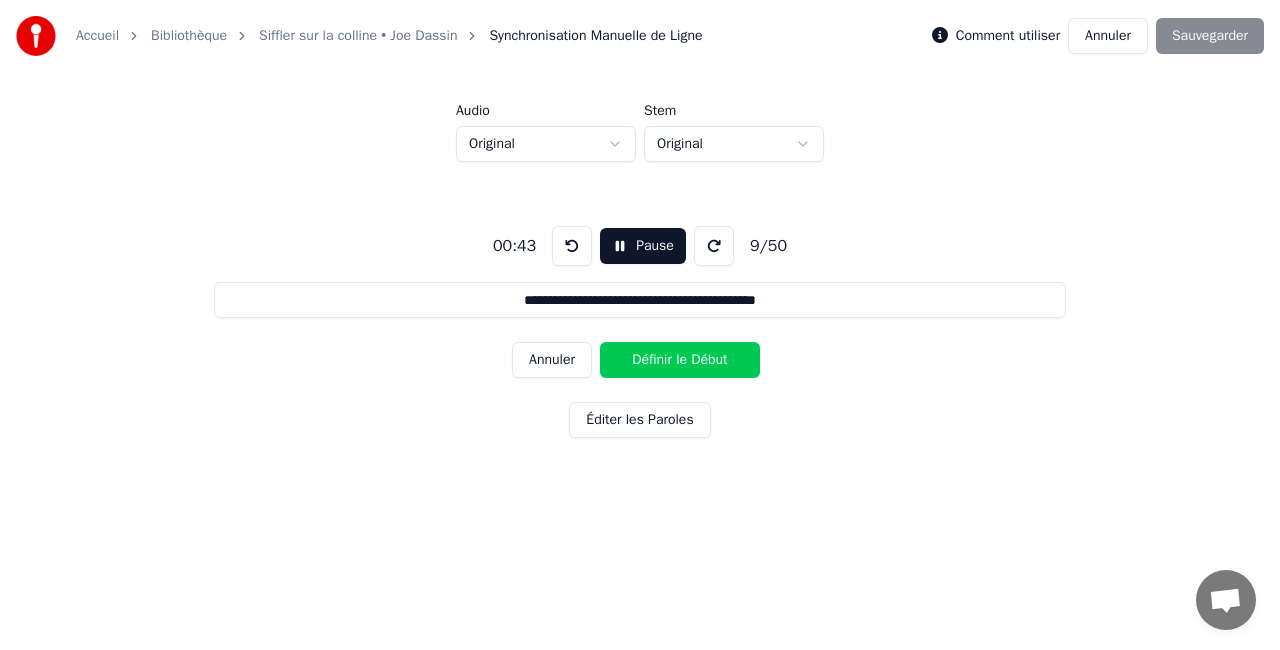click on "Définir le Début" at bounding box center [680, 360] 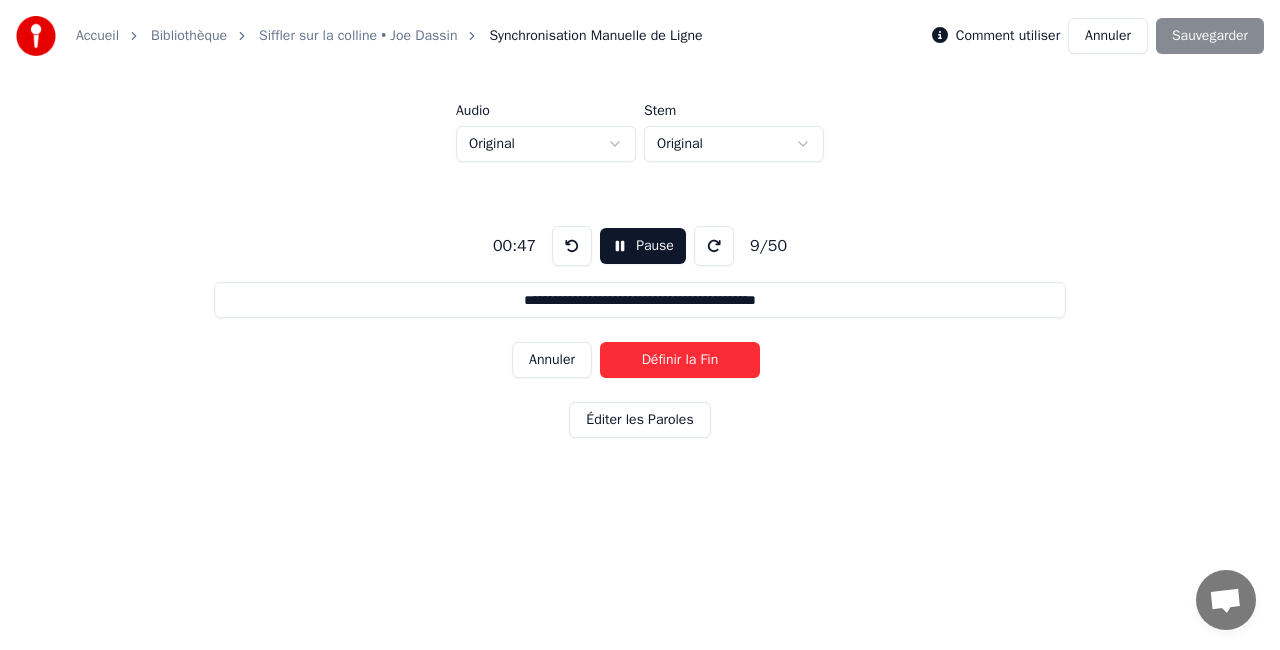 click on "Définir la Fin" at bounding box center [680, 360] 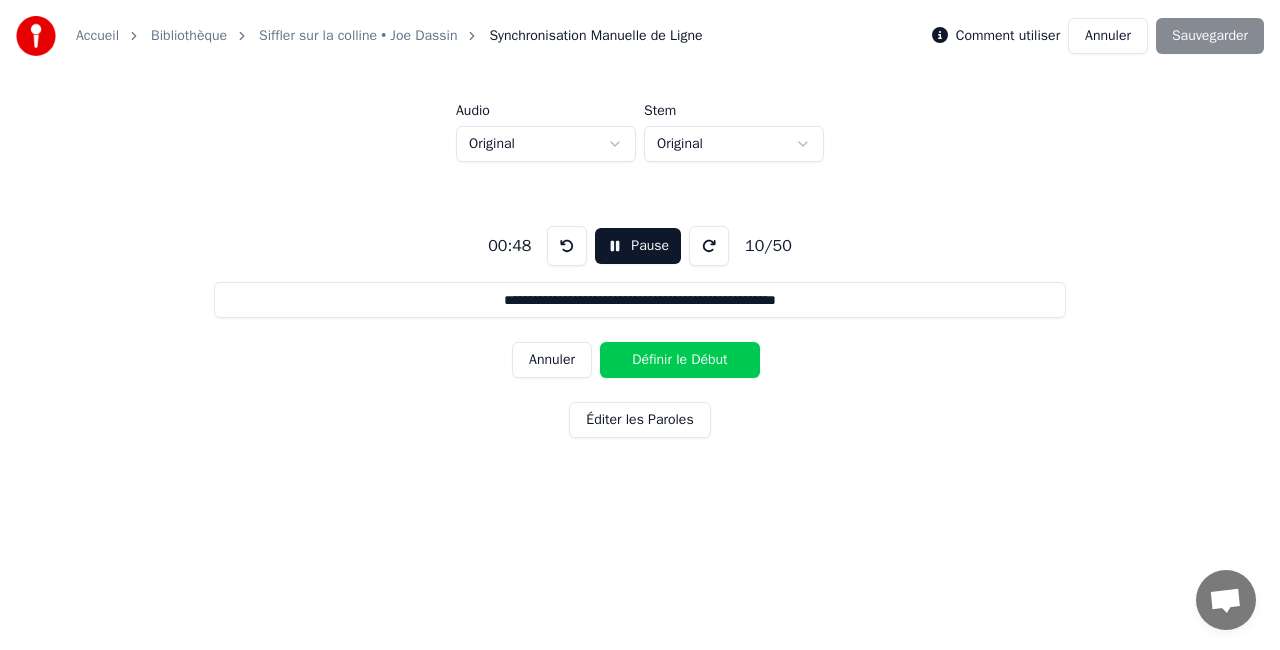 click on "Définir le Début" at bounding box center (680, 360) 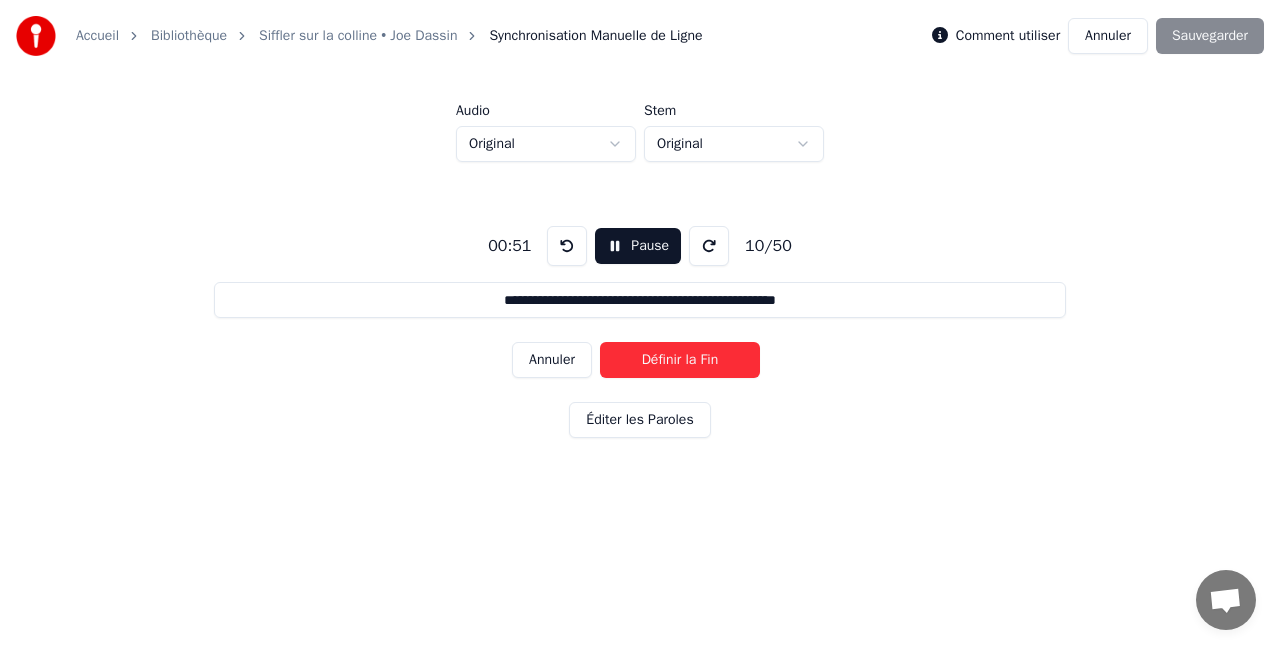 click on "Définir la Fin" at bounding box center [680, 360] 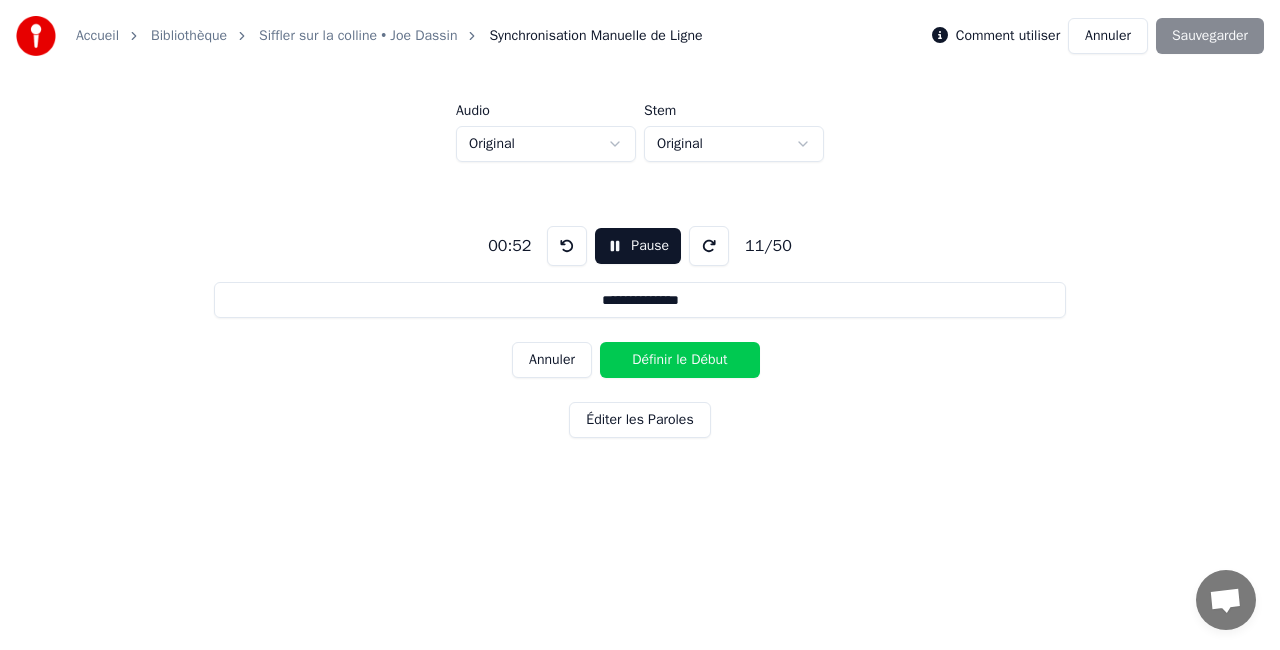 click on "Définir le Début" at bounding box center (680, 360) 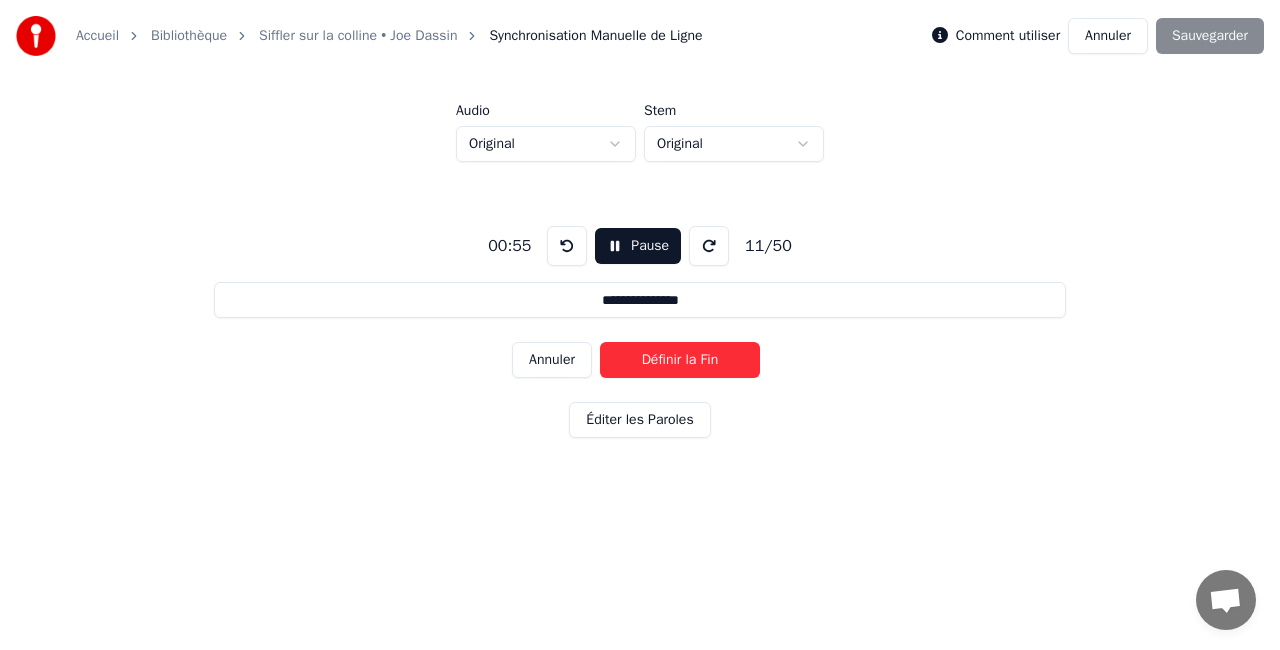 click on "Définir la Fin" at bounding box center [680, 360] 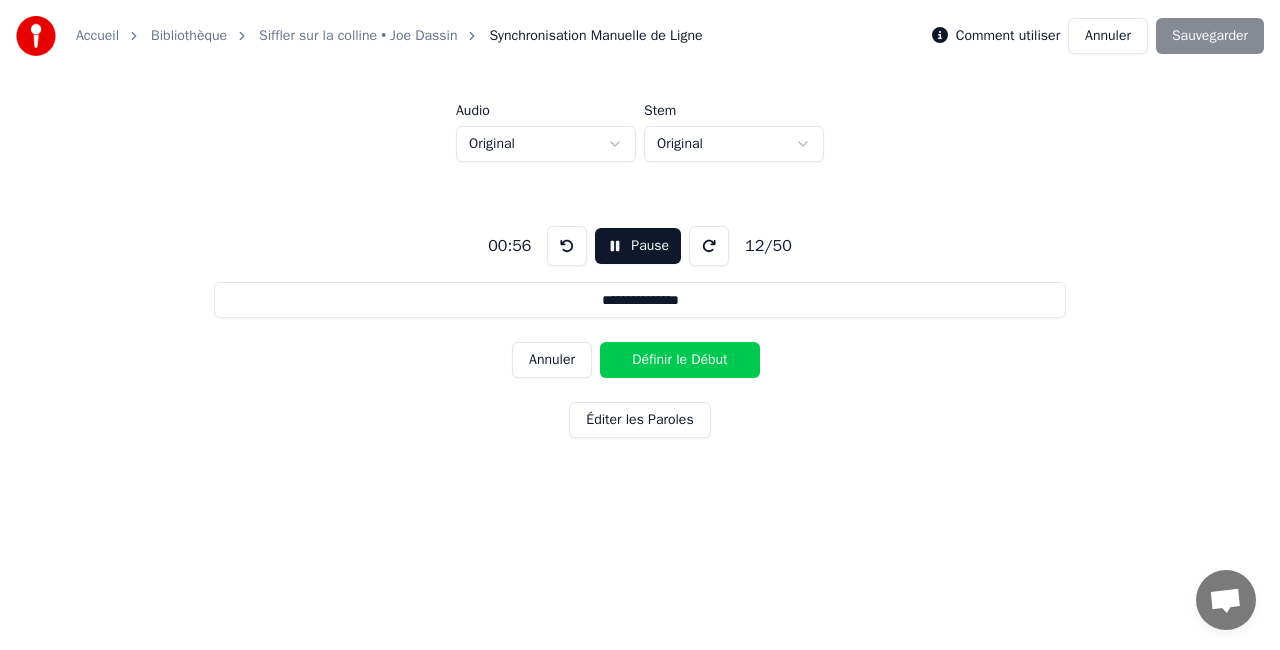 click on "Définir le Début" at bounding box center [680, 360] 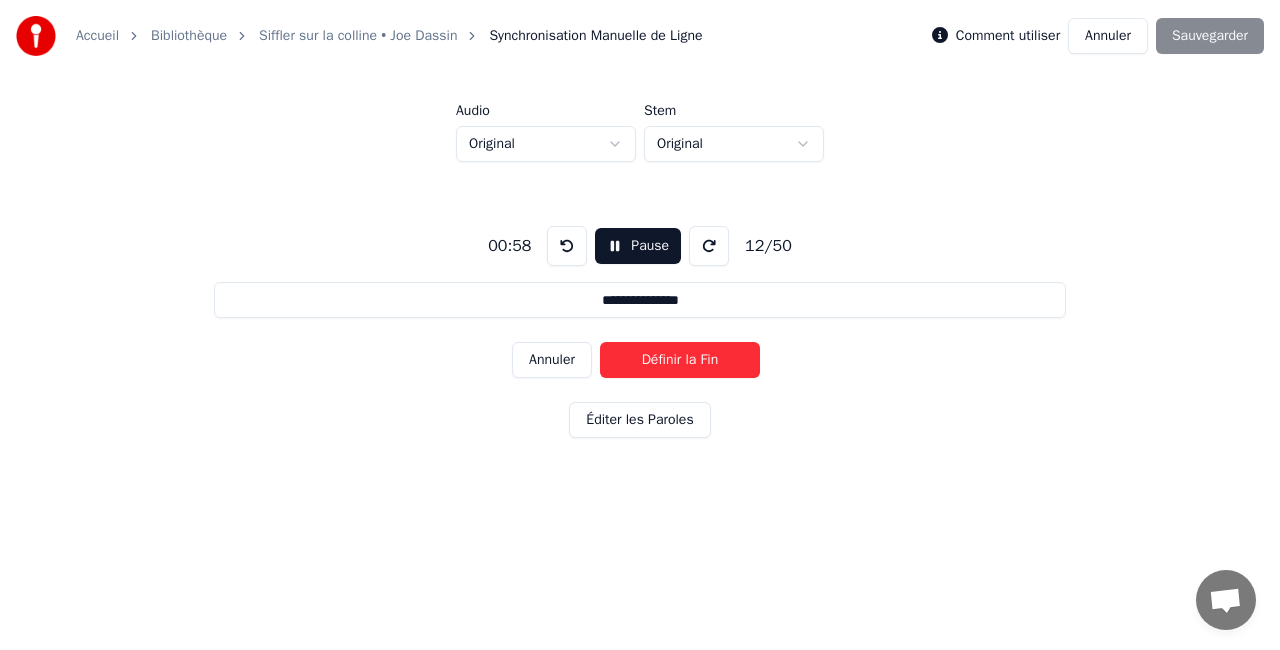 click on "Définir la Fin" at bounding box center (680, 360) 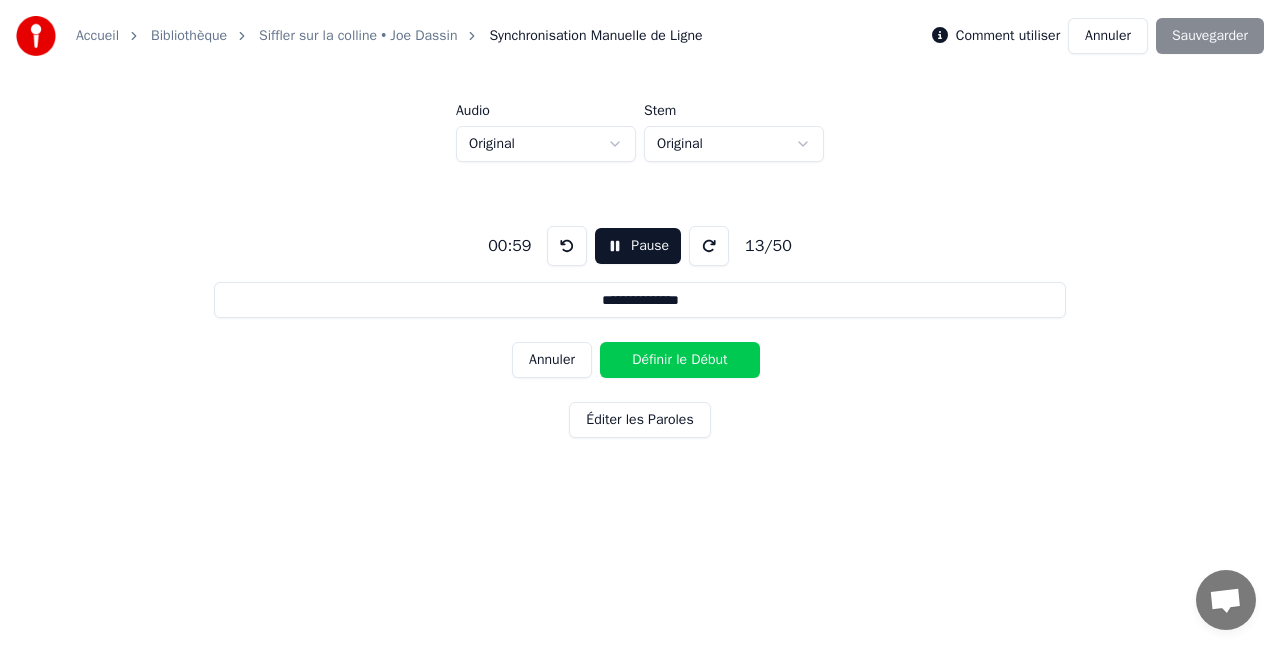 click on "Pause" at bounding box center [638, 246] 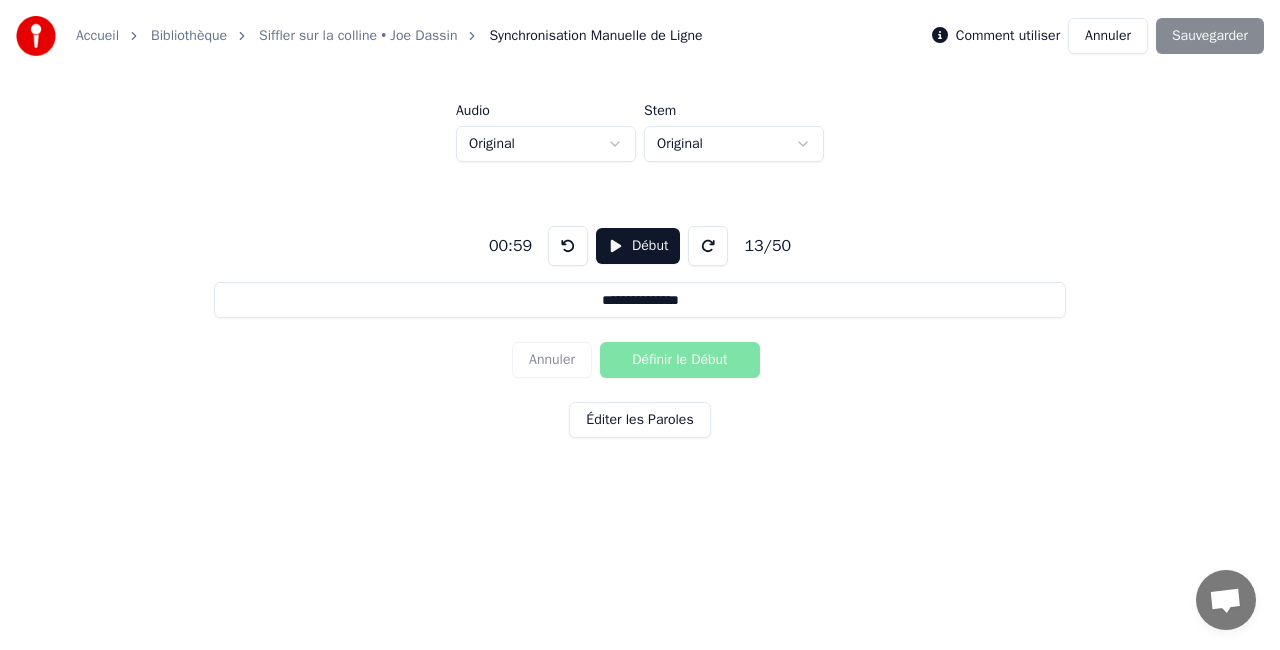 click at bounding box center [568, 246] 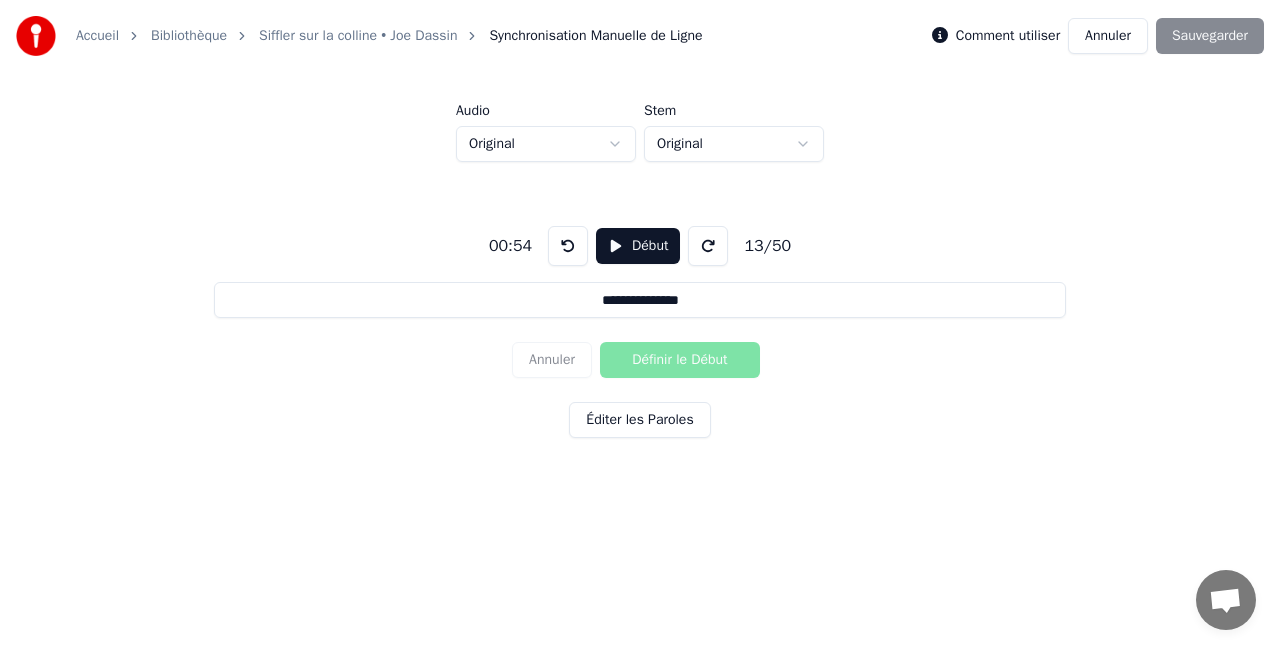 click at bounding box center [568, 246] 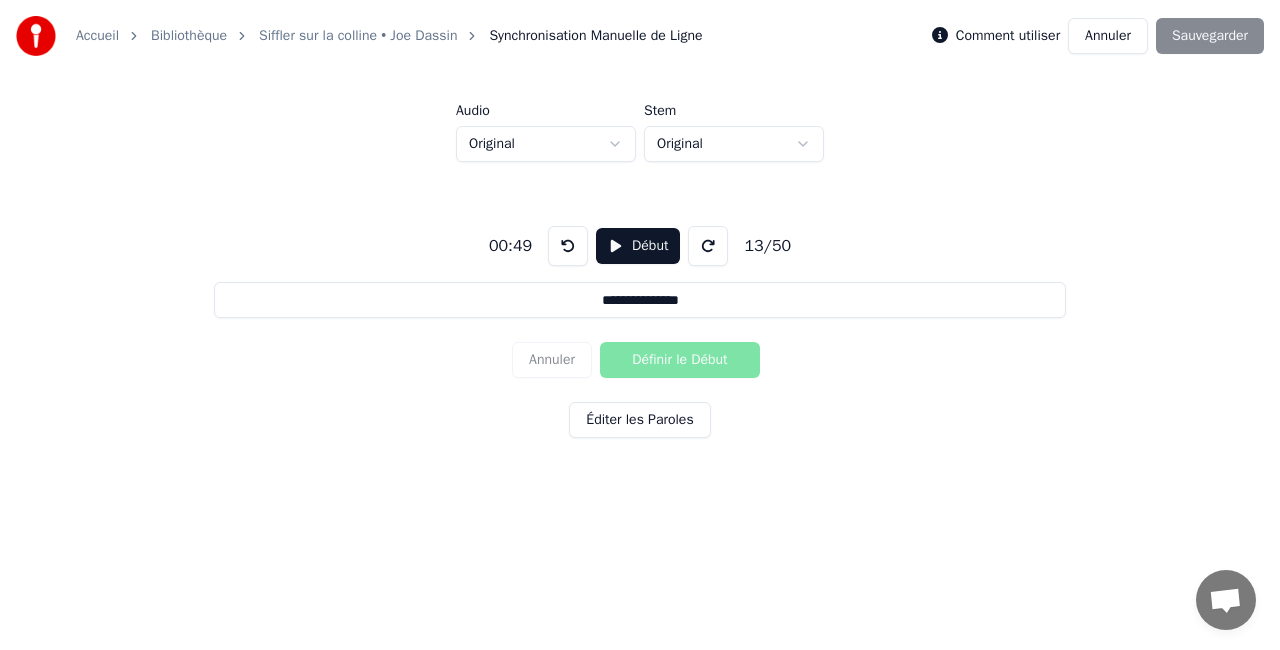 click at bounding box center (568, 246) 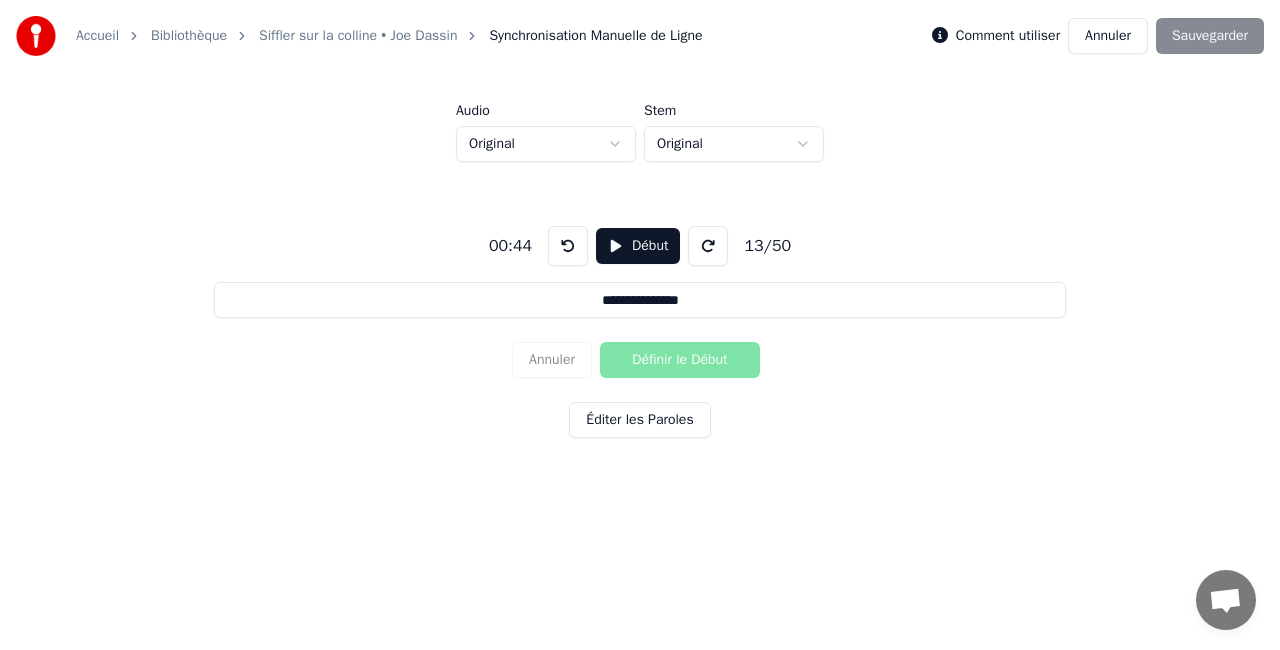 click at bounding box center (568, 246) 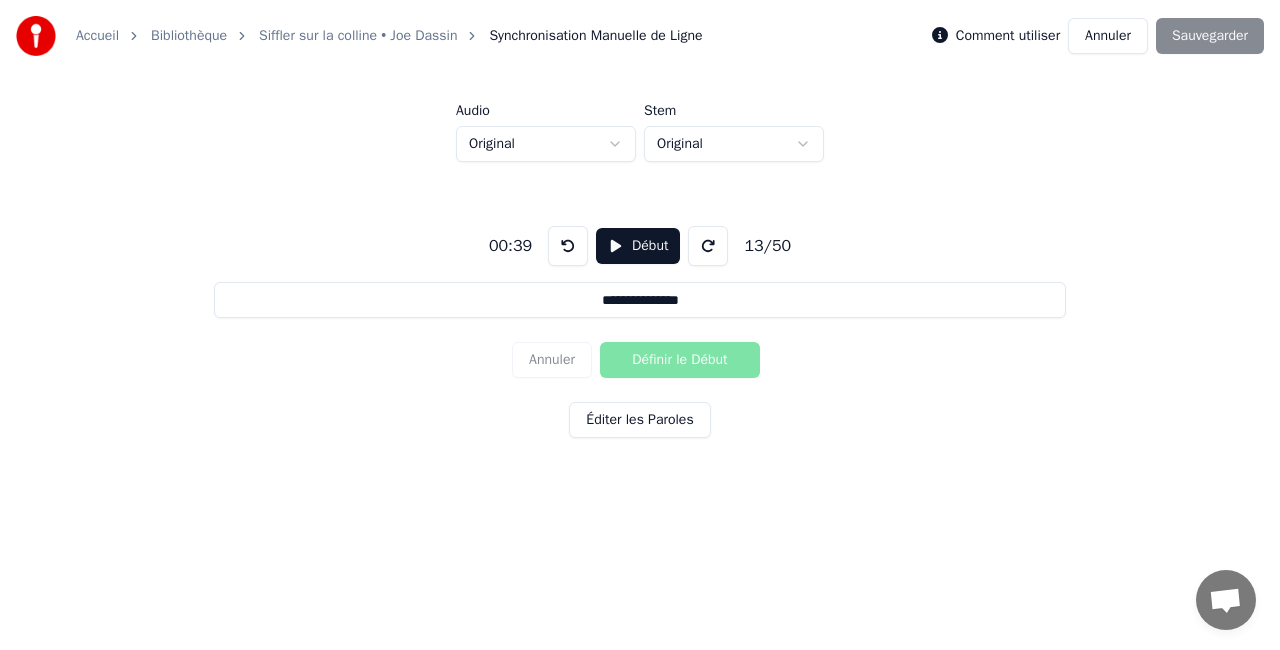 click on "**********" at bounding box center [639, 300] 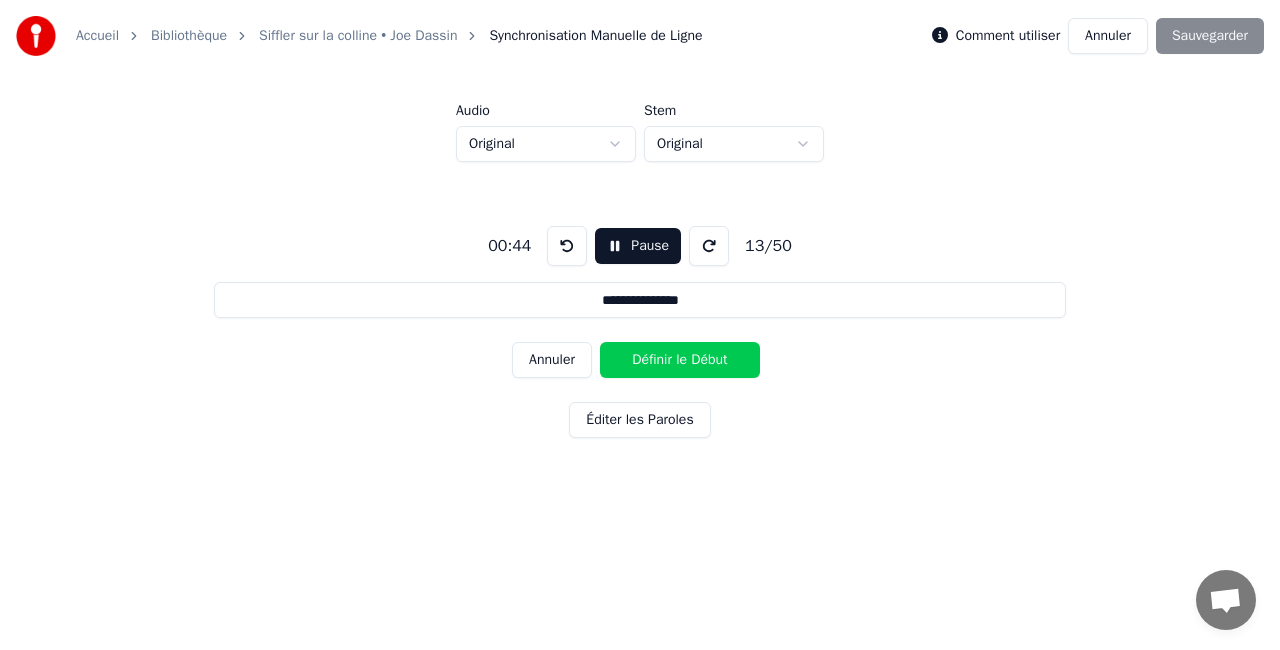 click on "Pause" at bounding box center (638, 246) 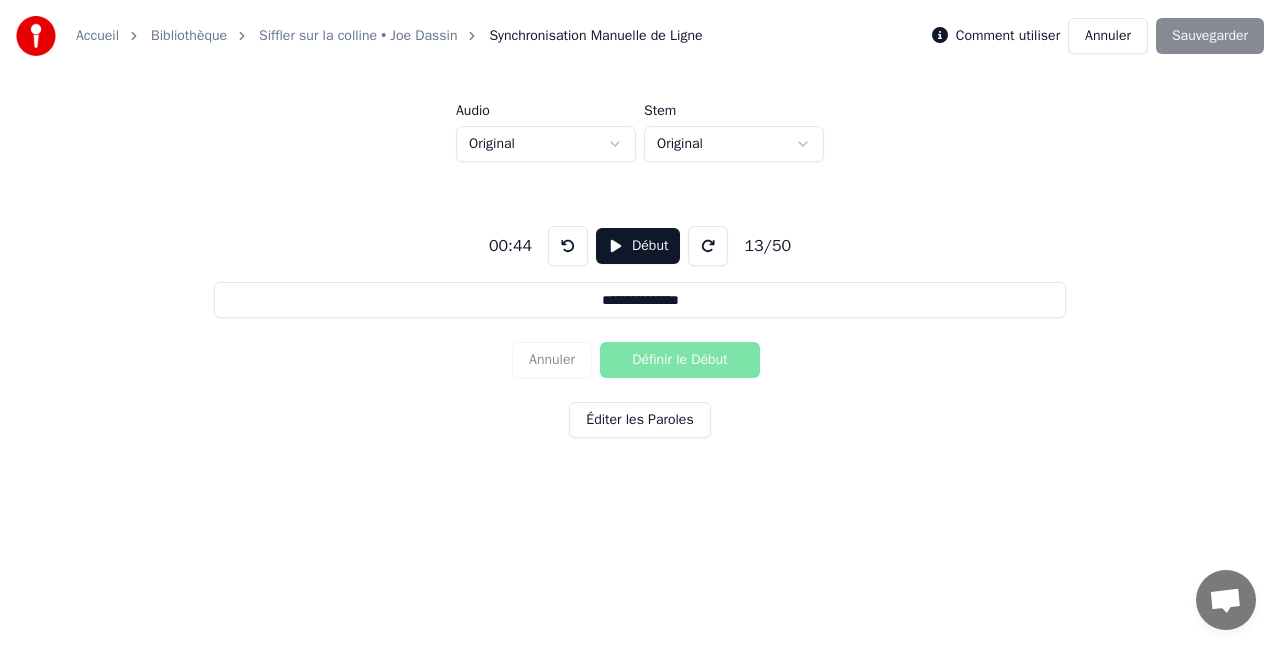 click on "Annuler" at bounding box center [1108, 36] 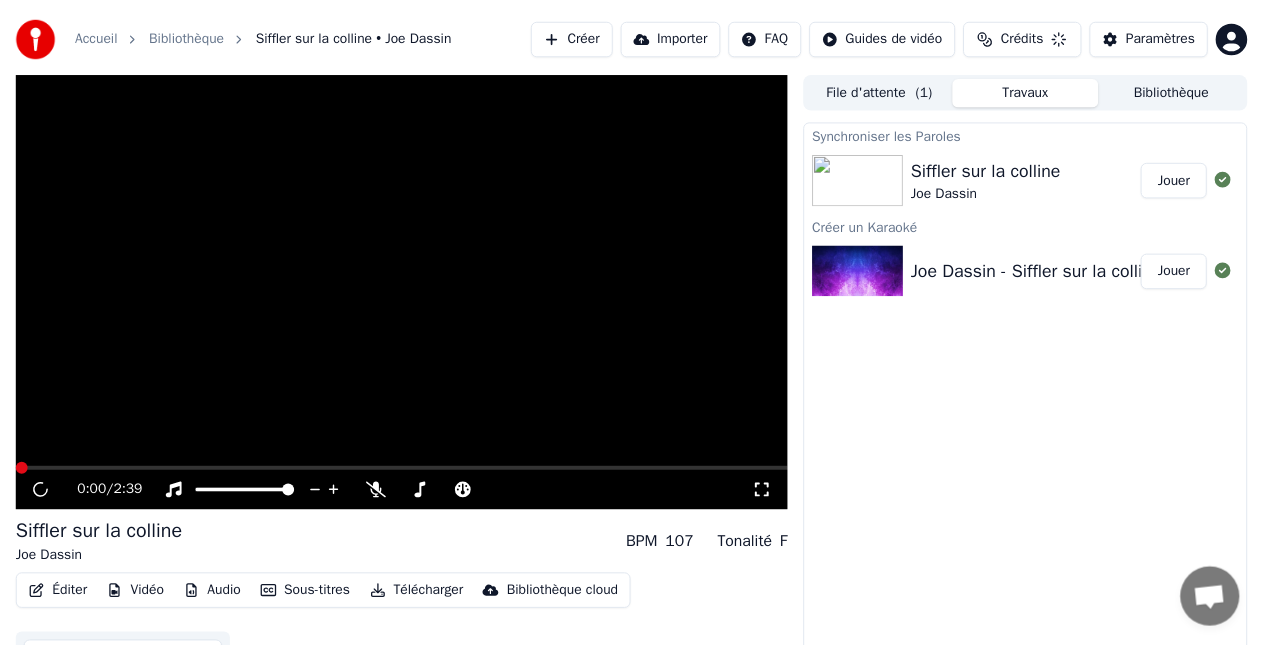 scroll, scrollTop: 22, scrollLeft: 0, axis: vertical 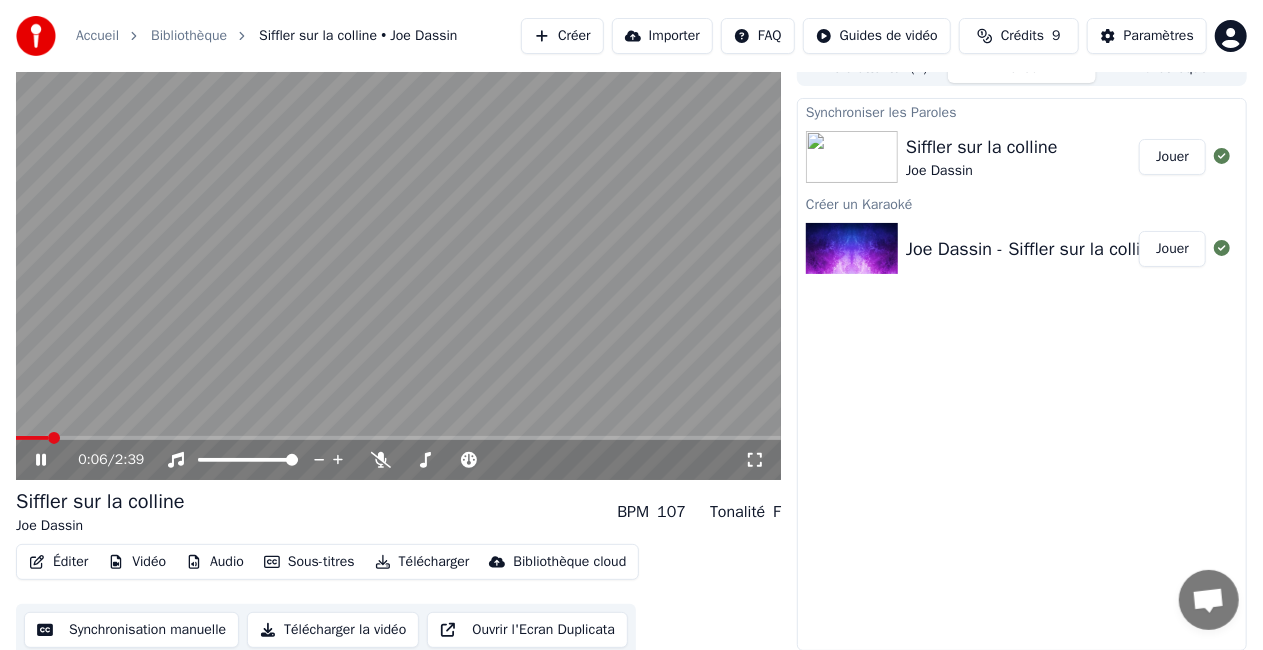 click on "Éditer" at bounding box center (58, 562) 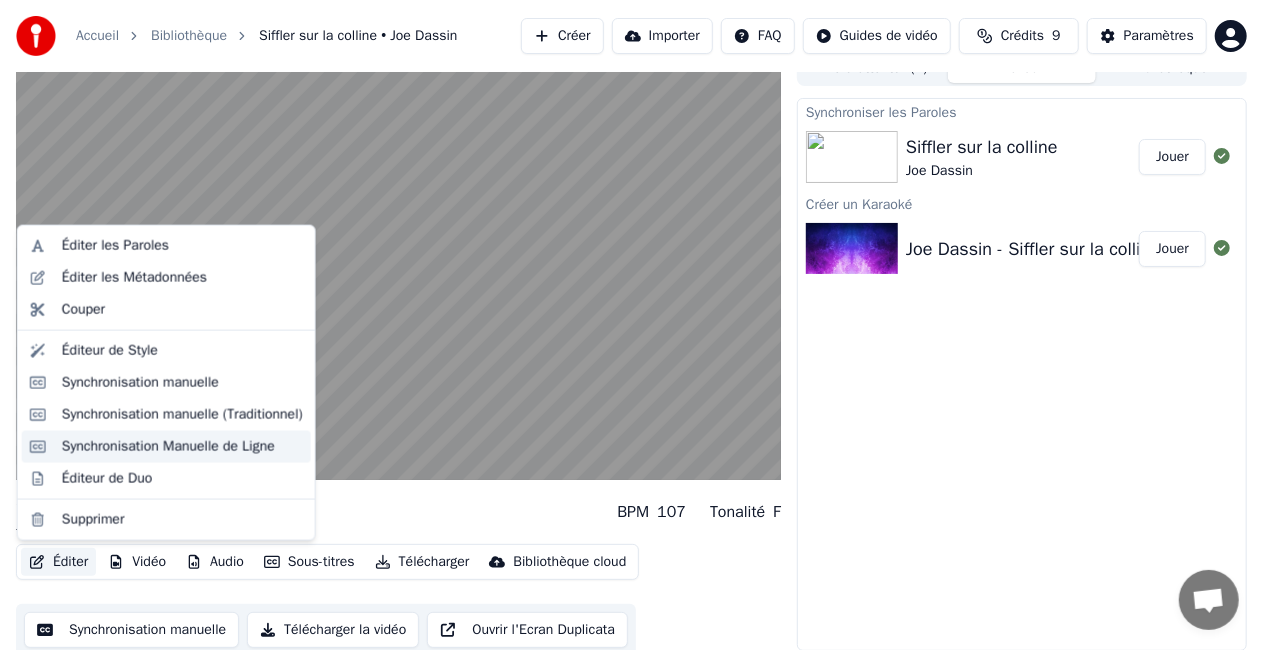 click on "Synchronisation Manuelle de Ligne" at bounding box center (168, 447) 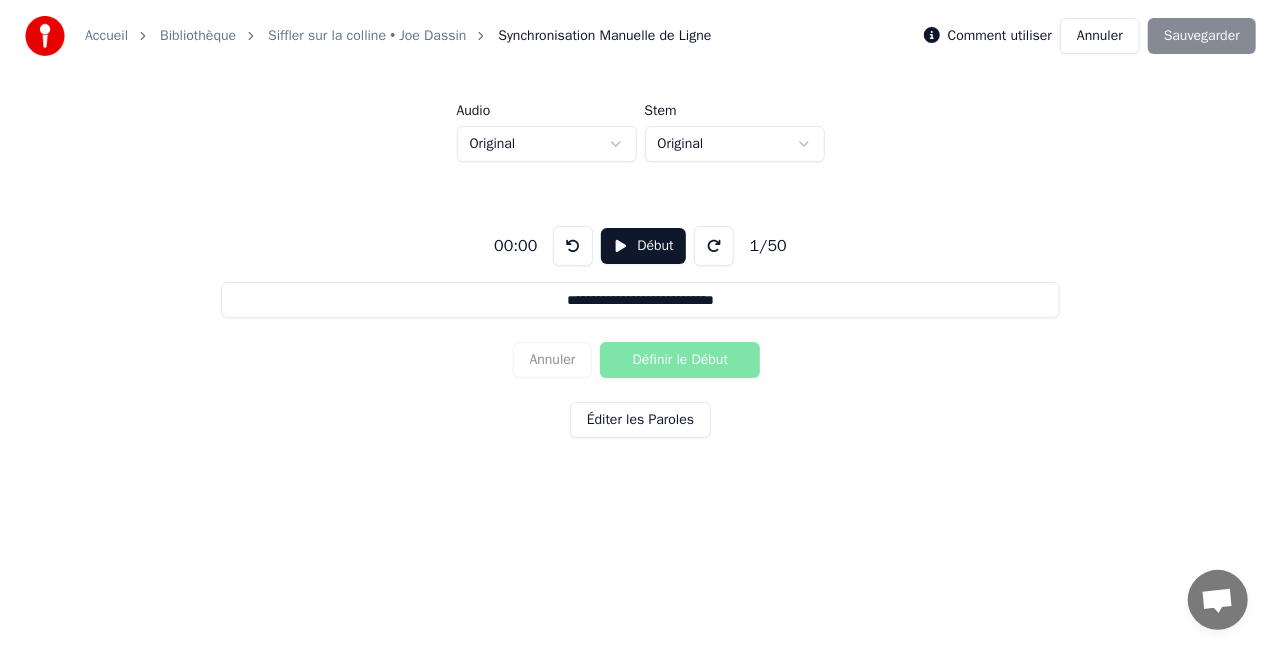 scroll, scrollTop: 0, scrollLeft: 0, axis: both 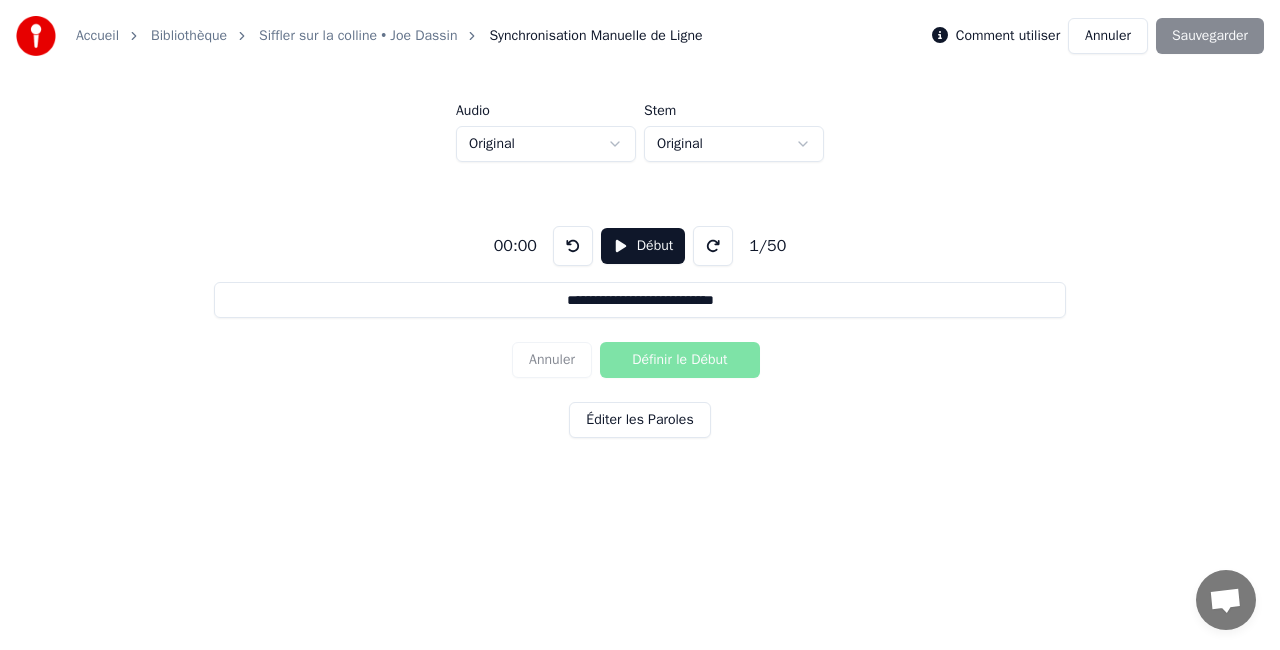 click on "Début" at bounding box center [643, 246] 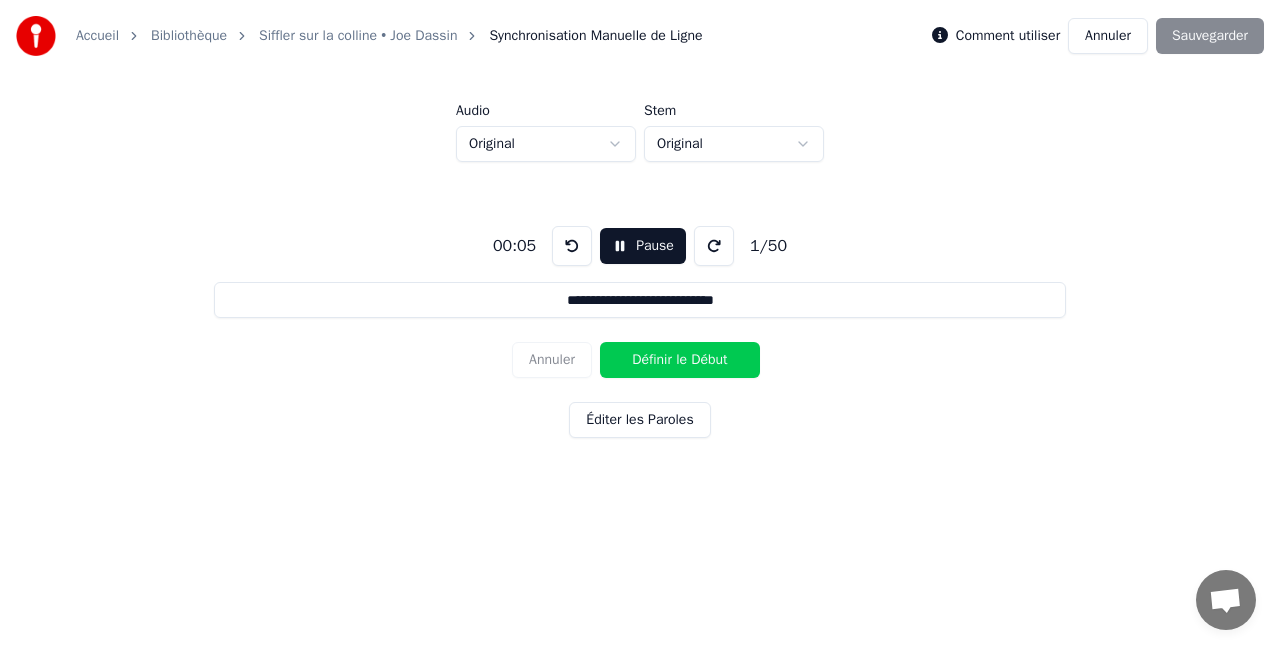 click on "Définir le Début" at bounding box center [680, 360] 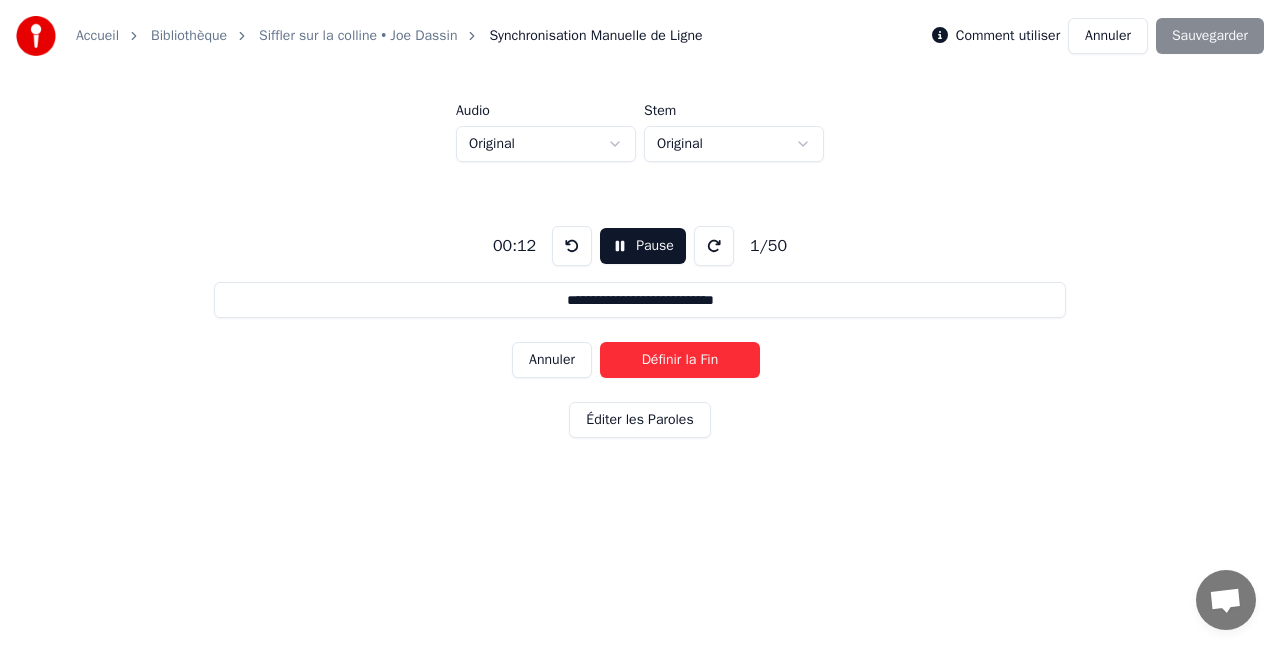click on "Définir la Fin" at bounding box center [680, 360] 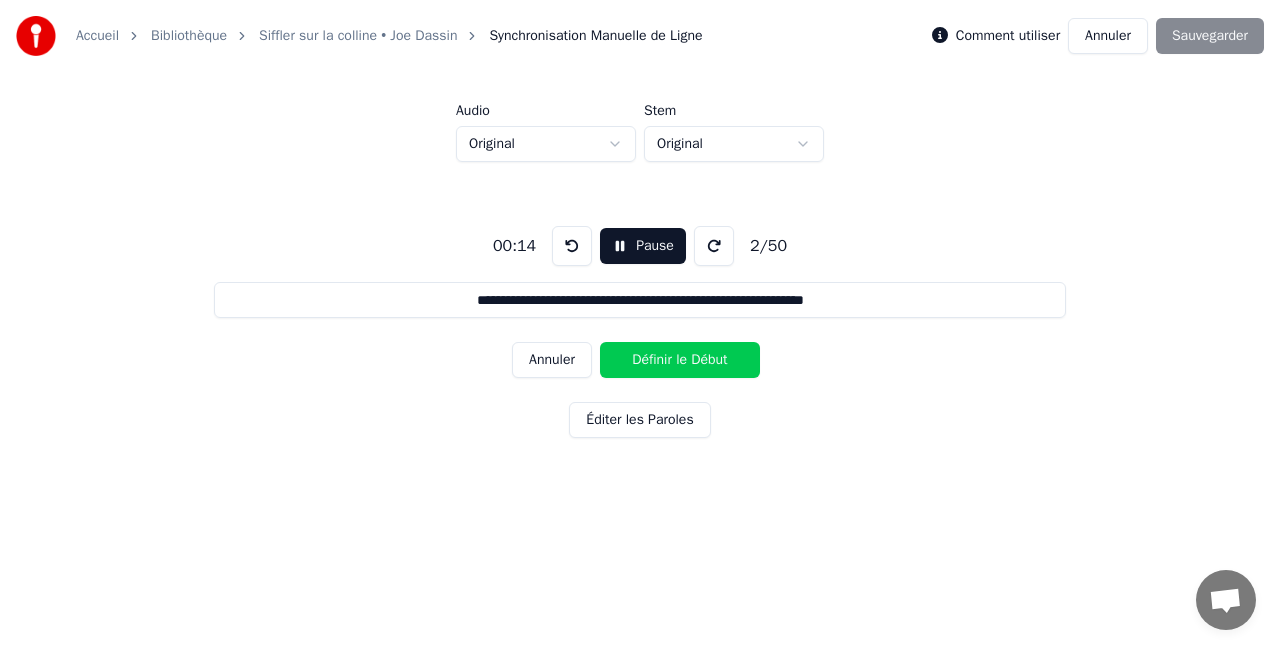click on "Définir le Début" at bounding box center [680, 360] 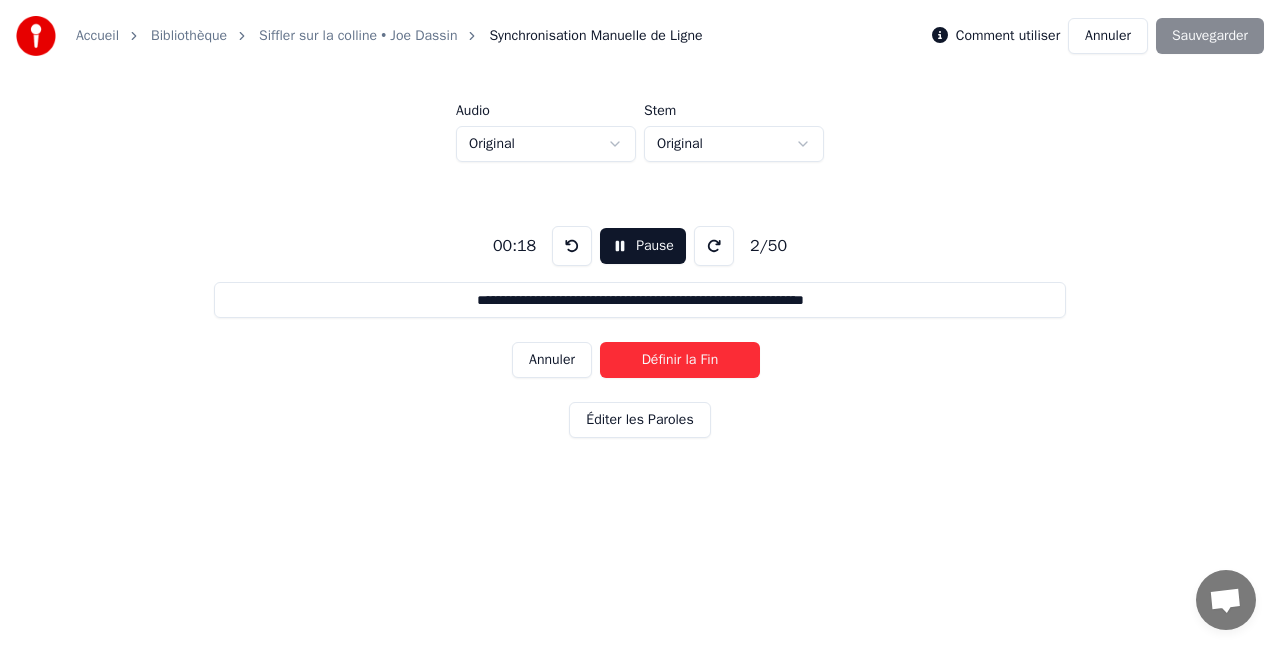 click on "Définir la Fin" at bounding box center (680, 360) 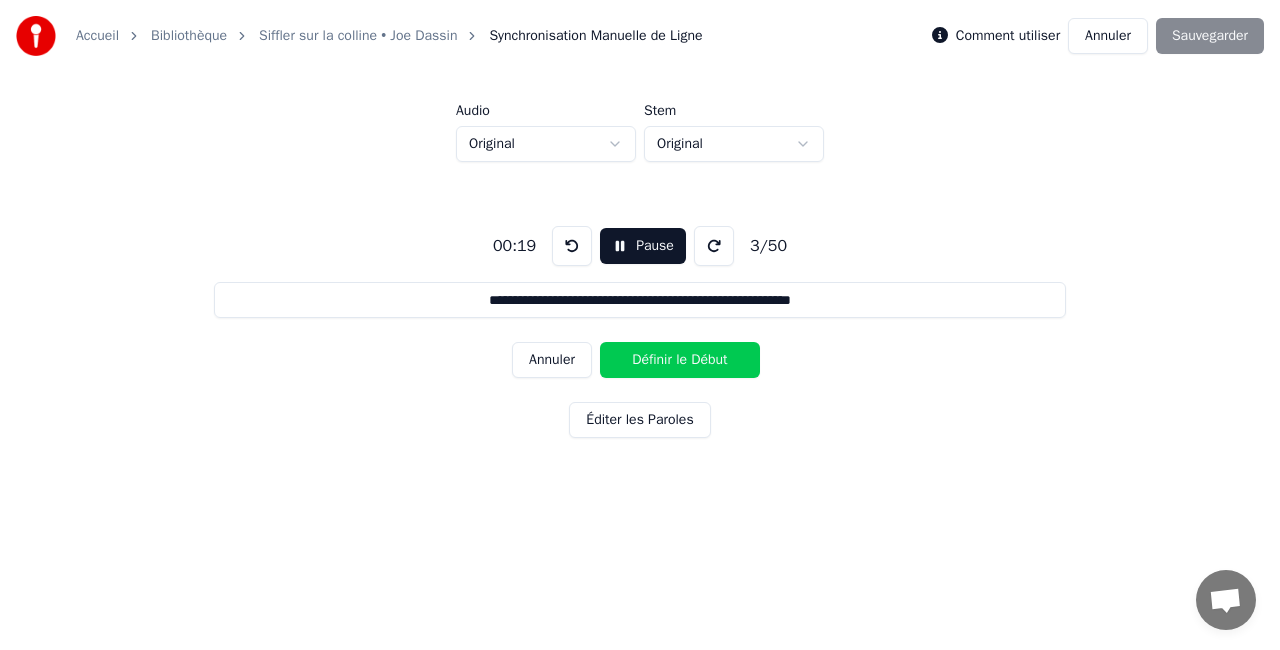 click on "Définir le Début" at bounding box center (680, 360) 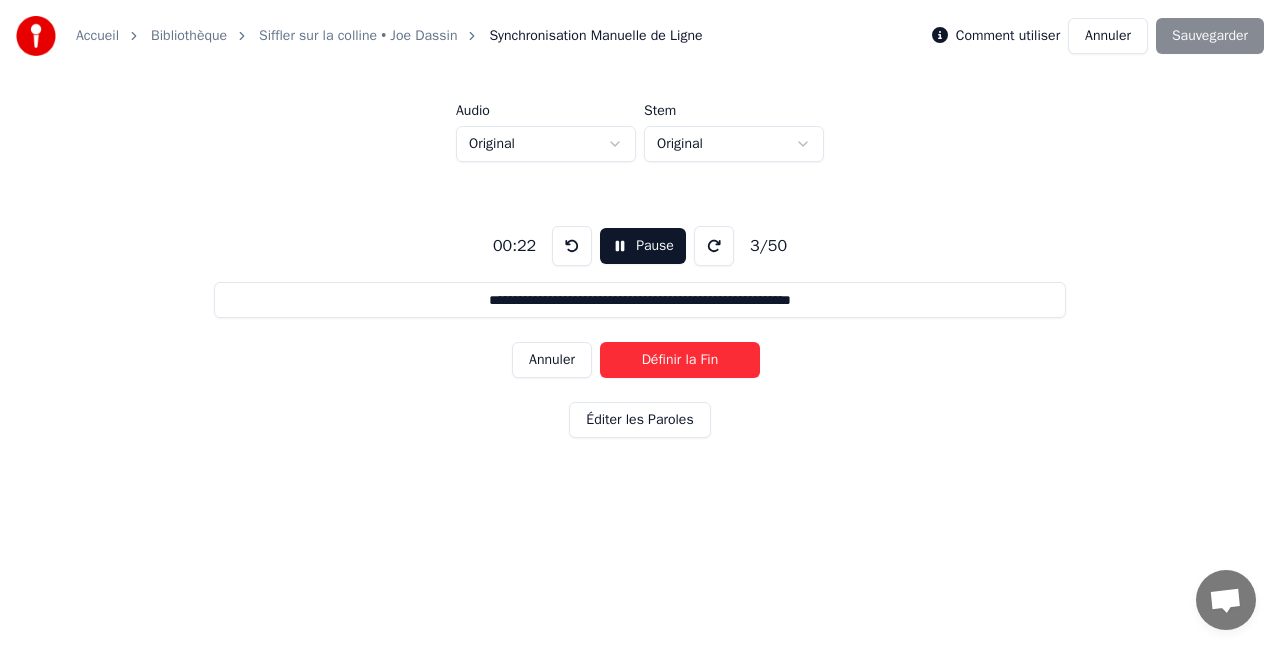 click on "Définir la Fin" at bounding box center [680, 360] 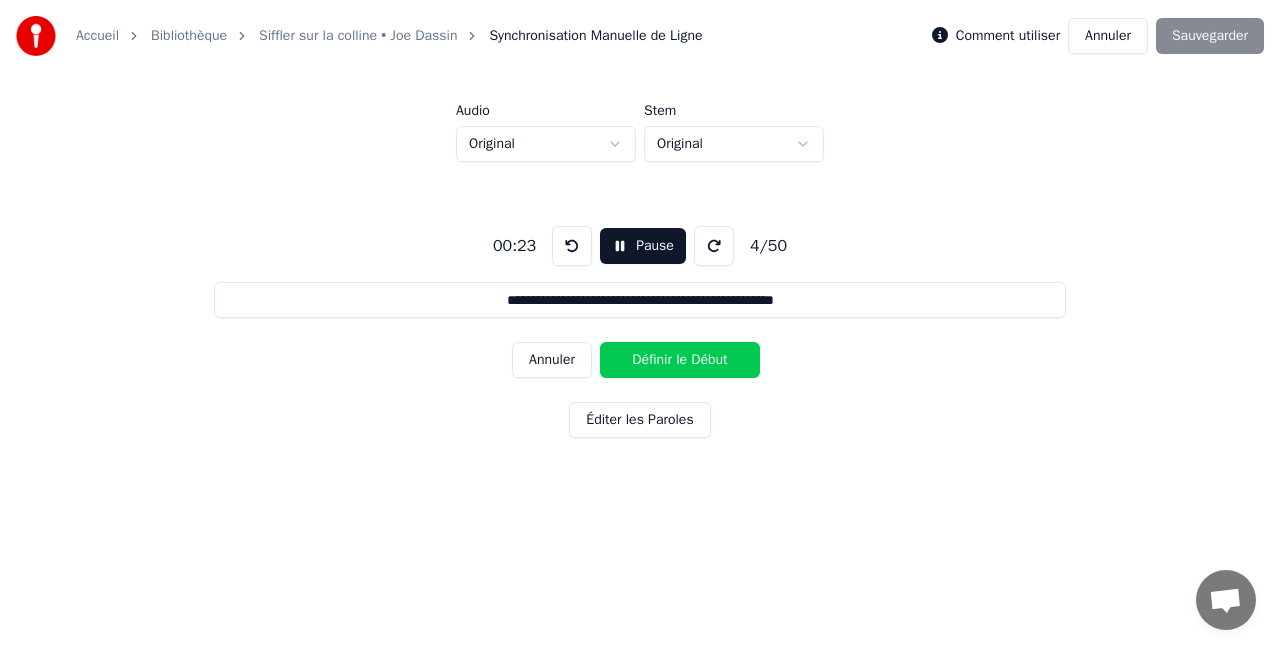 click on "Définir le Début" at bounding box center [680, 360] 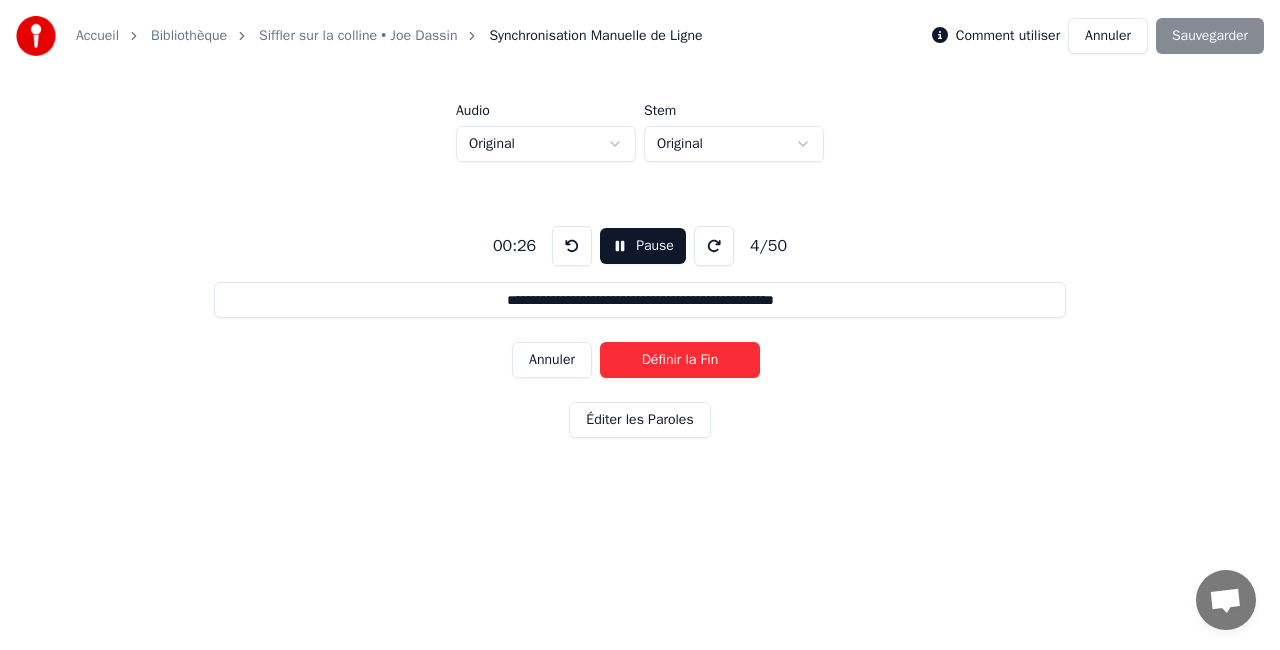 click on "Définir la Fin" at bounding box center [680, 360] 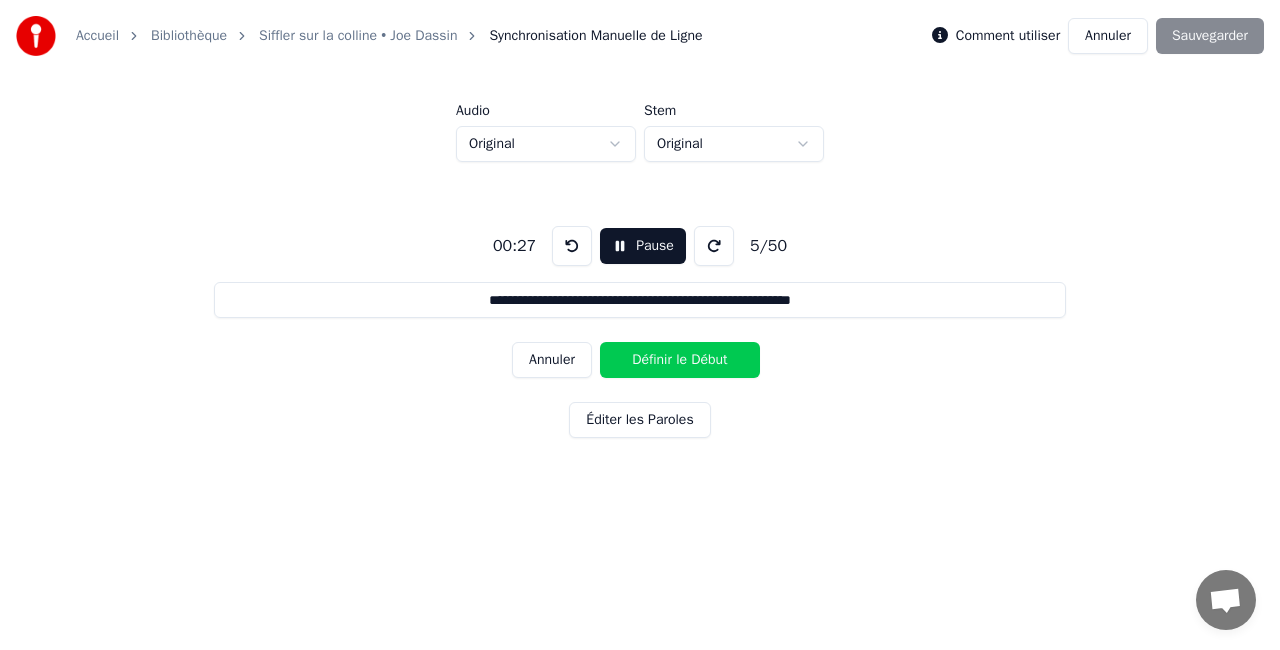 click on "Définir le Début" at bounding box center (680, 360) 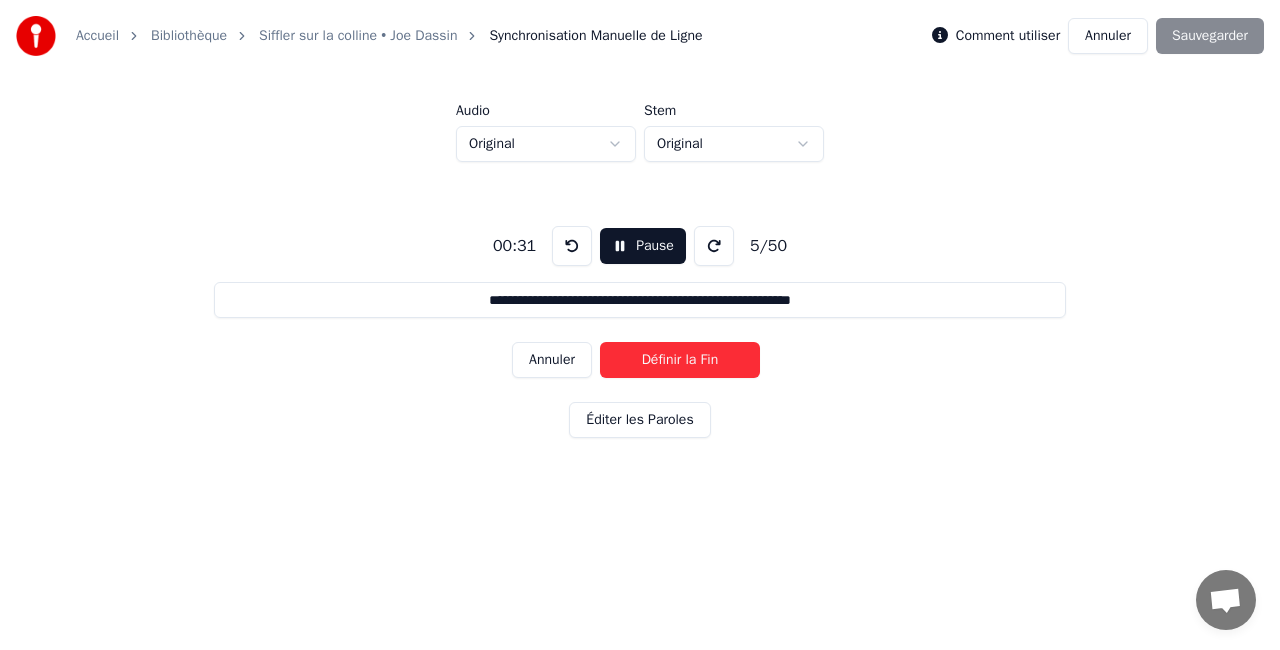 click on "Définir la Fin" at bounding box center [680, 360] 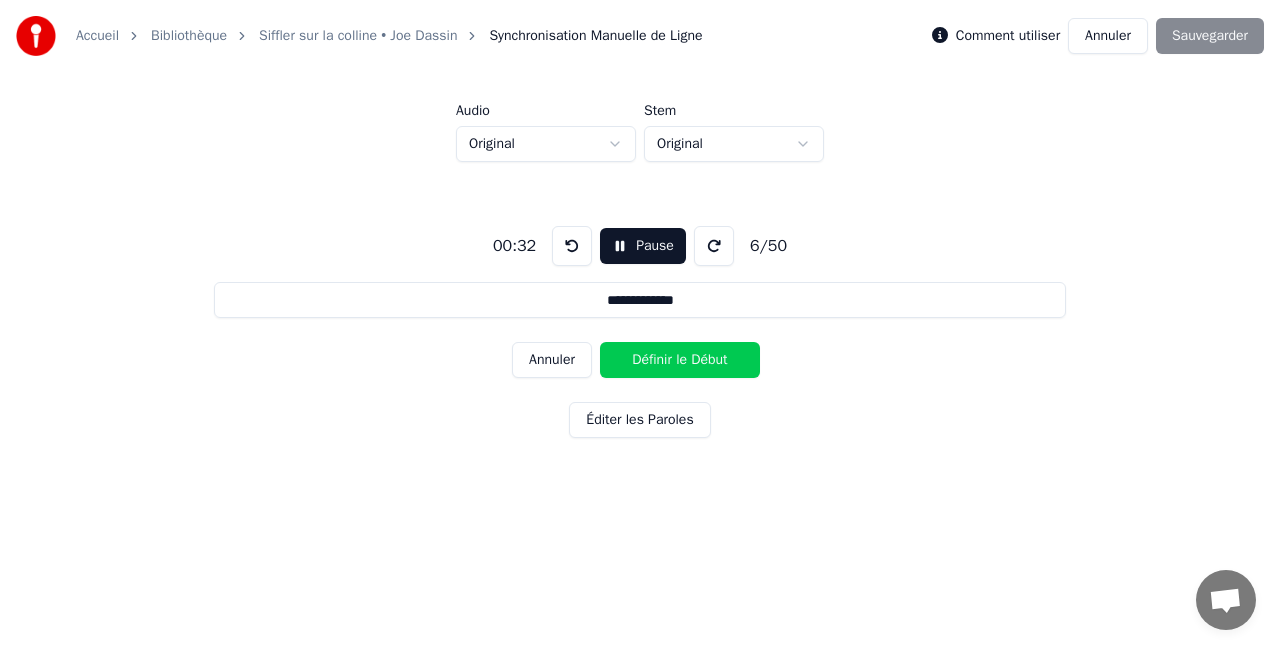 click on "Définir le Début" at bounding box center (680, 360) 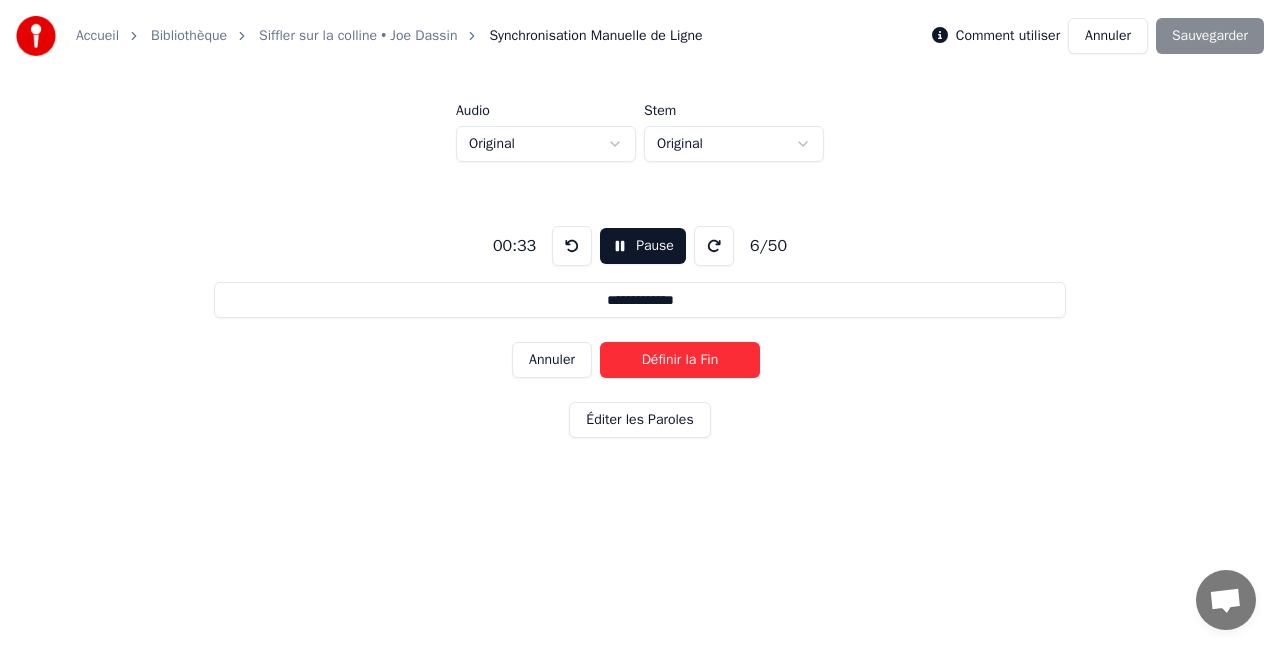click on "Définir la Fin" at bounding box center (680, 360) 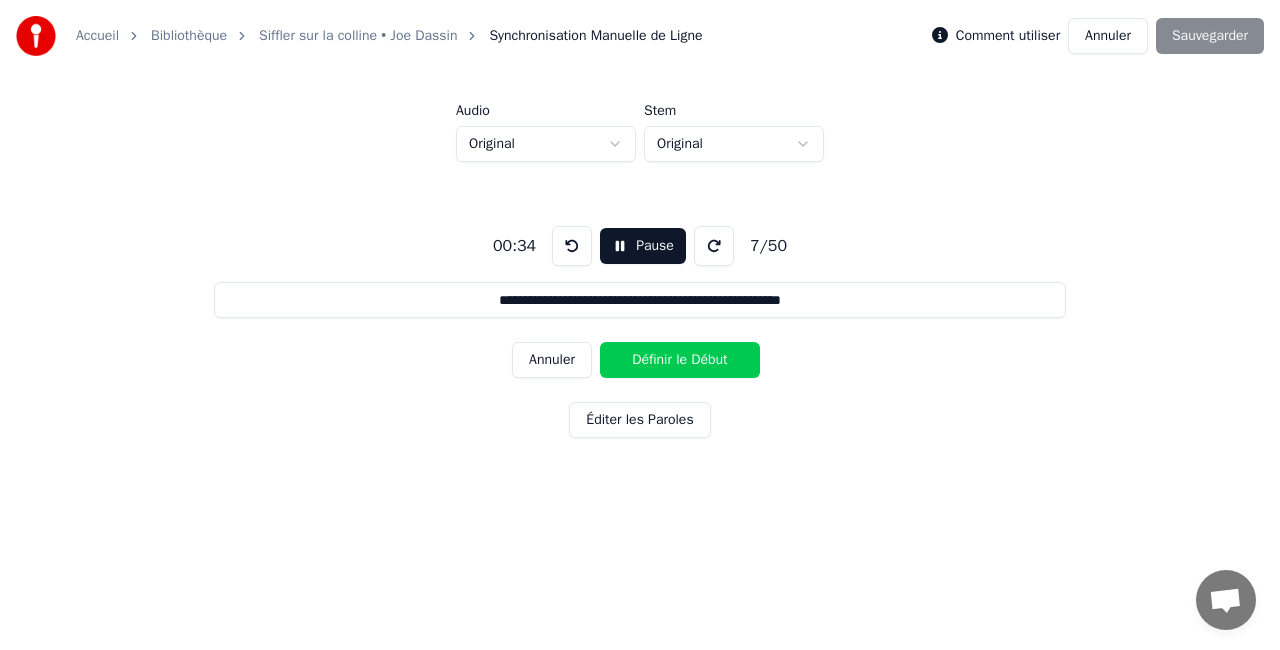 click on "Définir le Début" at bounding box center (680, 360) 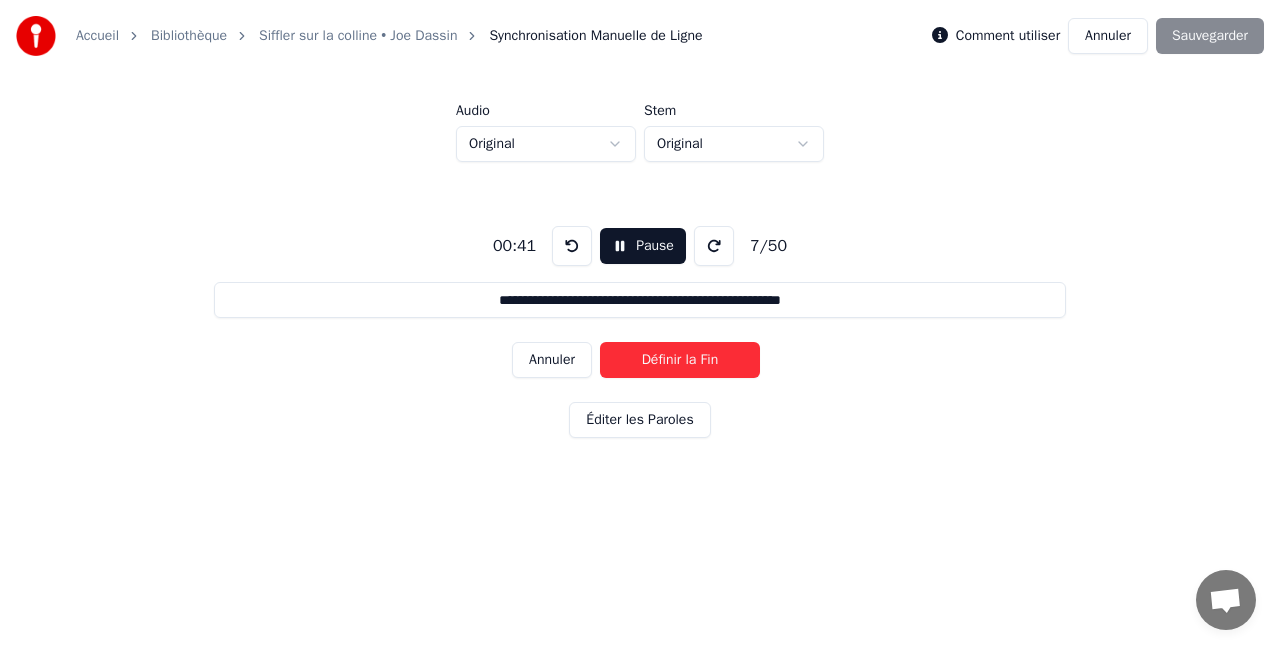 click on "Définir la Fin" at bounding box center (680, 360) 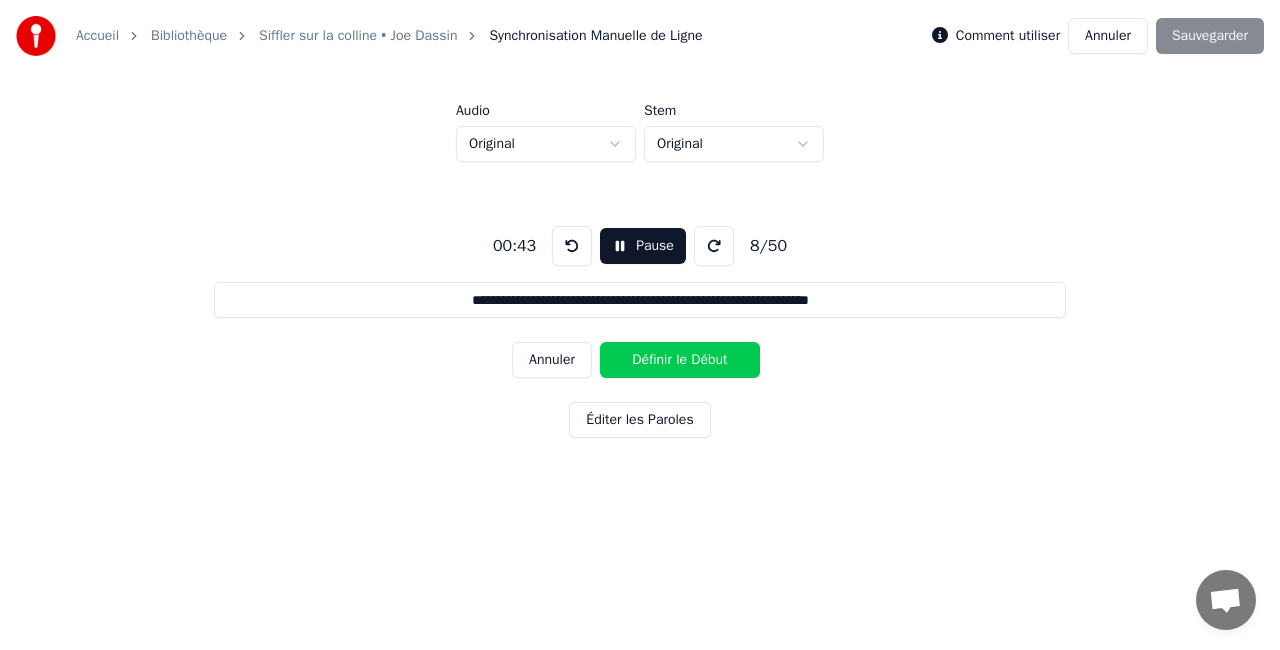 click on "Annuler" at bounding box center (552, 360) 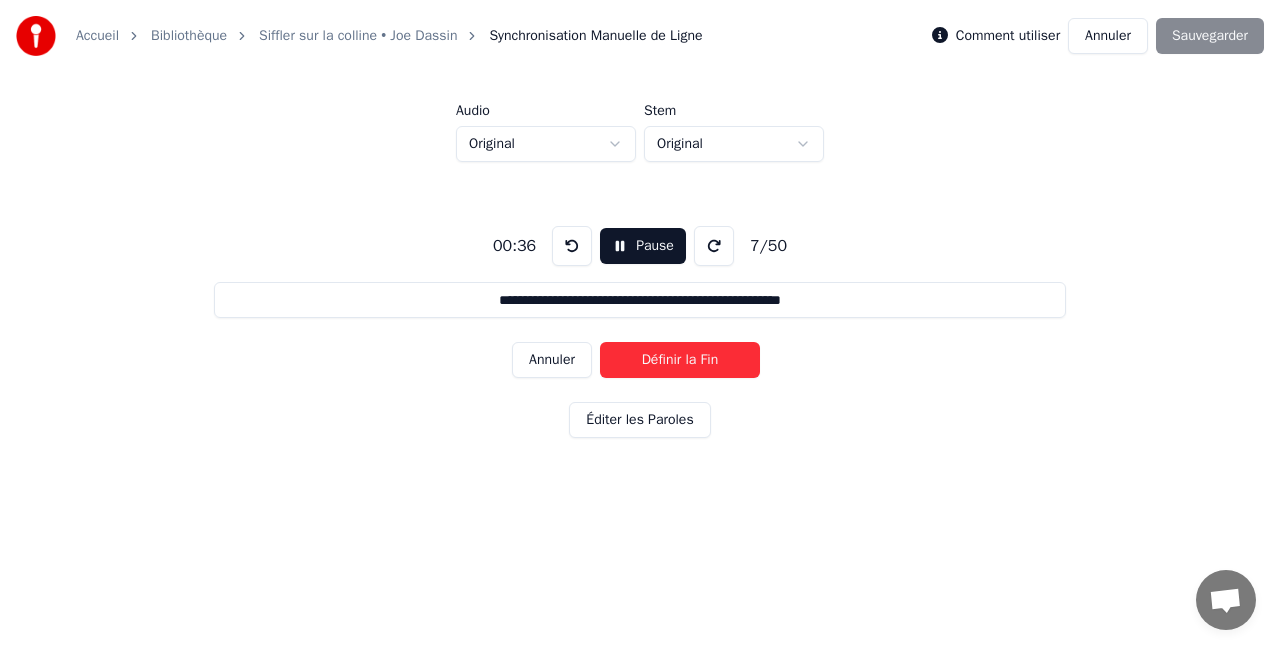 click on "Annuler" at bounding box center [552, 360] 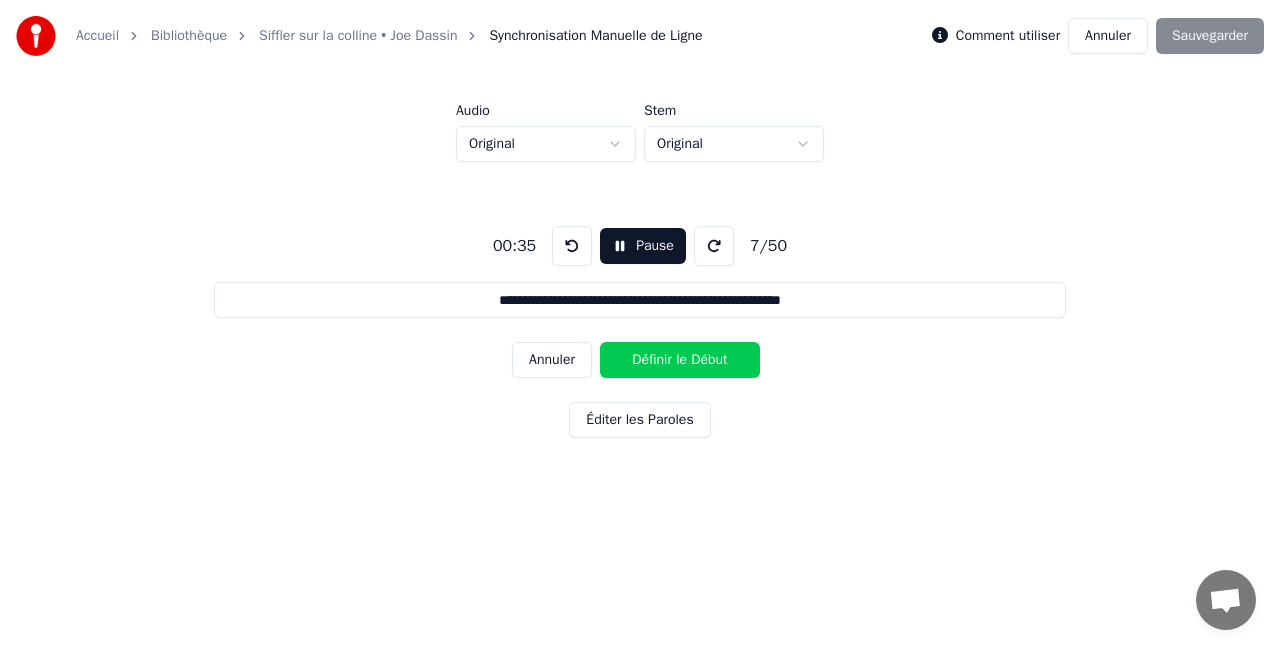 click on "Définir le Début" at bounding box center [680, 360] 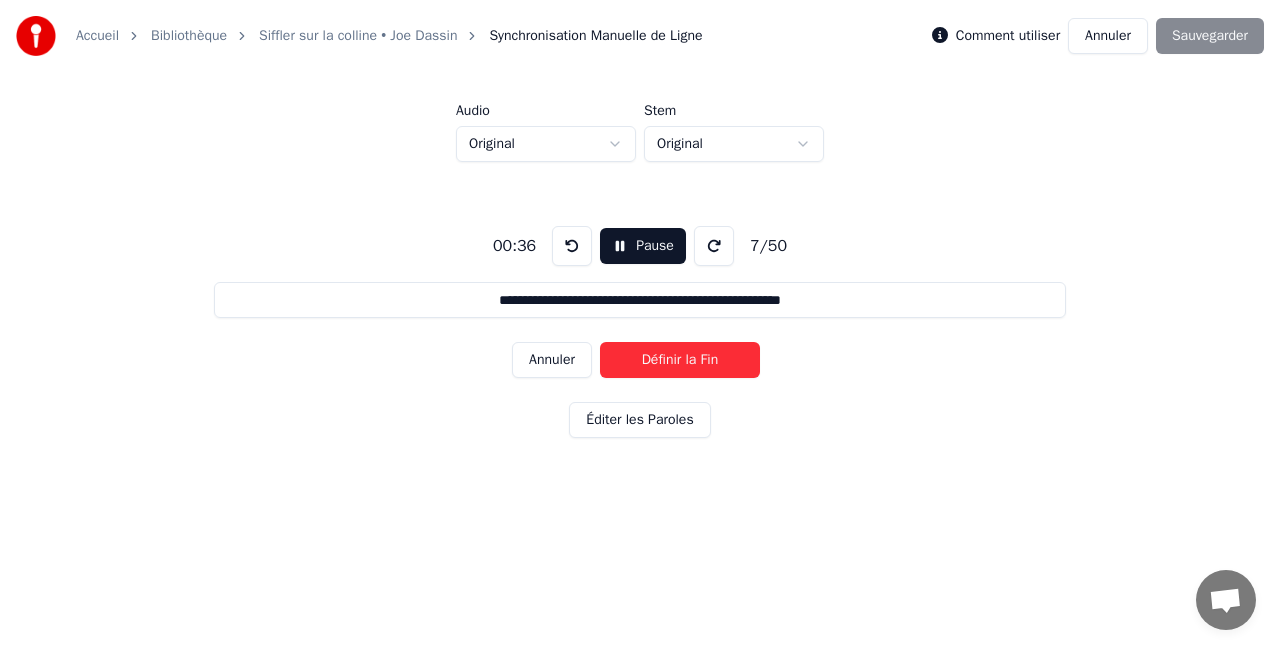 click on "Annuler" at bounding box center (552, 360) 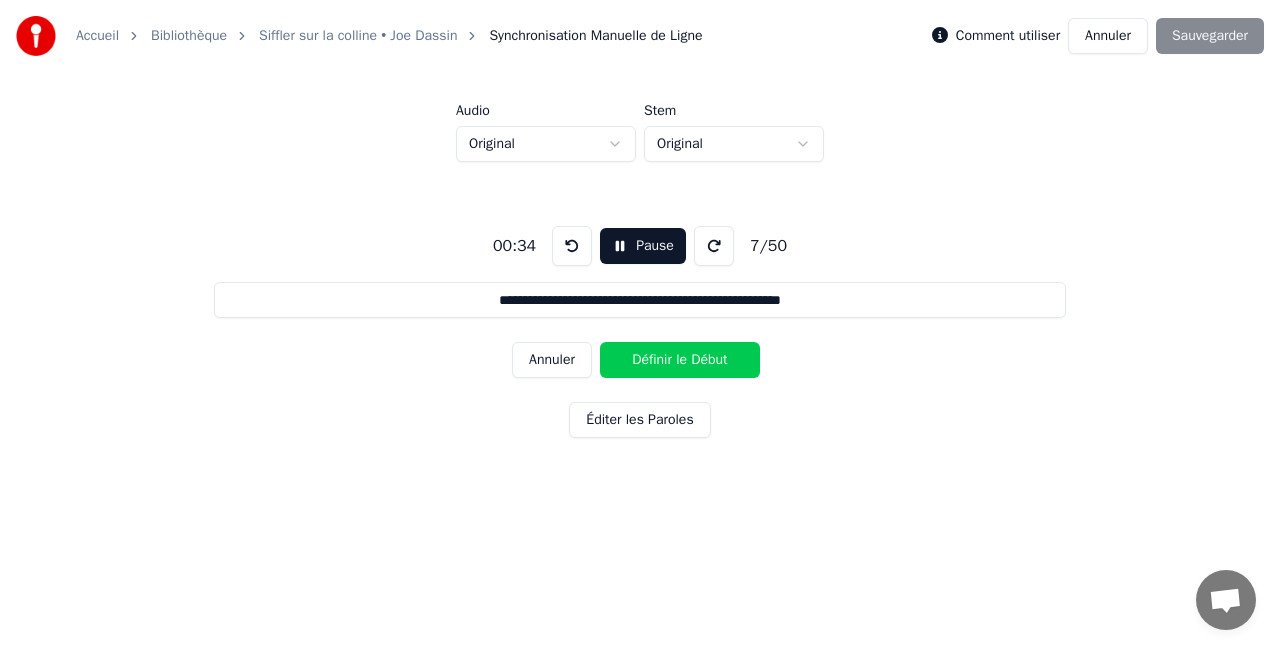 click on "Annuler" at bounding box center [552, 360] 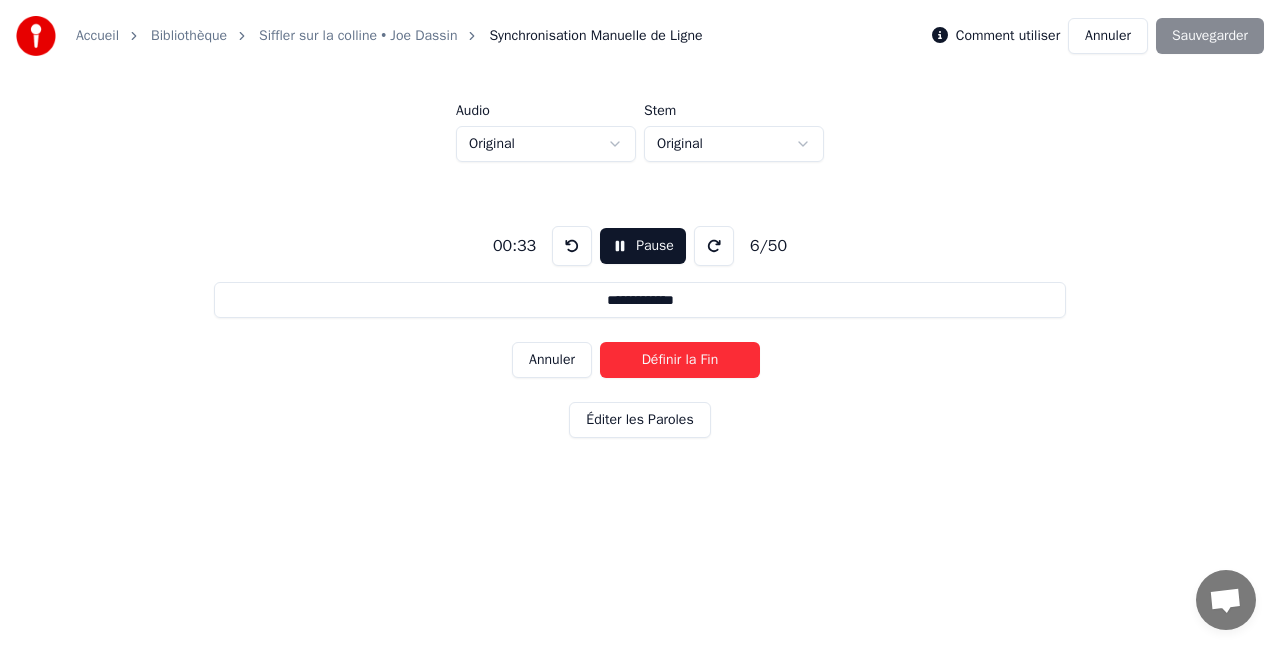 click on "Définir la Fin" at bounding box center (680, 360) 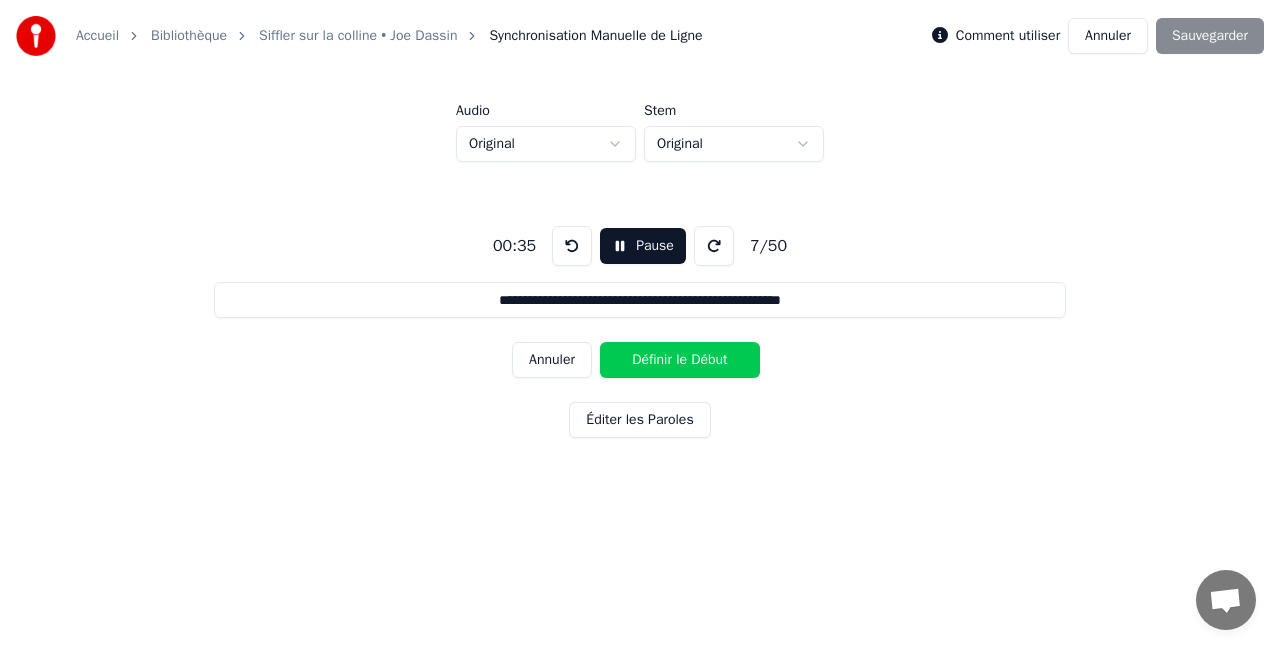 click on "Définir le Début" at bounding box center [680, 360] 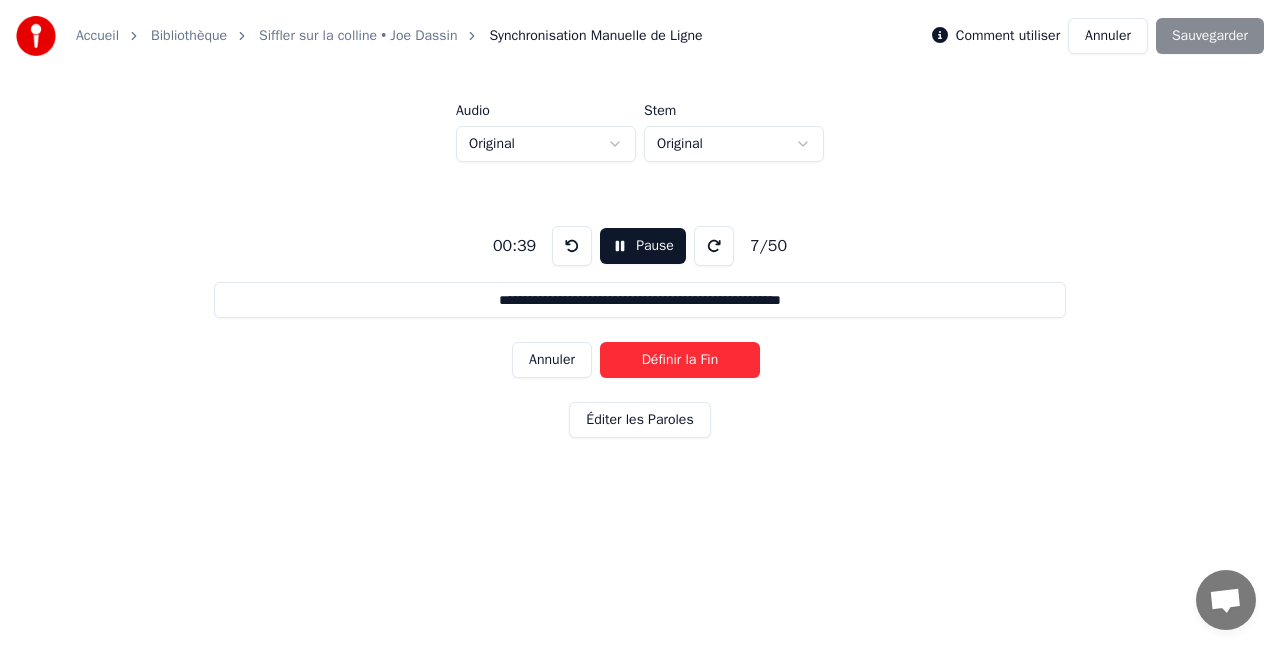 click on "Définir la Fin" at bounding box center (680, 360) 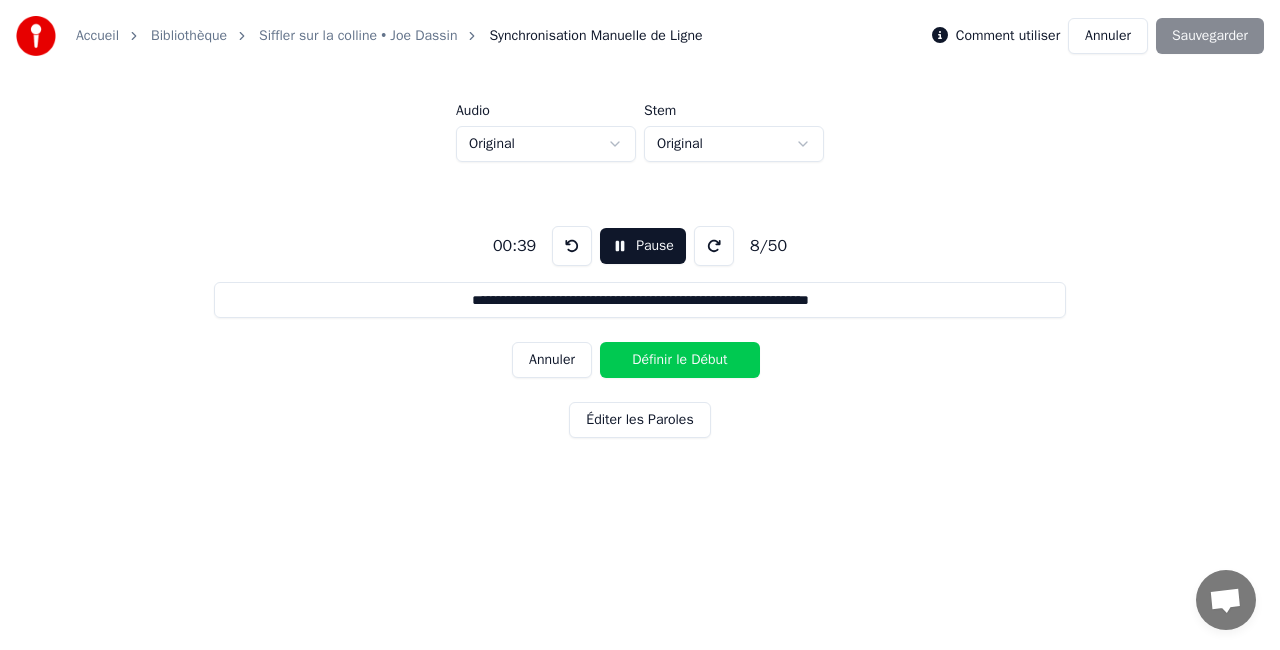 click on "Définir le Début" at bounding box center (680, 360) 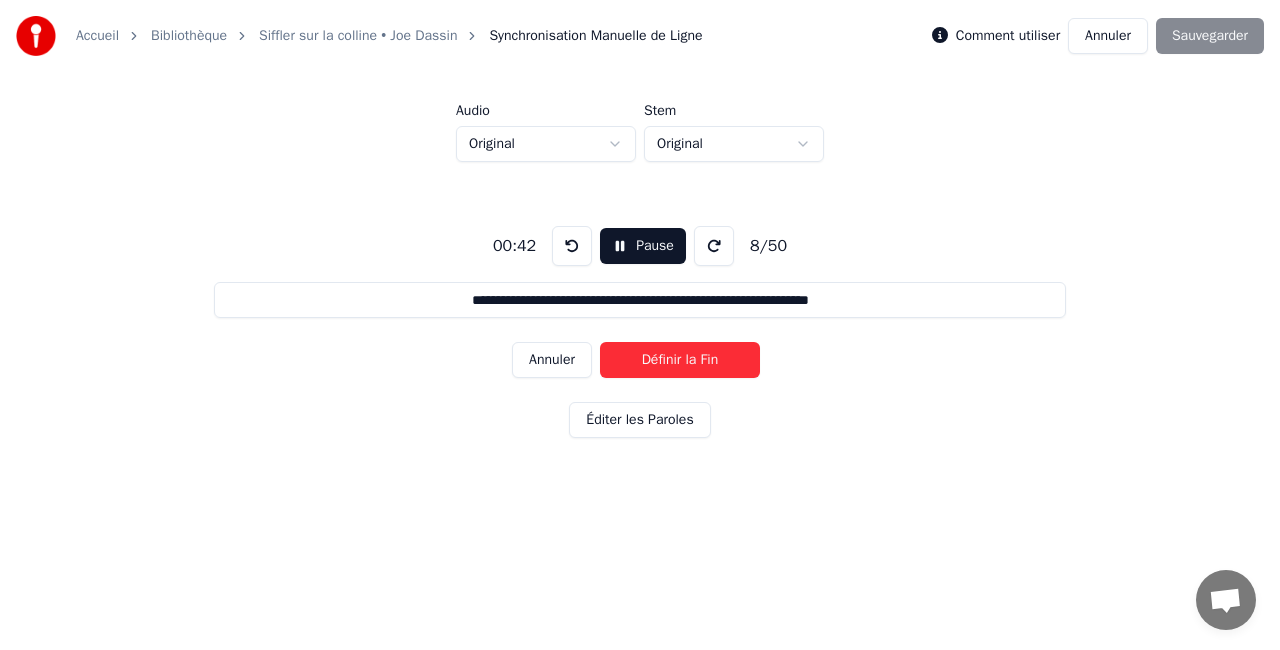 click on "Définir la Fin" at bounding box center [680, 360] 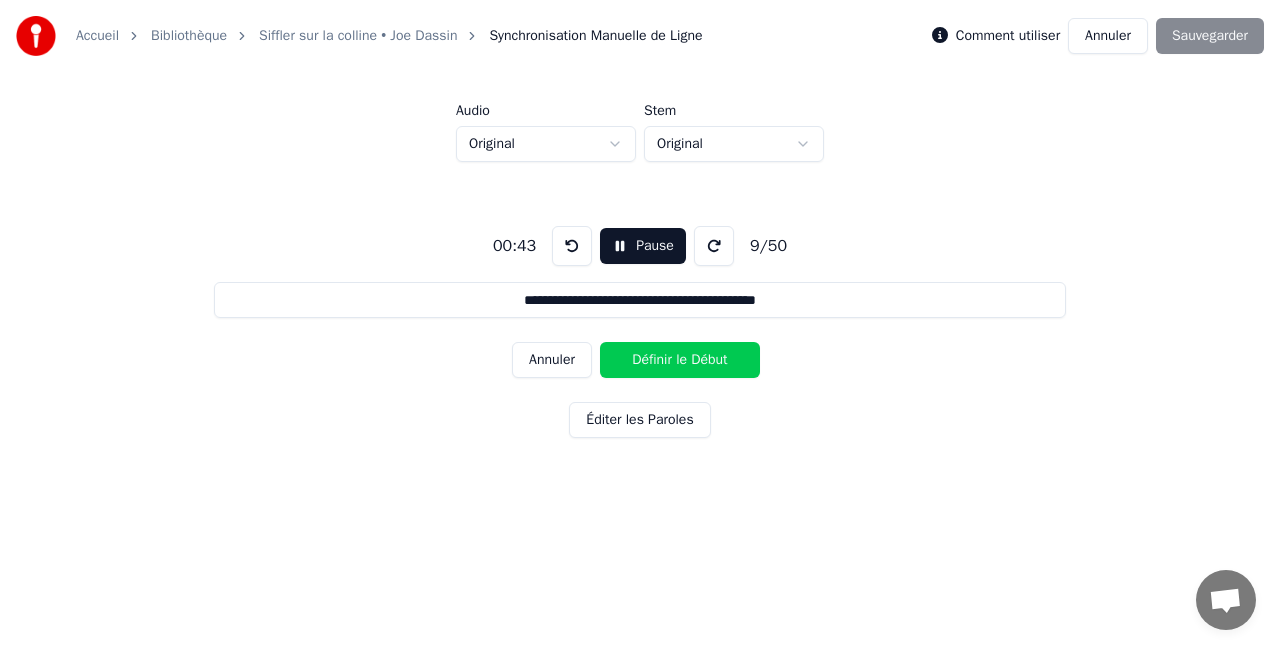 click on "Définir le Début" at bounding box center (680, 360) 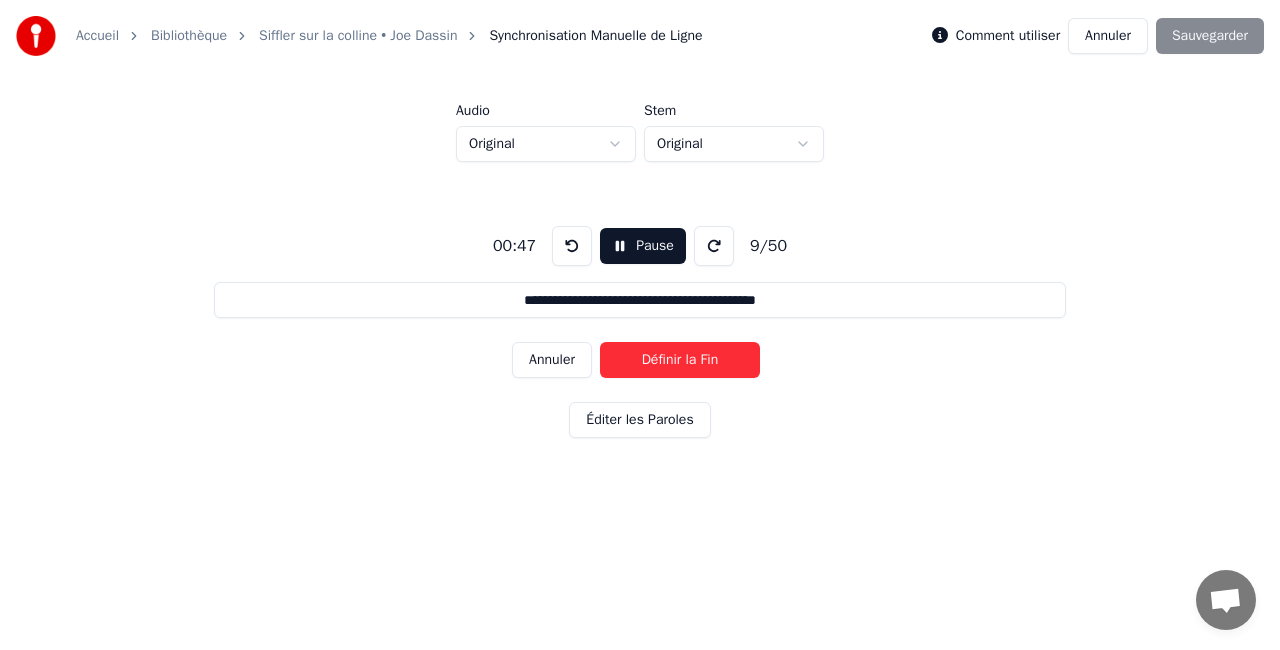 click on "Définir la Fin" at bounding box center (680, 360) 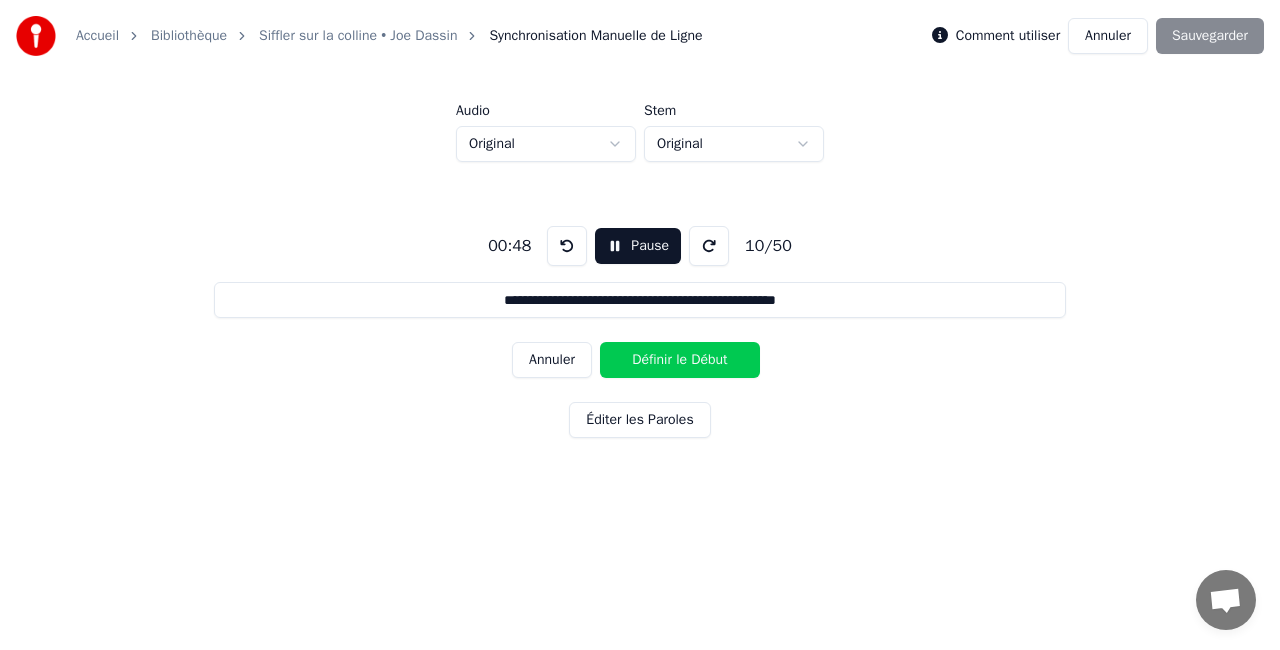 click on "Définir le Début" at bounding box center [680, 360] 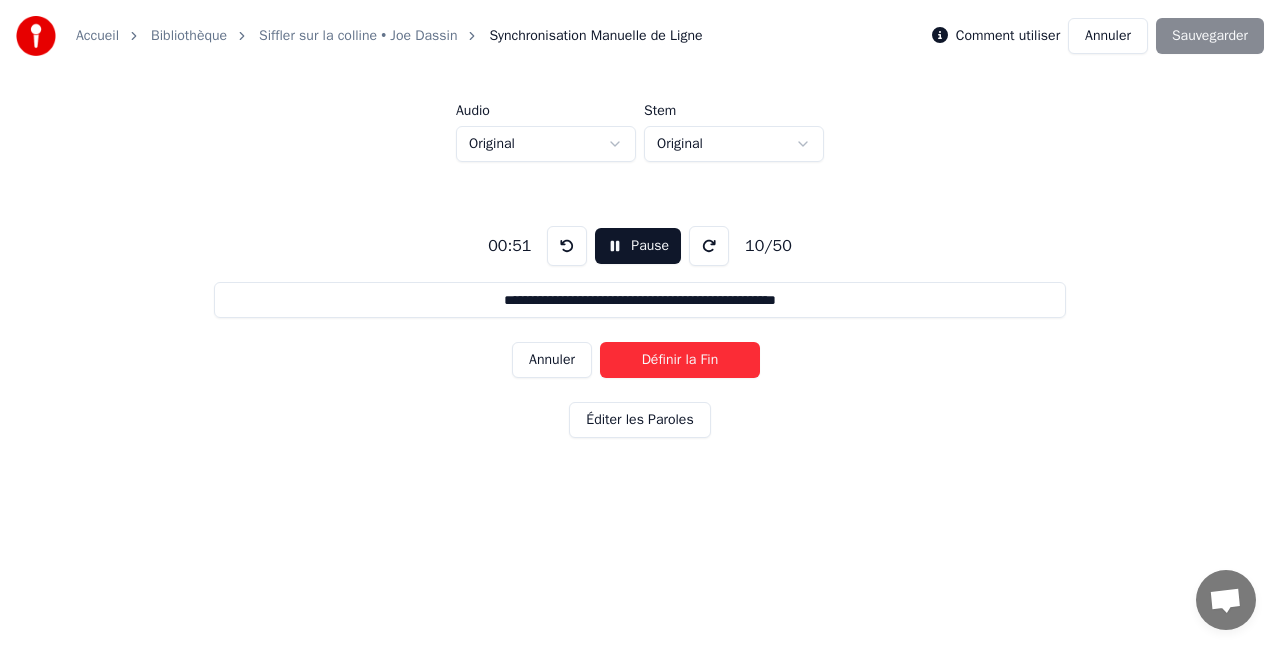 click on "Définir la Fin" at bounding box center [680, 360] 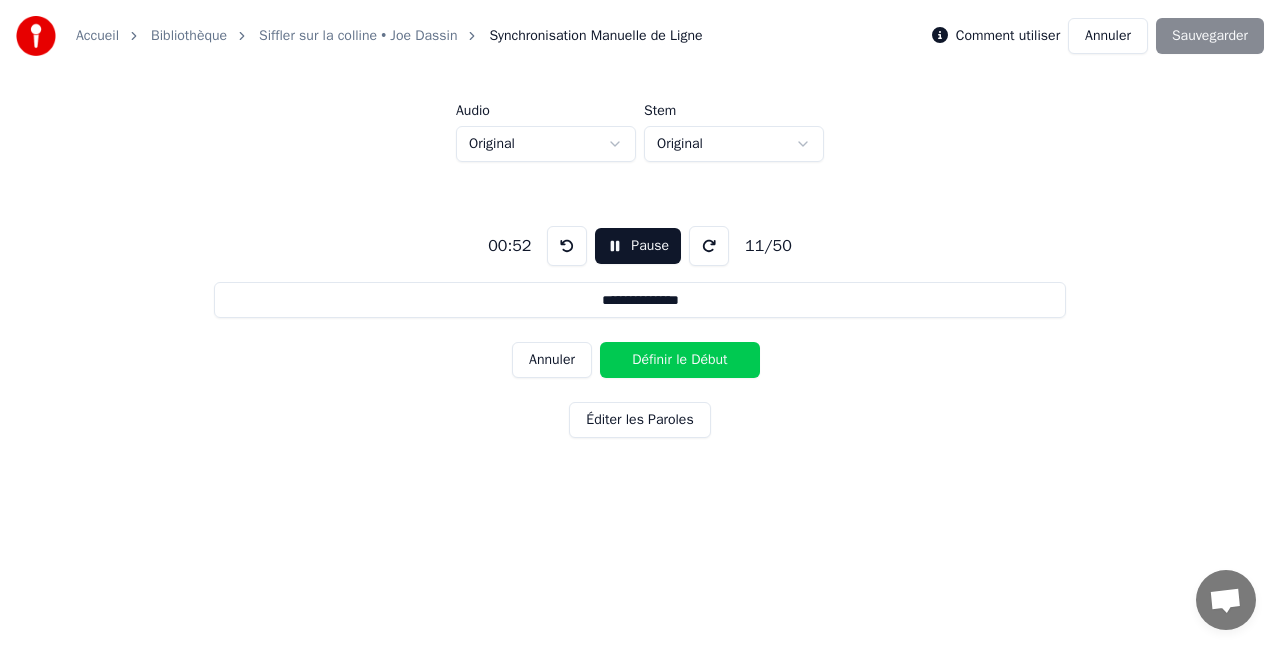 click on "Définir le Début" at bounding box center (680, 360) 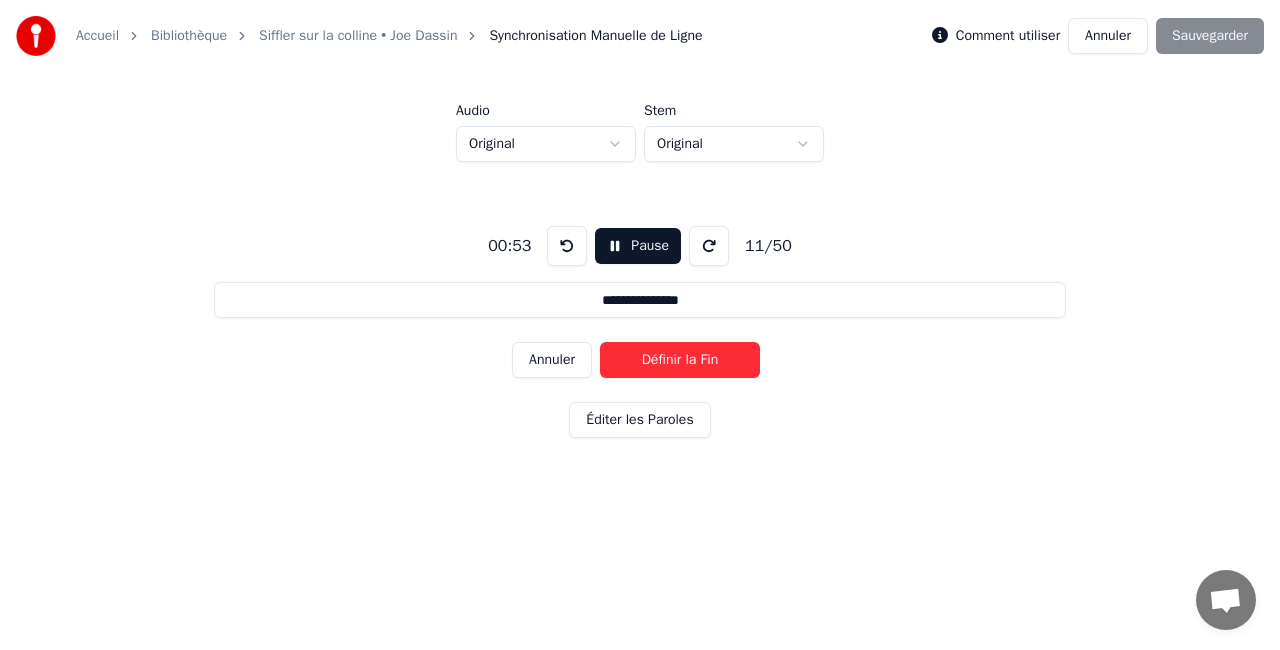 click on "Définir la Fin" at bounding box center [680, 360] 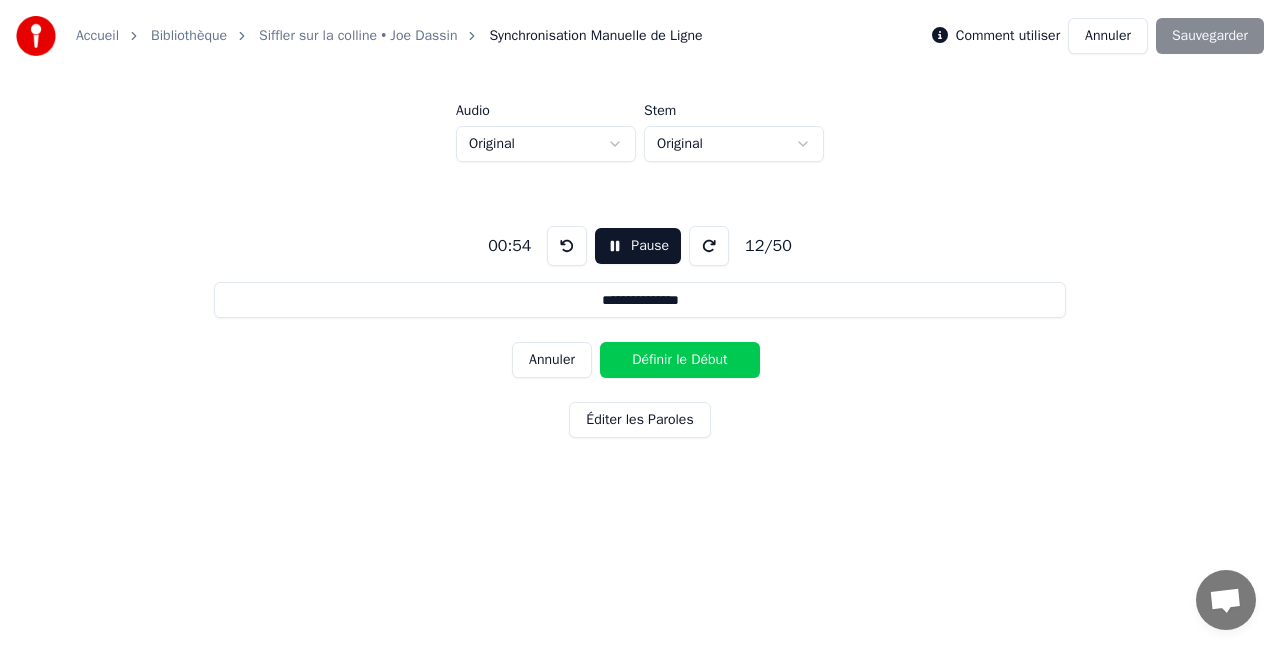 click on "Définir le Début" at bounding box center (680, 360) 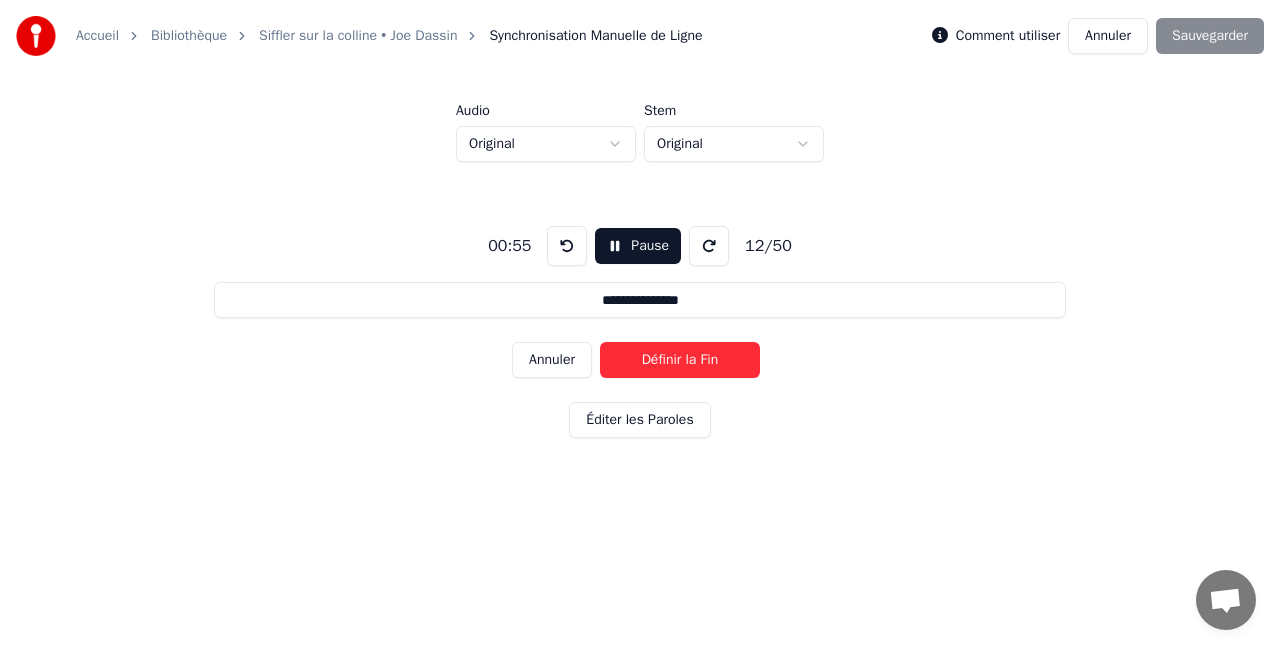 click on "Définir la Fin" at bounding box center [680, 360] 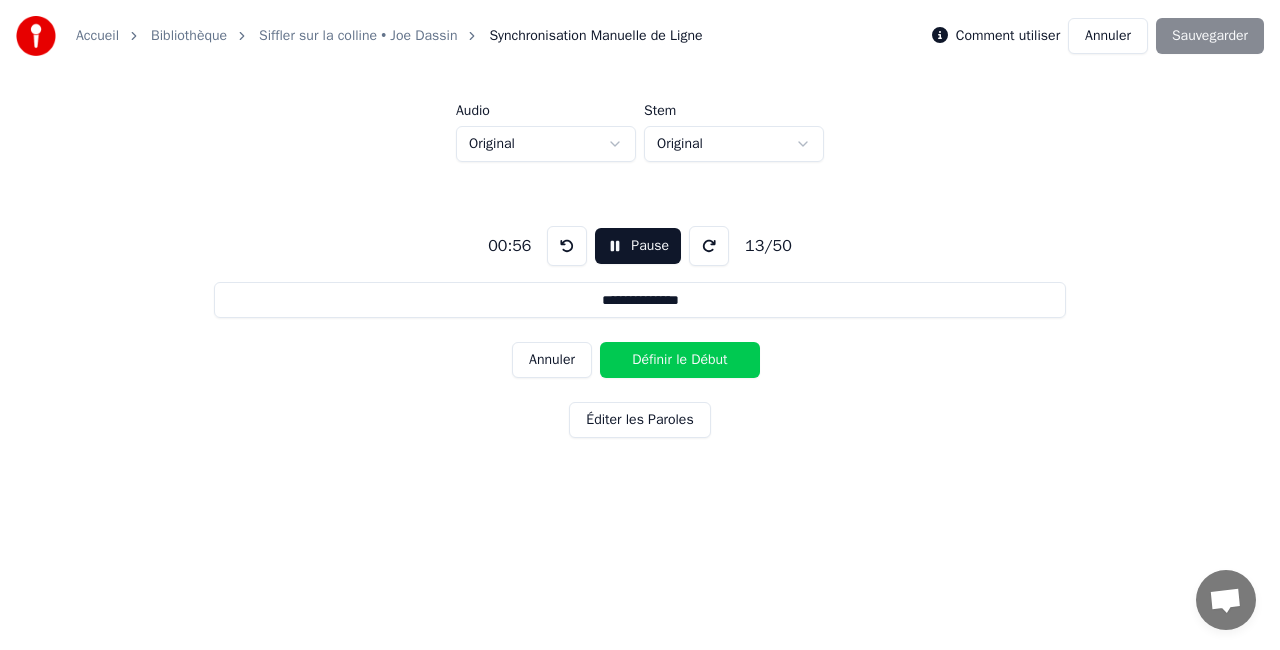 click on "Définir le Début" at bounding box center [680, 360] 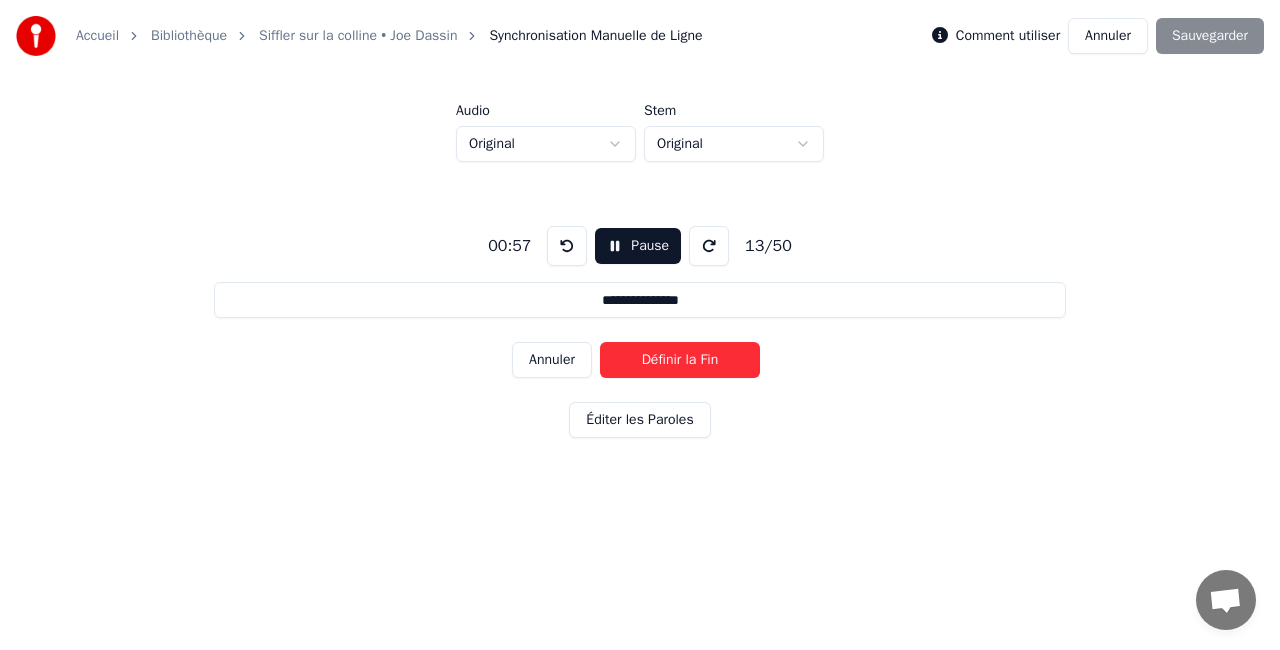 click on "Définir la Fin" at bounding box center [680, 360] 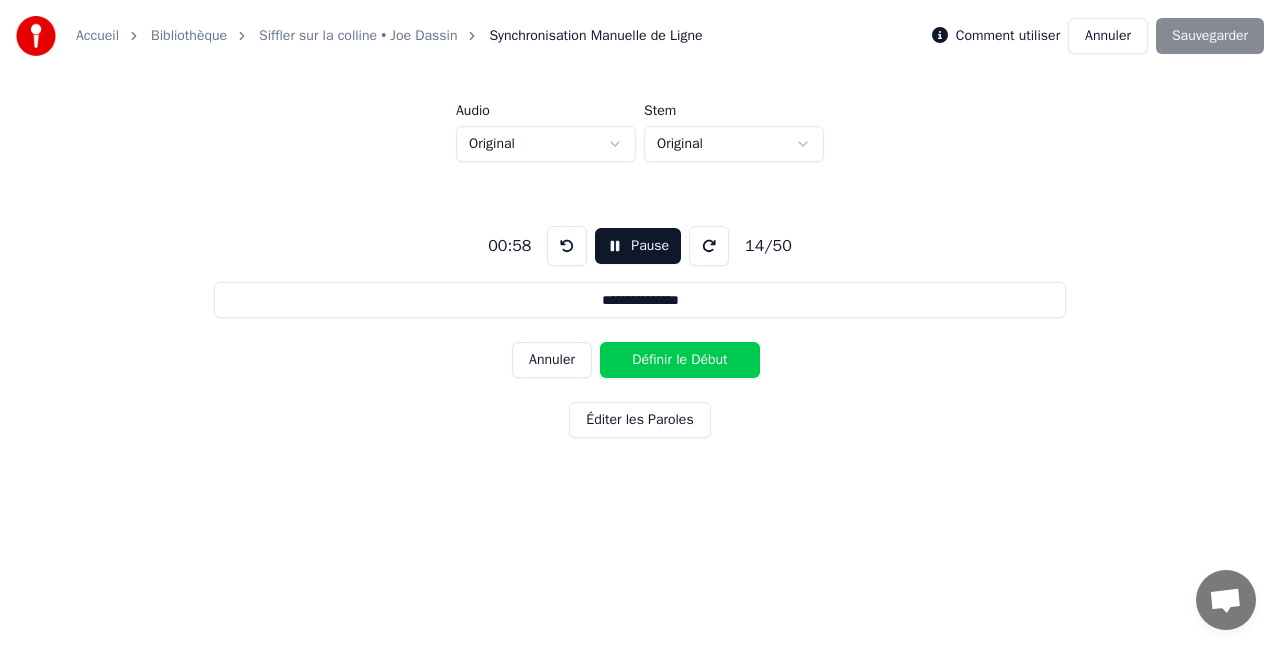 click on "Définir le Début" at bounding box center (680, 360) 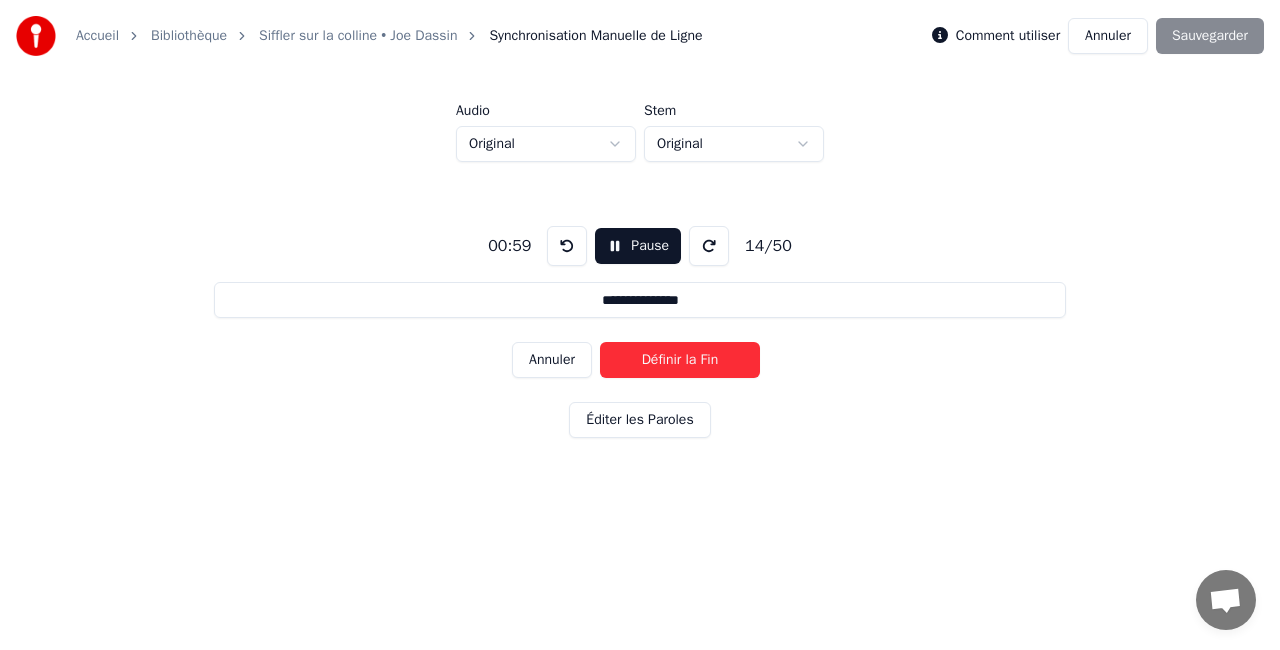 click on "Définir la Fin" at bounding box center (680, 360) 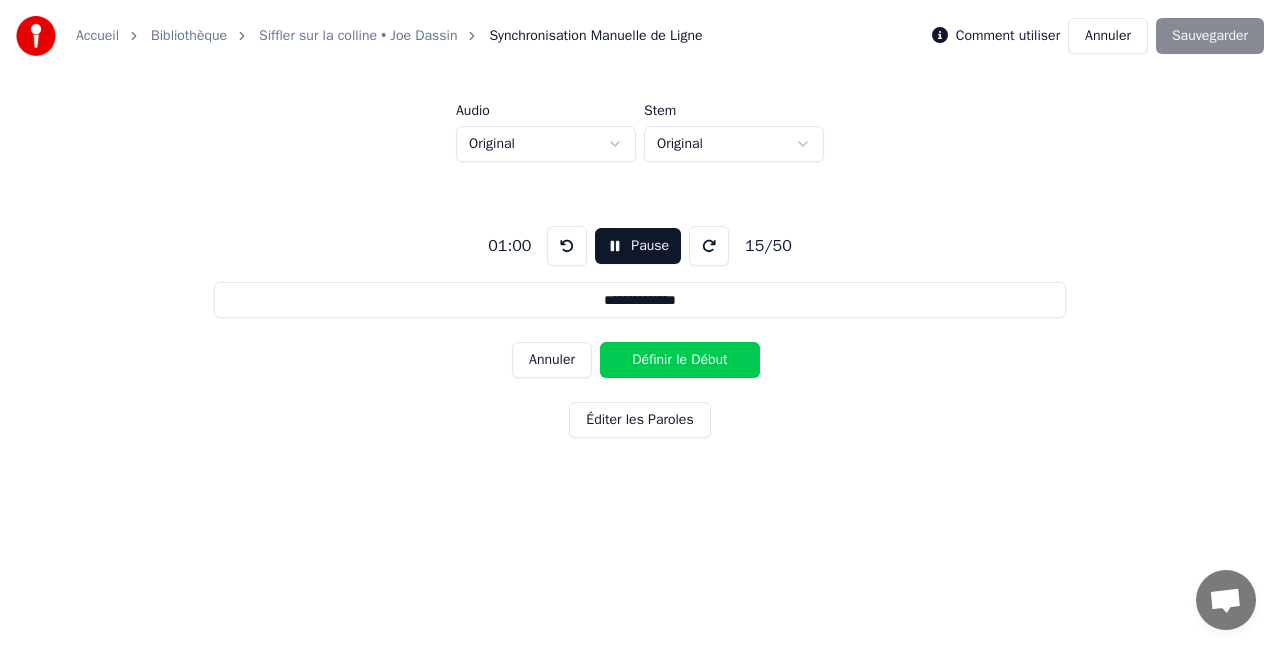 click on "Définir le Début" at bounding box center (680, 360) 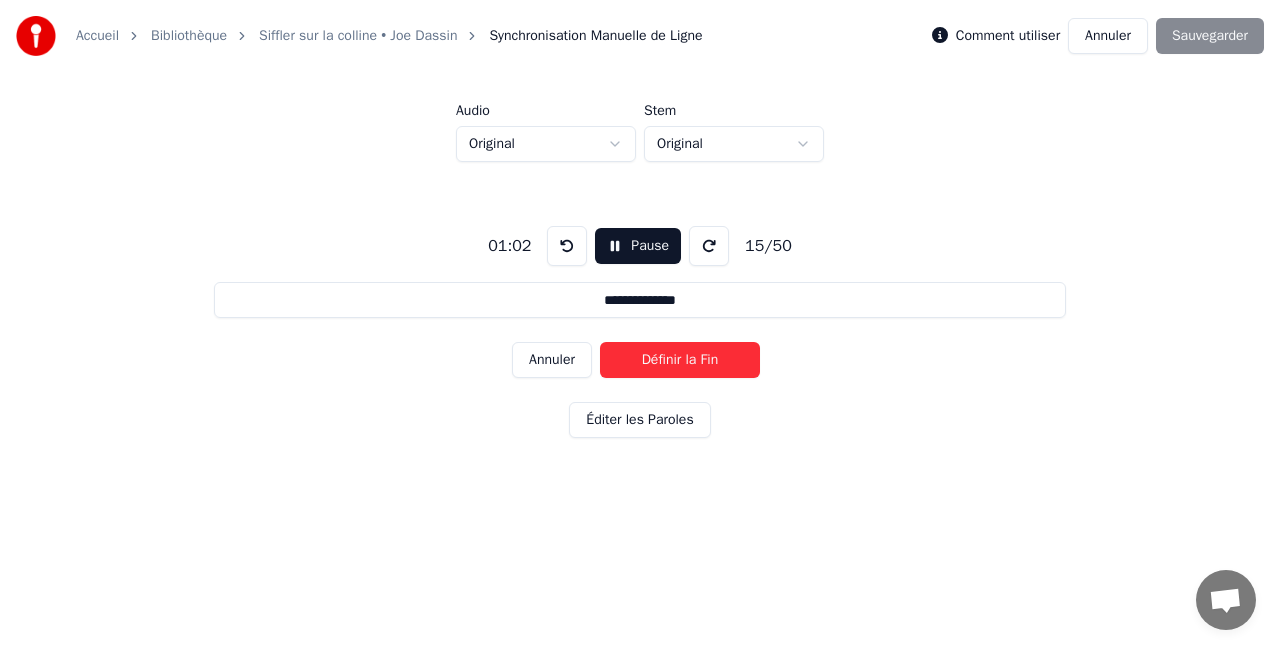 click on "Annuler" at bounding box center (552, 360) 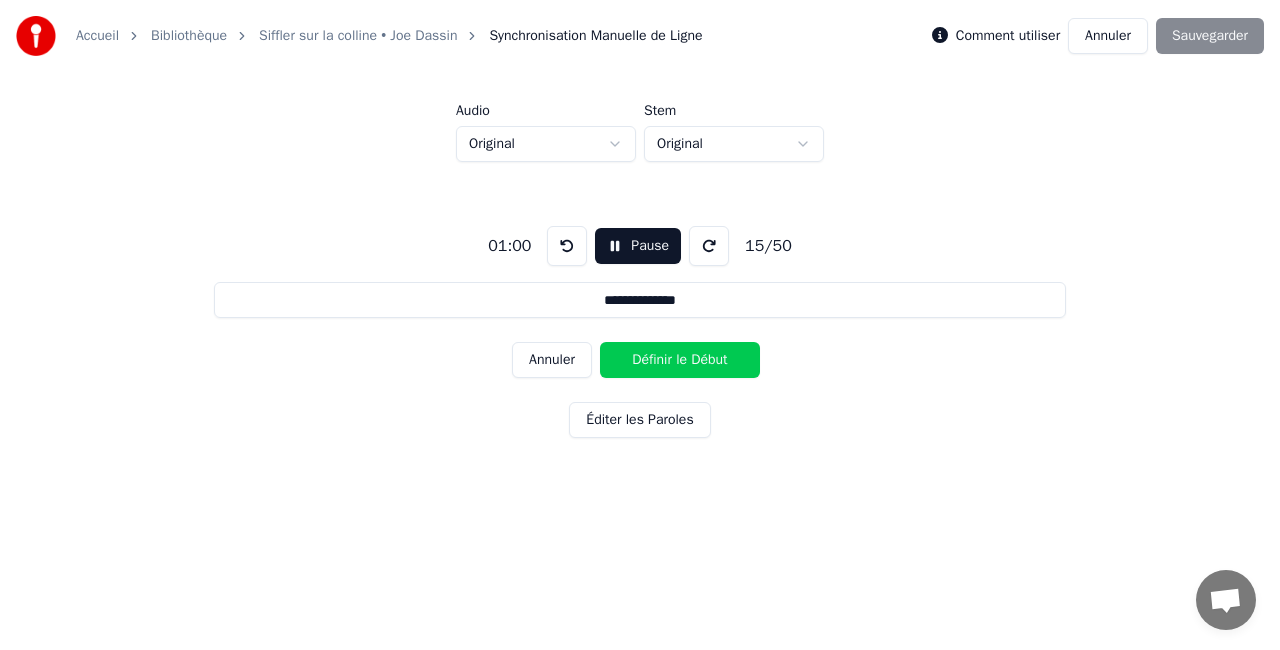 click on "Pause" at bounding box center (638, 246) 